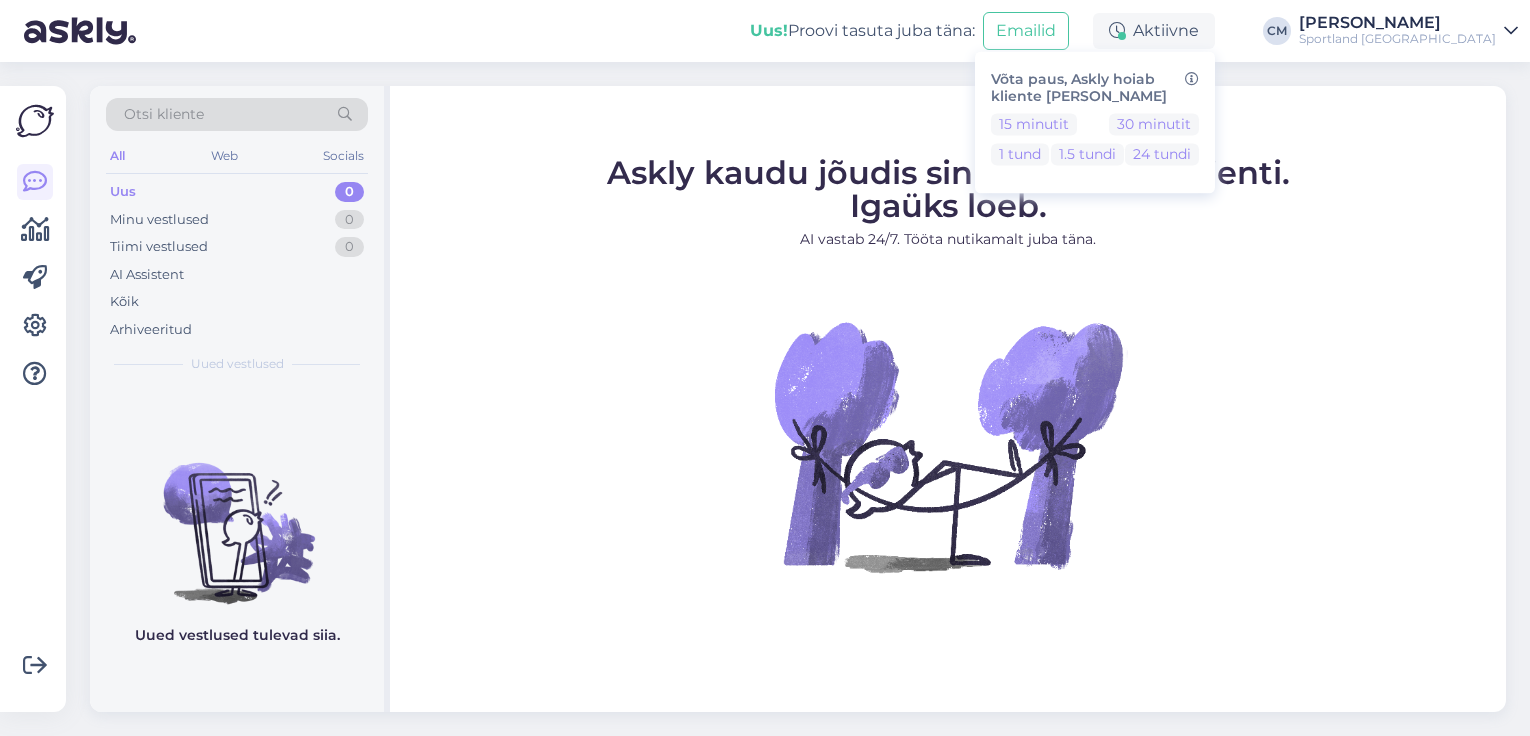 scroll, scrollTop: 0, scrollLeft: 0, axis: both 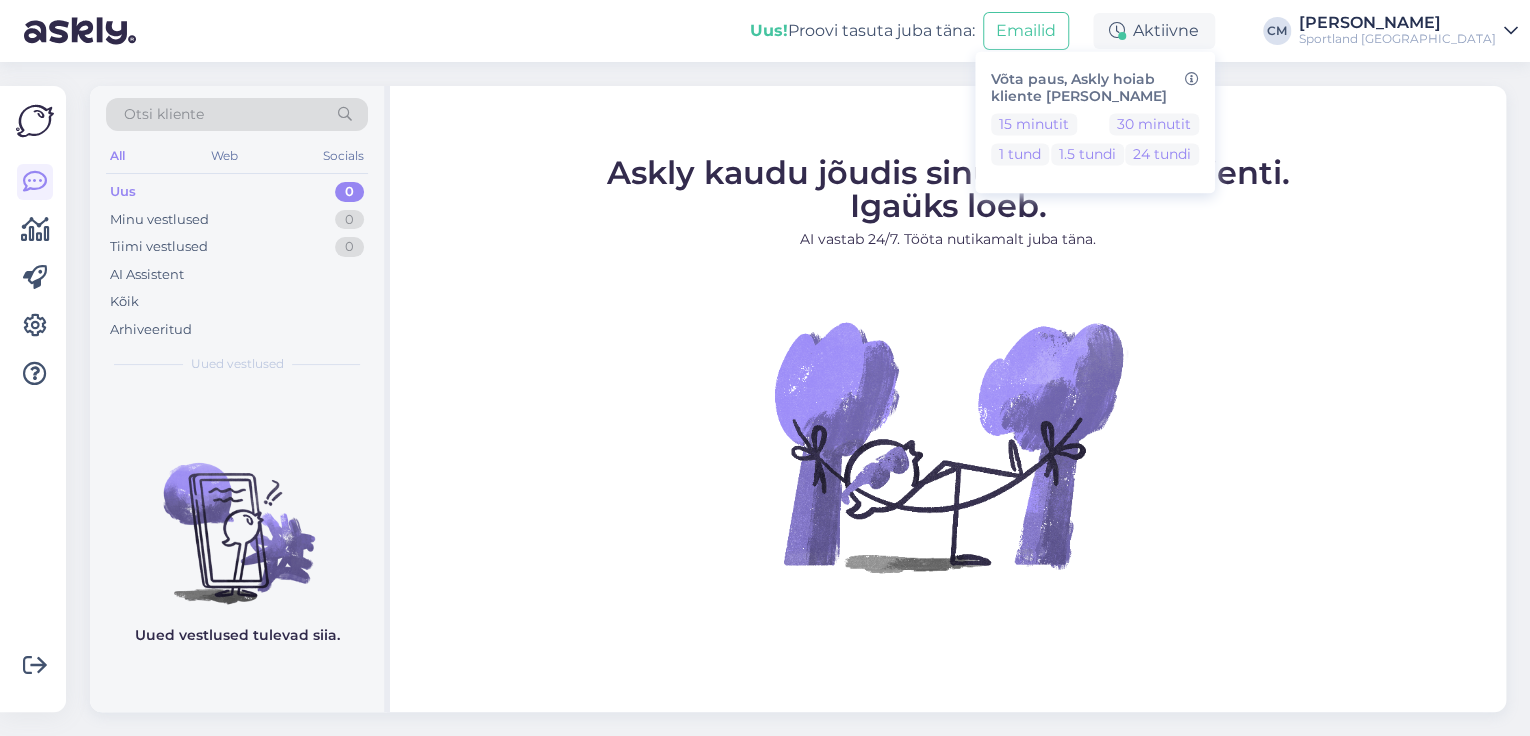 click on "Askly kaudu jõudis sinuni juba  4217  klienti.  Igaüks loeb. AI vastab 24/7. Tööta nutikamalt [PERSON_NAME]." at bounding box center [948, 399] 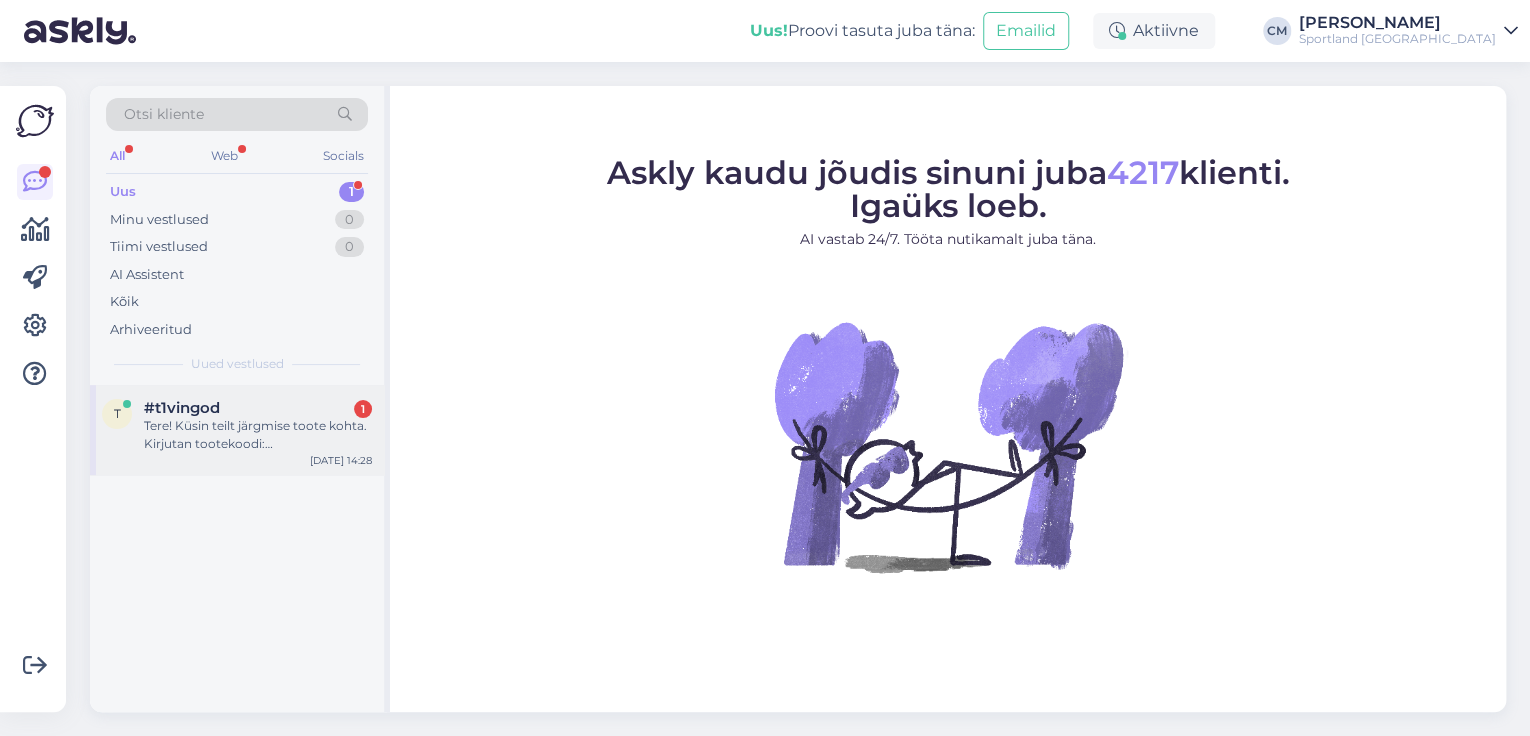 click on "Tere! Küsin teilt järgmise toote kohta. Kirjutan tootekoodi: #RE25ANVCREVN RALLY ESTONIA Dressipluus must XXL. E- Poest pole võimalik osta ka" at bounding box center [258, 435] 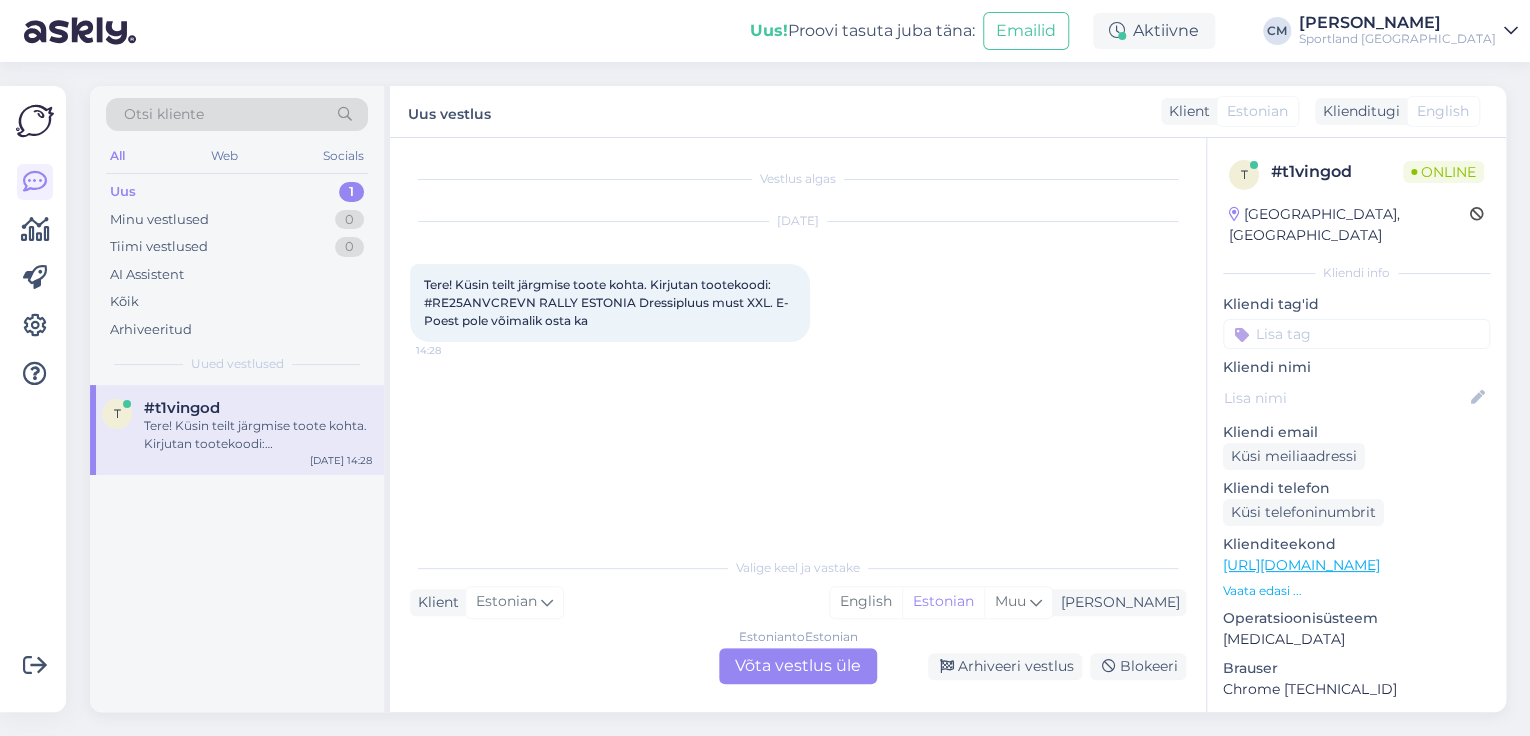 click on "Estonian  to  Estonian Võta vestlus üle" at bounding box center [798, 666] 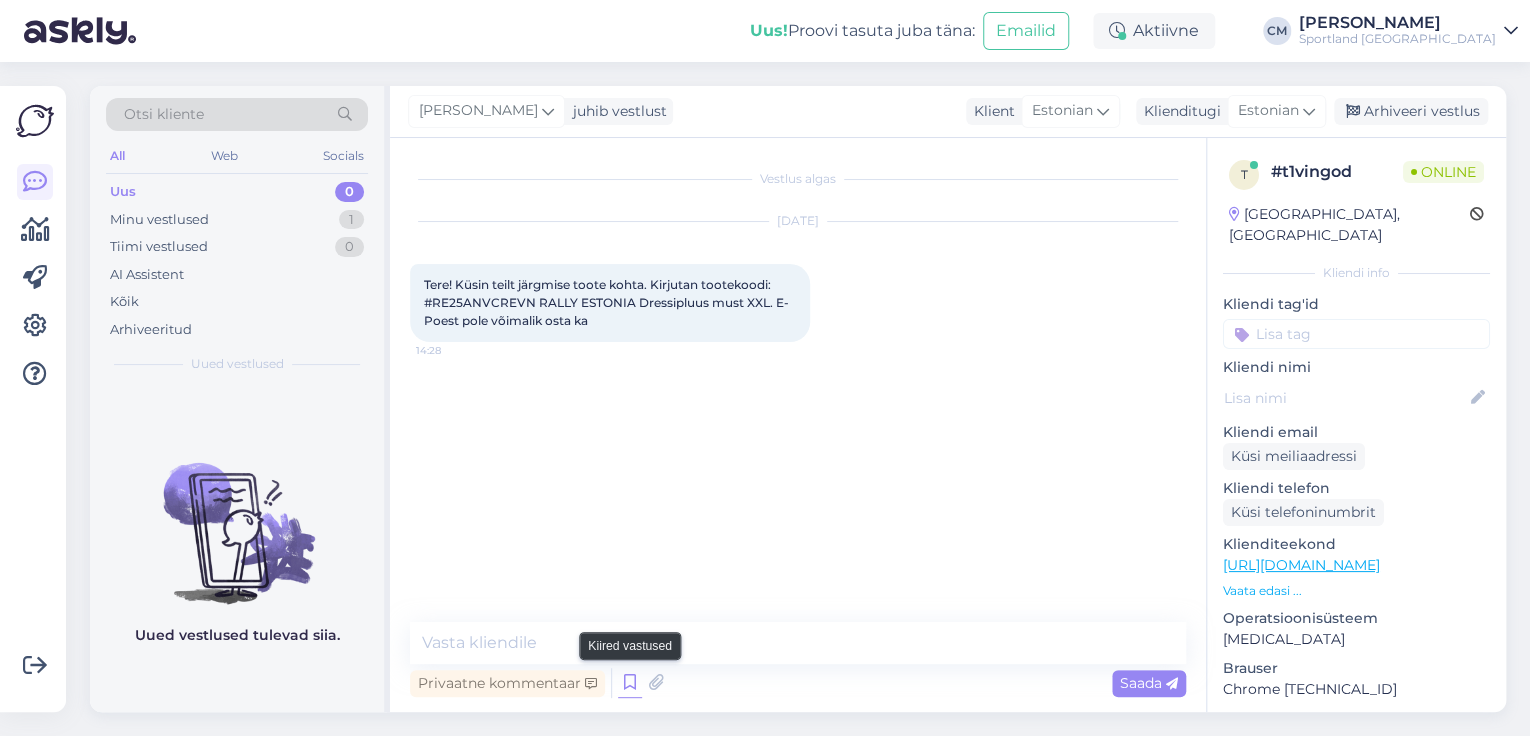 click at bounding box center [630, 683] 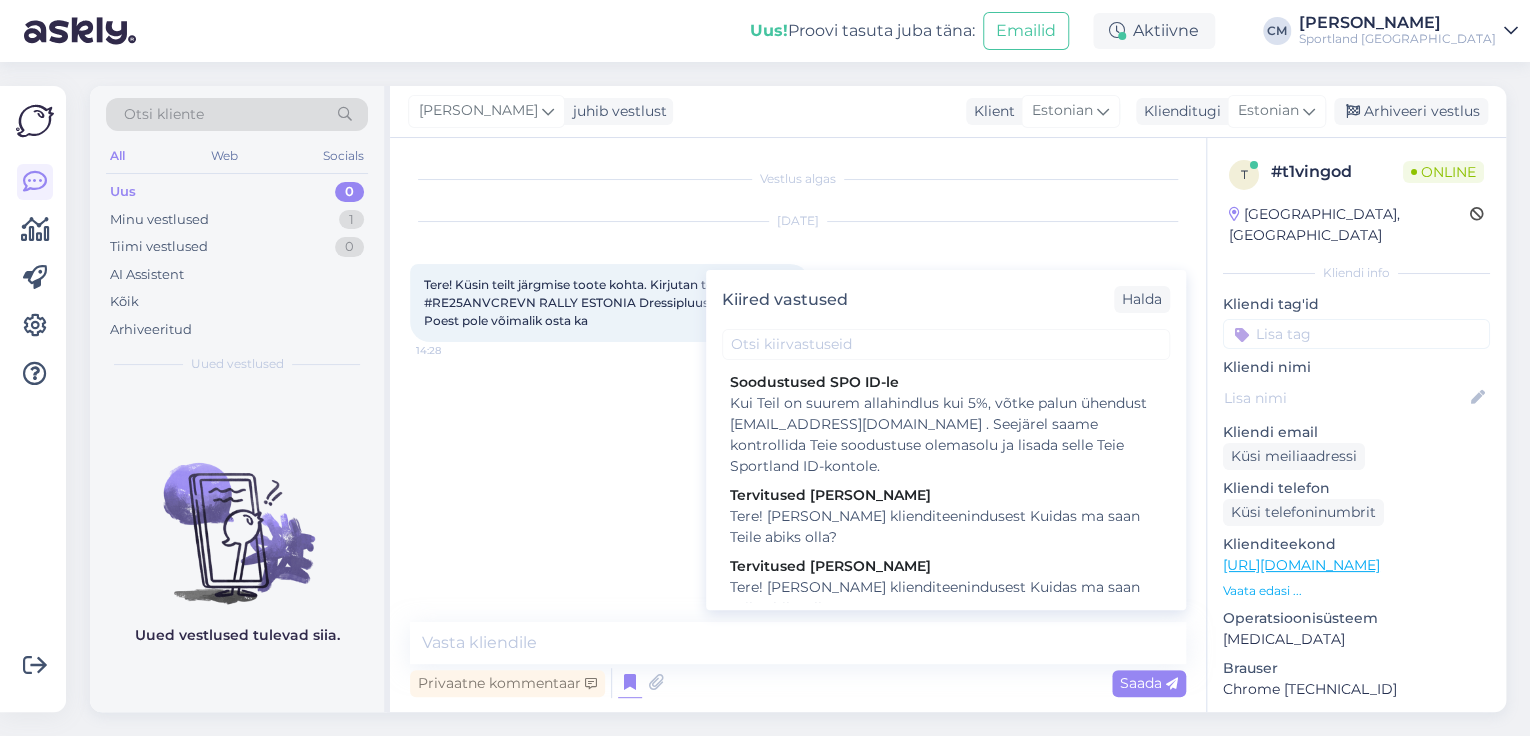 click on "Tere! [PERSON_NAME] klienditeenindusest
Kuidas ma saan Teile abiks olla?" at bounding box center [946, 598] 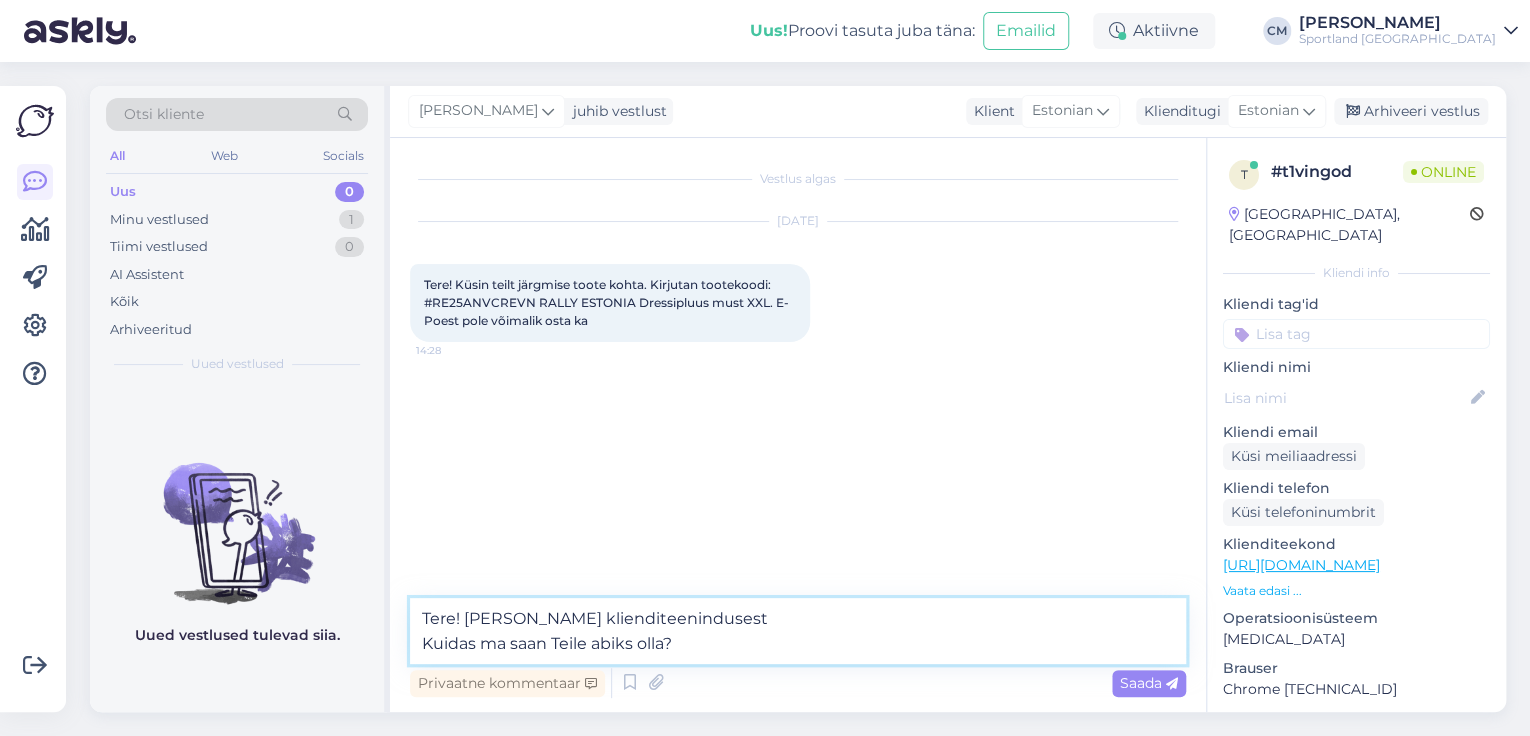 drag, startPoint x: 697, startPoint y: 636, endPoint x: 321, endPoint y: 639, distance: 376.01196 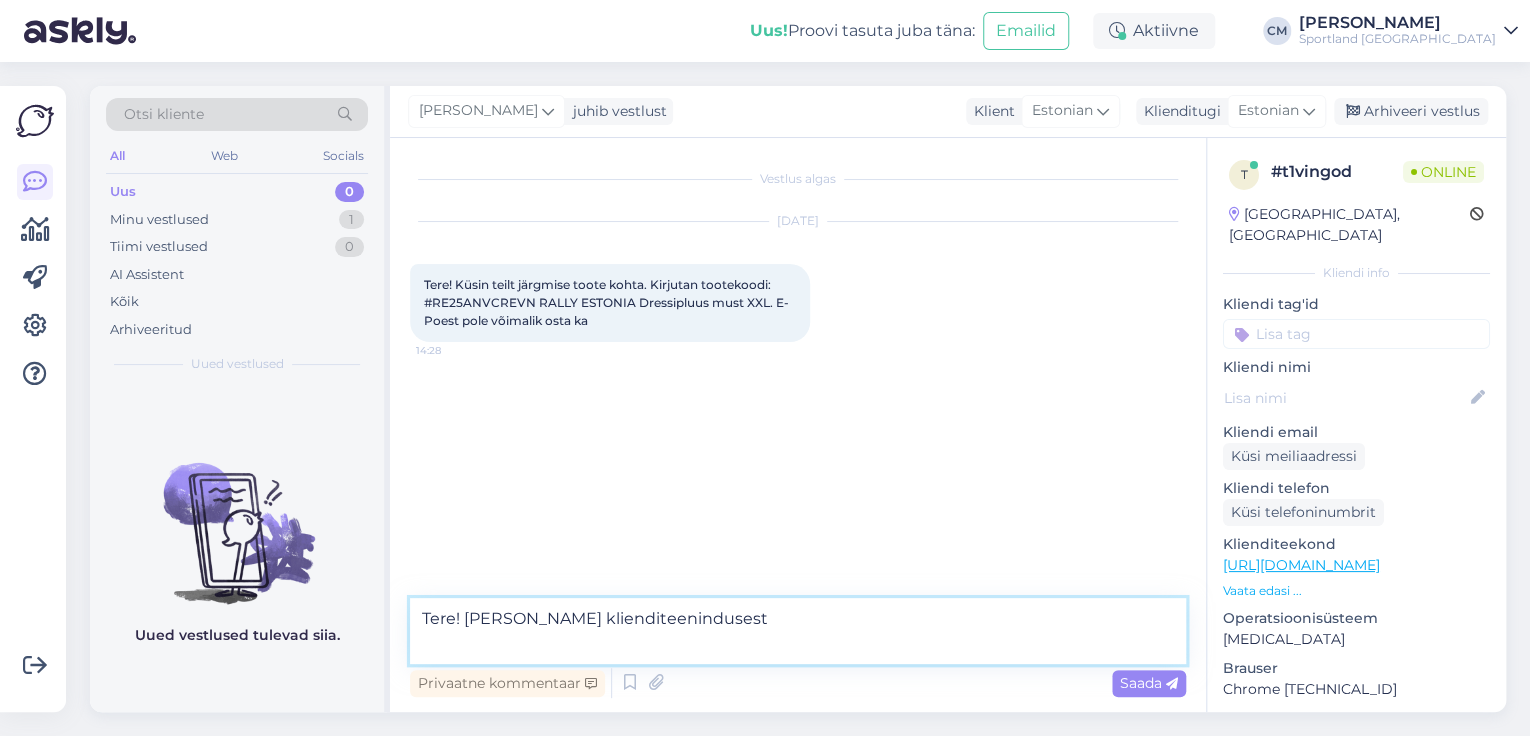type on "Tere! [PERSON_NAME] klienditeenindusest" 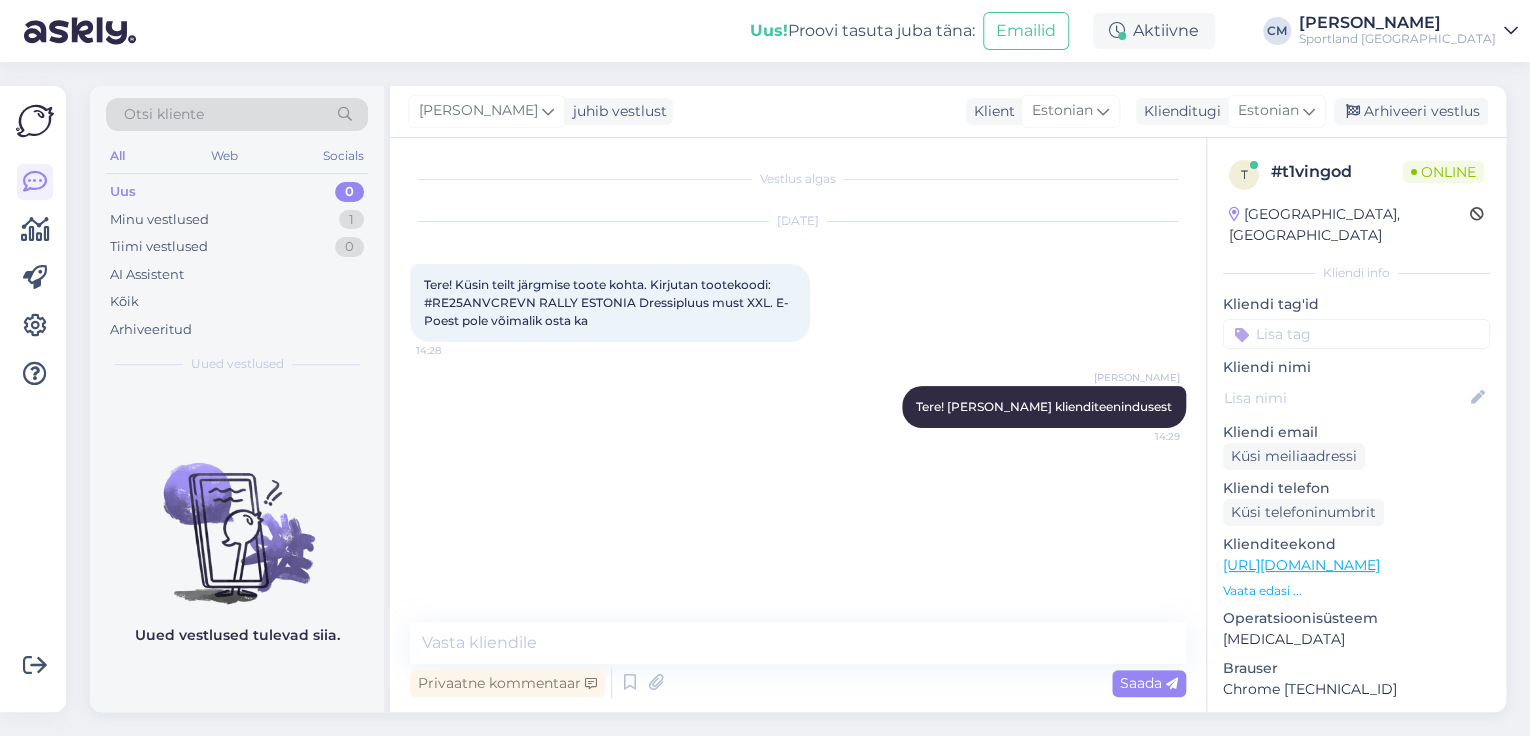 click on "Tere! Küsin teilt järgmise toote kohta. Kirjutan tootekoodi: #RE25ANVCREVN RALLY ESTONIA Dressipluus must XXL. E- Poest pole võimalik osta ka" at bounding box center [608, 302] 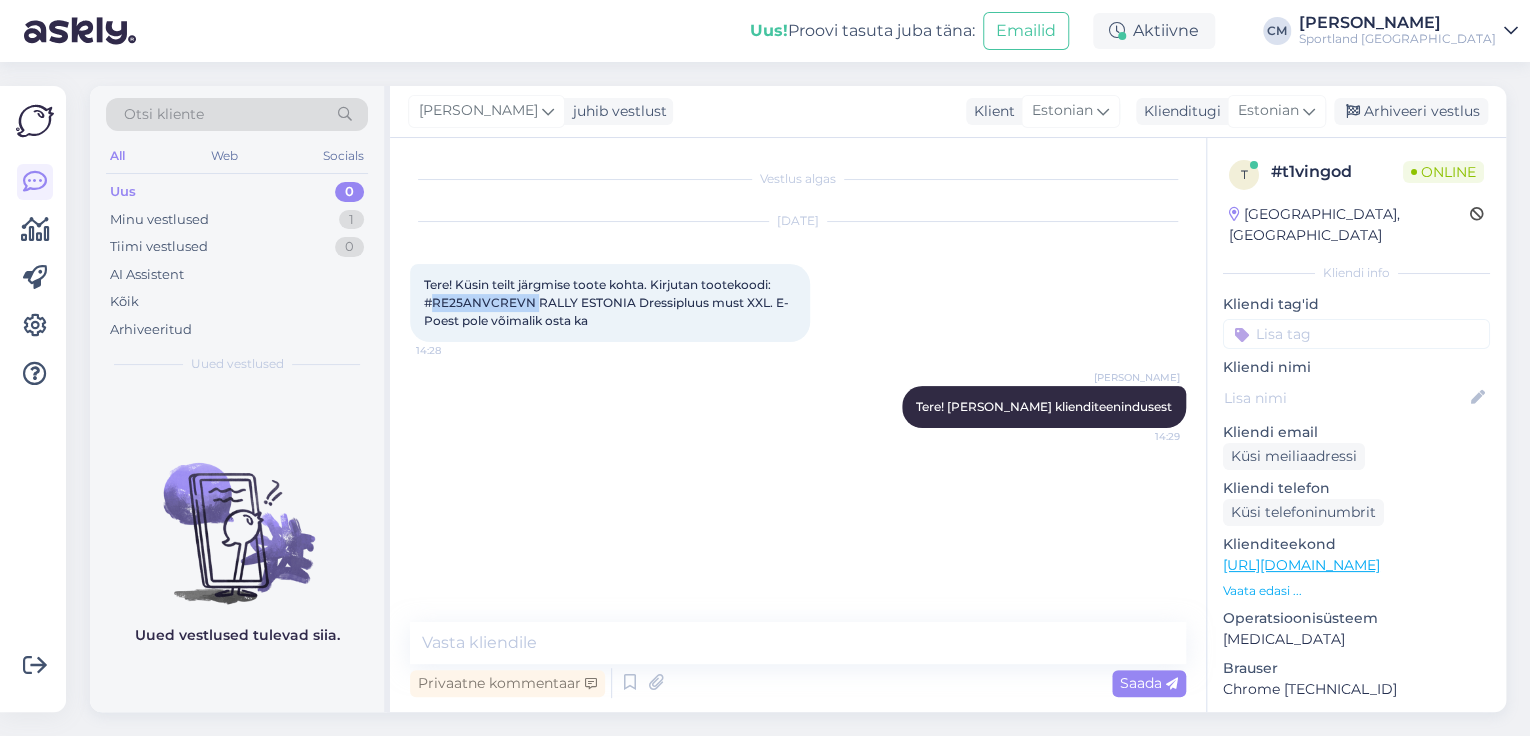 click on "Tere! Küsin teilt järgmise toote kohta. Kirjutan tootekoodi: #RE25ANVCREVN RALLY ESTONIA Dressipluus must XXL. E- Poest pole võimalik osta ka" at bounding box center [608, 302] 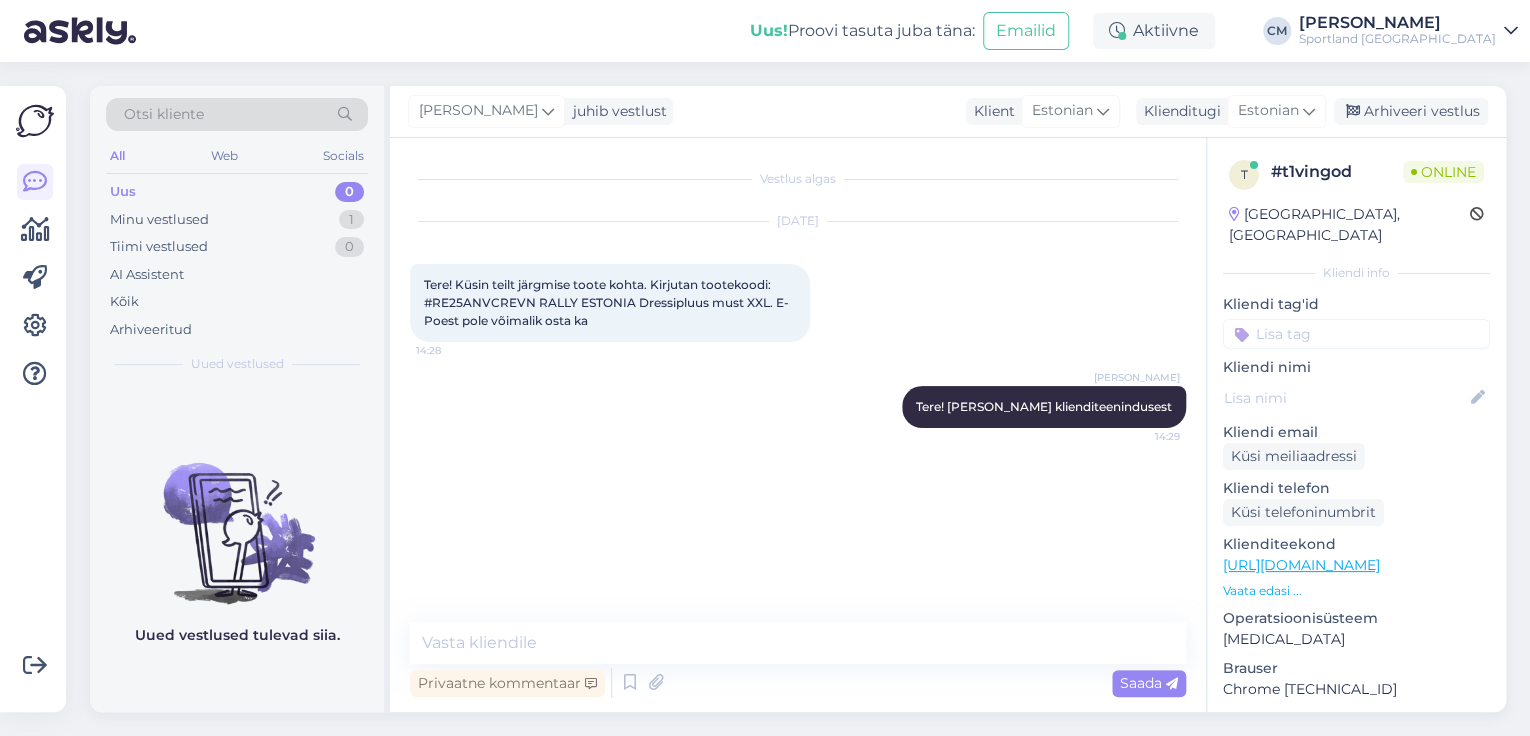 click on "Tere! Küsin teilt järgmise toote kohta. Kirjutan tootekoodi: #RE25ANVCREVN RALLY ESTONIA Dressipluus must XXL. E- Poest pole võimalik osta ka 14:28" at bounding box center [610, 303] 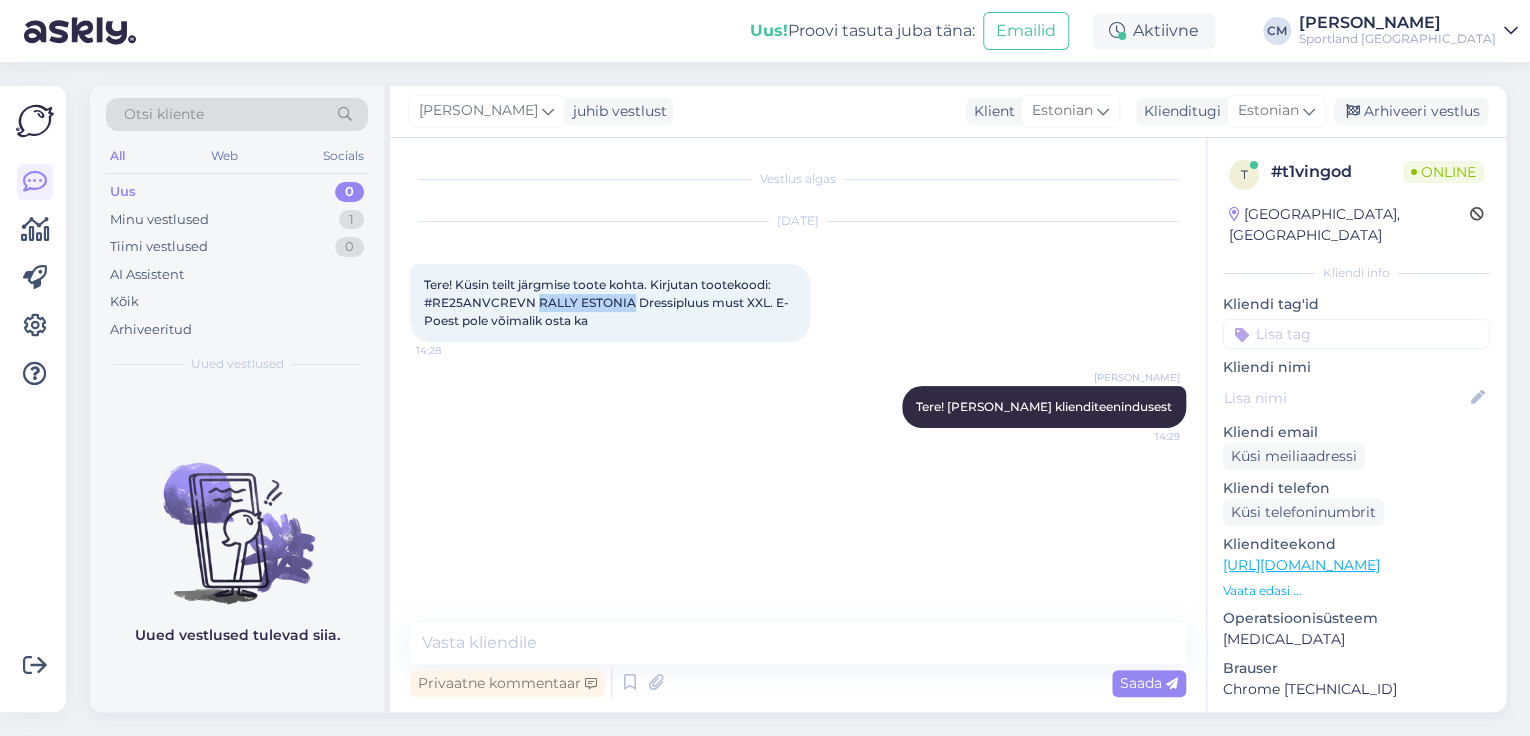 drag, startPoint x: 538, startPoint y: 300, endPoint x: 632, endPoint y: 300, distance: 94 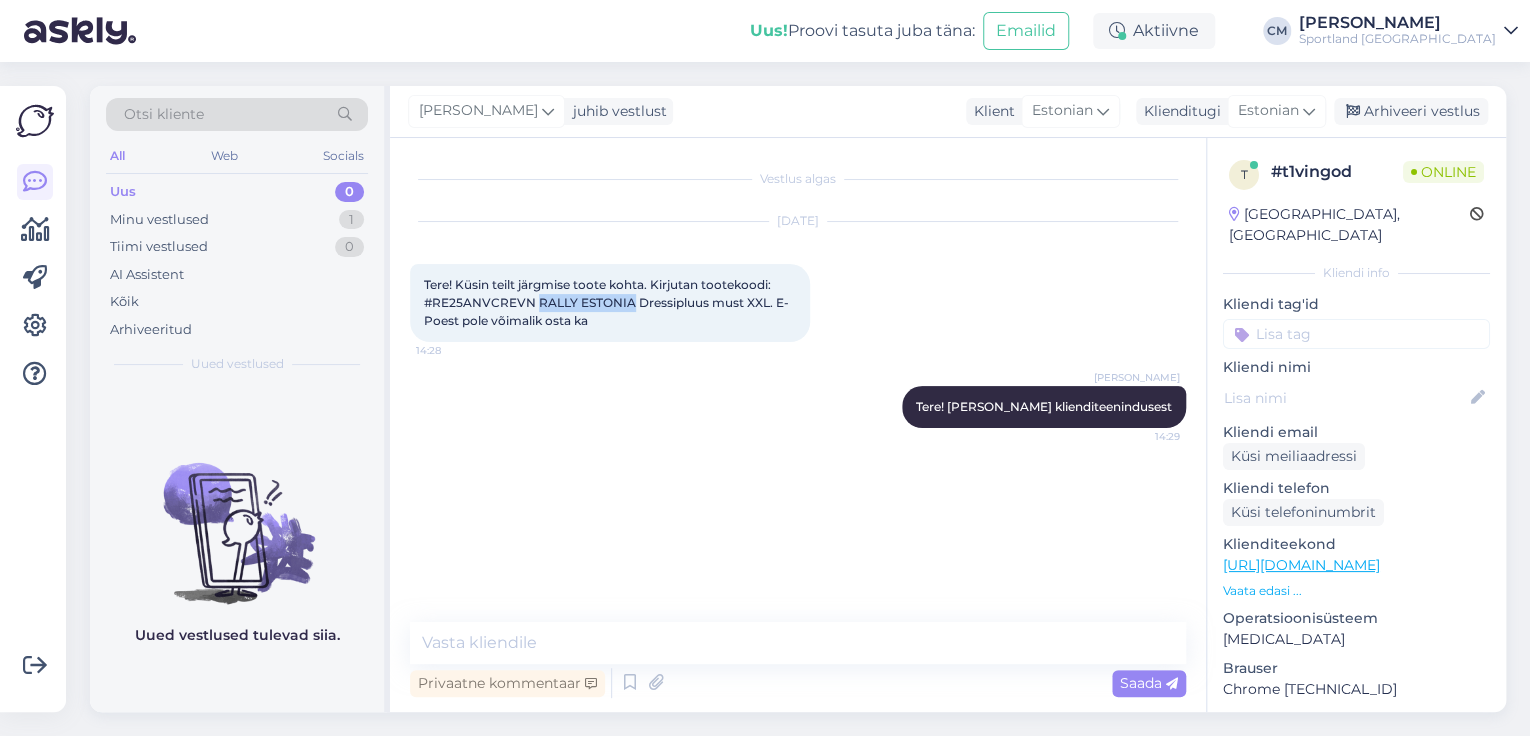 click on "Tere! Küsin teilt järgmise toote kohta. Kirjutan tootekoodi: #RE25ANVCREVN RALLY ESTONIA Dressipluus must XXL. E- Poest pole võimalik osta ka" at bounding box center (608, 302) 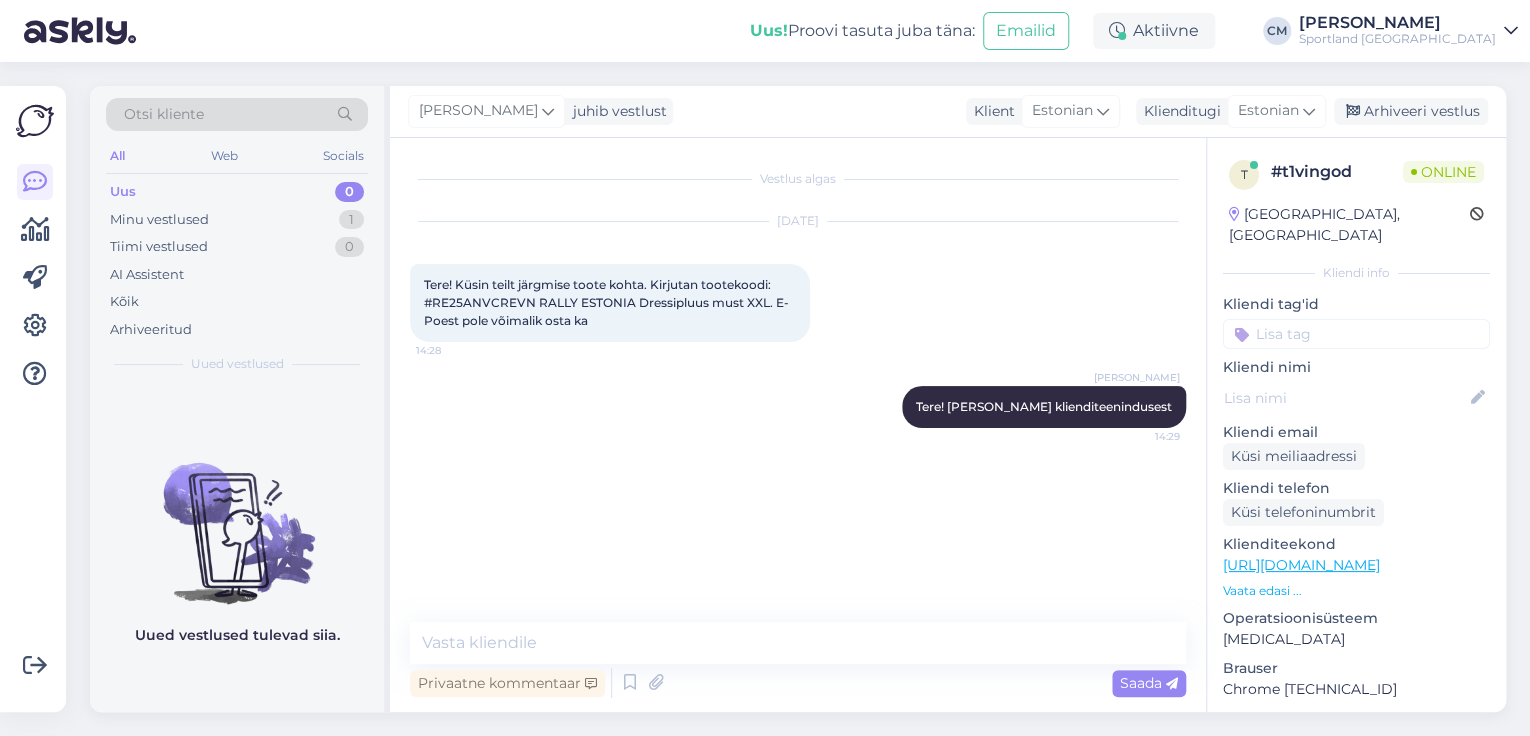 click on "Tere! Küsin teilt järgmise toote kohta. Kirjutan tootekoodi: #RE25ANVCREVN RALLY ESTONIA Dressipluus must XXL. E- Poest pole võimalik osta ka" at bounding box center (608, 302) 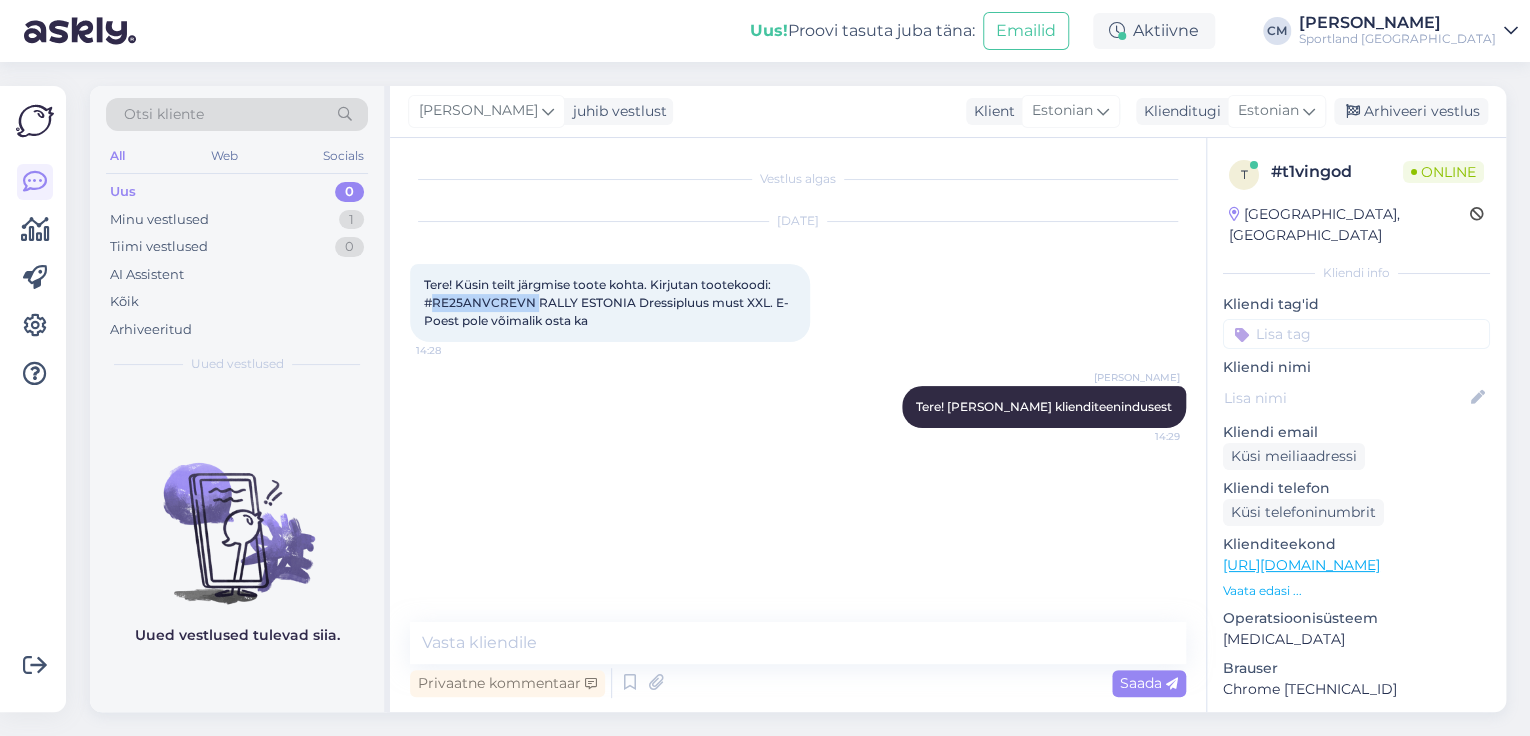 click on "Tere! Küsin teilt järgmise toote kohta. Kirjutan tootekoodi: #RE25ANVCREVN RALLY ESTONIA Dressipluus must XXL. E- Poest pole võimalik osta ka" at bounding box center (608, 302) 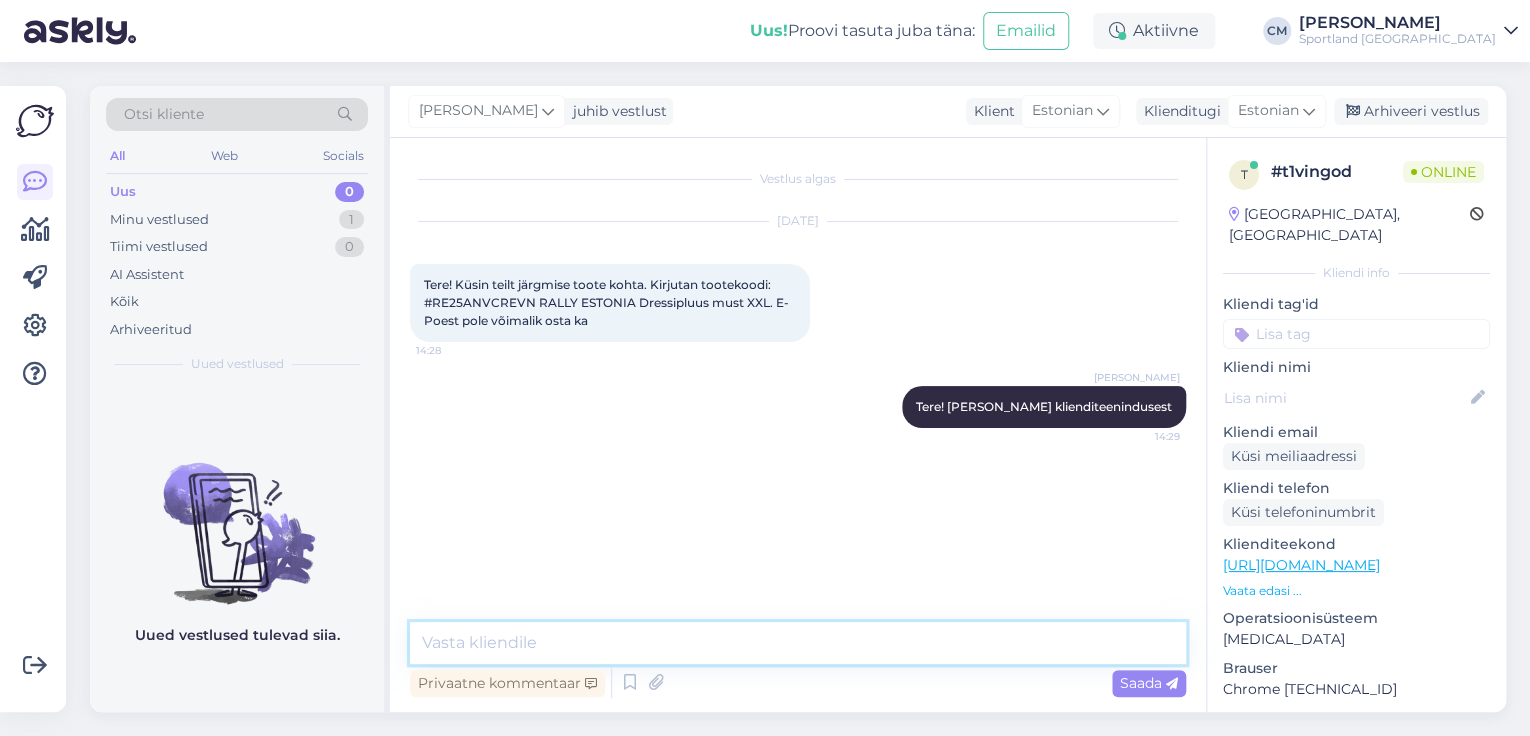 click at bounding box center (798, 643) 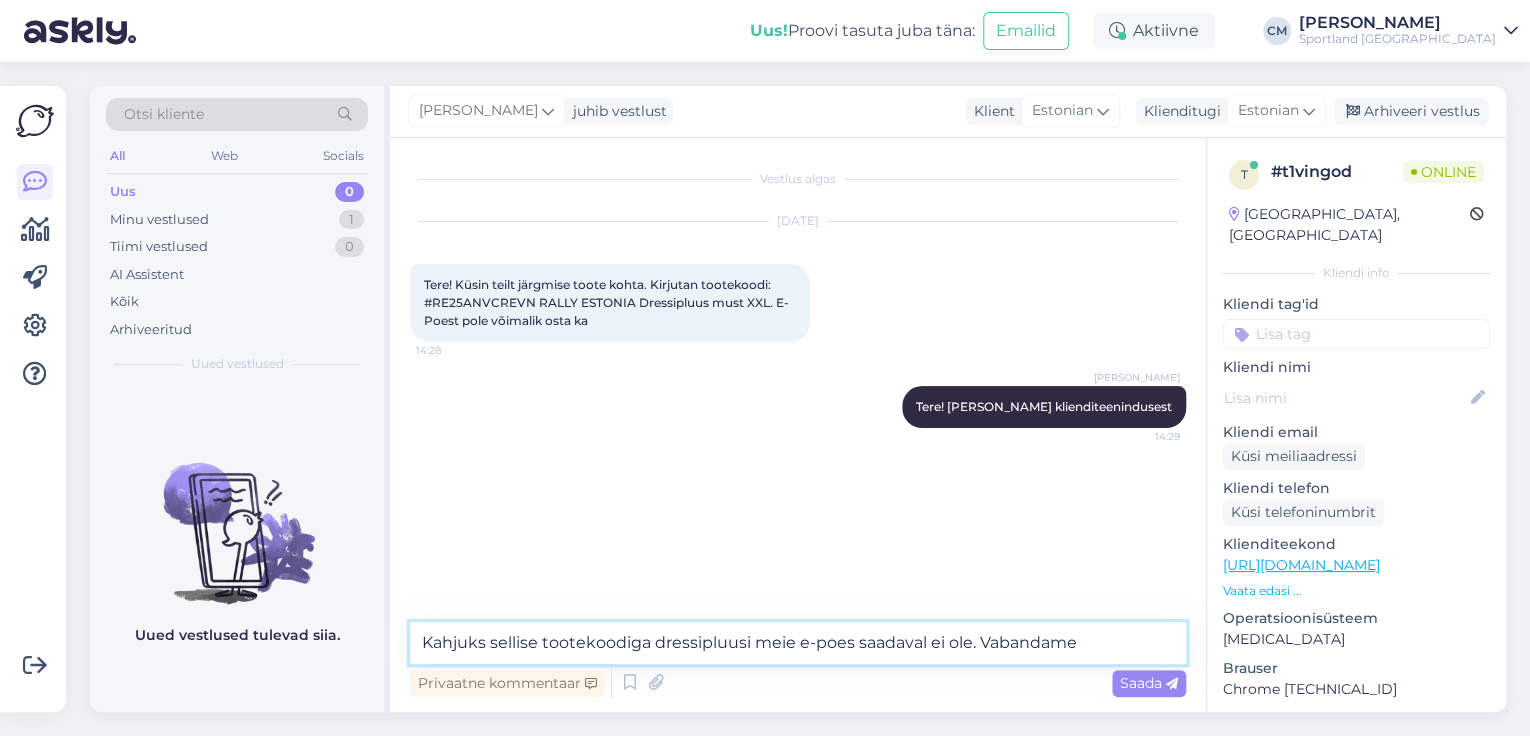 type on "Kahjuks sellise tootekoodiga dressipluusi meie e-poes saadaval ei ole. Vabandame!" 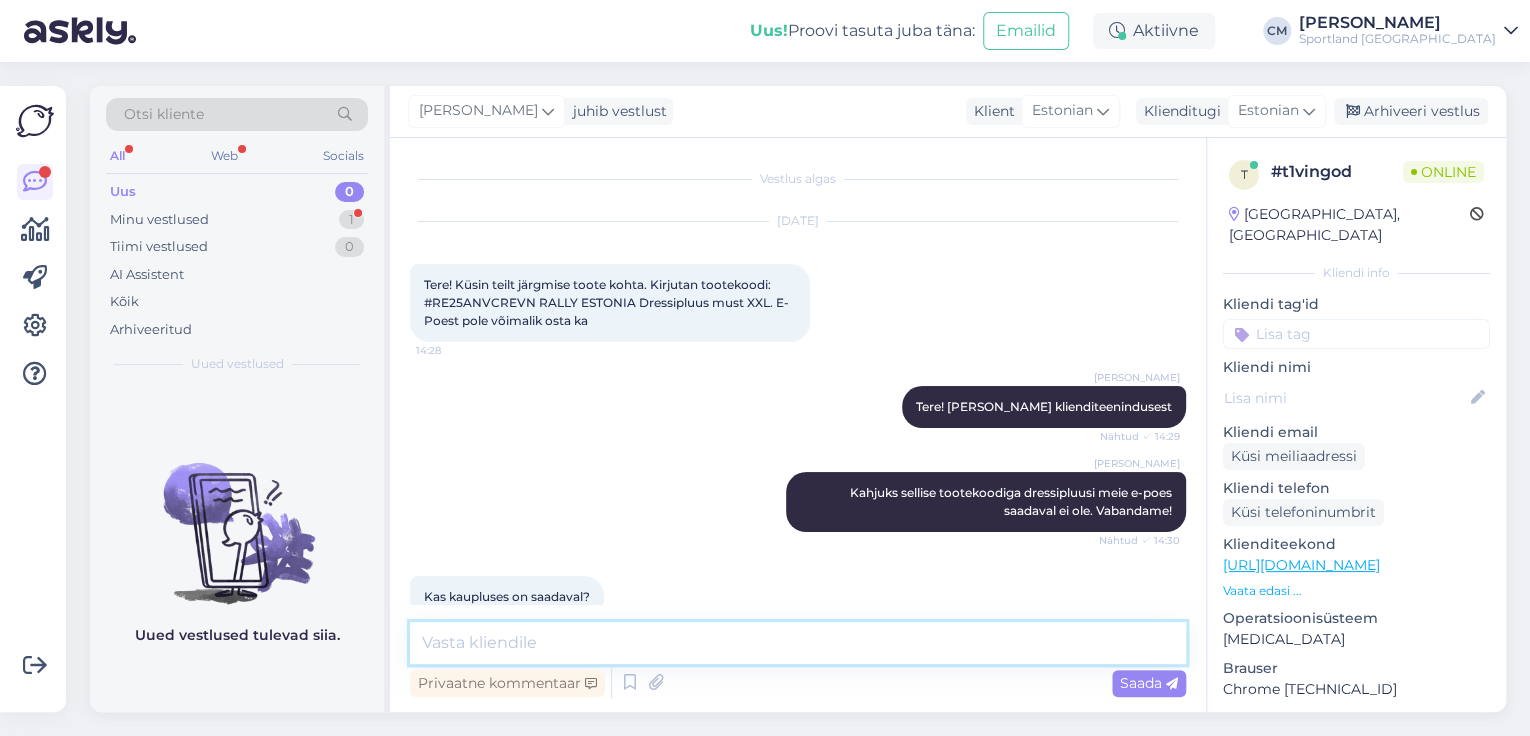 scroll, scrollTop: 36, scrollLeft: 0, axis: vertical 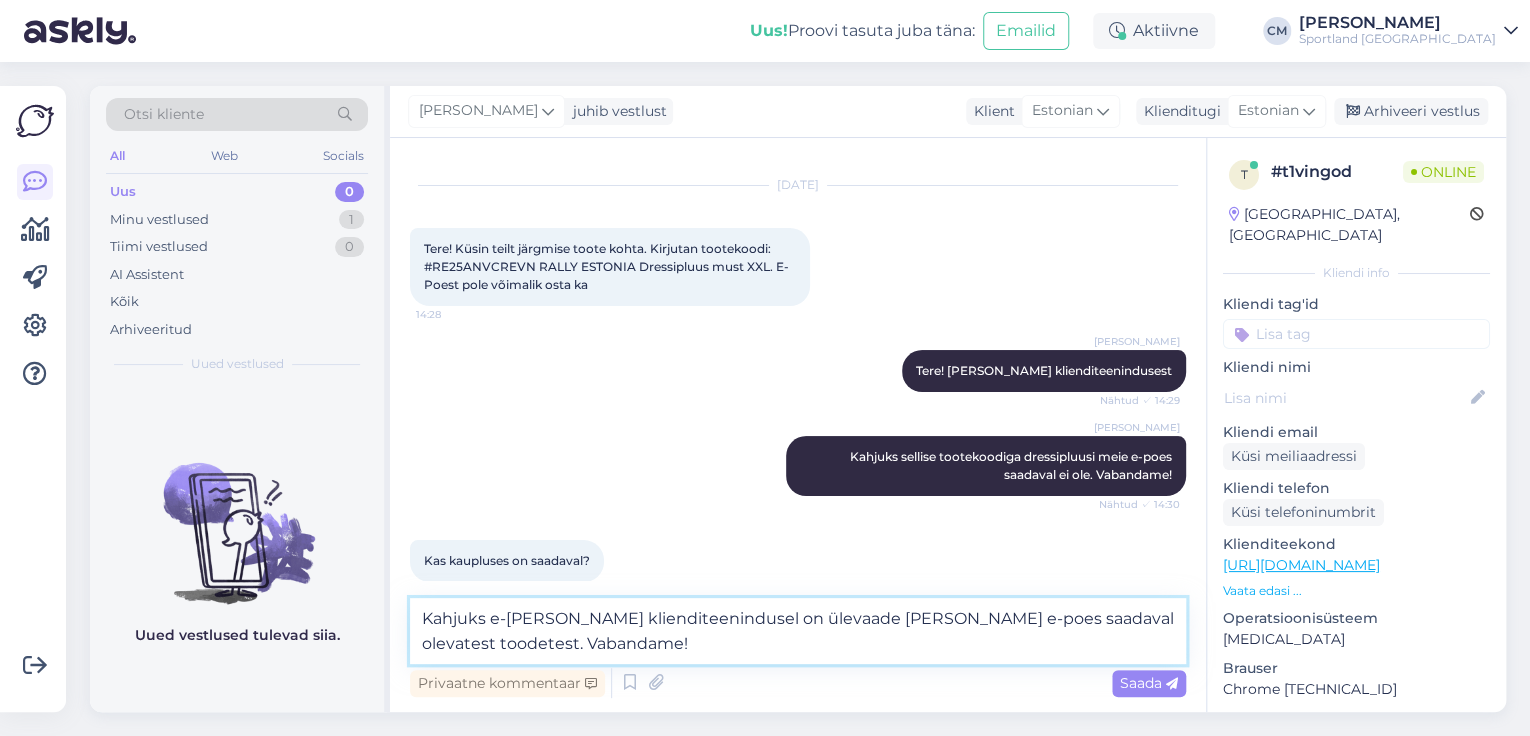 type on "Kahjuks e-[PERSON_NAME] klienditeenindusel on ülevaade [PERSON_NAME] e-poes saadaval olevatest toodetest. Vabandame!" 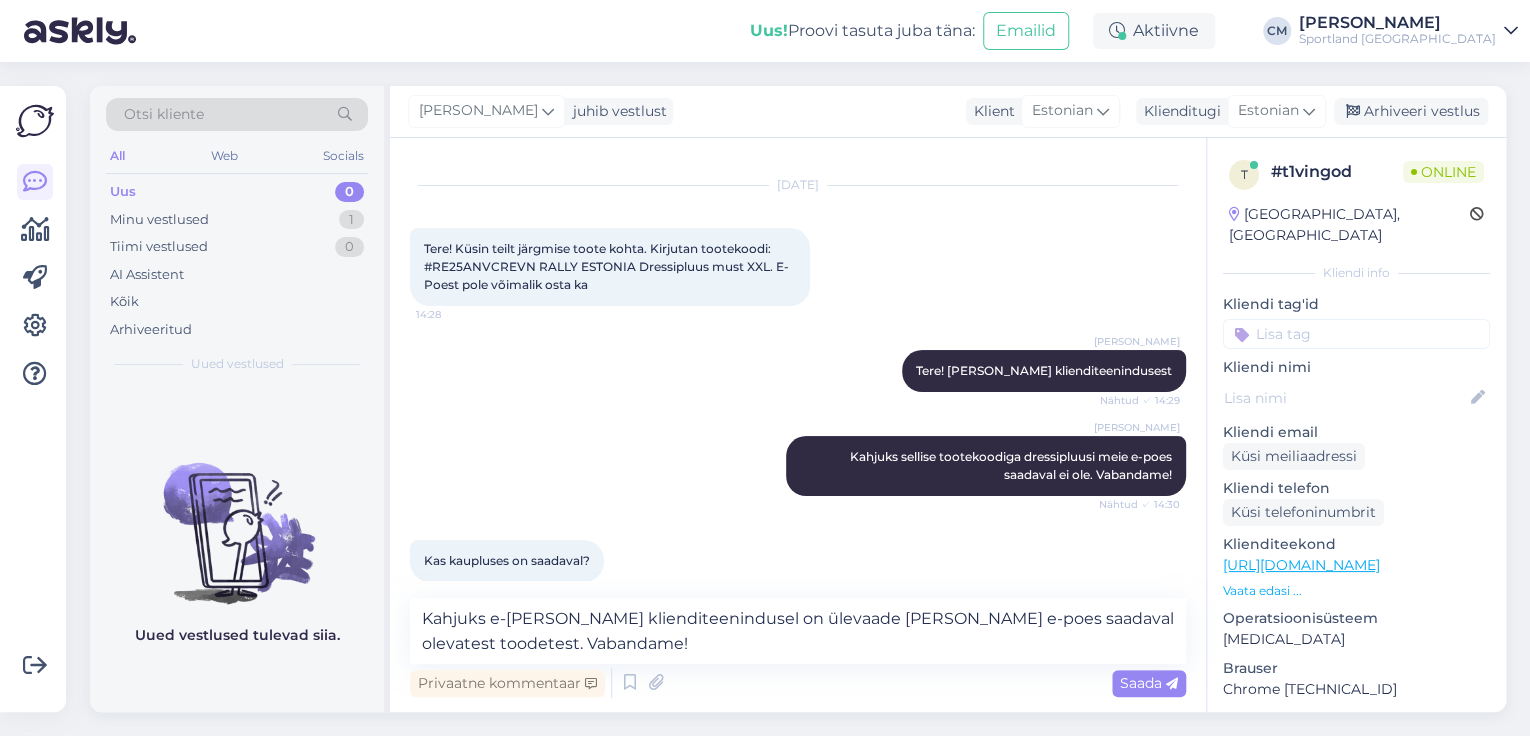click on "Tere! Küsin teilt järgmise toote kohta. Kirjutan tootekoodi: #RE25ANVCREVN RALLY ESTONIA Dressipluus must XXL. E- Poest pole võimalik osta ka" at bounding box center (608, 266) 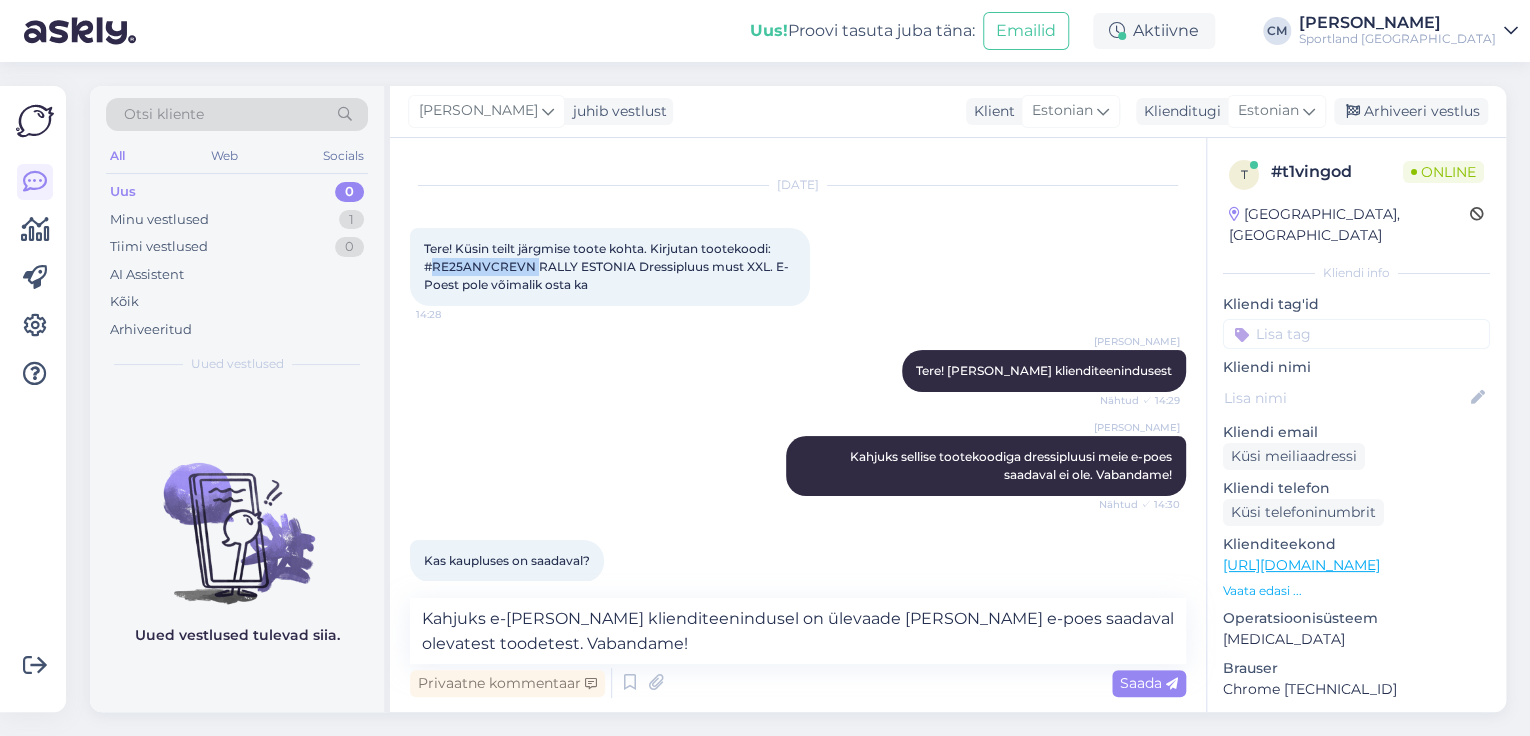 click on "Tere! Küsin teilt järgmise toote kohta. Kirjutan tootekoodi: #RE25ANVCREVN RALLY ESTONIA Dressipluus must XXL. E- Poest pole võimalik osta ka" at bounding box center [608, 266] 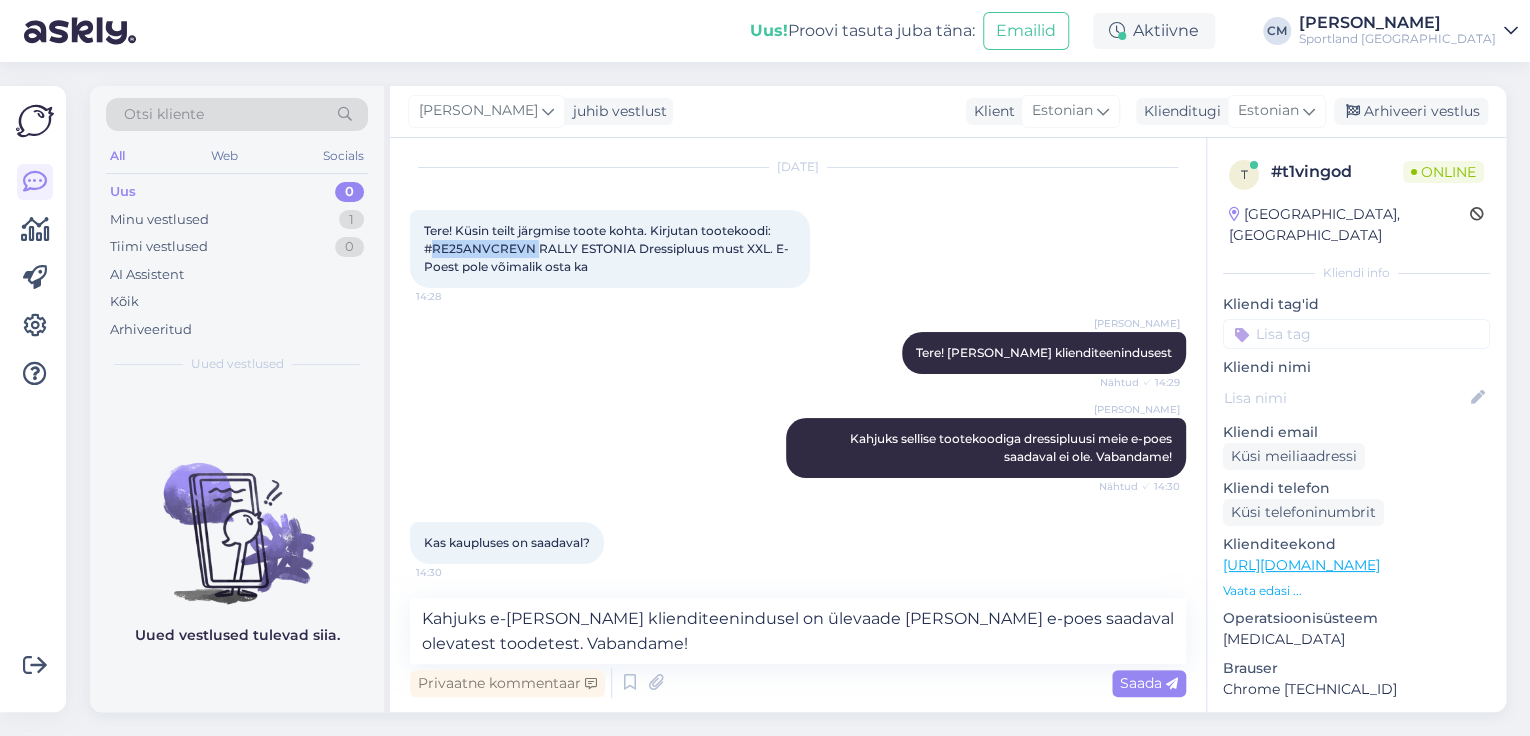 scroll, scrollTop: 60, scrollLeft: 0, axis: vertical 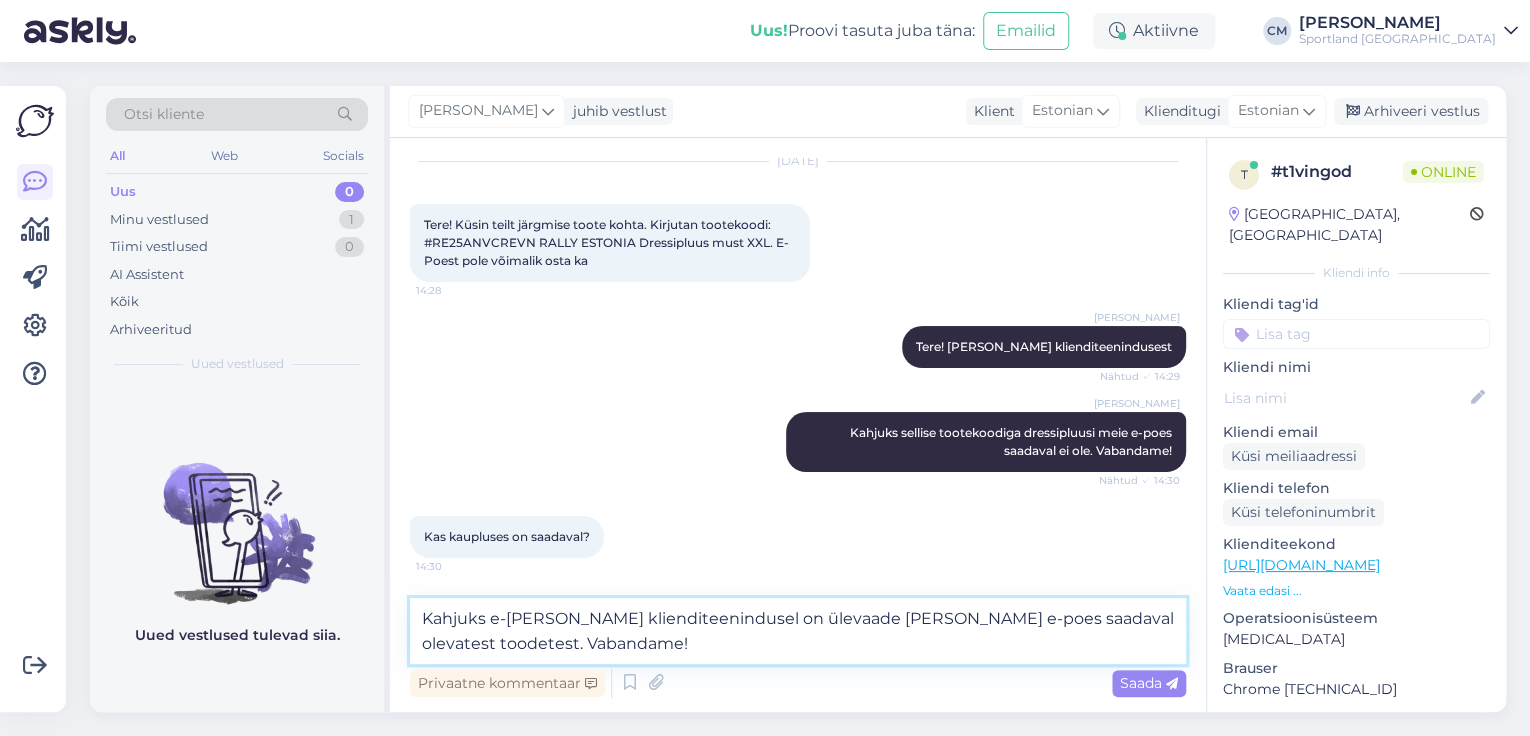 click on "Kahjuks e-[PERSON_NAME] klienditeenindusel on ülevaade [PERSON_NAME] e-poes saadaval olevatest toodetest. Vabandame!" at bounding box center [798, 631] 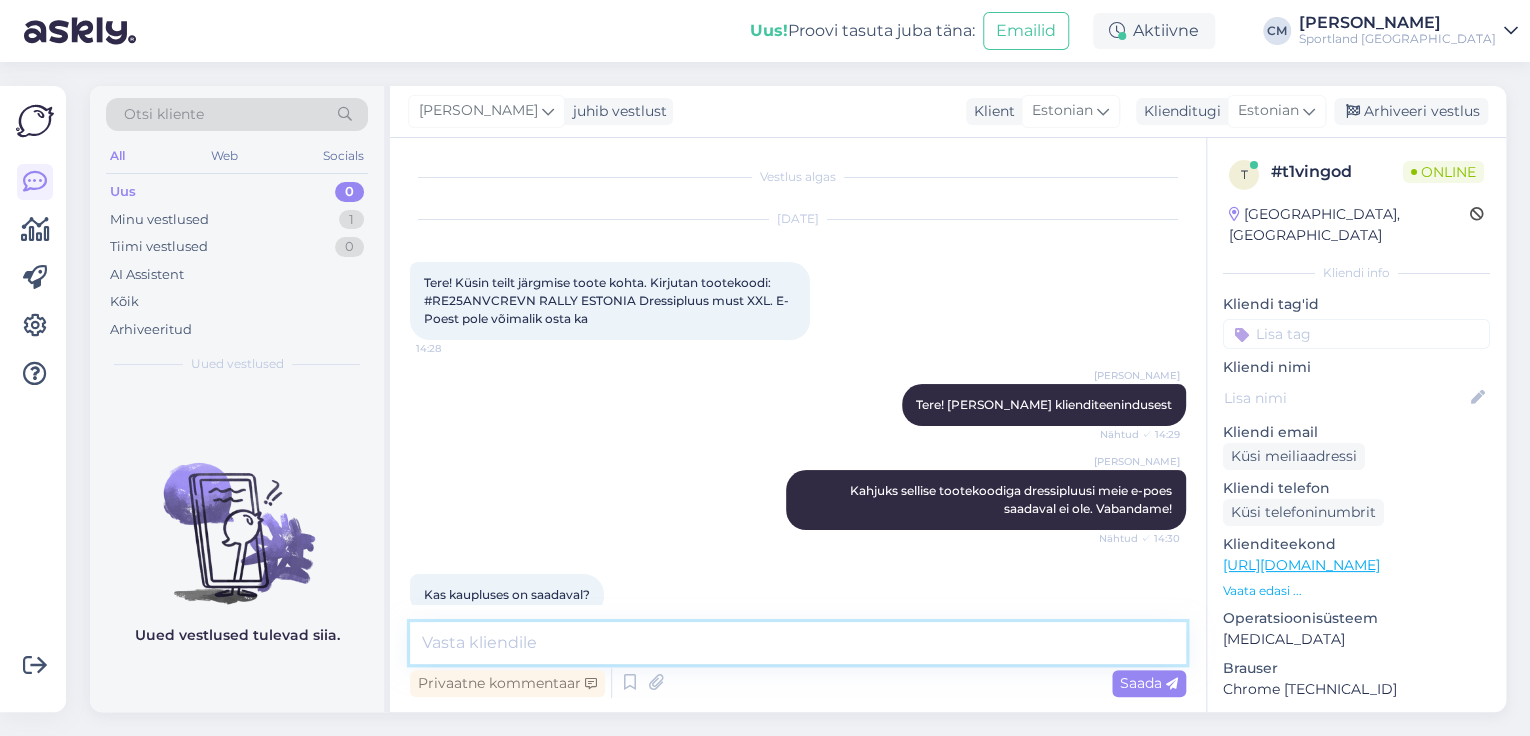 scroll, scrollTop: 0, scrollLeft: 0, axis: both 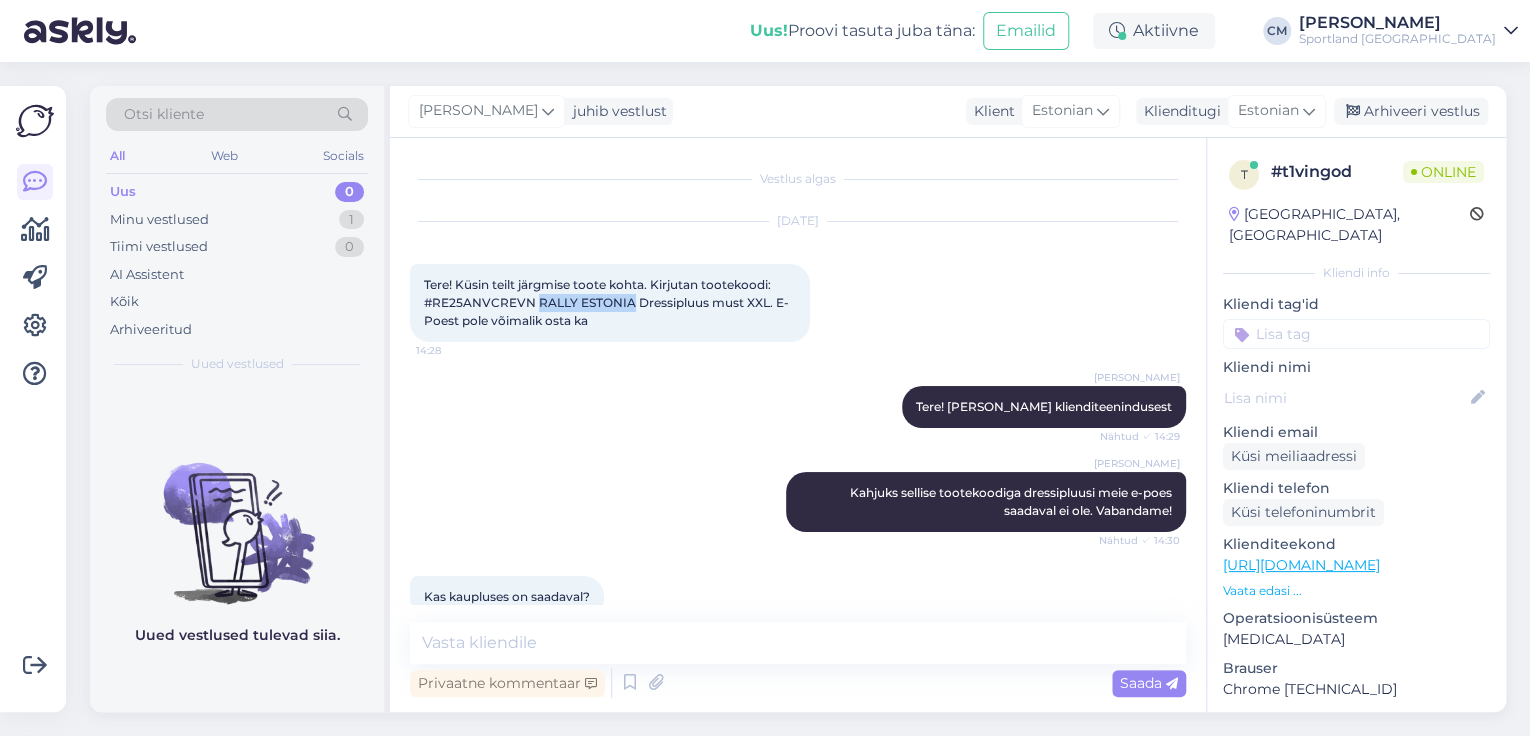 drag, startPoint x: 536, startPoint y: 300, endPoint x: 631, endPoint y: 301, distance: 95.005264 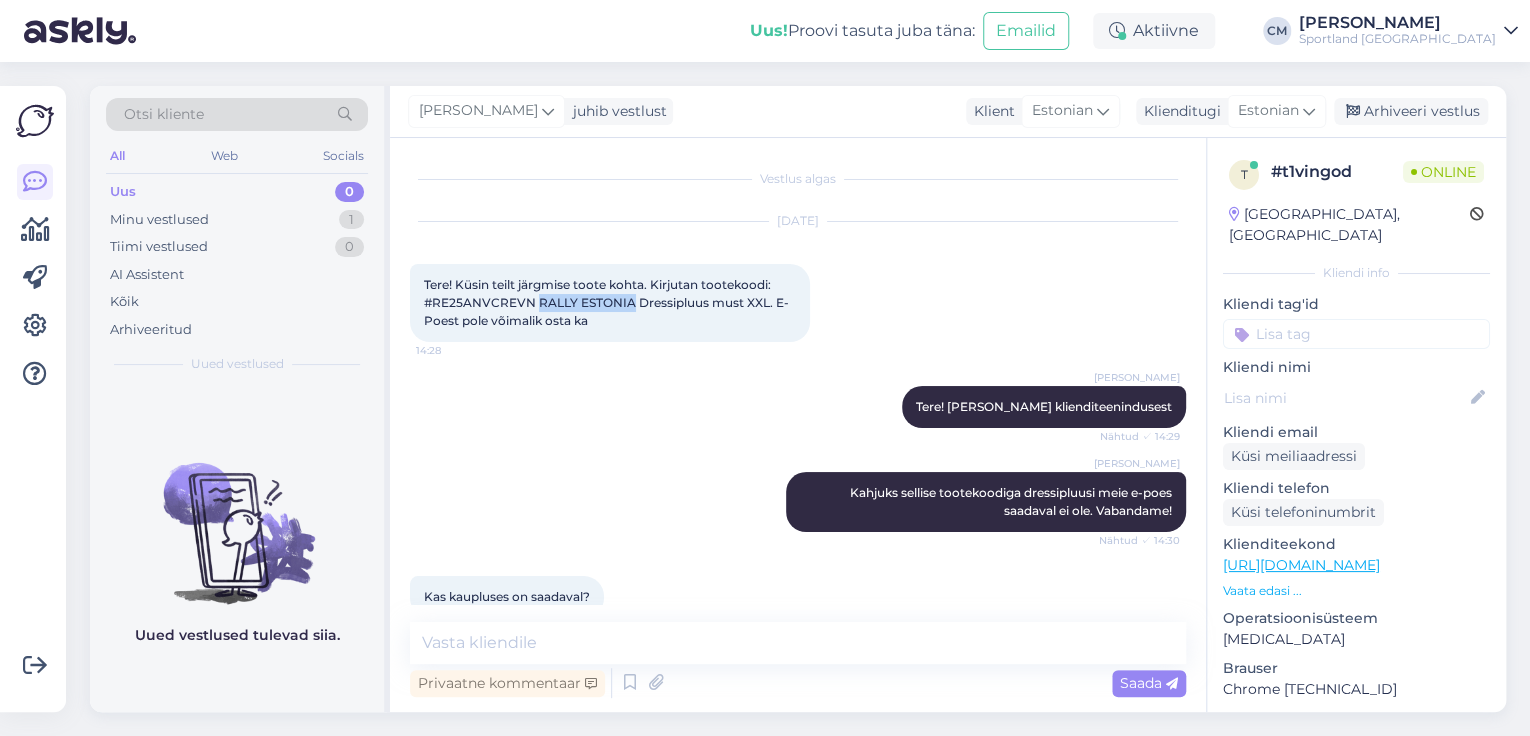 click on "Tere! Küsin teilt järgmise toote kohta. Kirjutan tootekoodi: #RE25ANVCREVN RALLY ESTONIA Dressipluus must XXL. E- Poest pole võimalik osta ka" at bounding box center (608, 302) 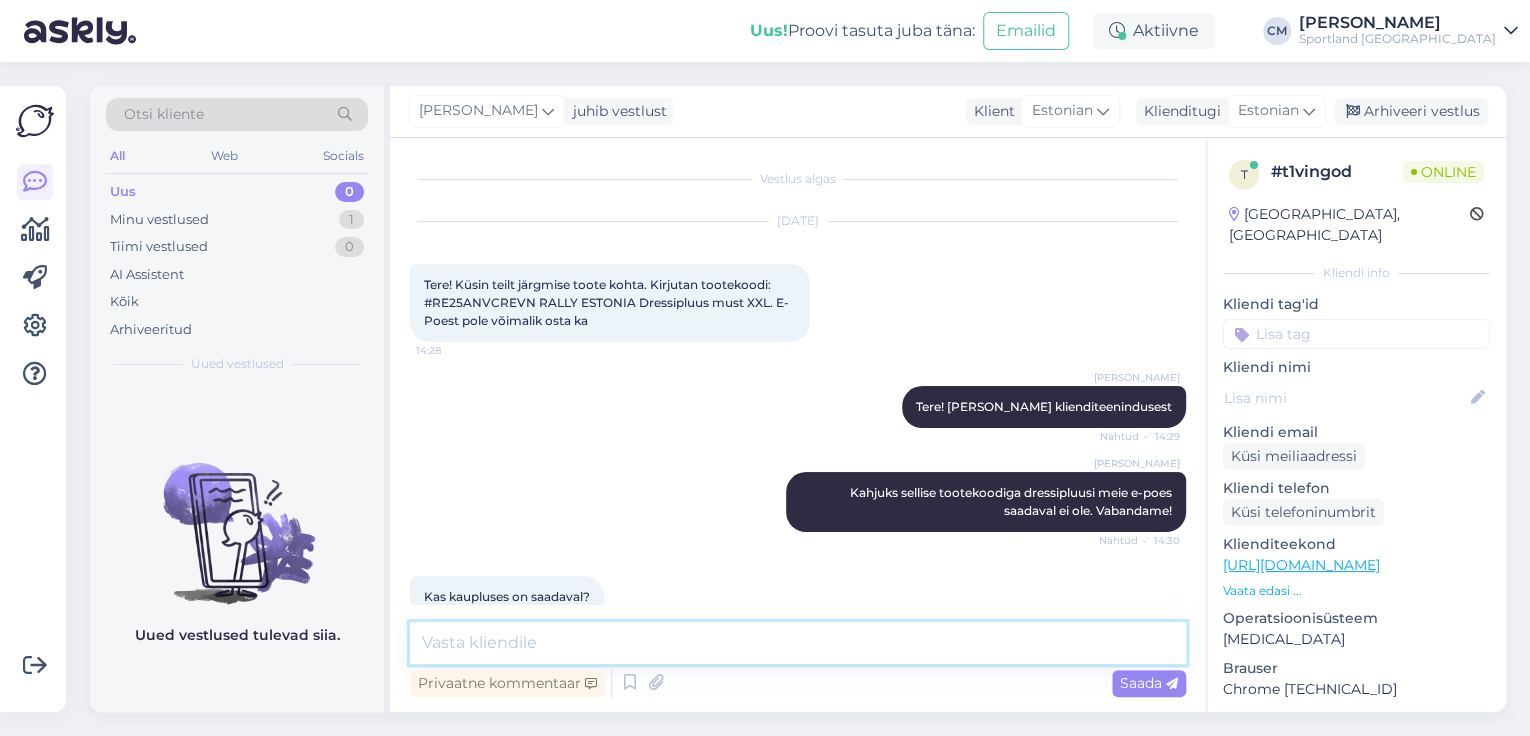 click at bounding box center [798, 643] 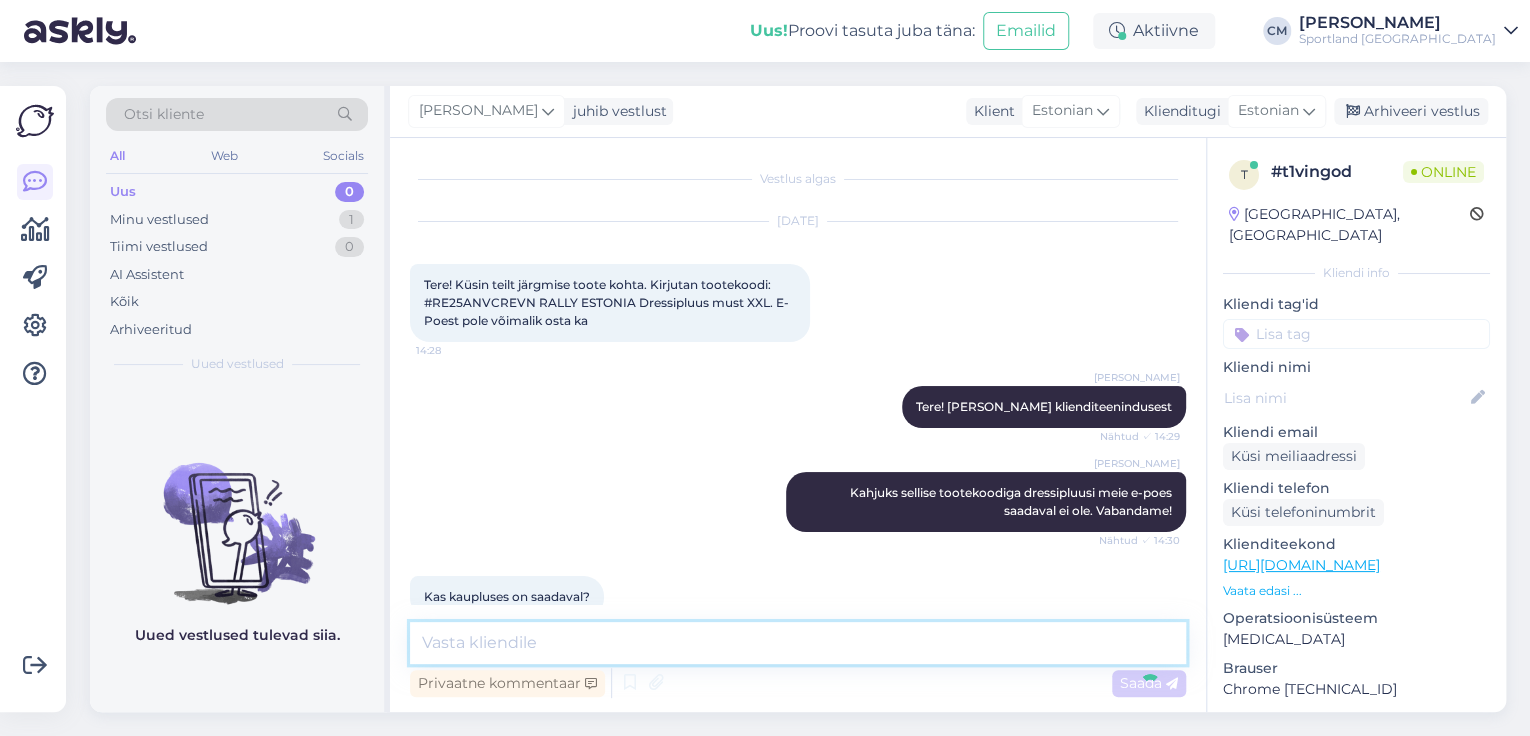 scroll, scrollTop: 244, scrollLeft: 0, axis: vertical 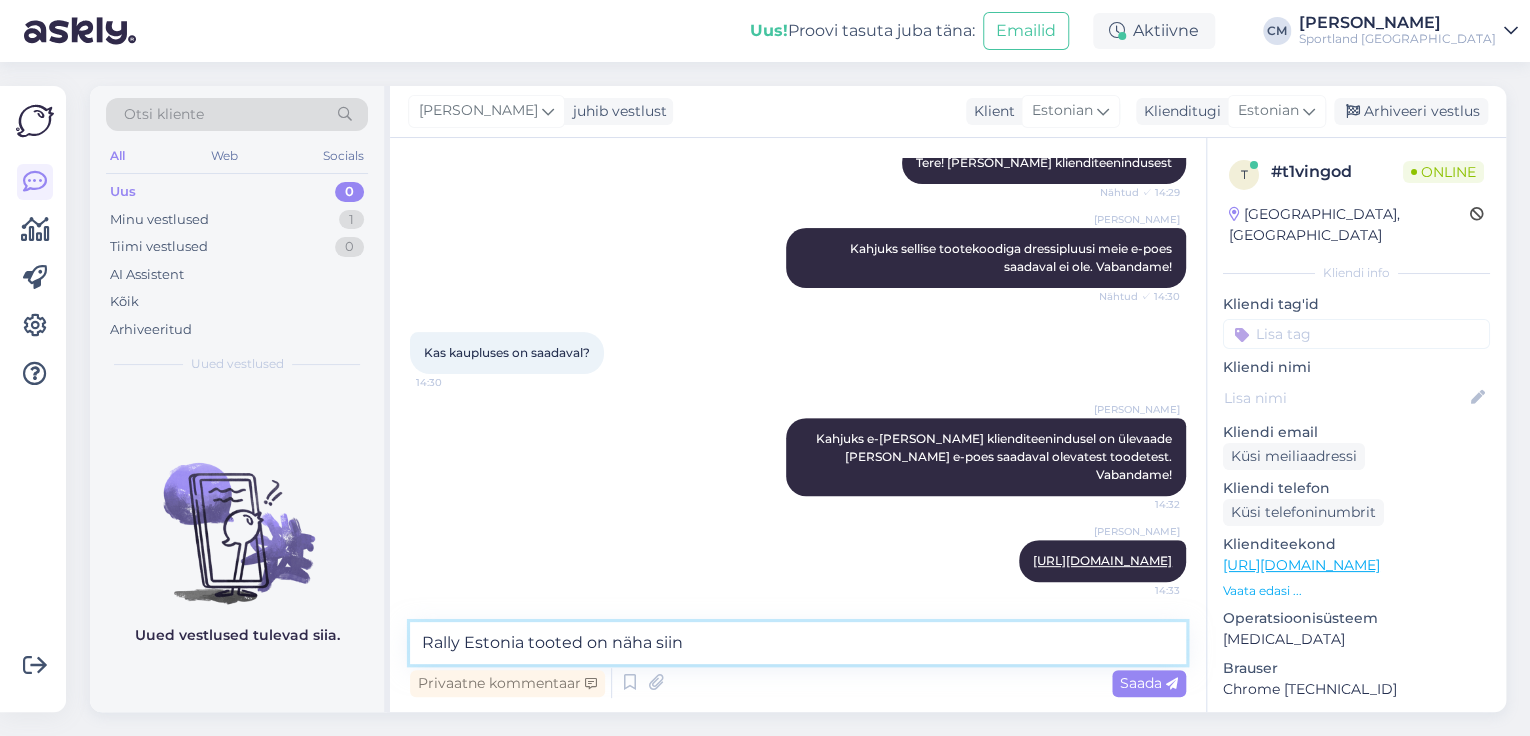 type on "Rally Estonia tooted on näha siin:" 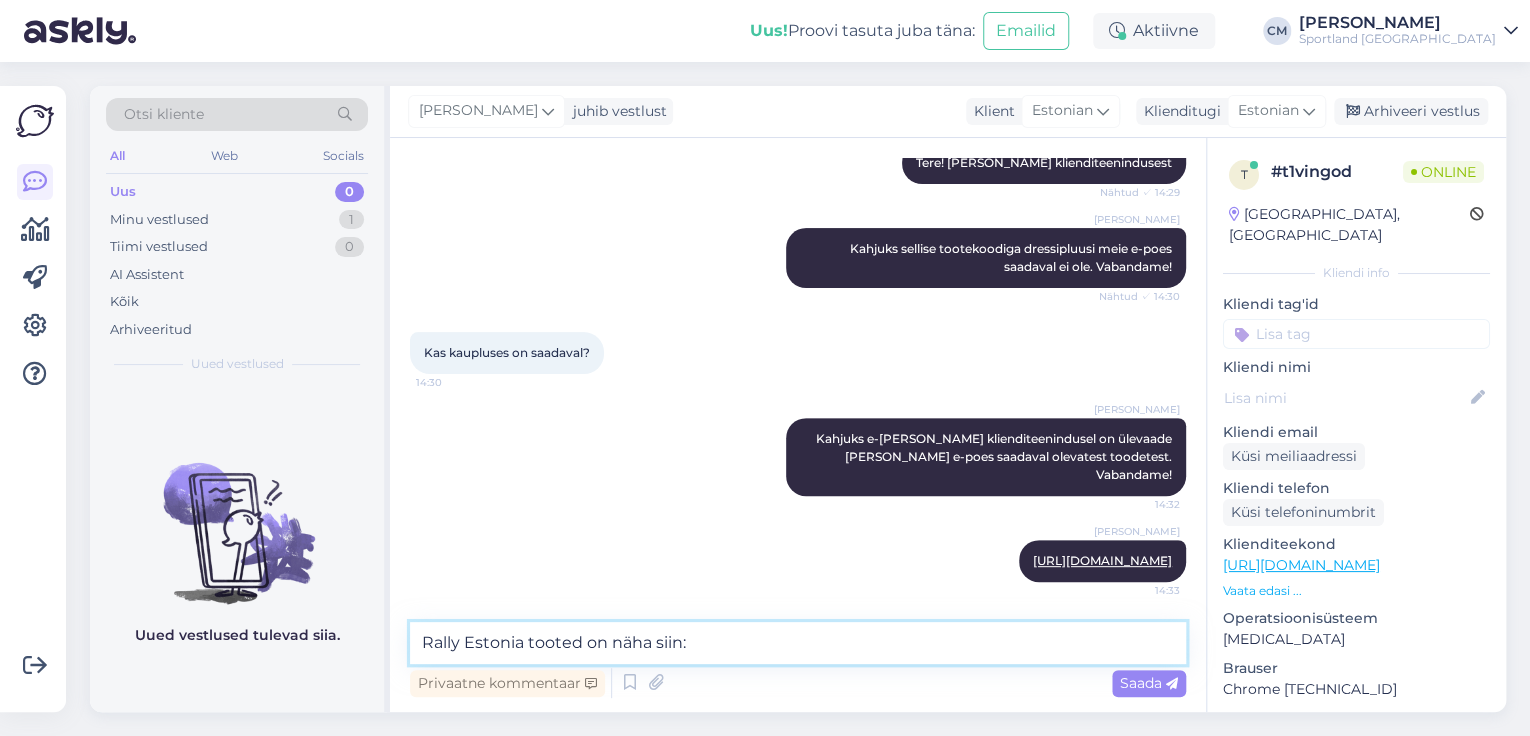 type 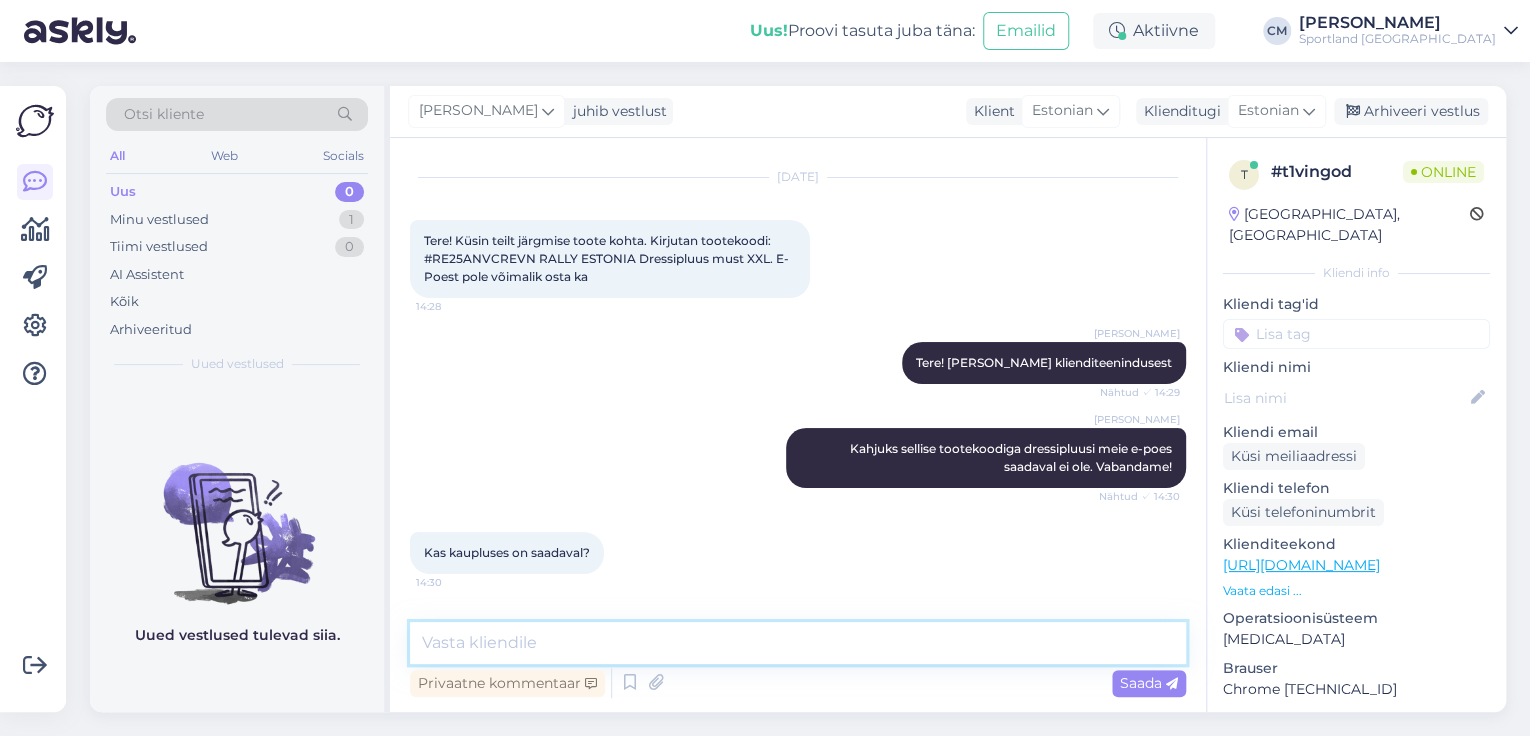 scroll, scrollTop: 0, scrollLeft: 0, axis: both 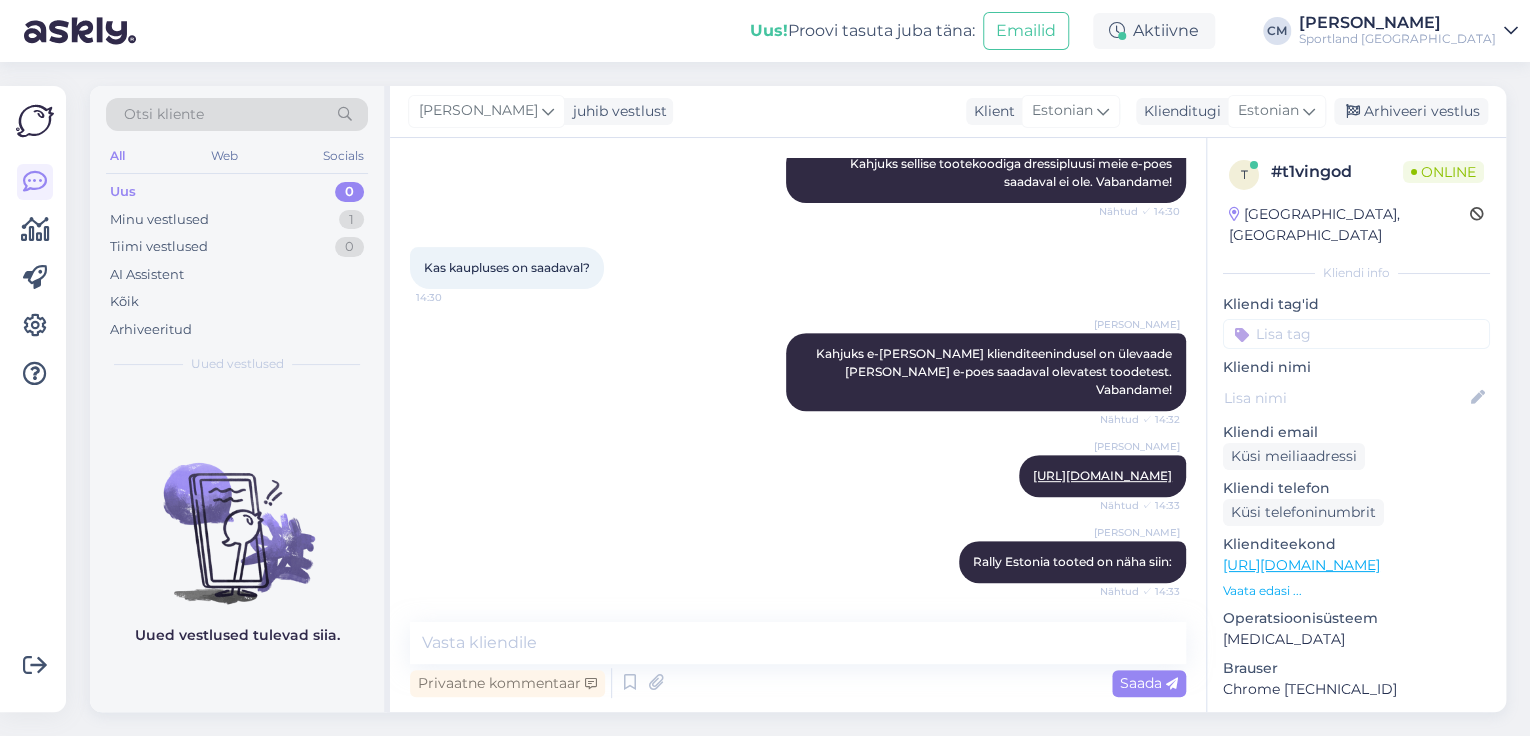 click on "Kliendi tag'id" at bounding box center [1356, 321] 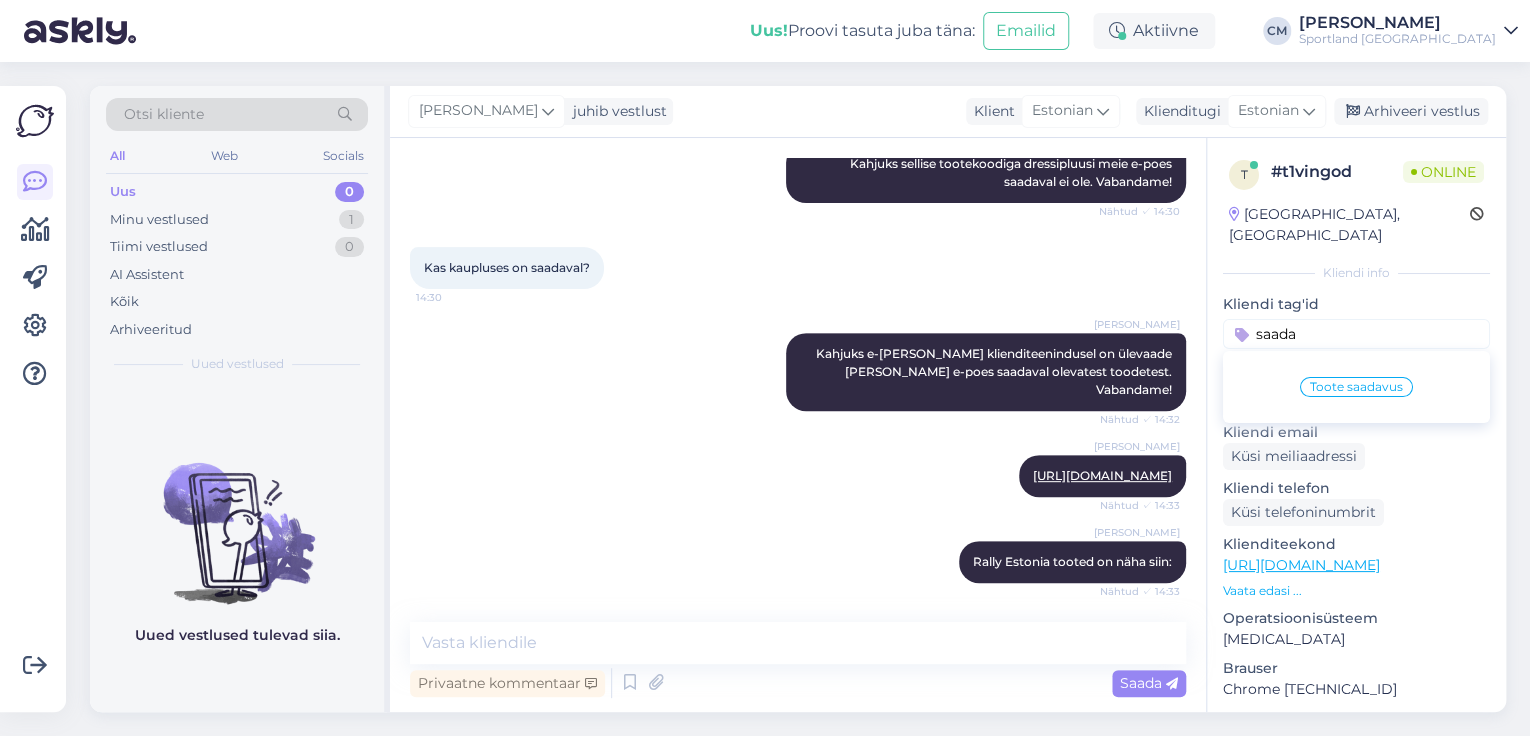 type on "saada" 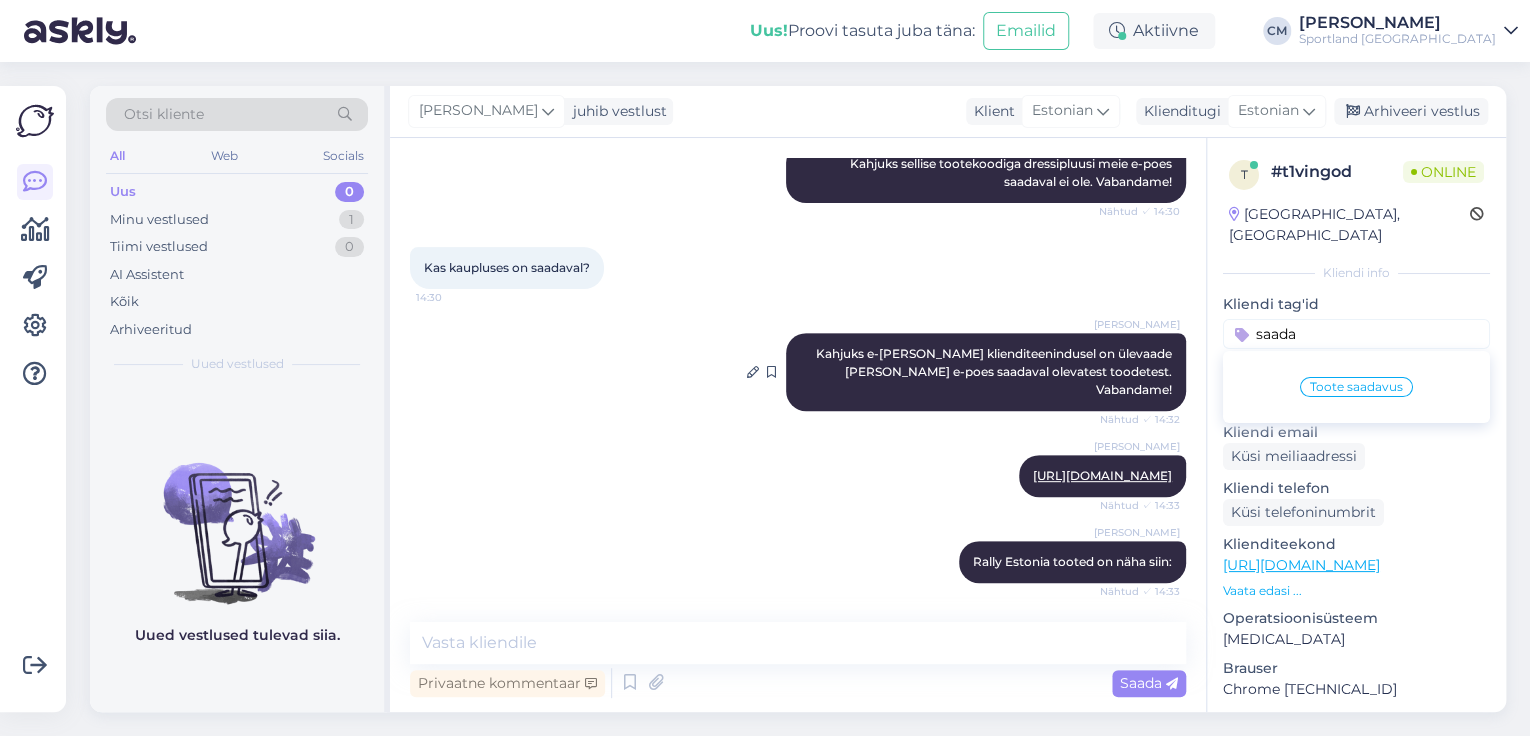 type 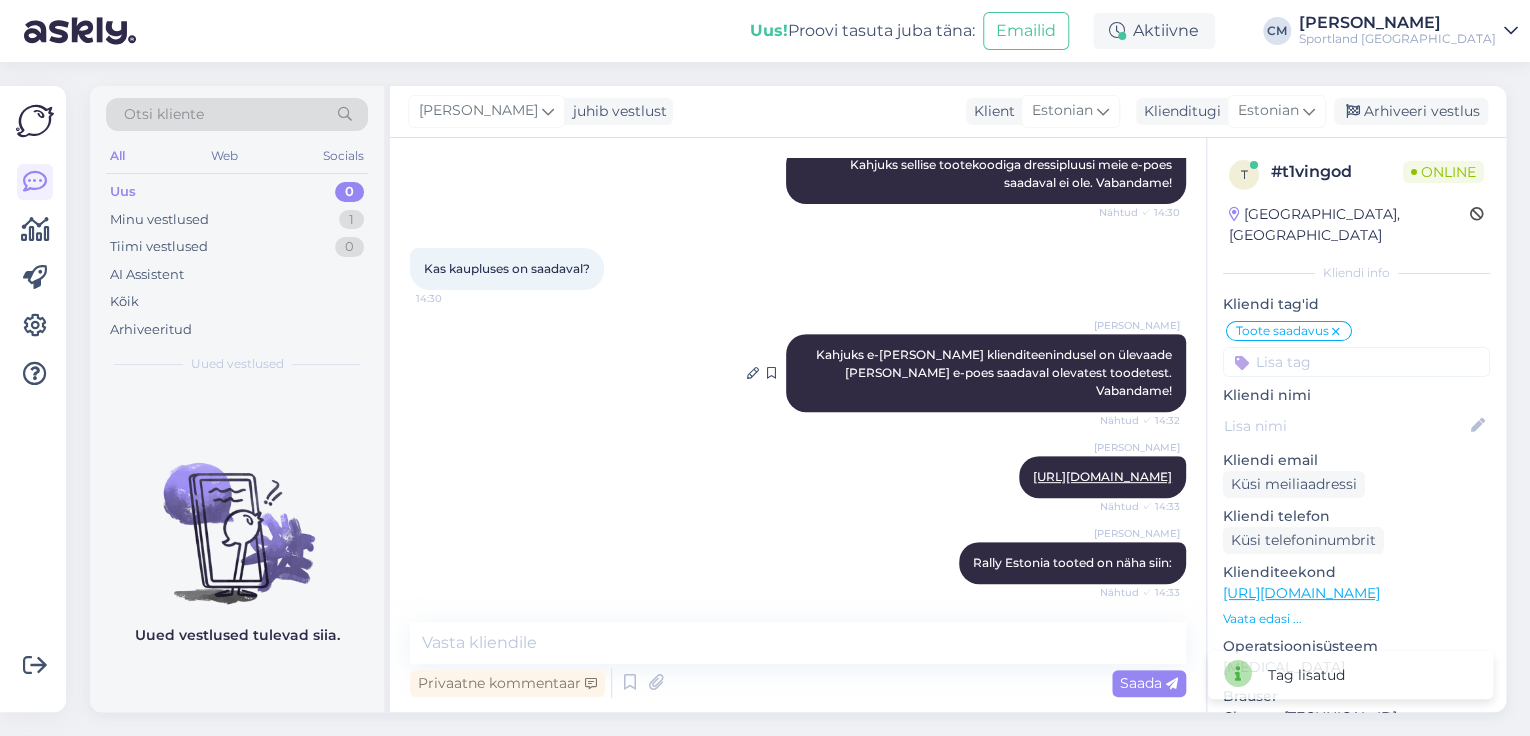 scroll, scrollTop: 329, scrollLeft: 0, axis: vertical 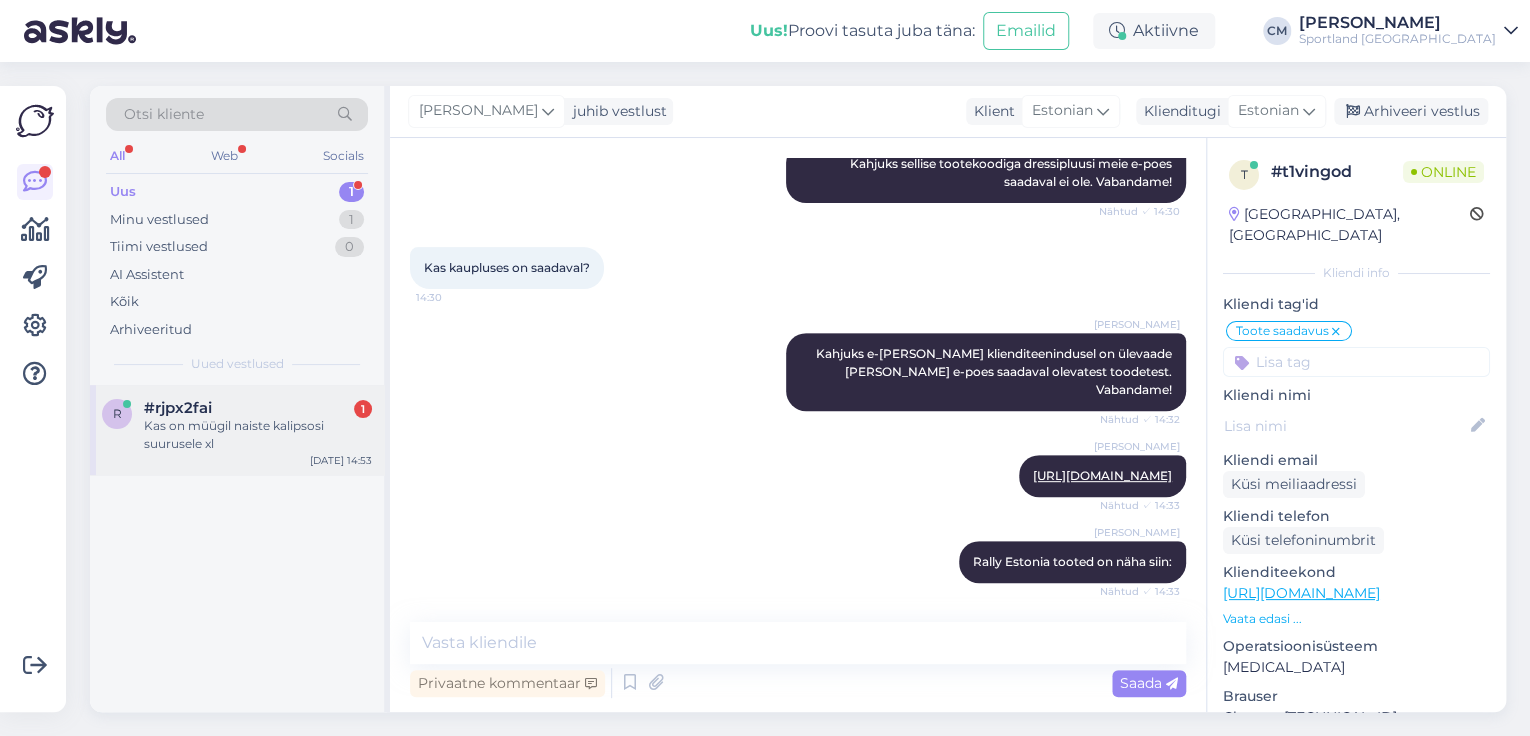 click on "r #rjpx2fai 1 Kas on müügil naiste kalipsosi suurusele xl [DATE] 14:53" at bounding box center [237, 430] 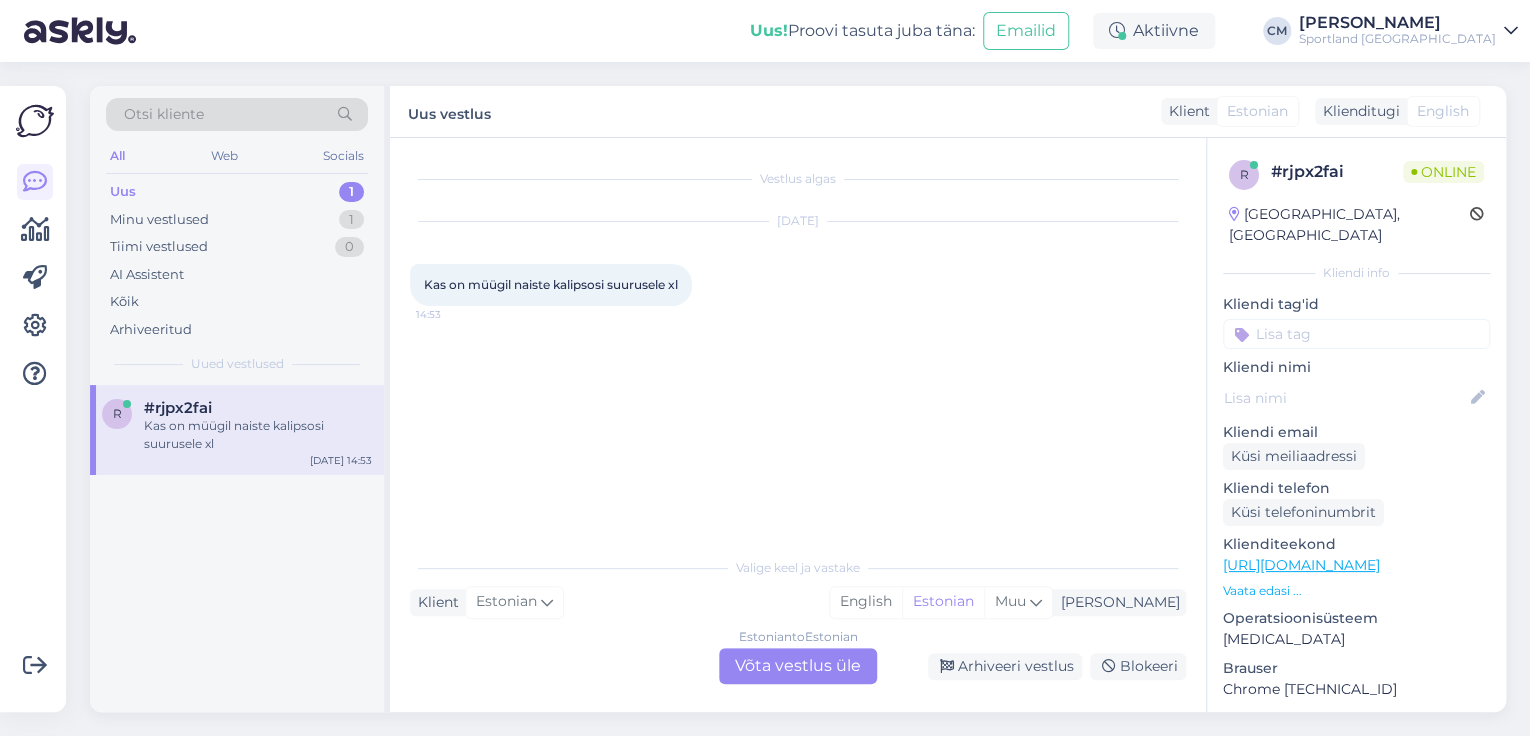scroll, scrollTop: 0, scrollLeft: 0, axis: both 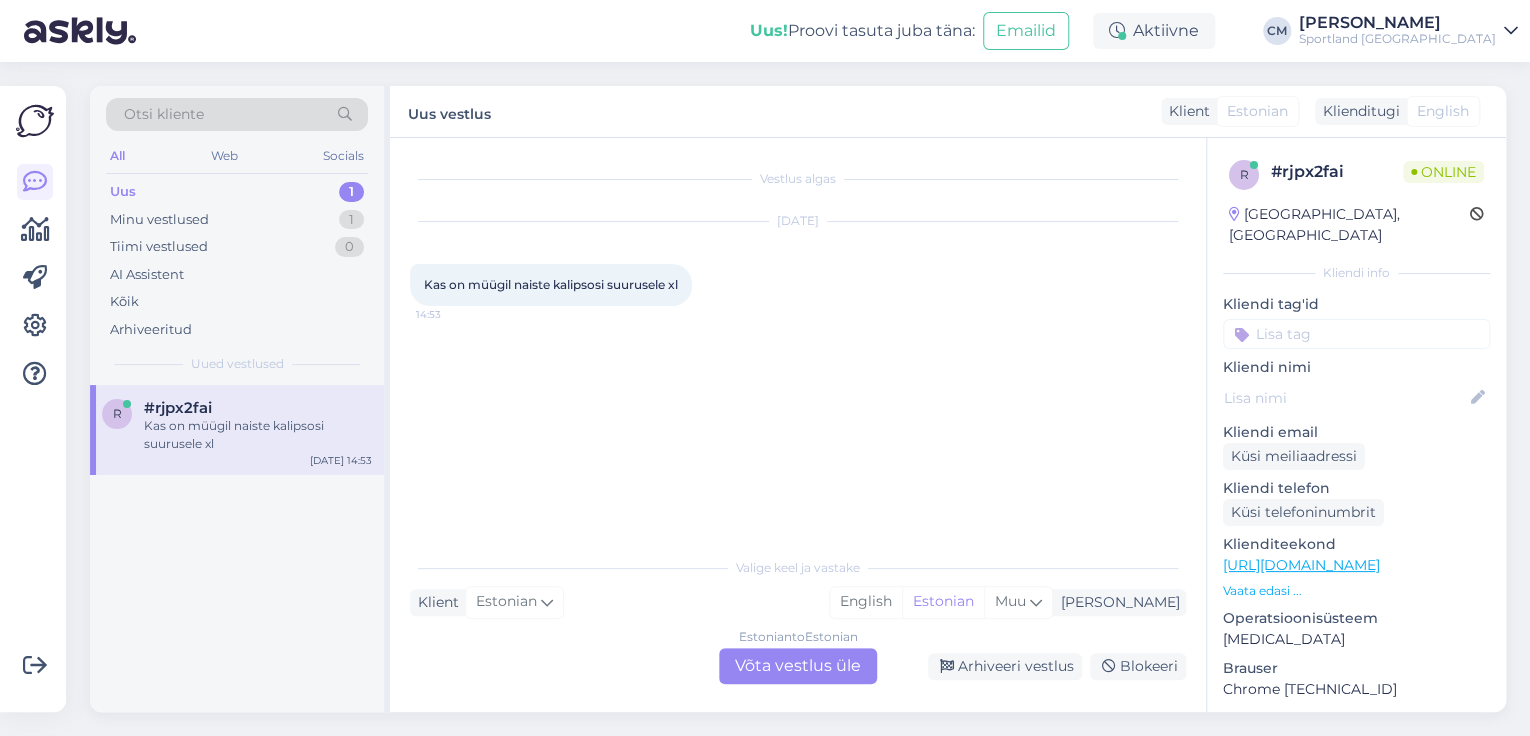 click on "Estonian  to  Estonian Võta vestlus üle" at bounding box center (798, 666) 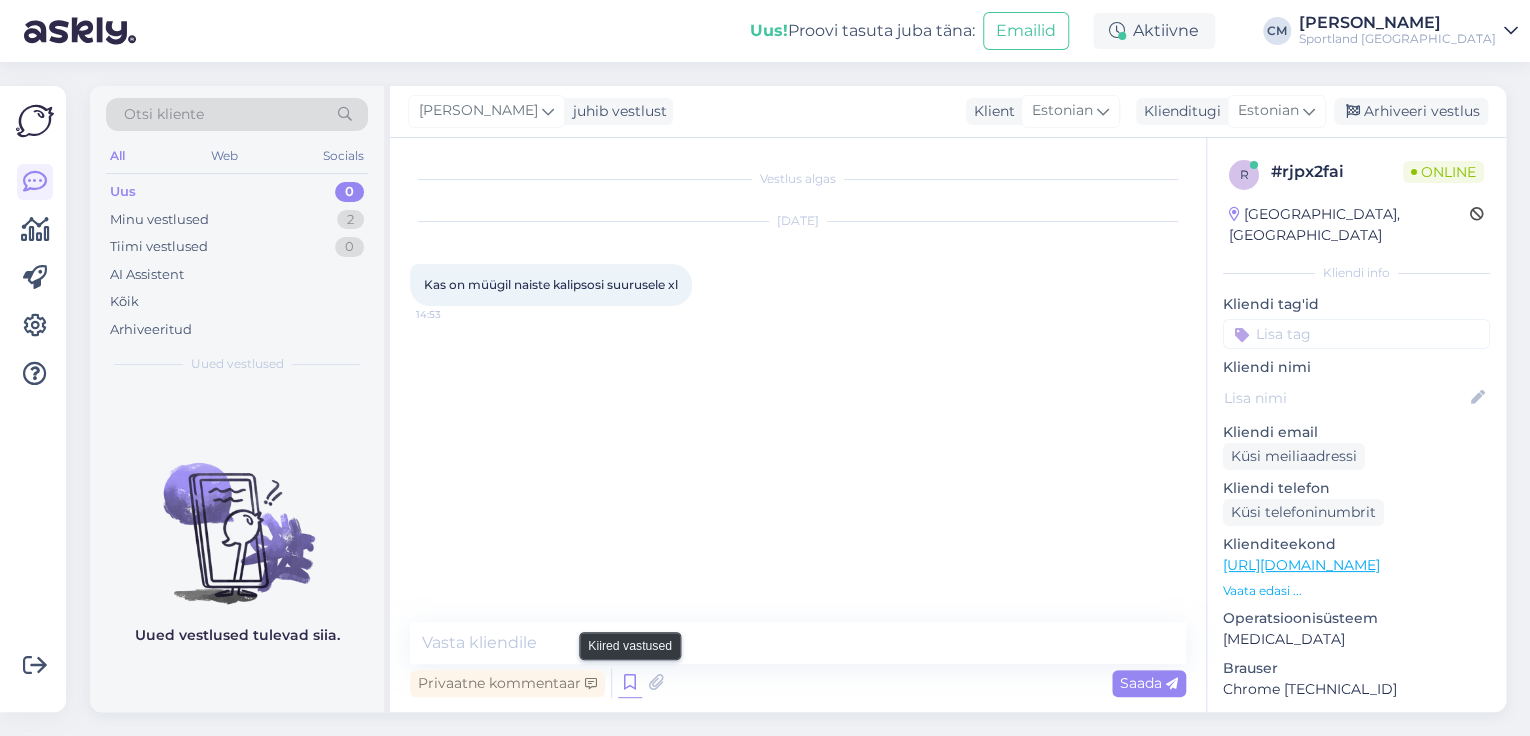 click at bounding box center [630, 683] 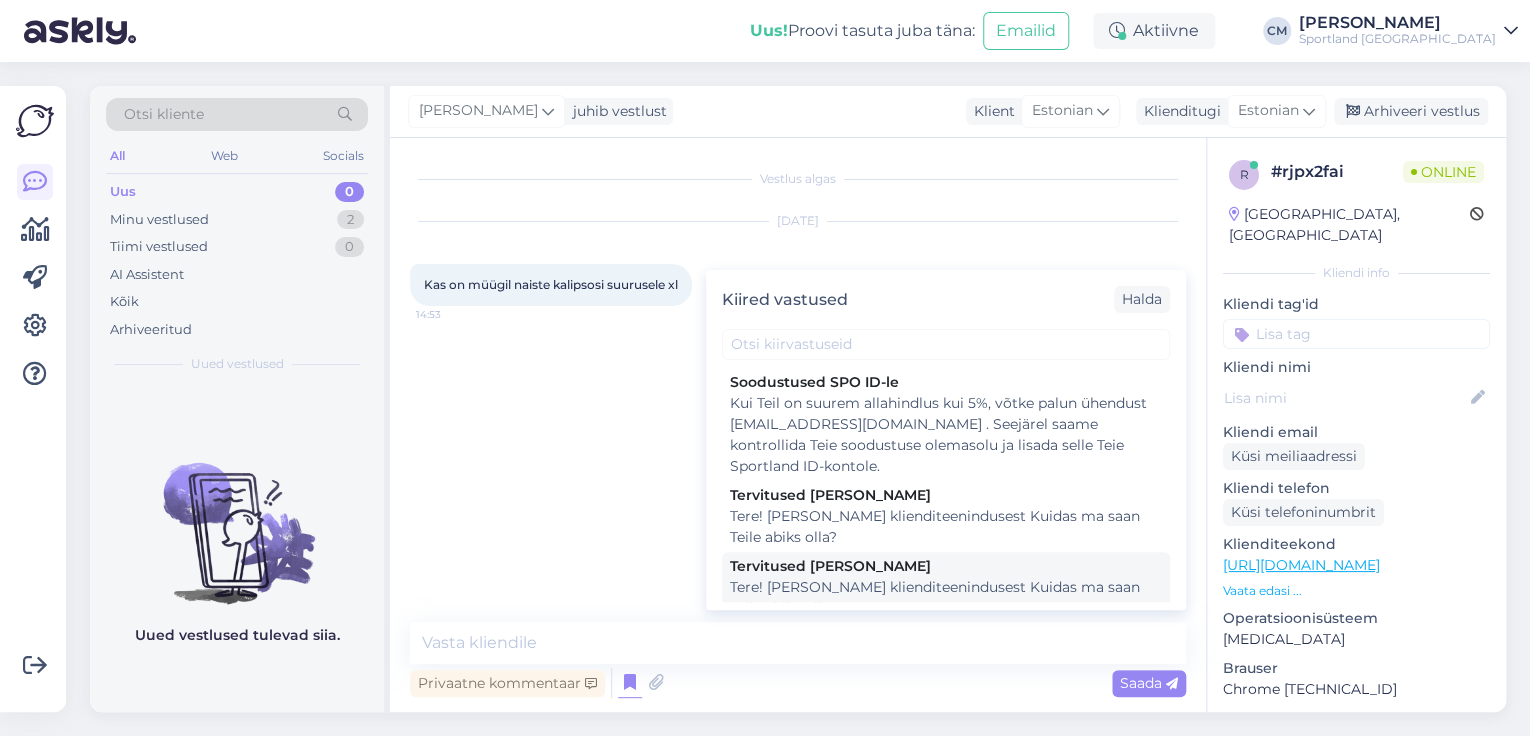 click on "Tere! [PERSON_NAME] klienditeenindusest
Kuidas ma saan Teile abiks olla?" at bounding box center (946, 598) 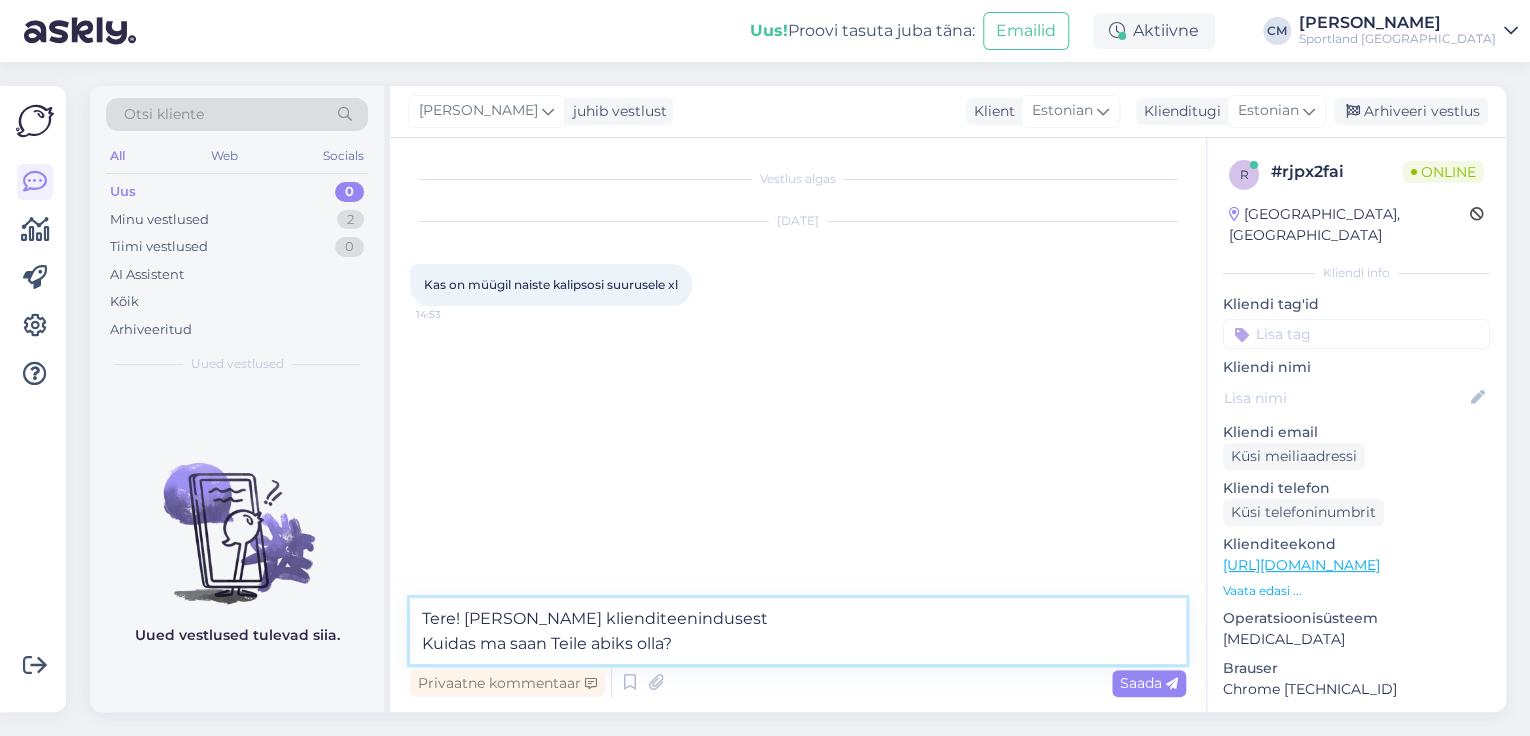 drag, startPoint x: 783, startPoint y: 638, endPoint x: 411, endPoint y: 646, distance: 372.086 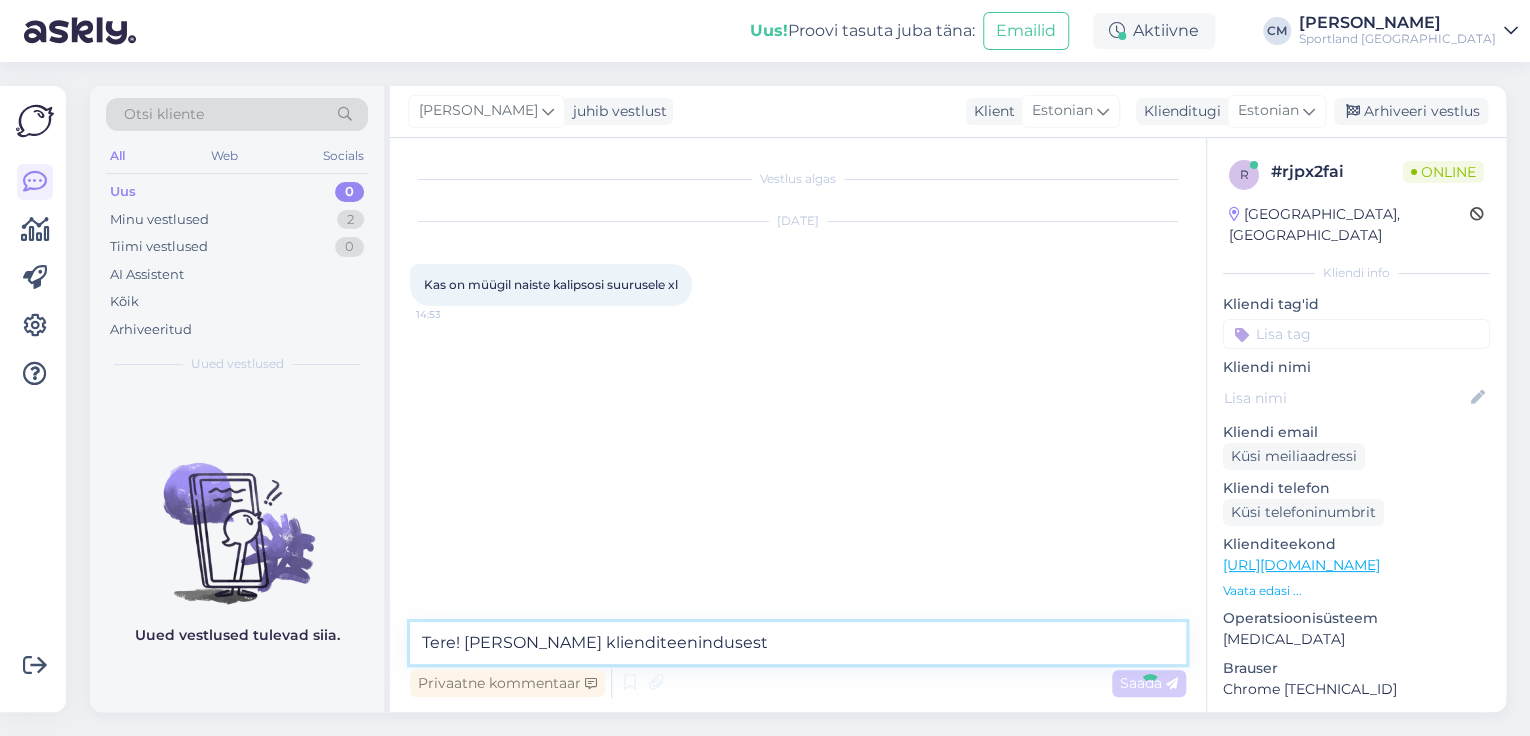 type on "Tere! [PERSON_NAME] klienditeenindusest" 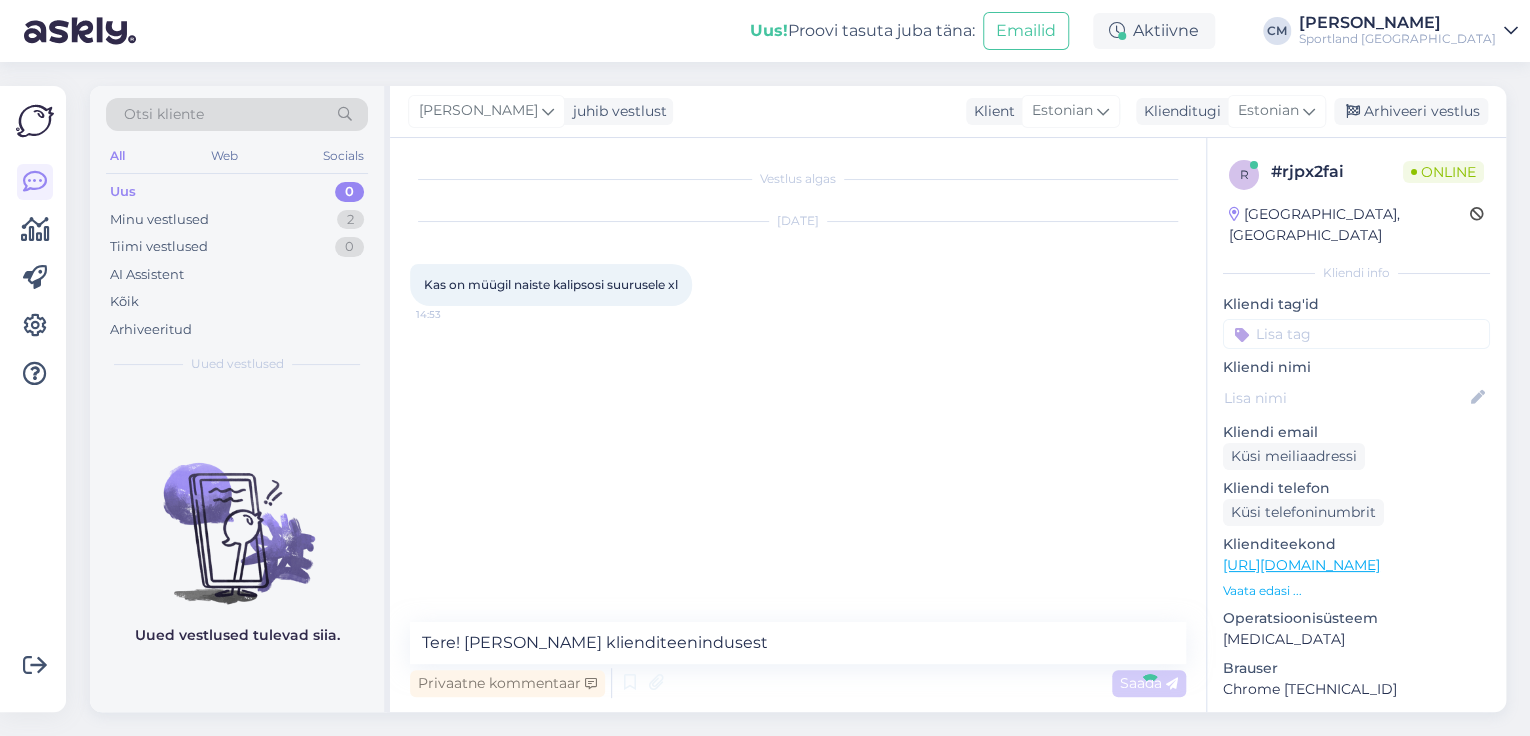 drag, startPoint x: 331, startPoint y: 168, endPoint x: 317, endPoint y: 180, distance: 18.439089 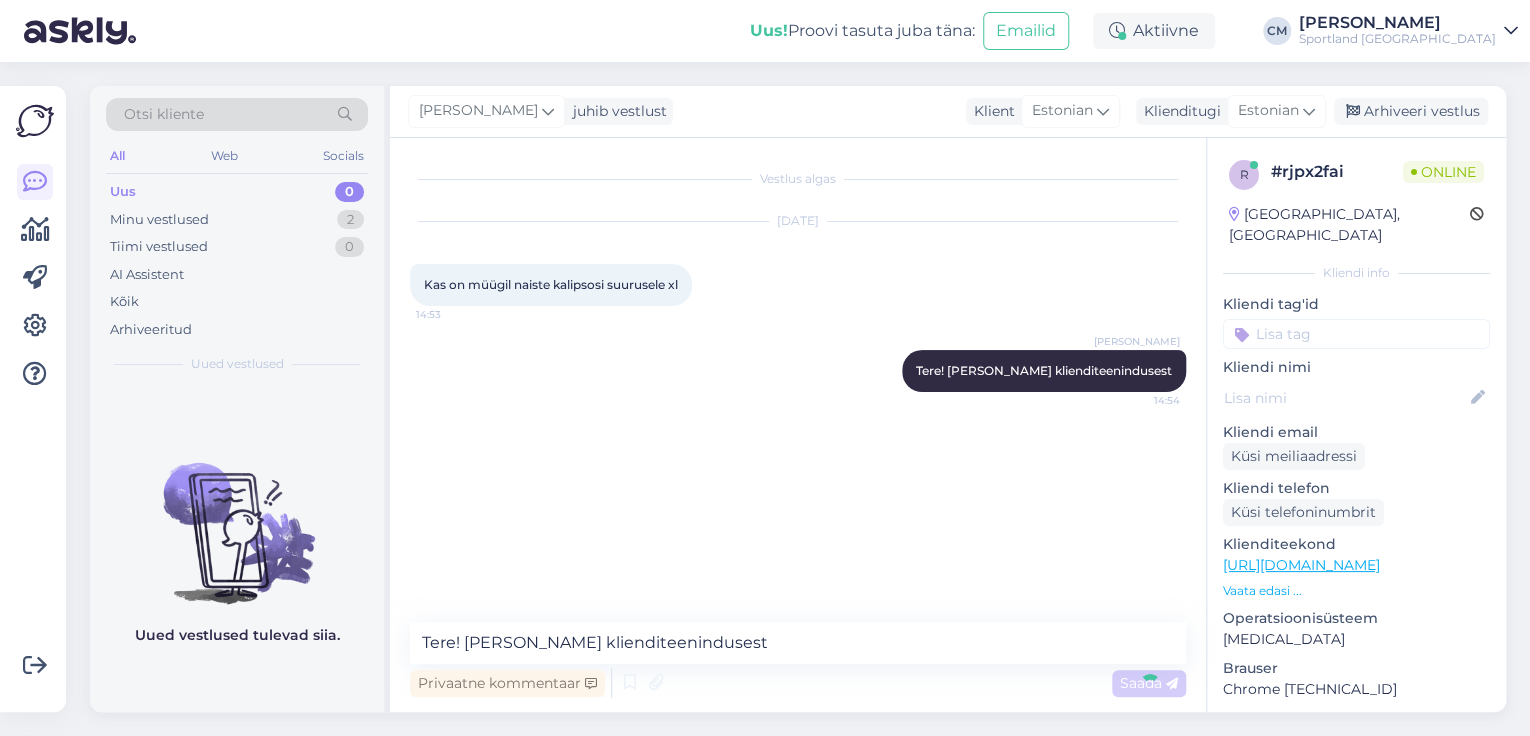 type 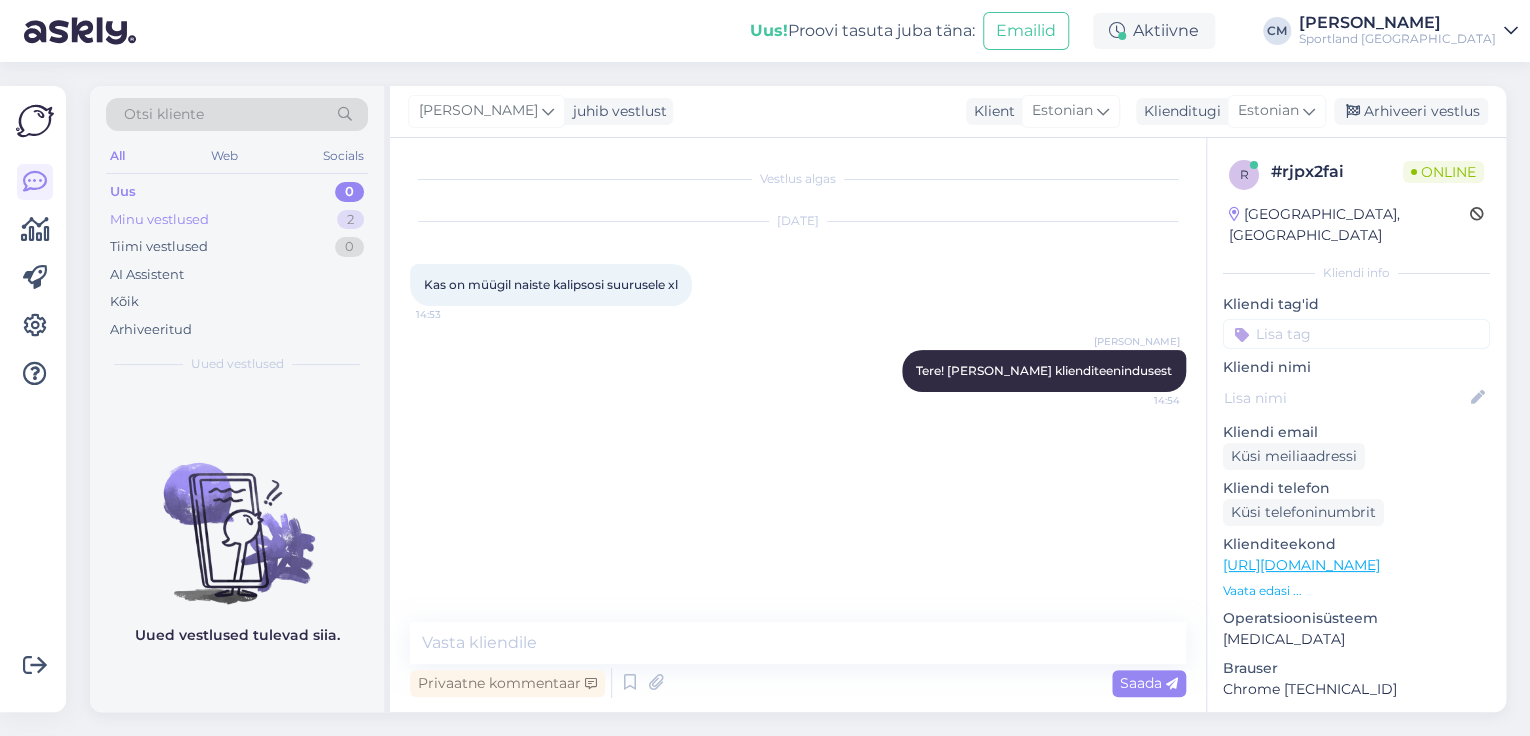 drag, startPoint x: 310, startPoint y: 195, endPoint x: 311, endPoint y: 213, distance: 18.027756 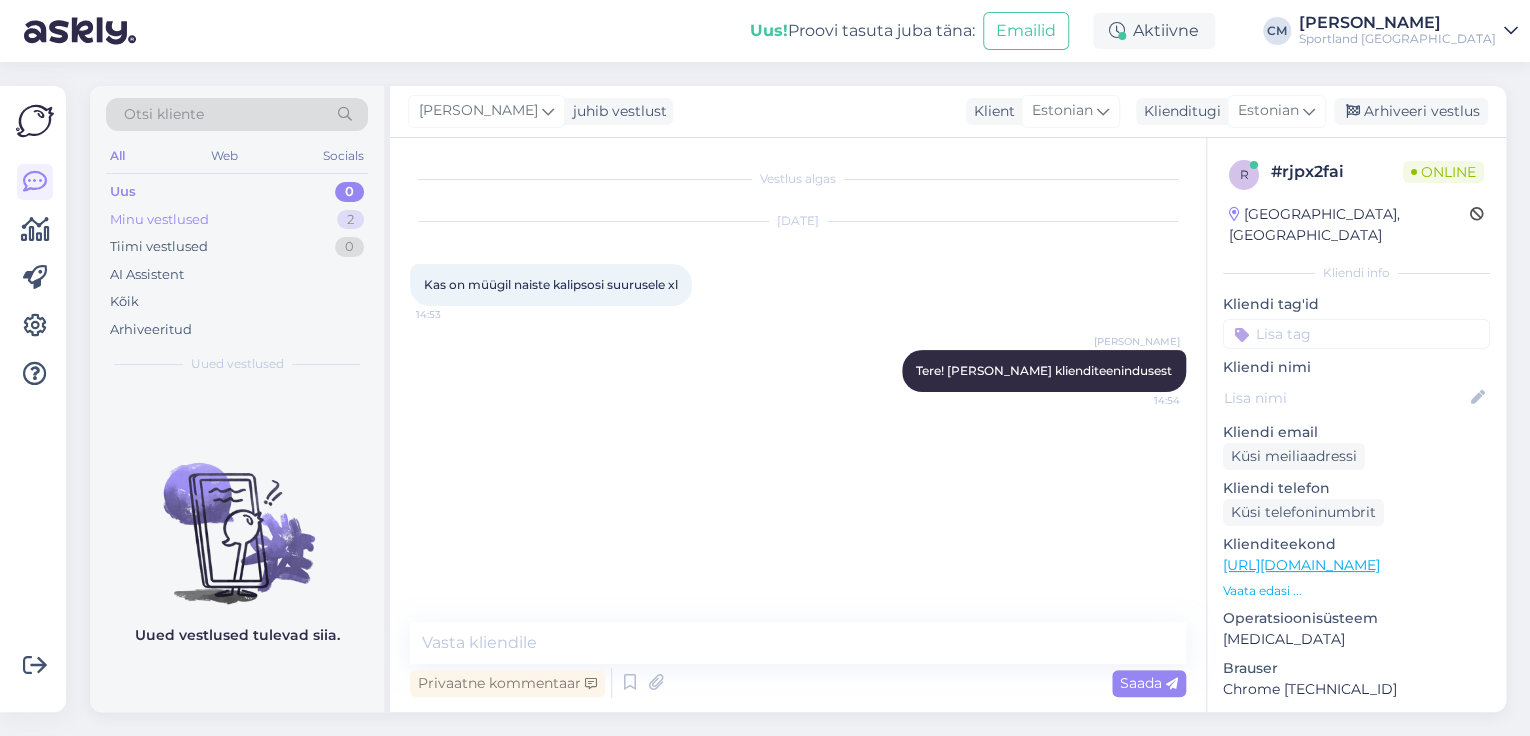 click on "Uus 0 Minu vestlused 2 Tiimi vestlused 0 AI Assistent Kõik Arhiveeritud" at bounding box center [237, 260] 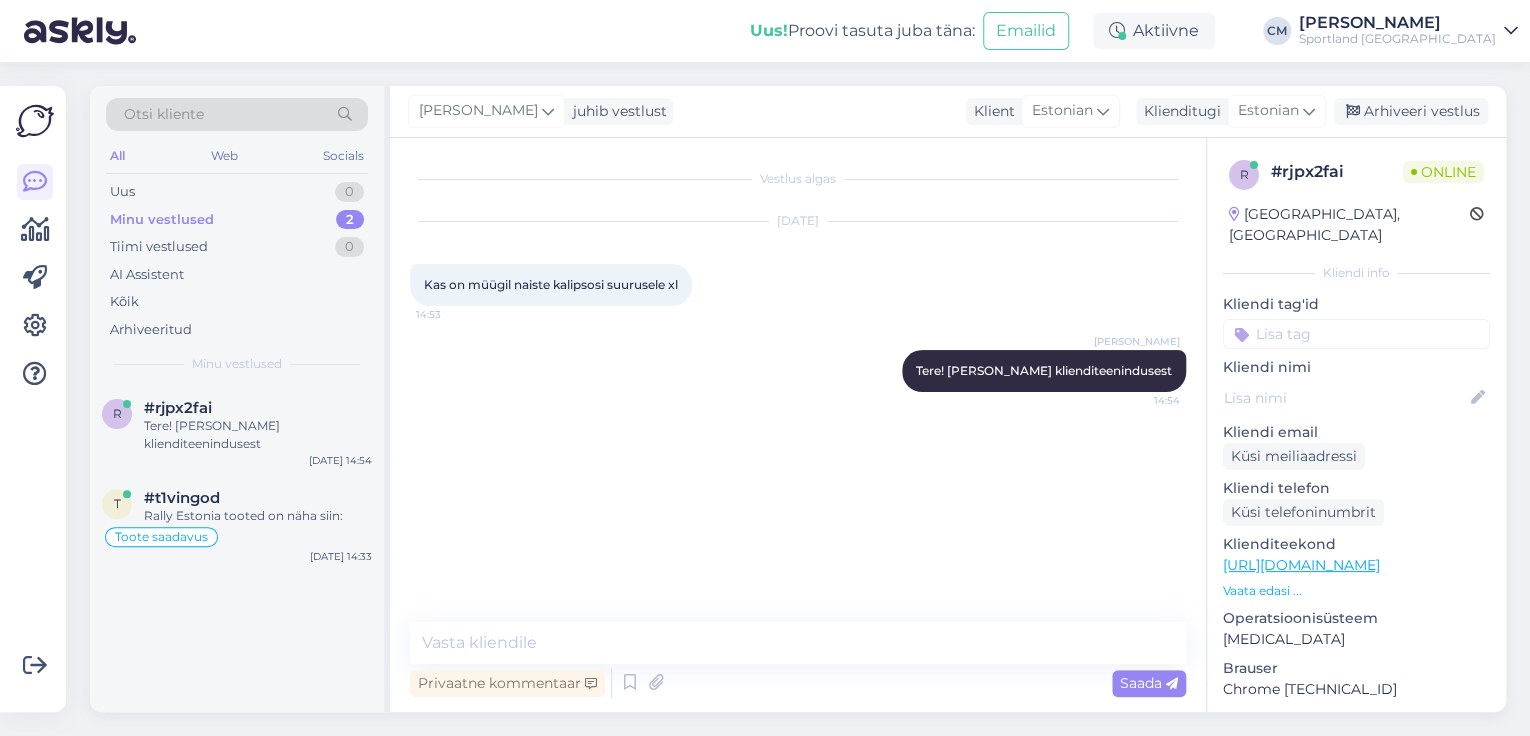 click on "Rally Estonia tooted on näha siin:" at bounding box center [258, 516] 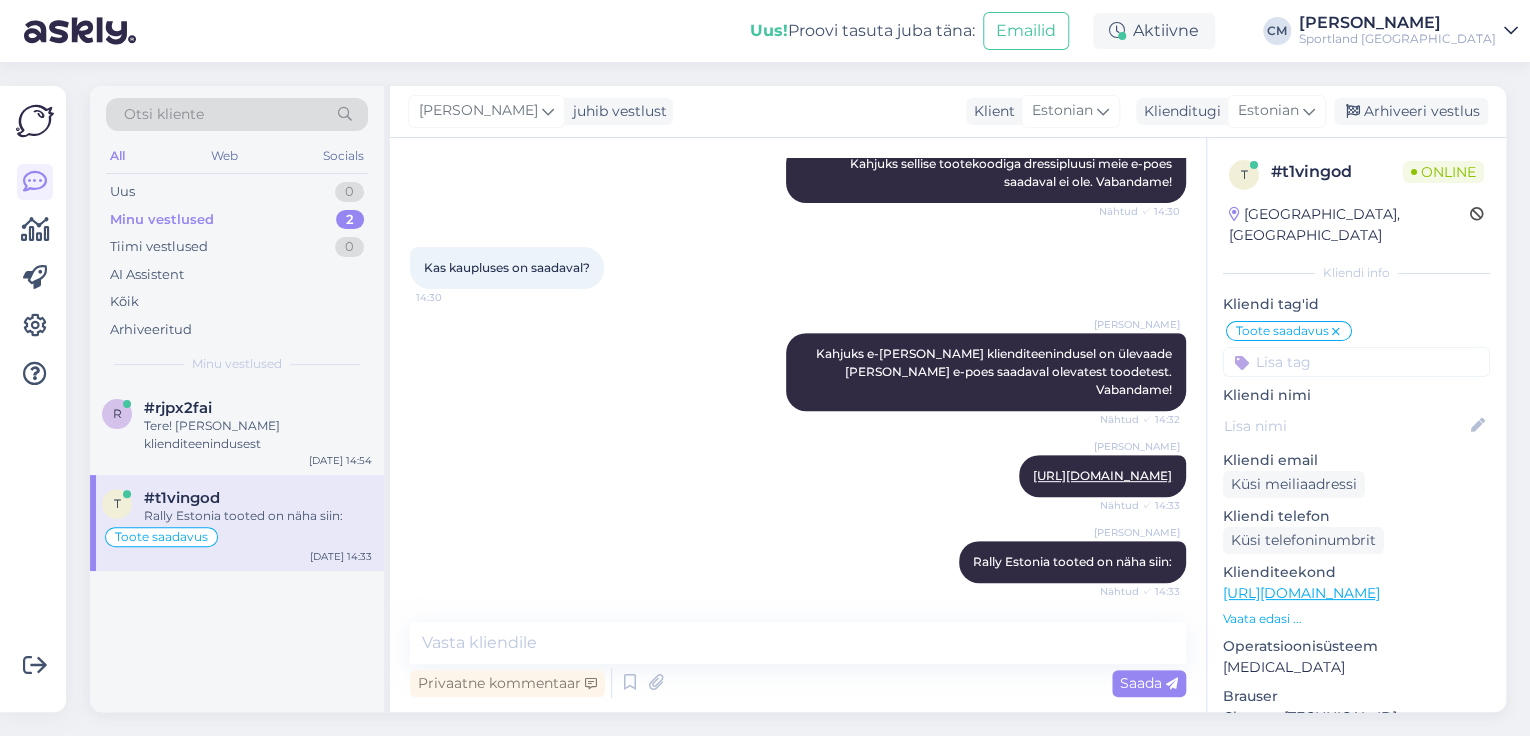 click on "[PERSON_NAME] juhib vestlust Klient [DEMOGRAPHIC_DATA] Klienditugi [DEMOGRAPHIC_DATA] Arhiveeri vestlus" at bounding box center (948, 112) 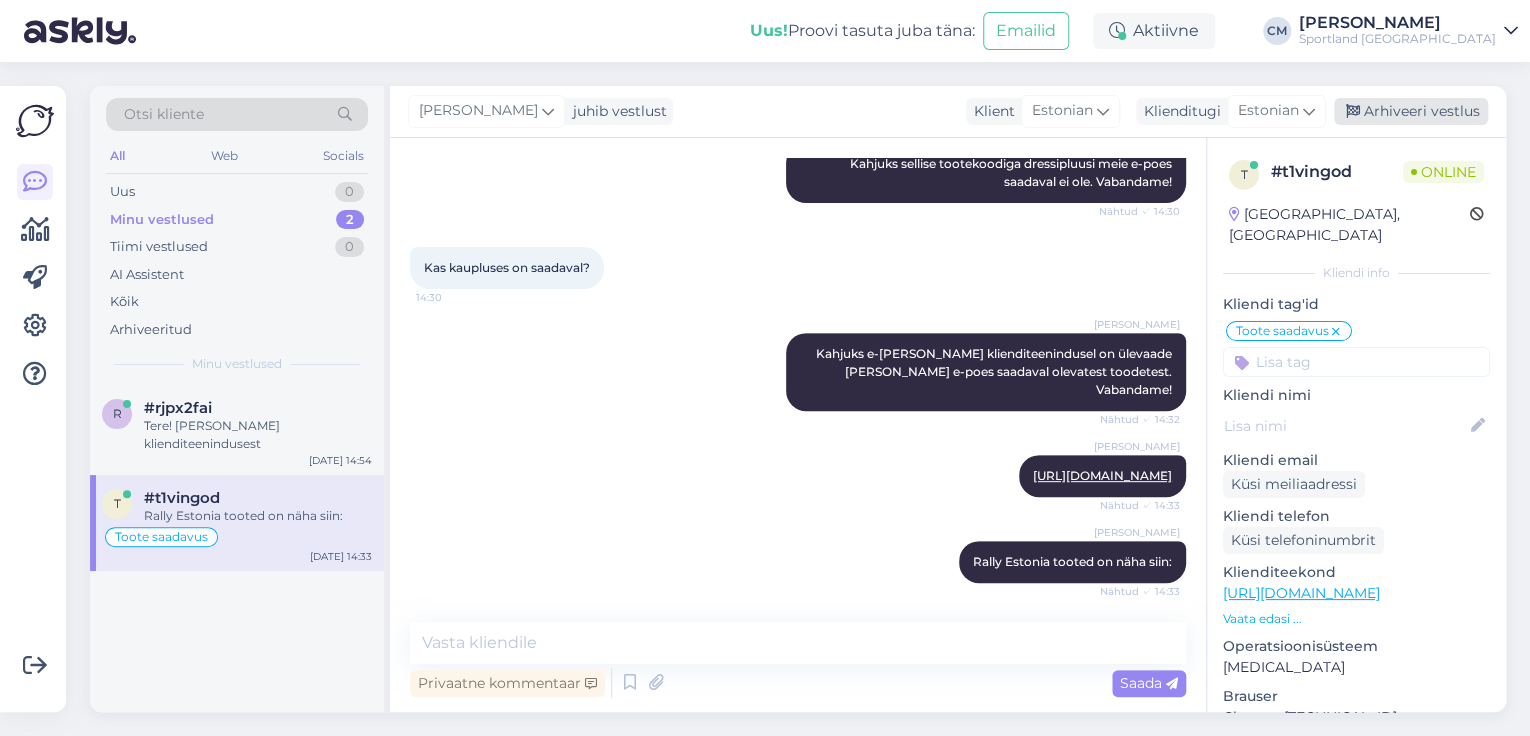 click on "Arhiveeri vestlus" at bounding box center (1411, 111) 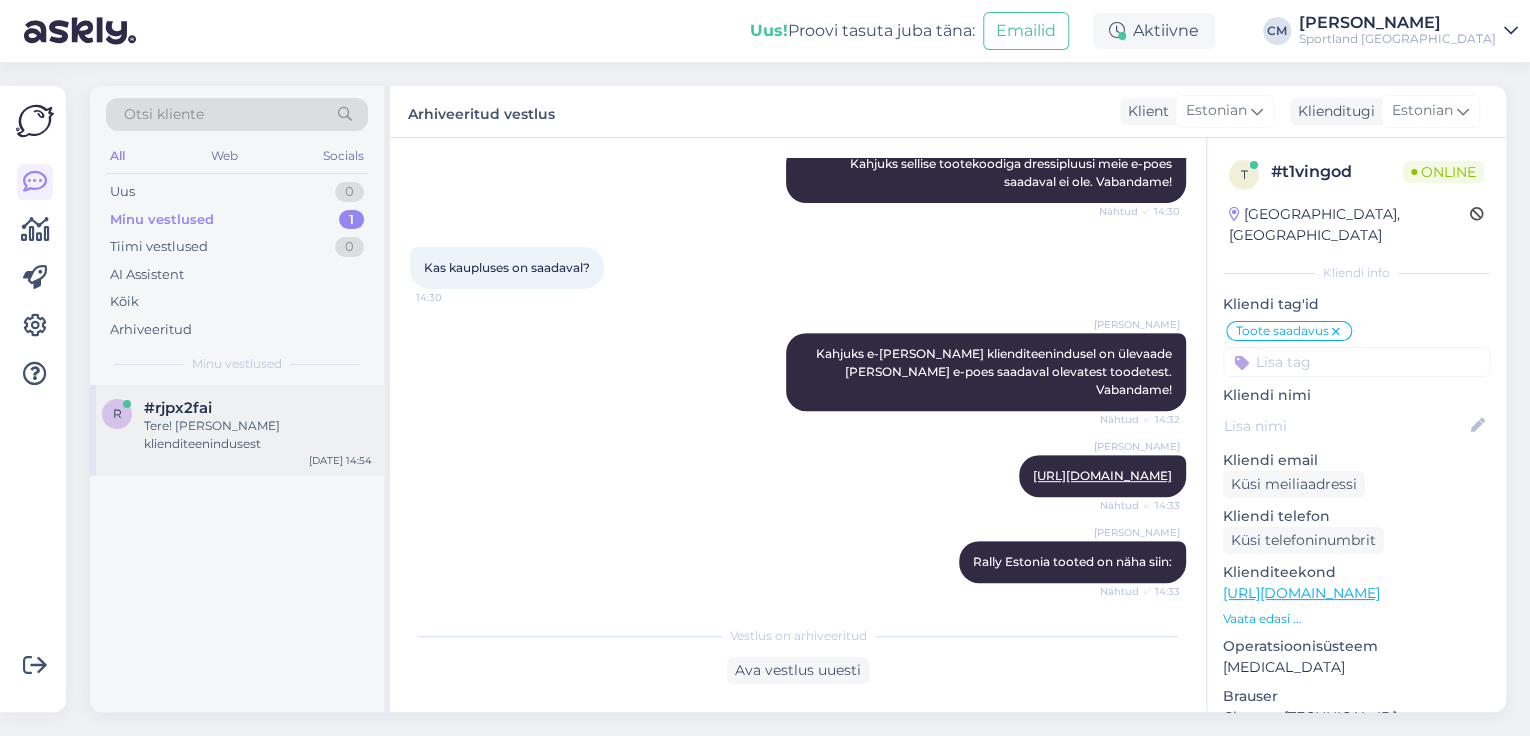 click on "[DATE] 14:54" at bounding box center [340, 460] 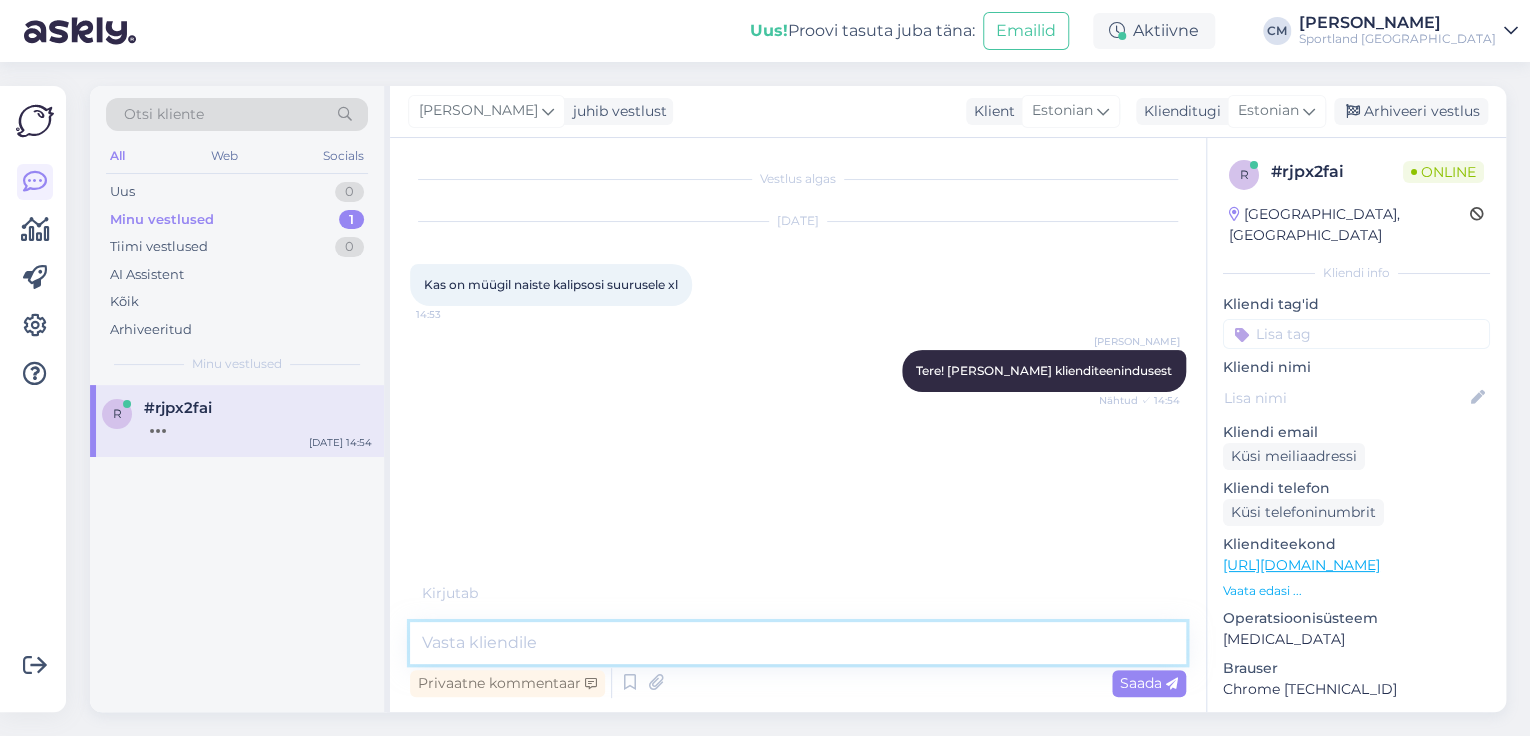 click at bounding box center (798, 643) 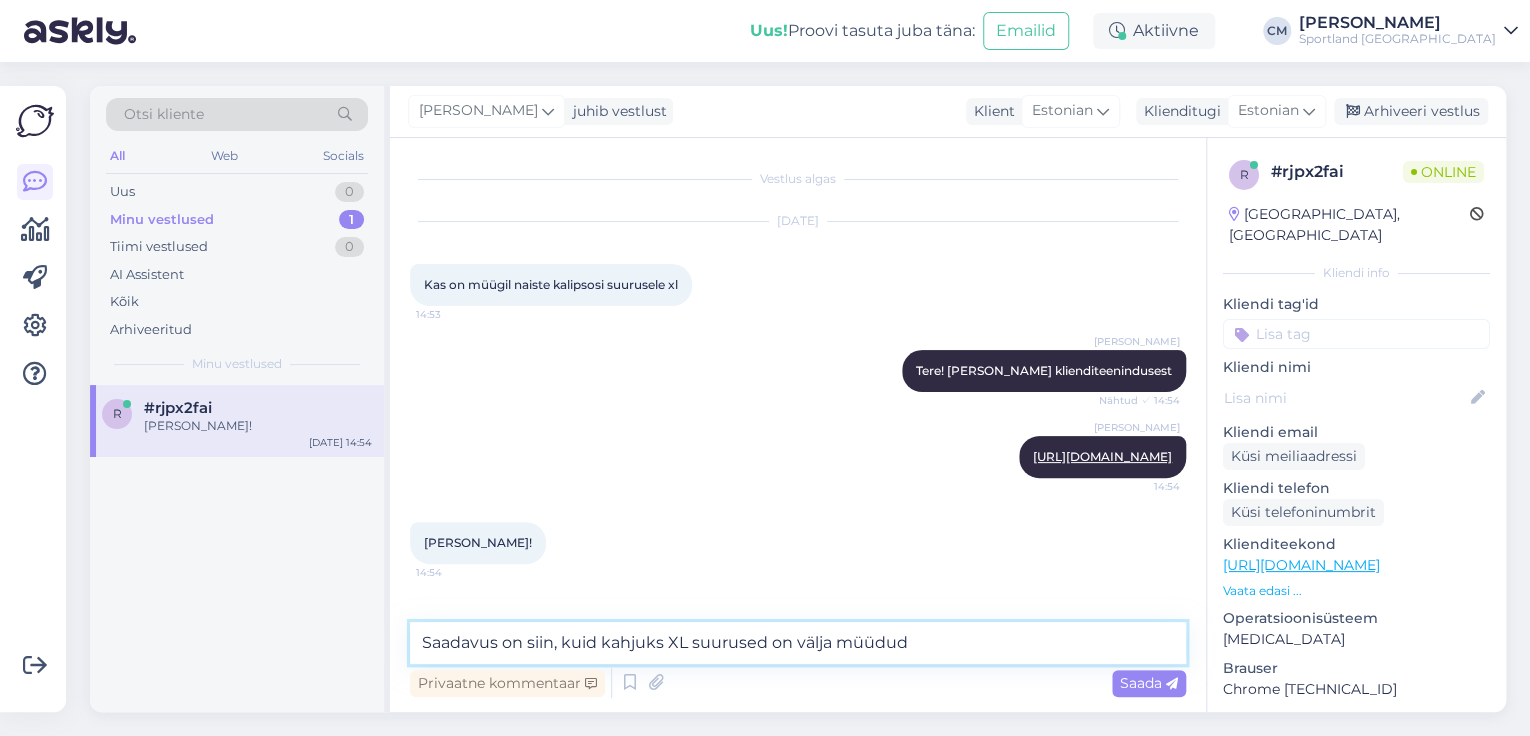 type on "Saadavus on siin, kuid kahjuks XL suurused on välja müüdud," 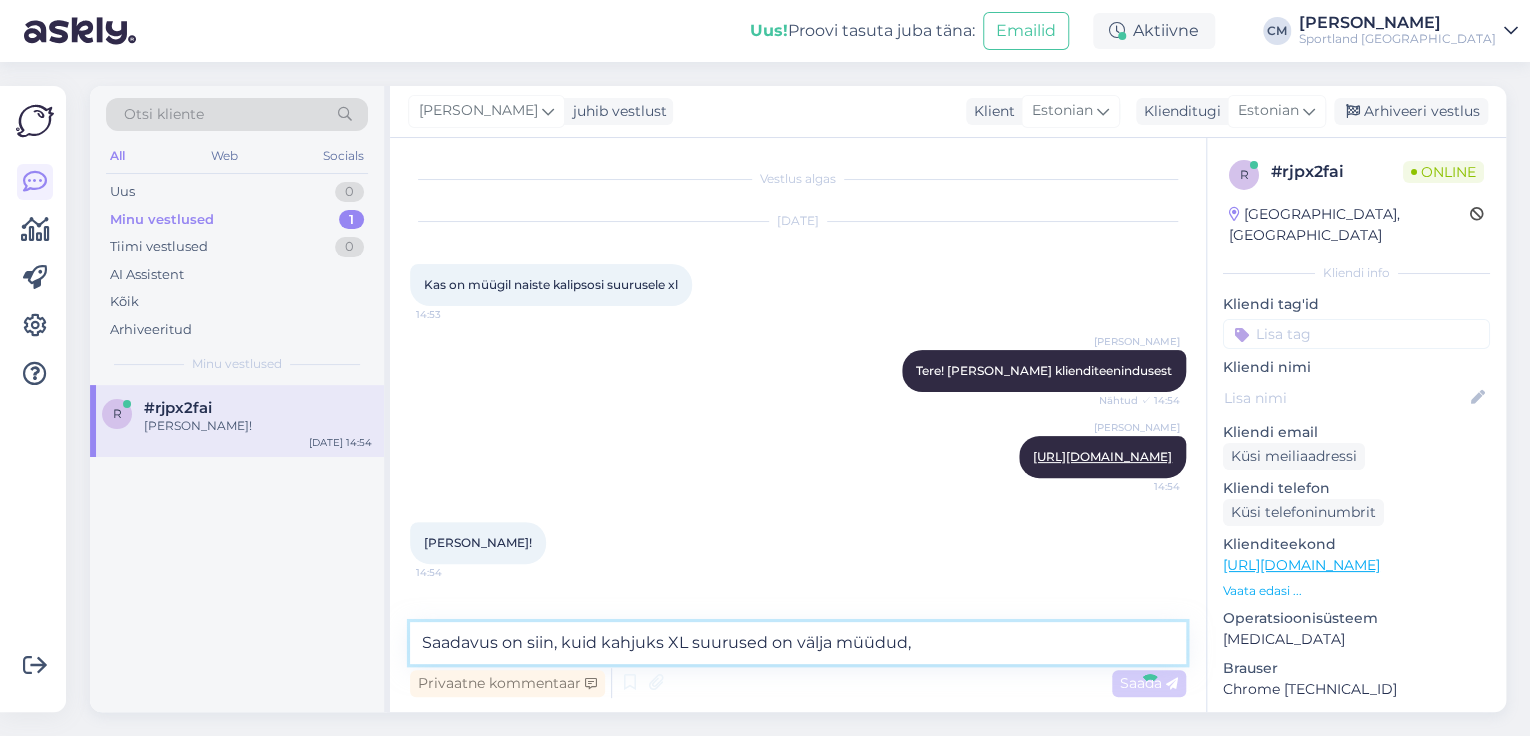 type 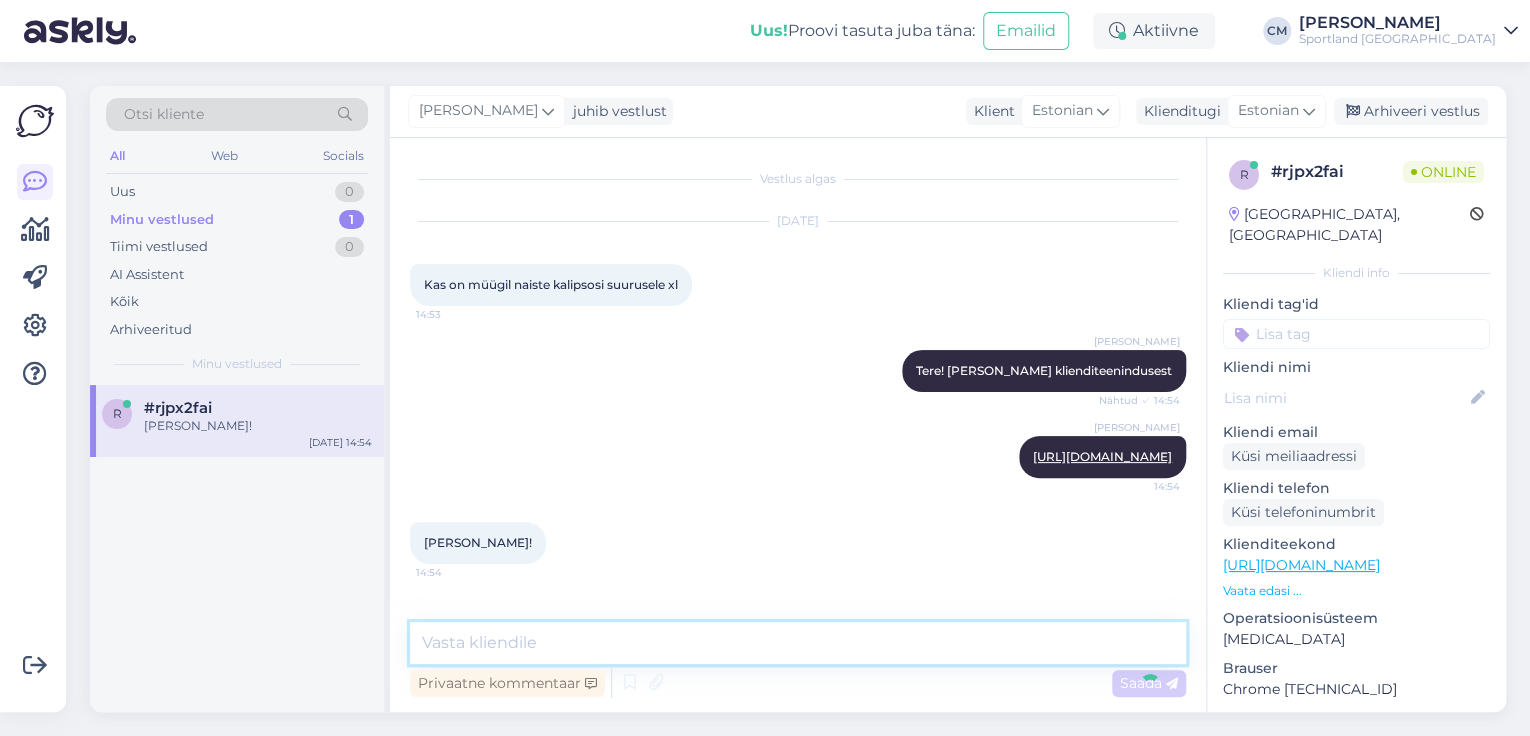 scroll, scrollTop: 68, scrollLeft: 0, axis: vertical 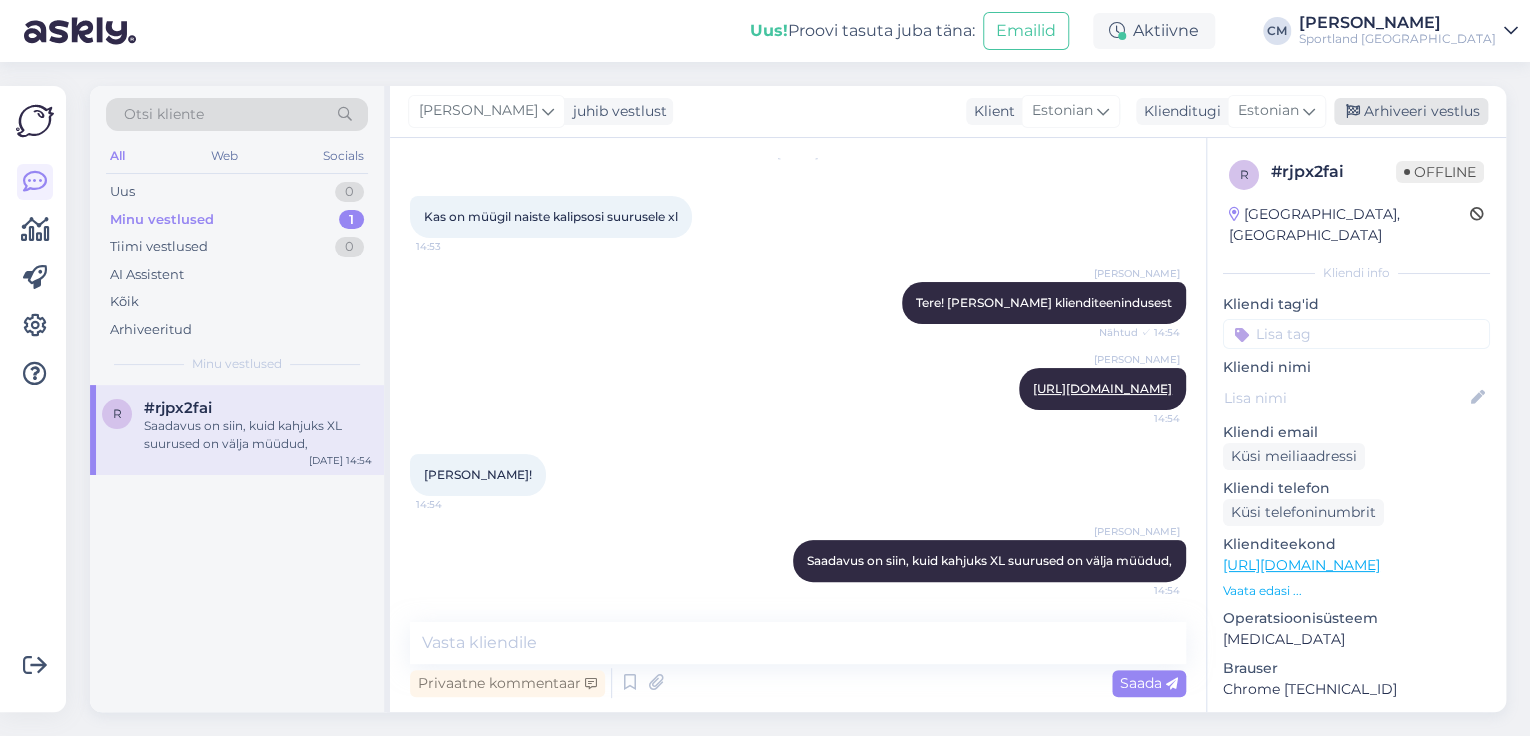 click on "Arhiveeri vestlus" at bounding box center (1411, 111) 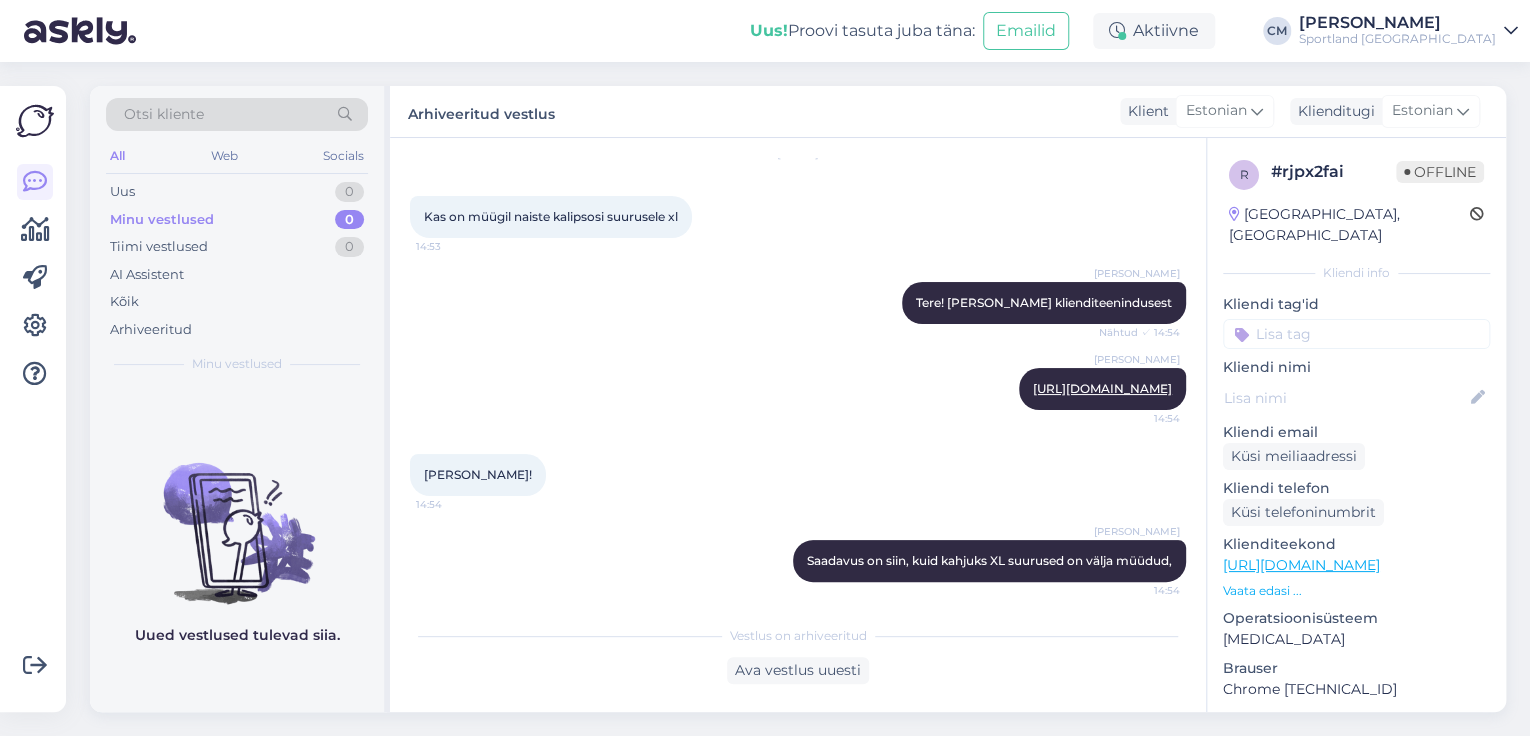 click at bounding box center (1356, 334) 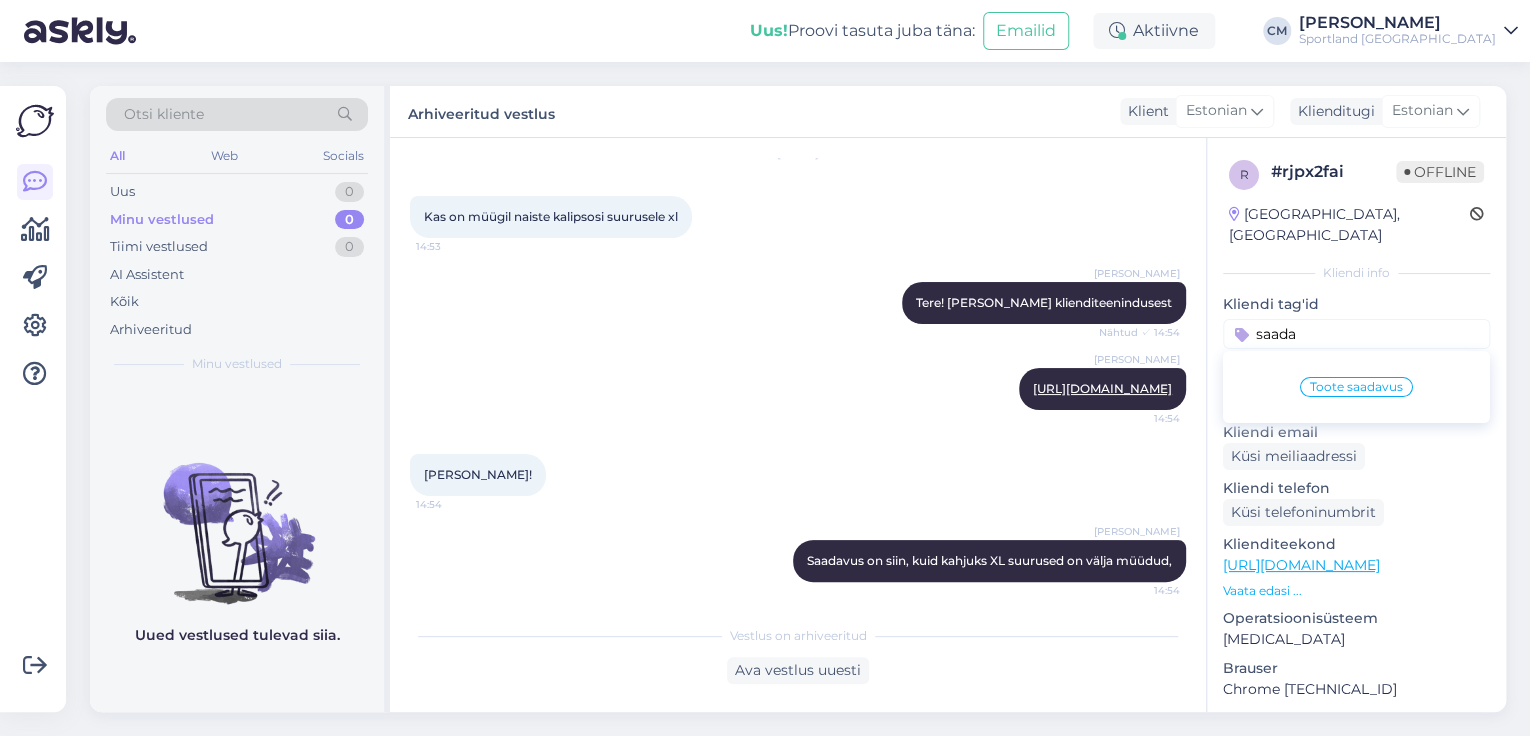 type on "saada" 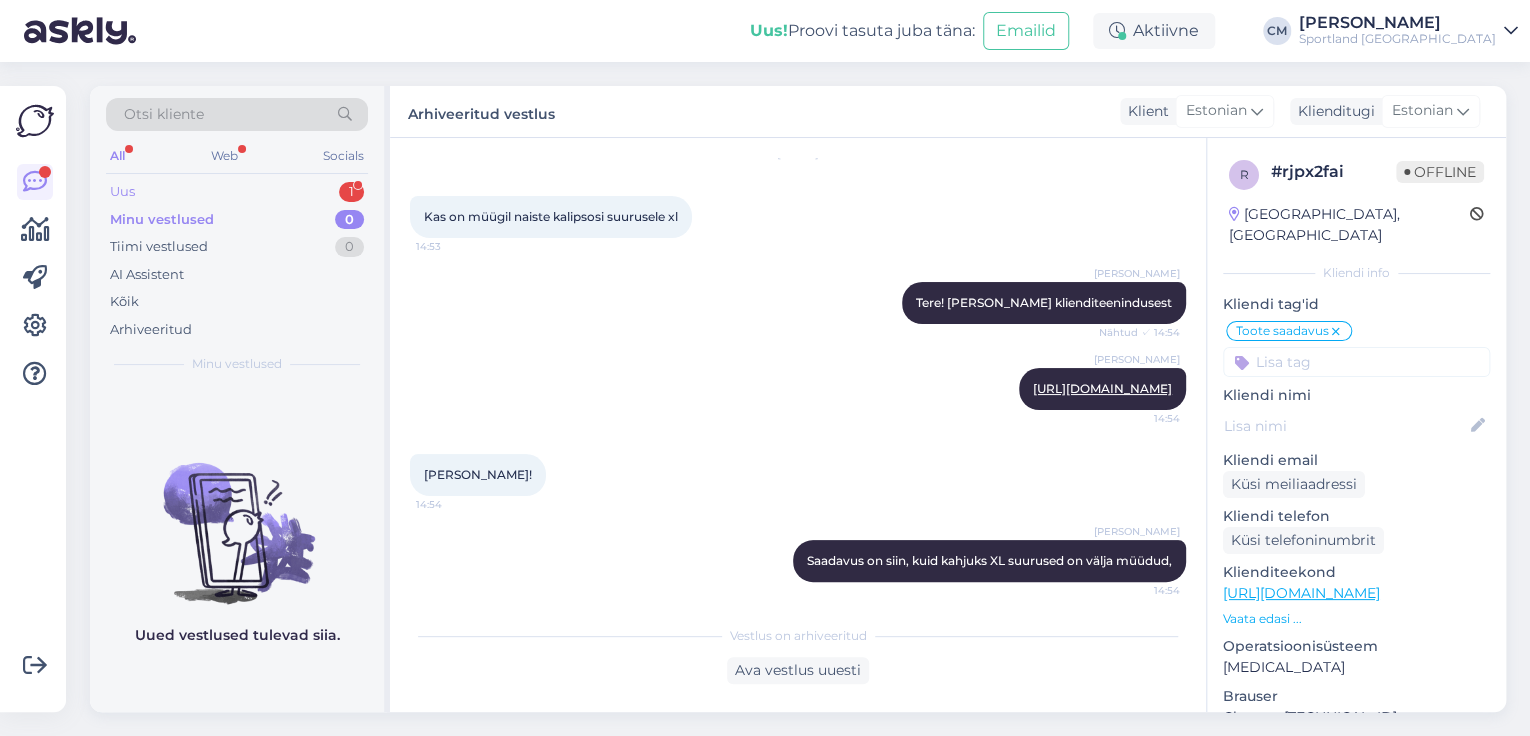 click on "Uus 1" at bounding box center (237, 192) 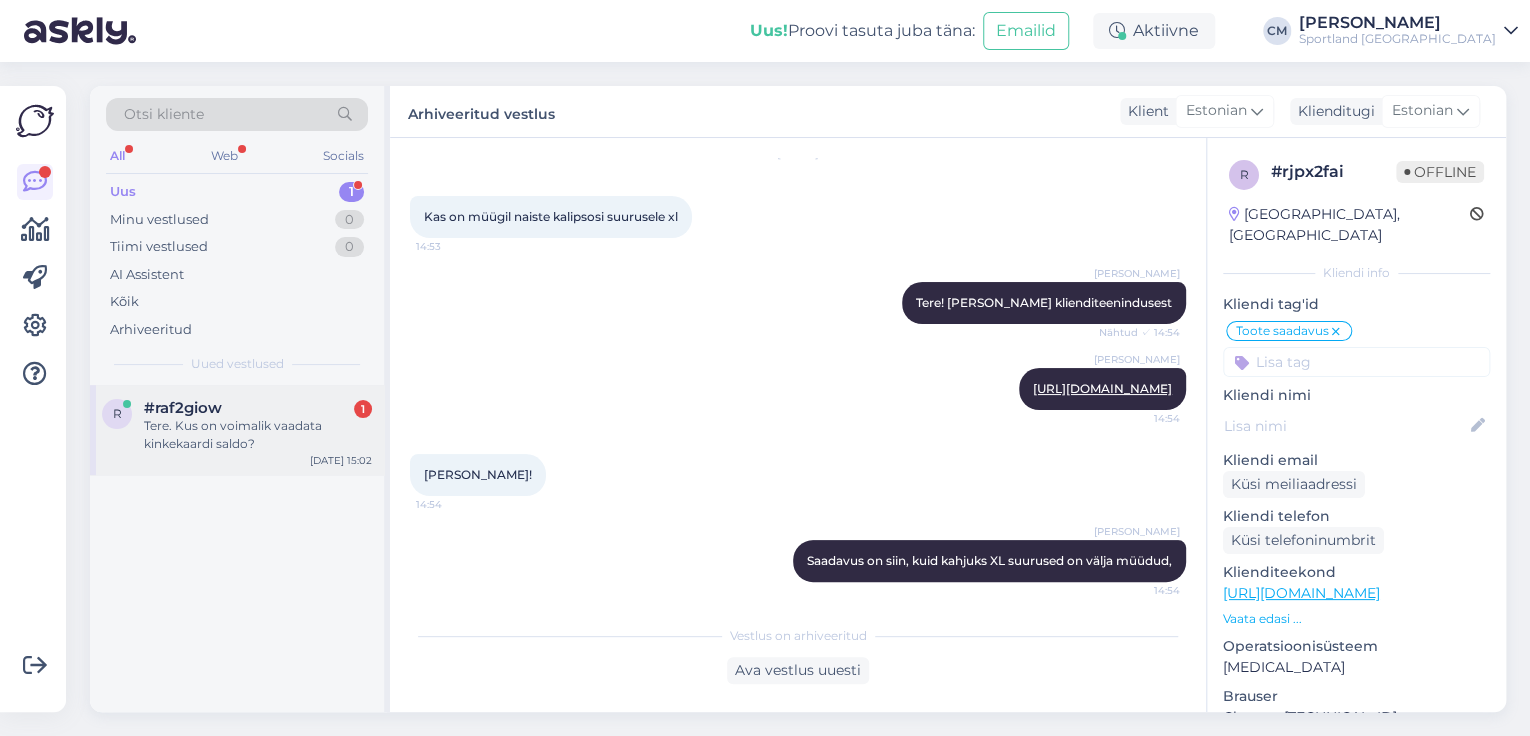 click on "r #raf2giow 1 Tere. Kus on voimalik vaadata kinkekaardi saldo? [DATE] 15:02" at bounding box center (237, 430) 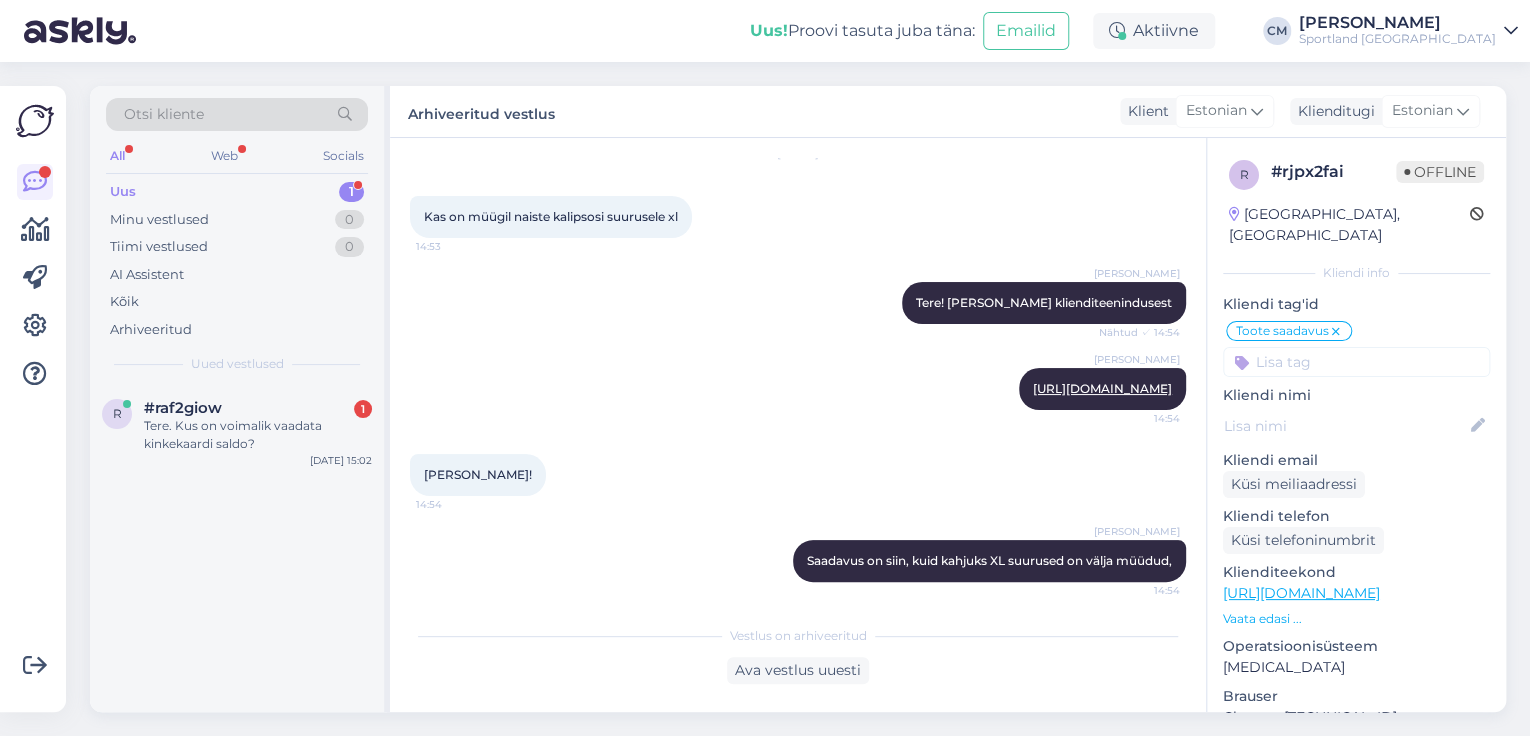 scroll, scrollTop: 0, scrollLeft: 0, axis: both 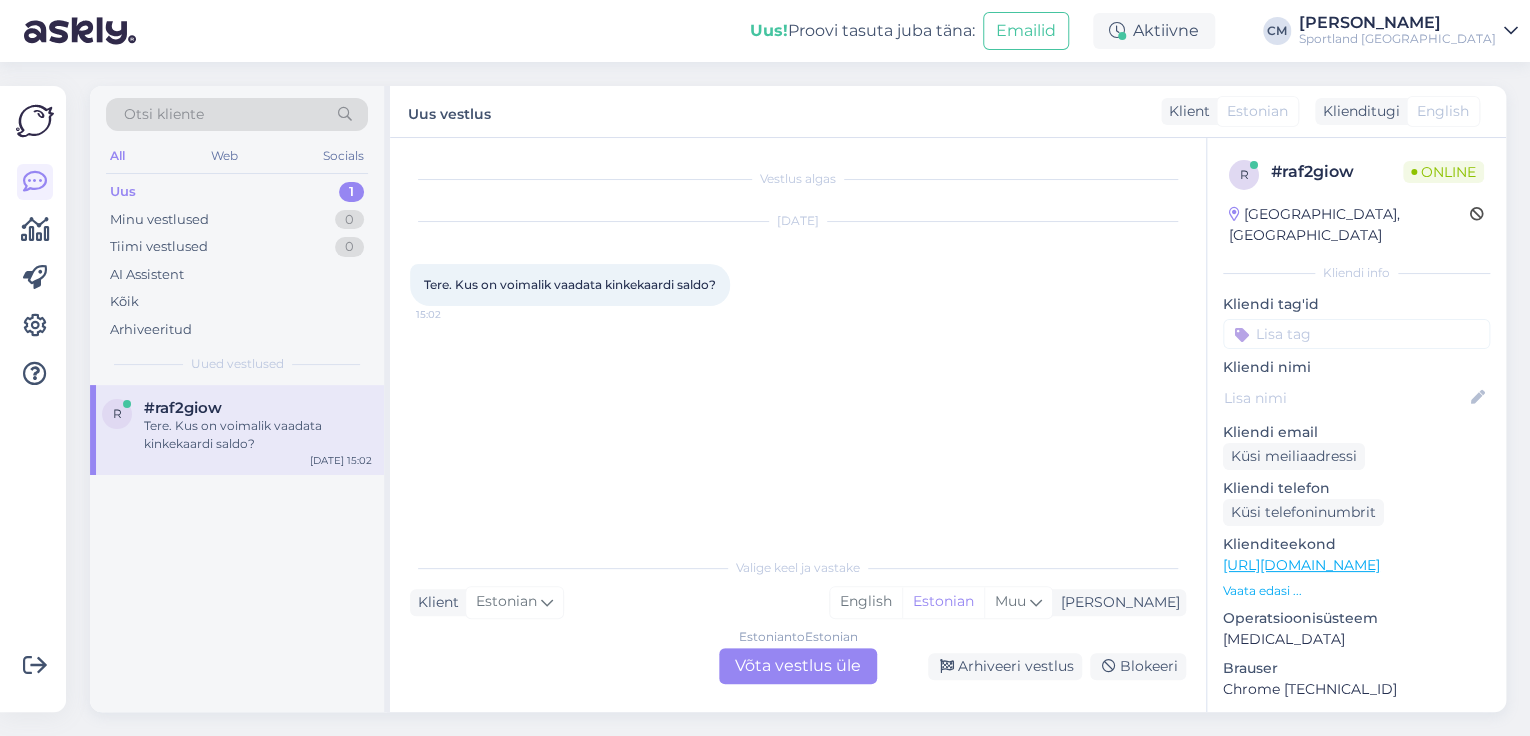click on "Estonian  to  Estonian Võta vestlus üle" at bounding box center (798, 666) 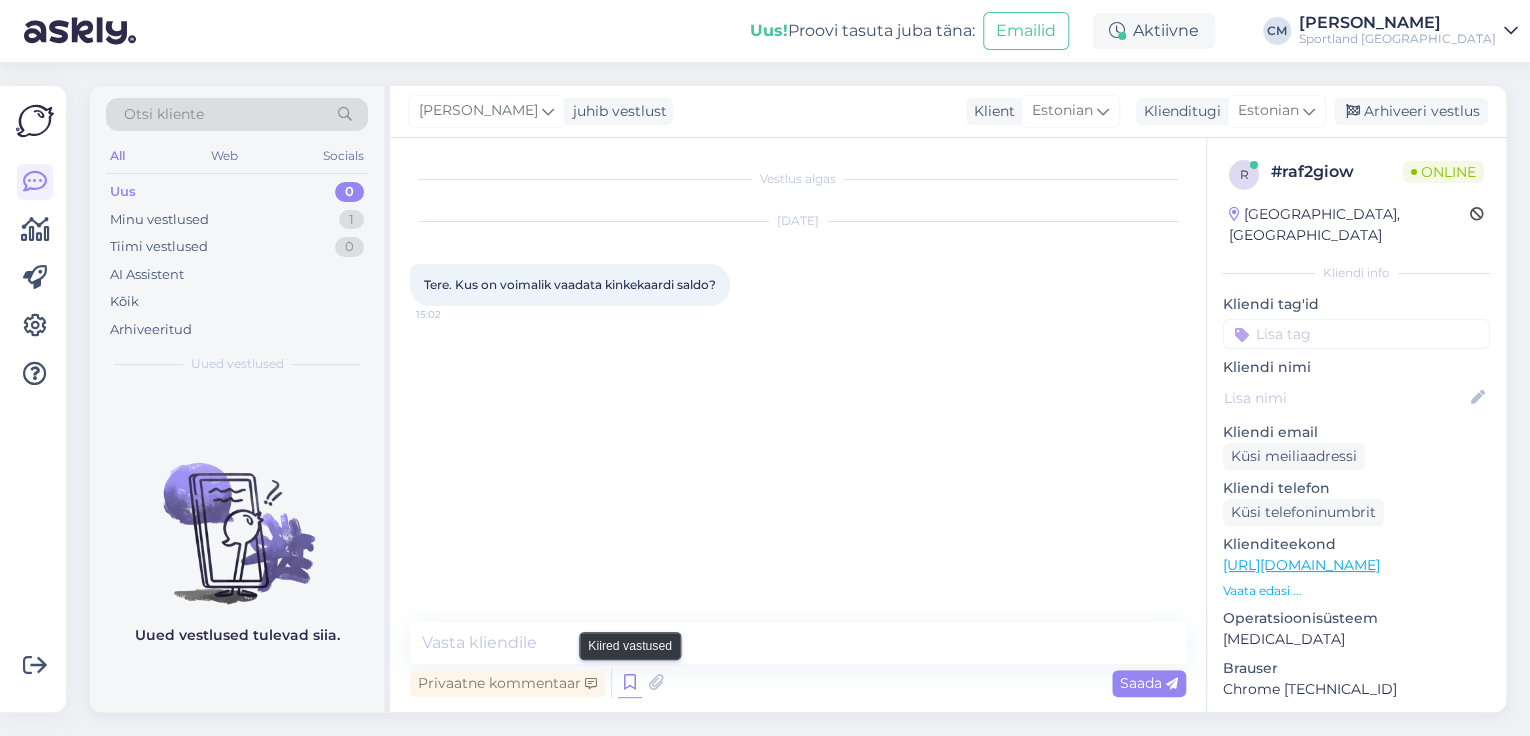 click at bounding box center [630, 683] 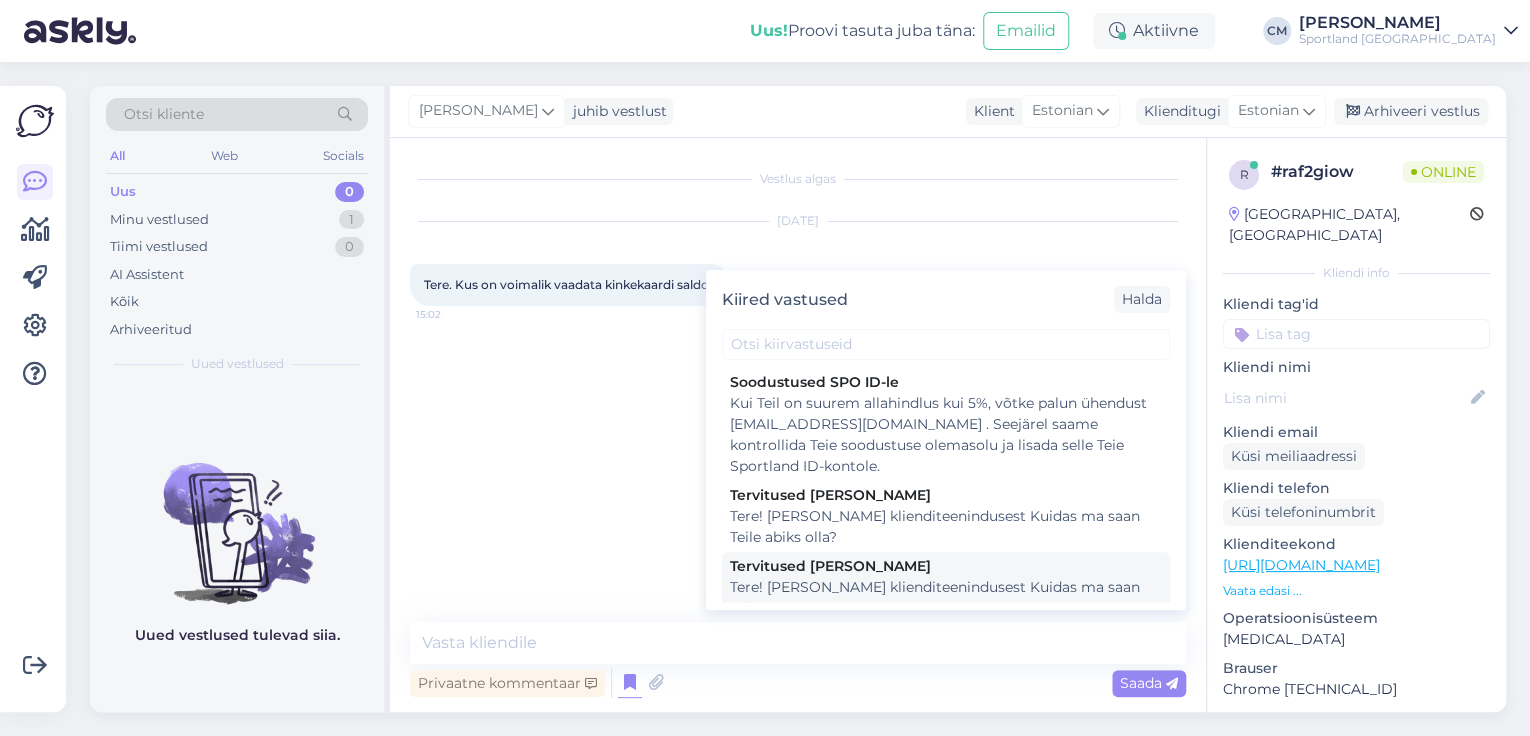 click on "Tere! [PERSON_NAME] klienditeenindusest
Kuidas ma saan Teile abiks olla?" at bounding box center [946, 598] 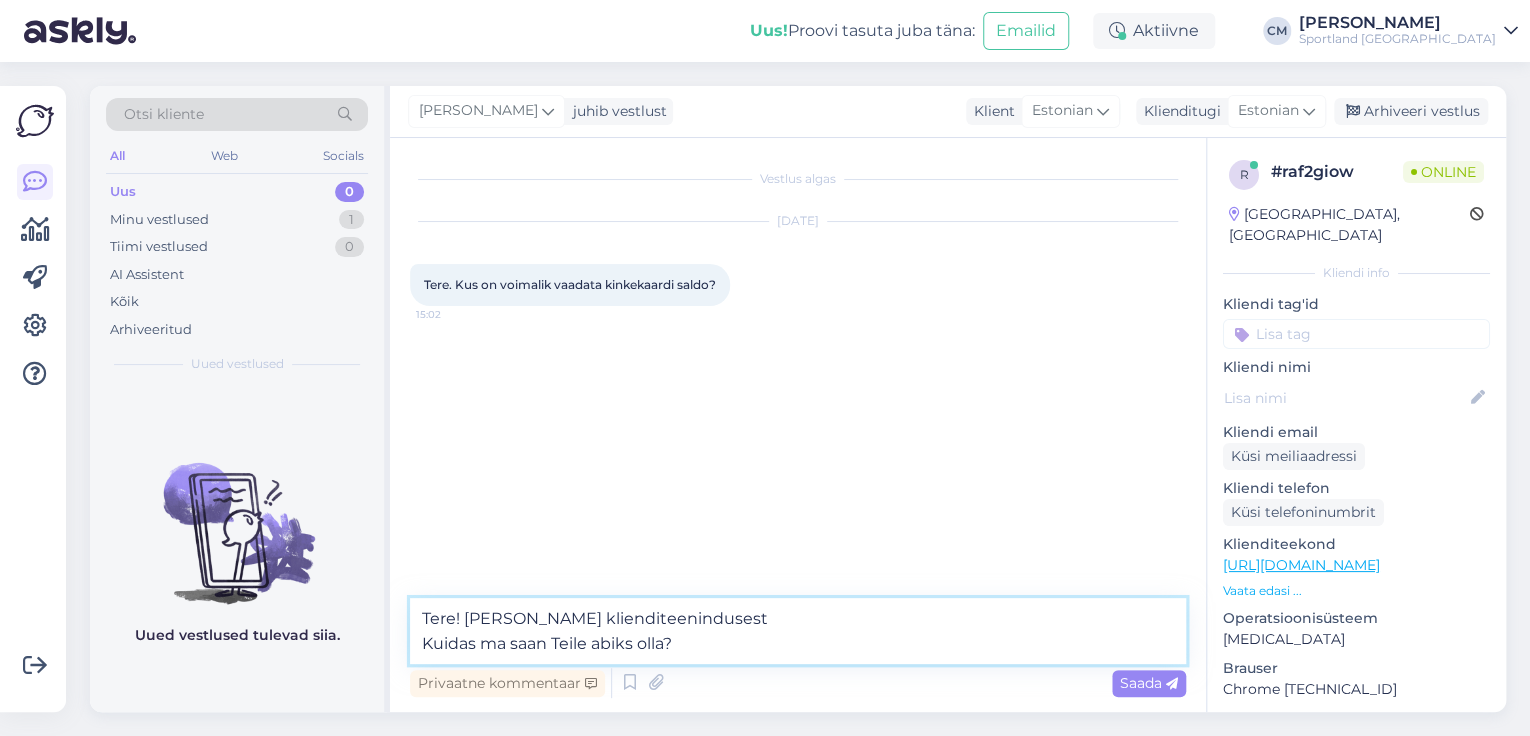 drag, startPoint x: 784, startPoint y: 643, endPoint x: 265, endPoint y: 629, distance: 519.1888 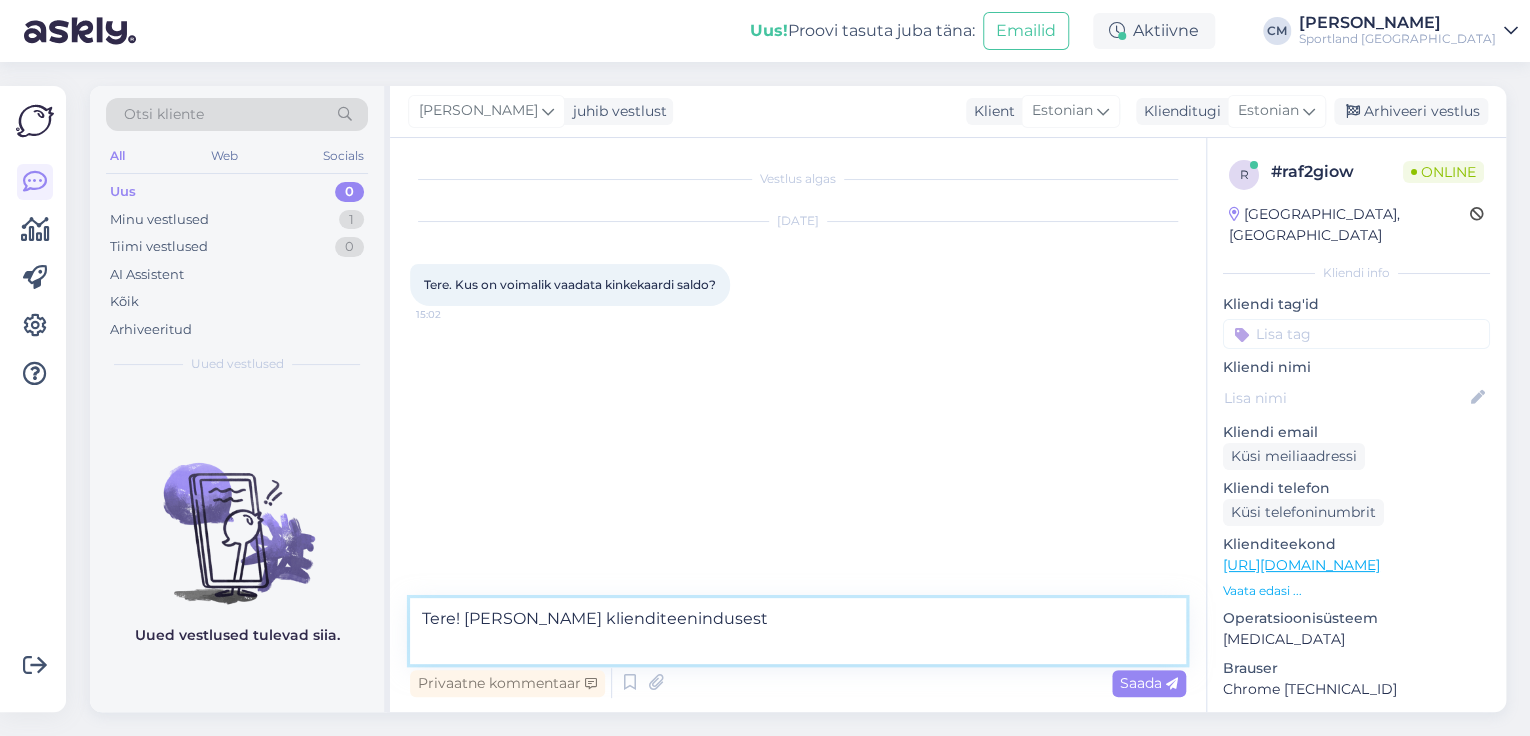 type on "Tere! [PERSON_NAME] klienditeenindusest" 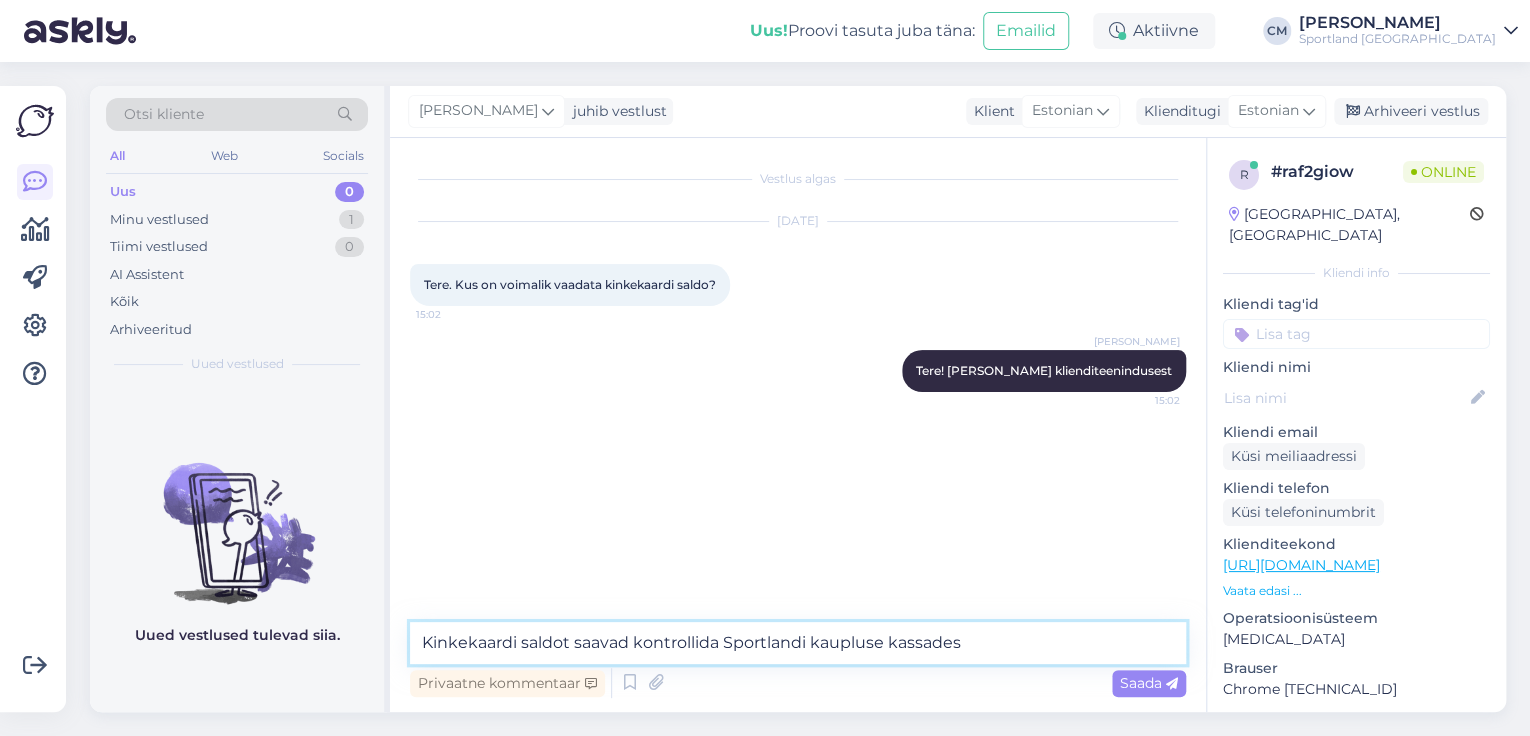 click on "Kinkekaardi saldot saavad kontrollida Sportlandi kaupluse kassades" at bounding box center (798, 643) 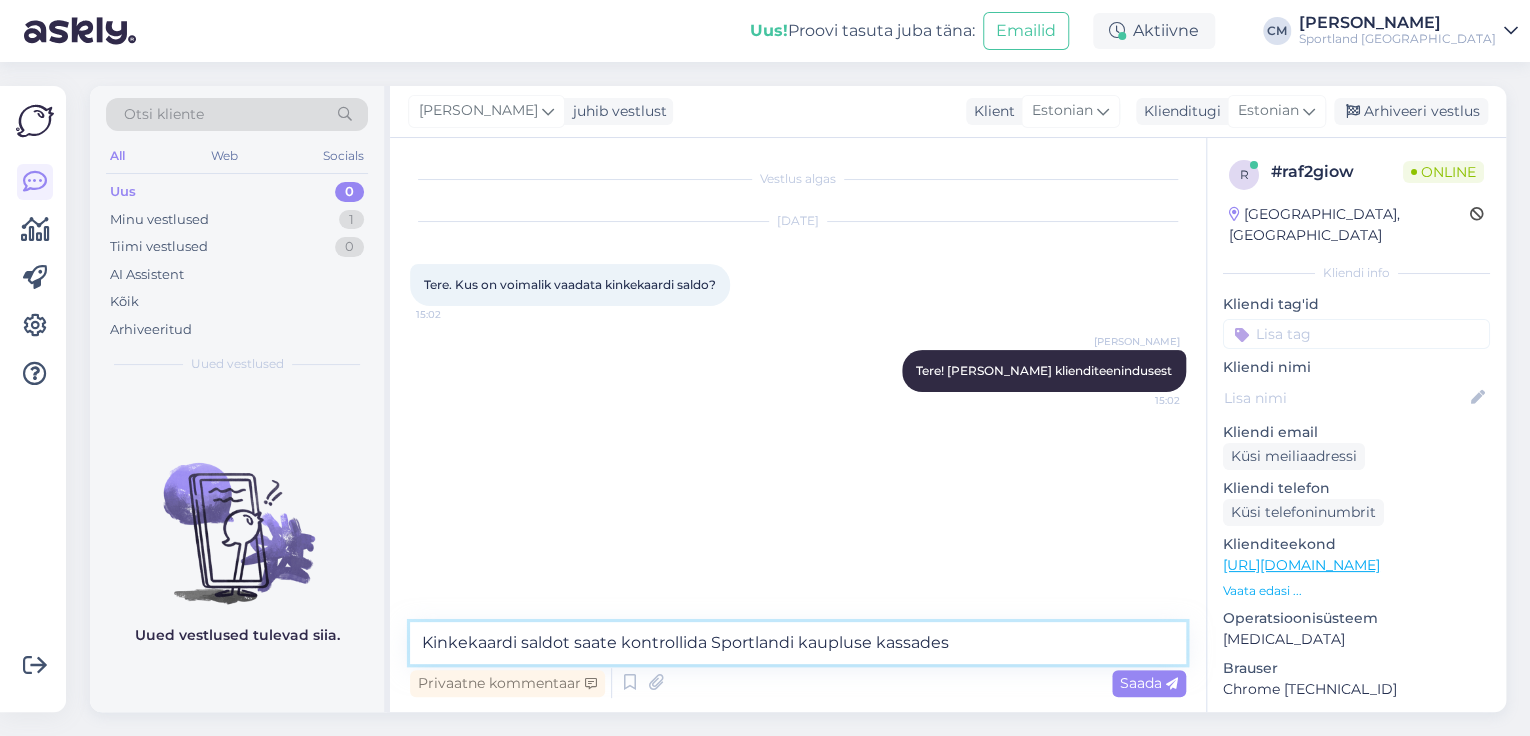 click on "Kinkekaardi saldot saate kontrollida Sportlandi kaupluse kassades" at bounding box center [798, 643] 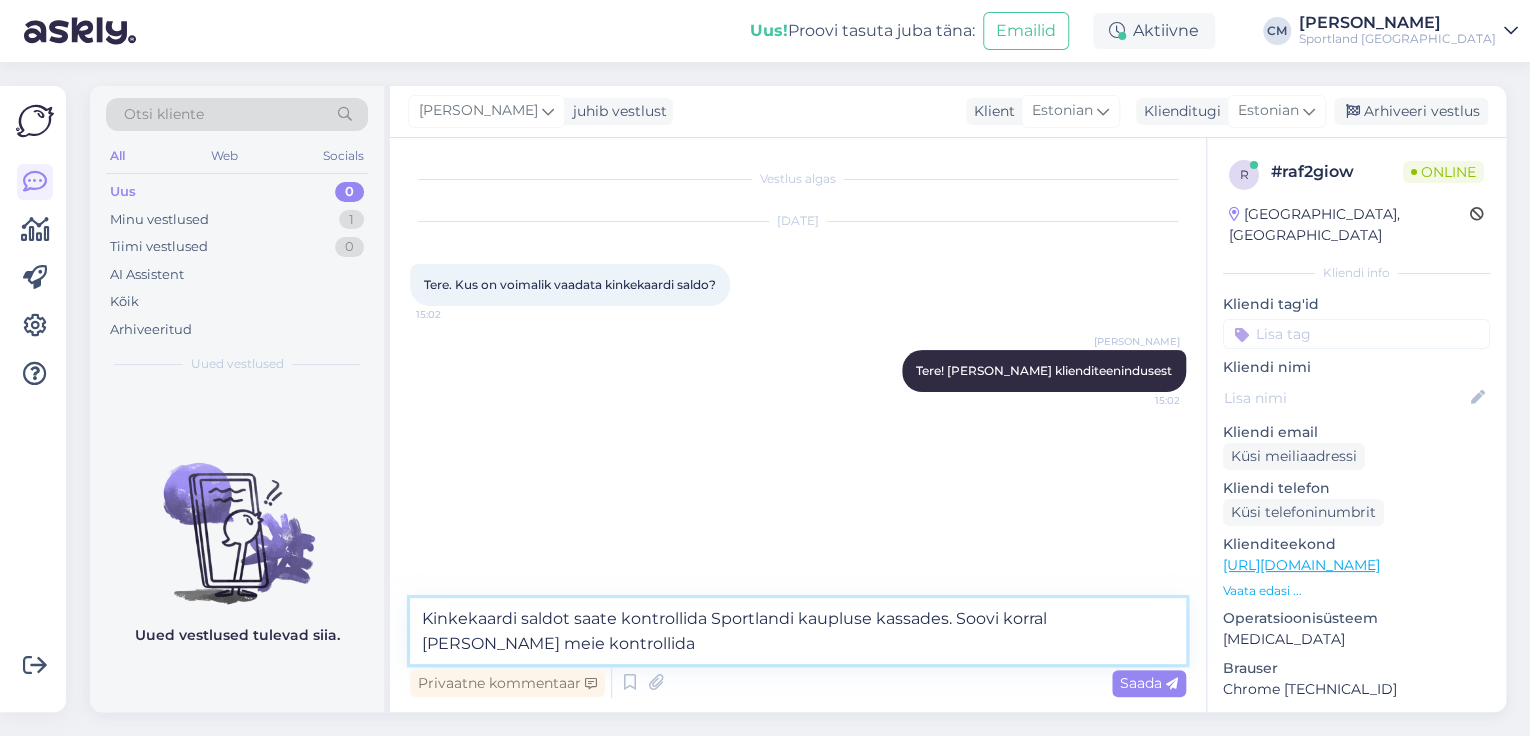type on "Kinkekaardi saldot saate kontrollida Sportlandi kaupluse kassades. Soovi korral [PERSON_NAME] meie kontrollida." 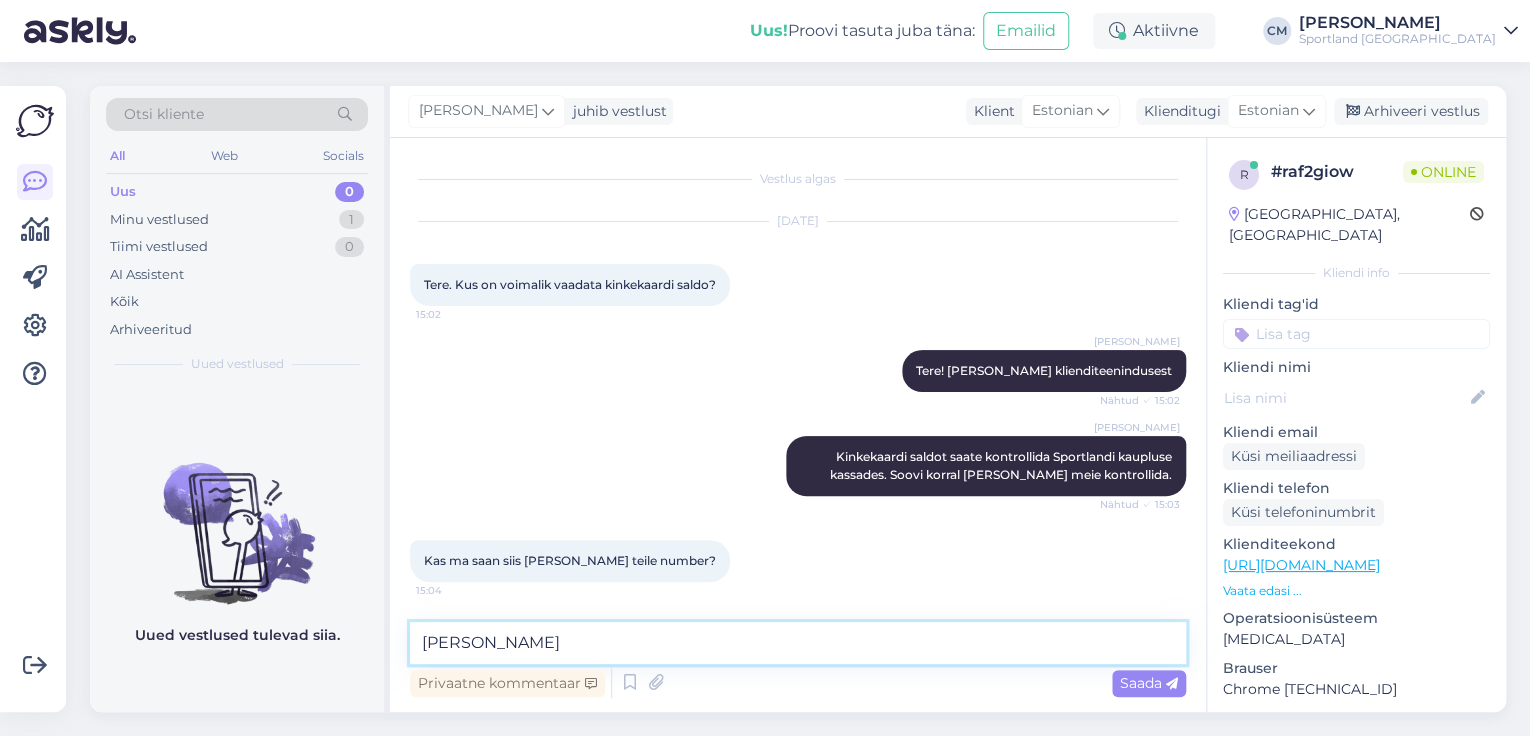 type on "Jah" 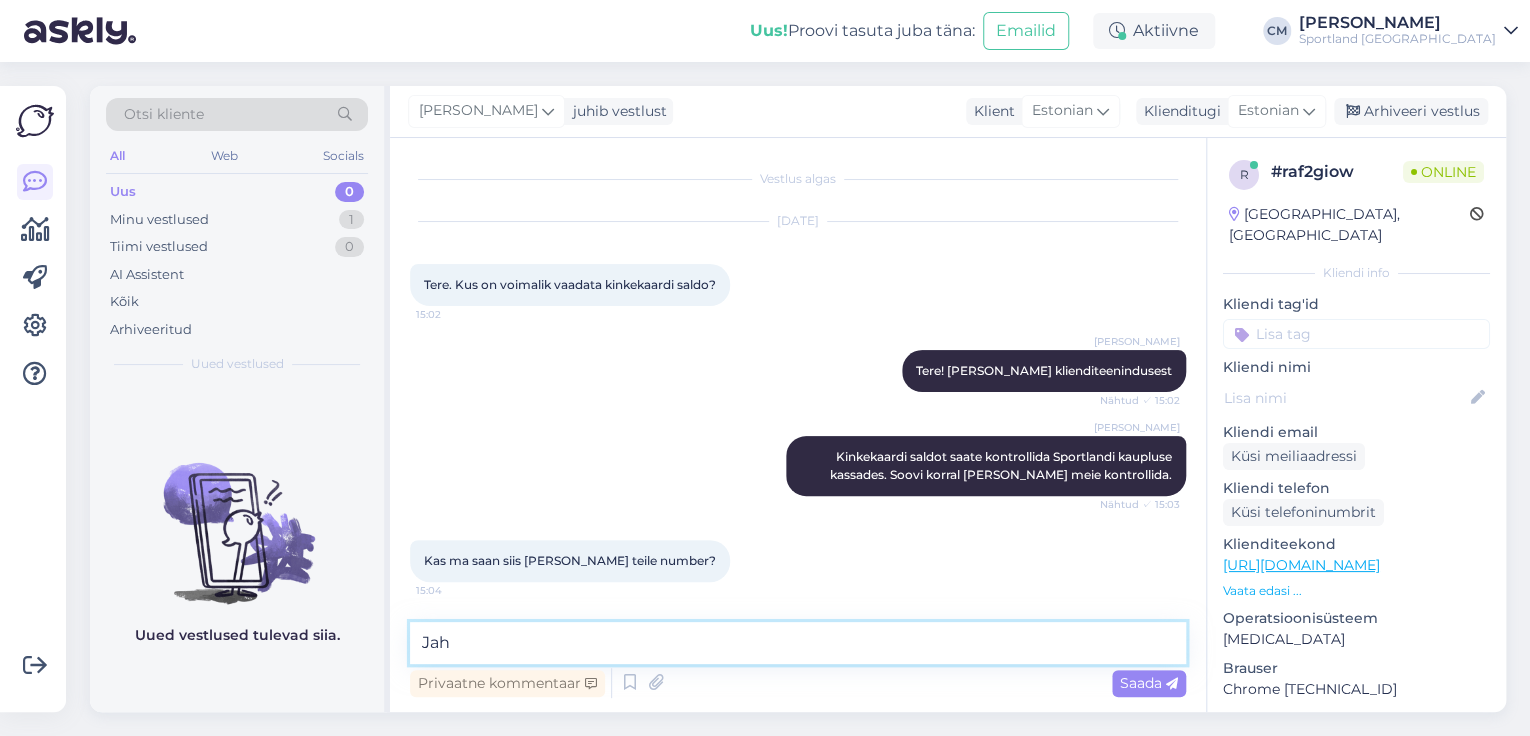 type 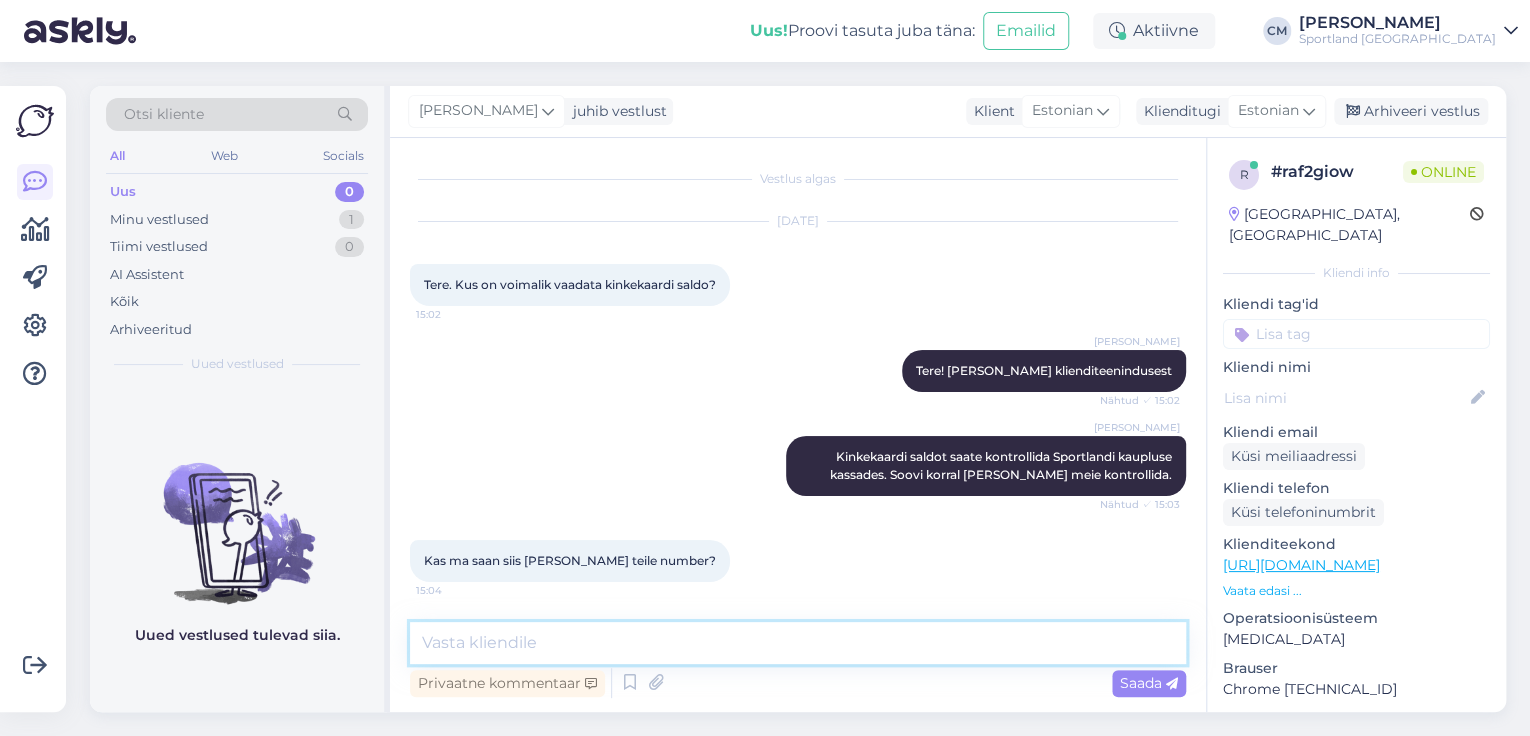 scroll, scrollTop: 85, scrollLeft: 0, axis: vertical 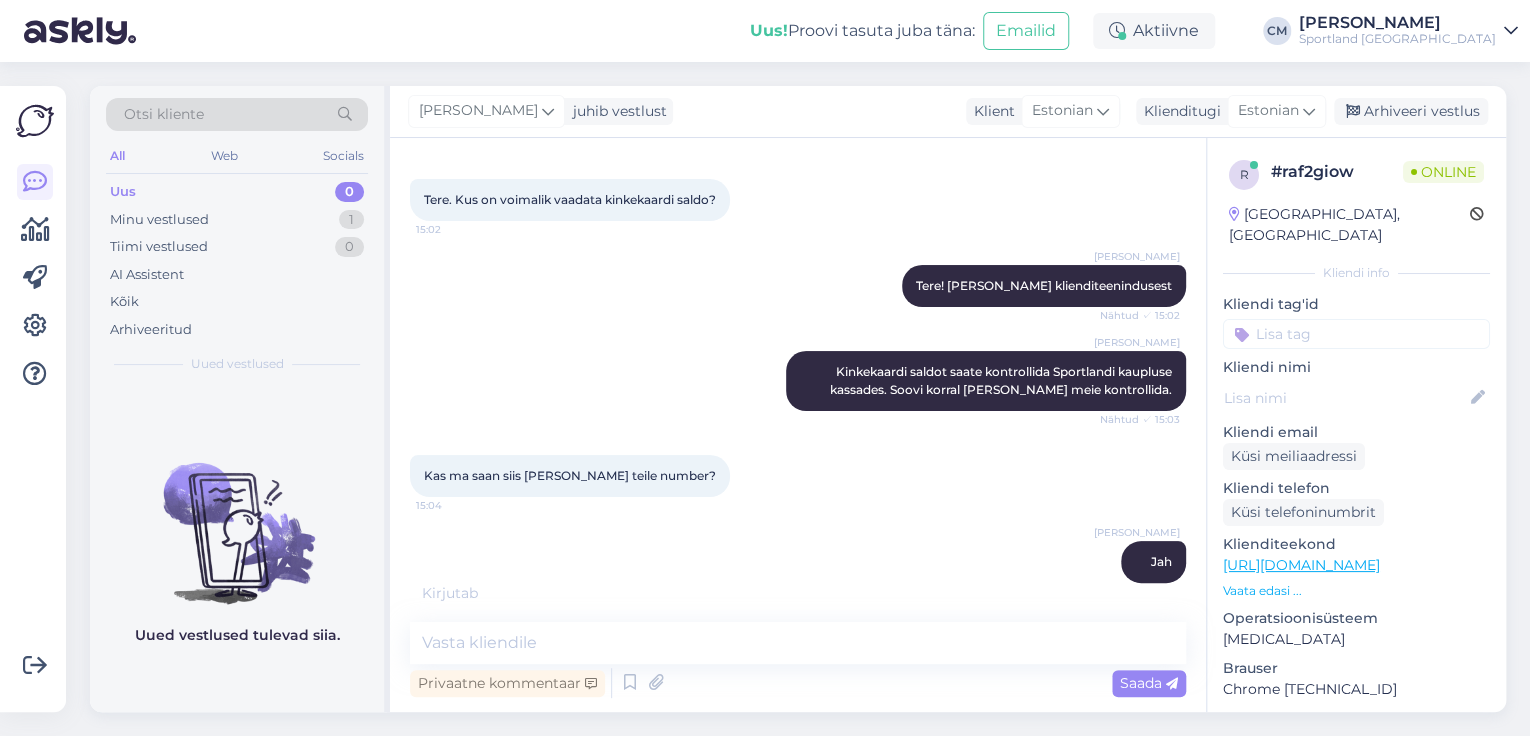 click at bounding box center (1356, 334) 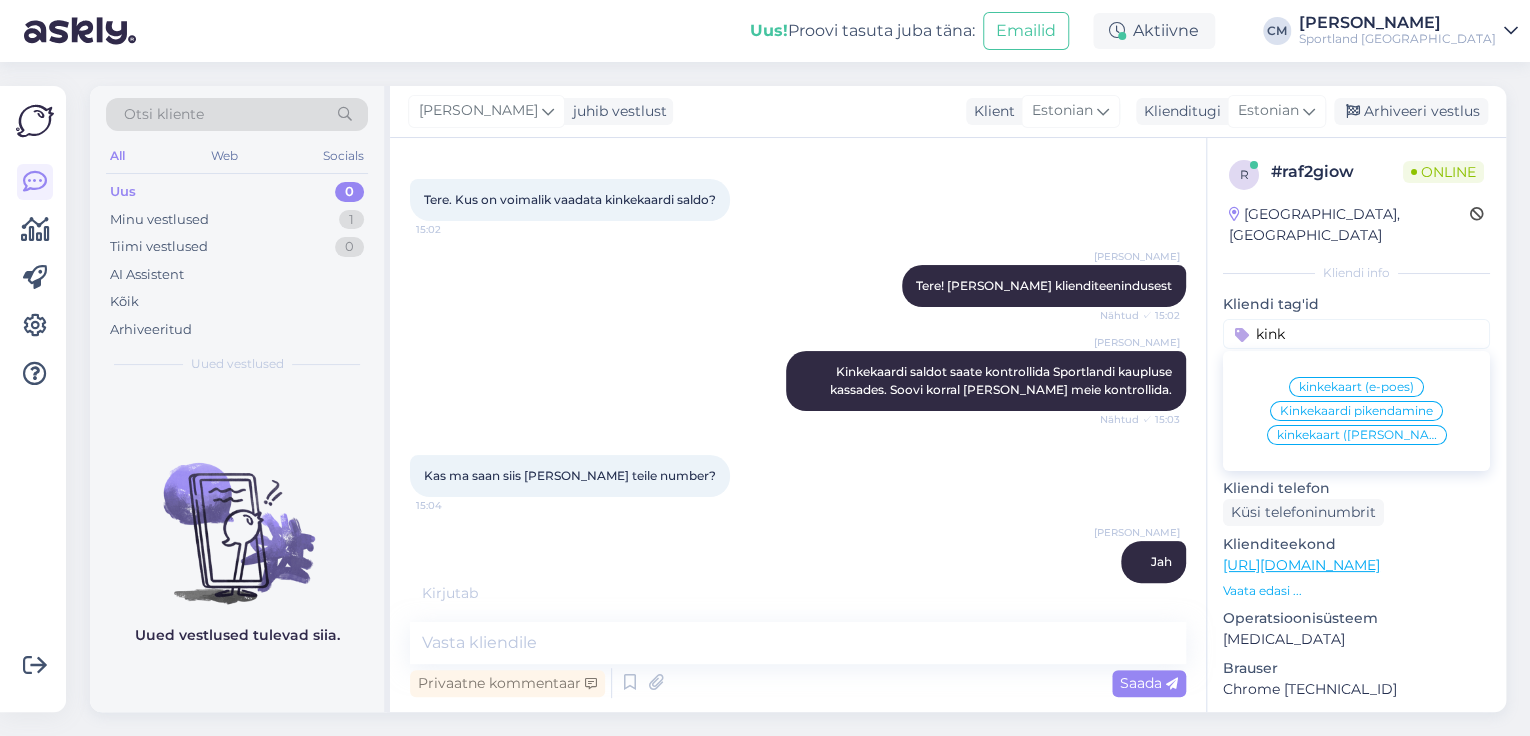 type on "kink" 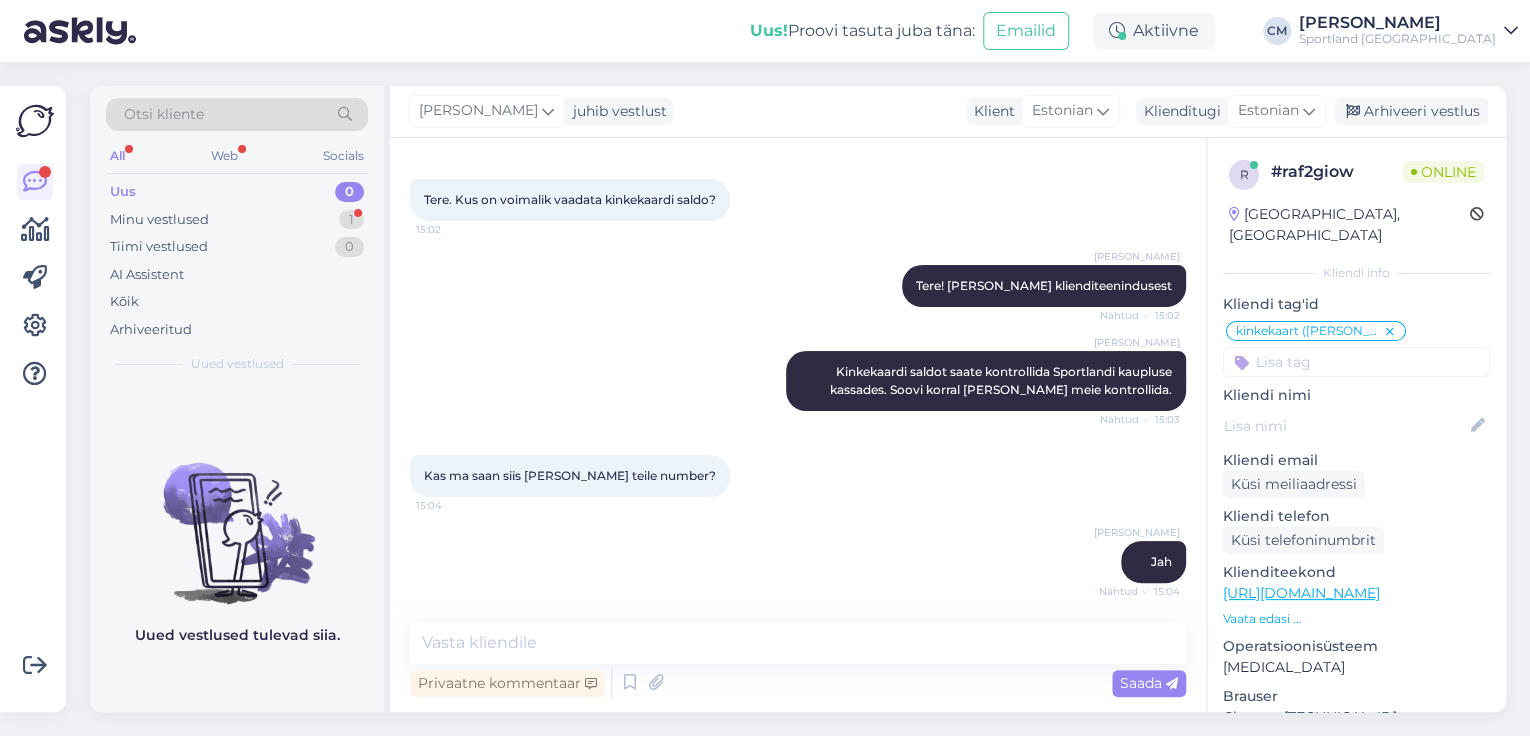 scroll, scrollTop: 172, scrollLeft: 0, axis: vertical 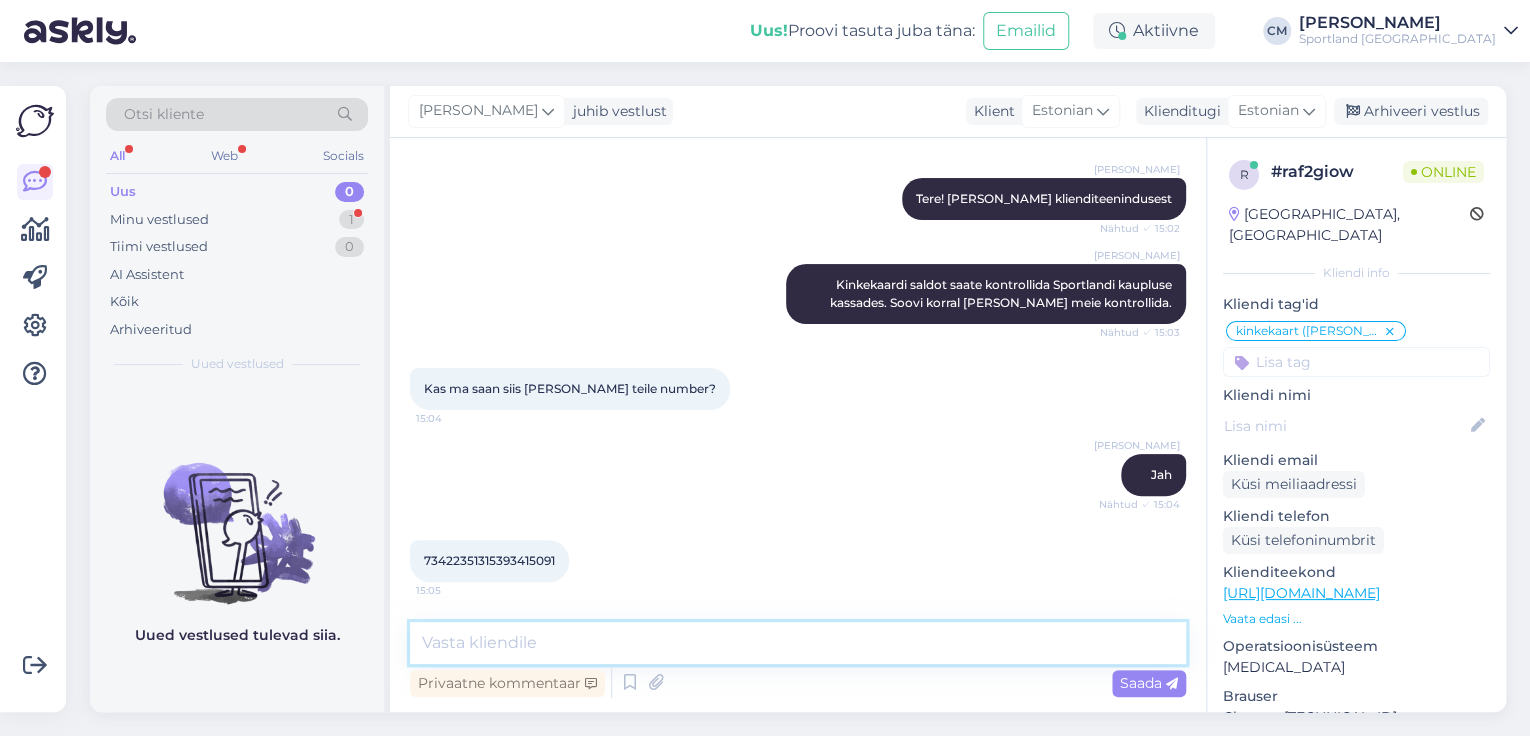 click at bounding box center [798, 643] 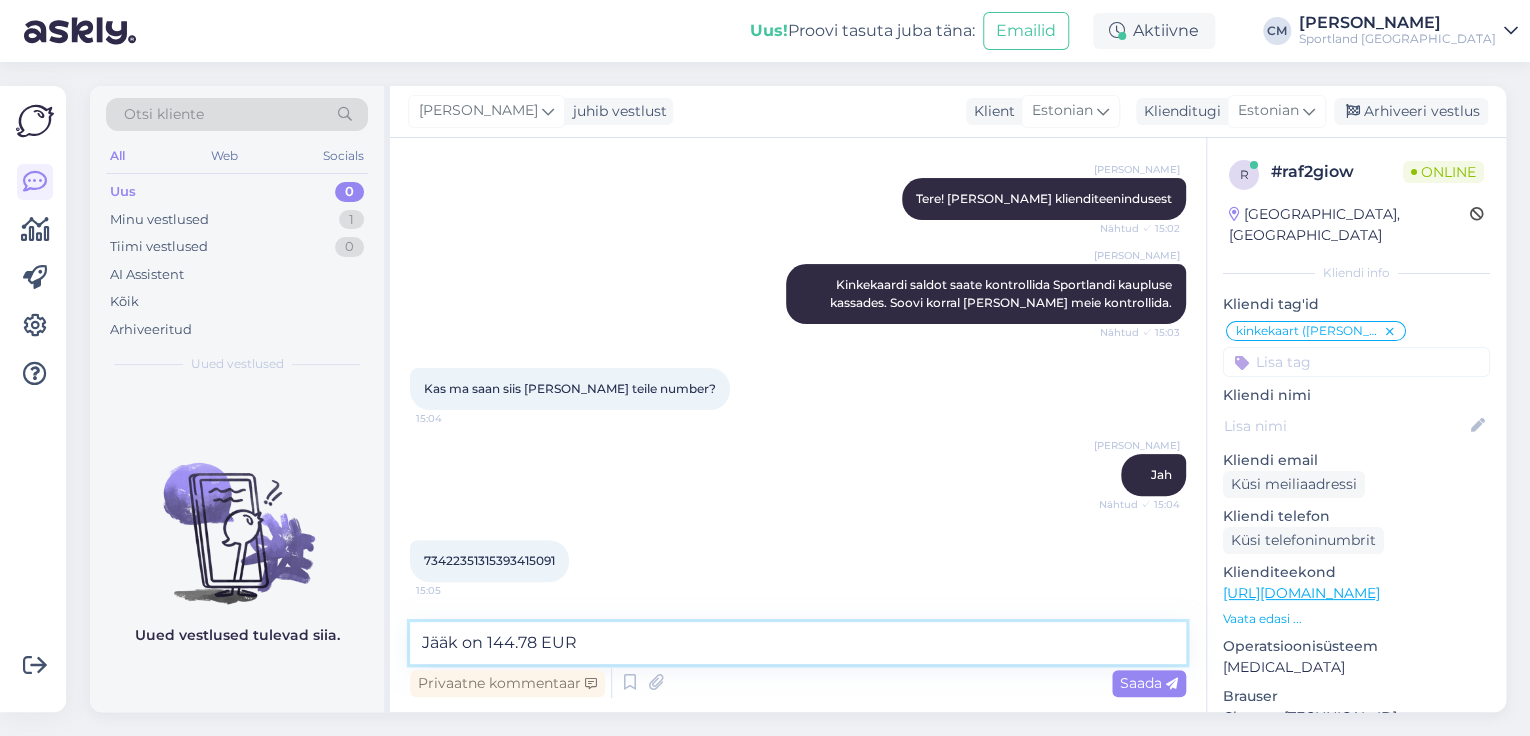 type on "Jääk on 144.78 EUR." 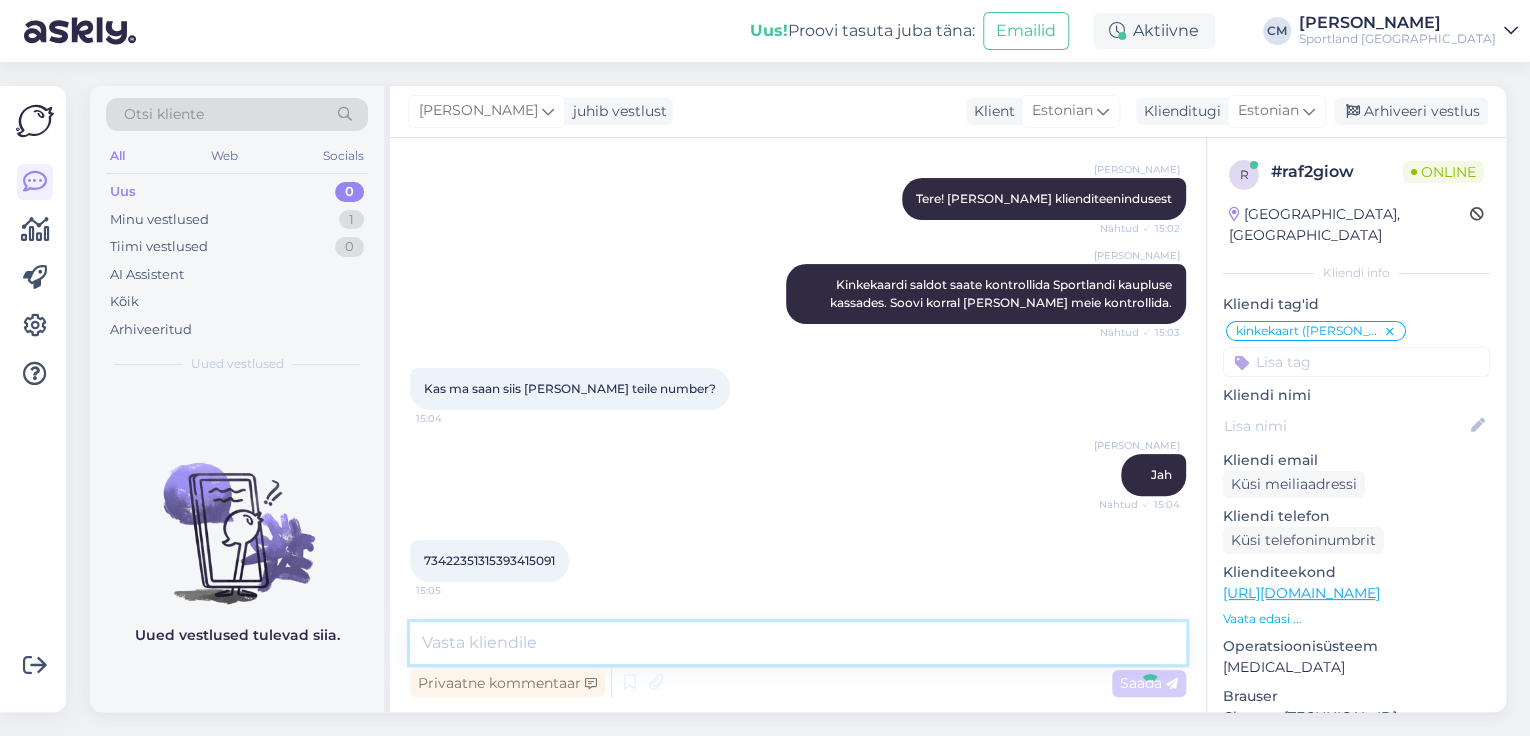 scroll, scrollTop: 257, scrollLeft: 0, axis: vertical 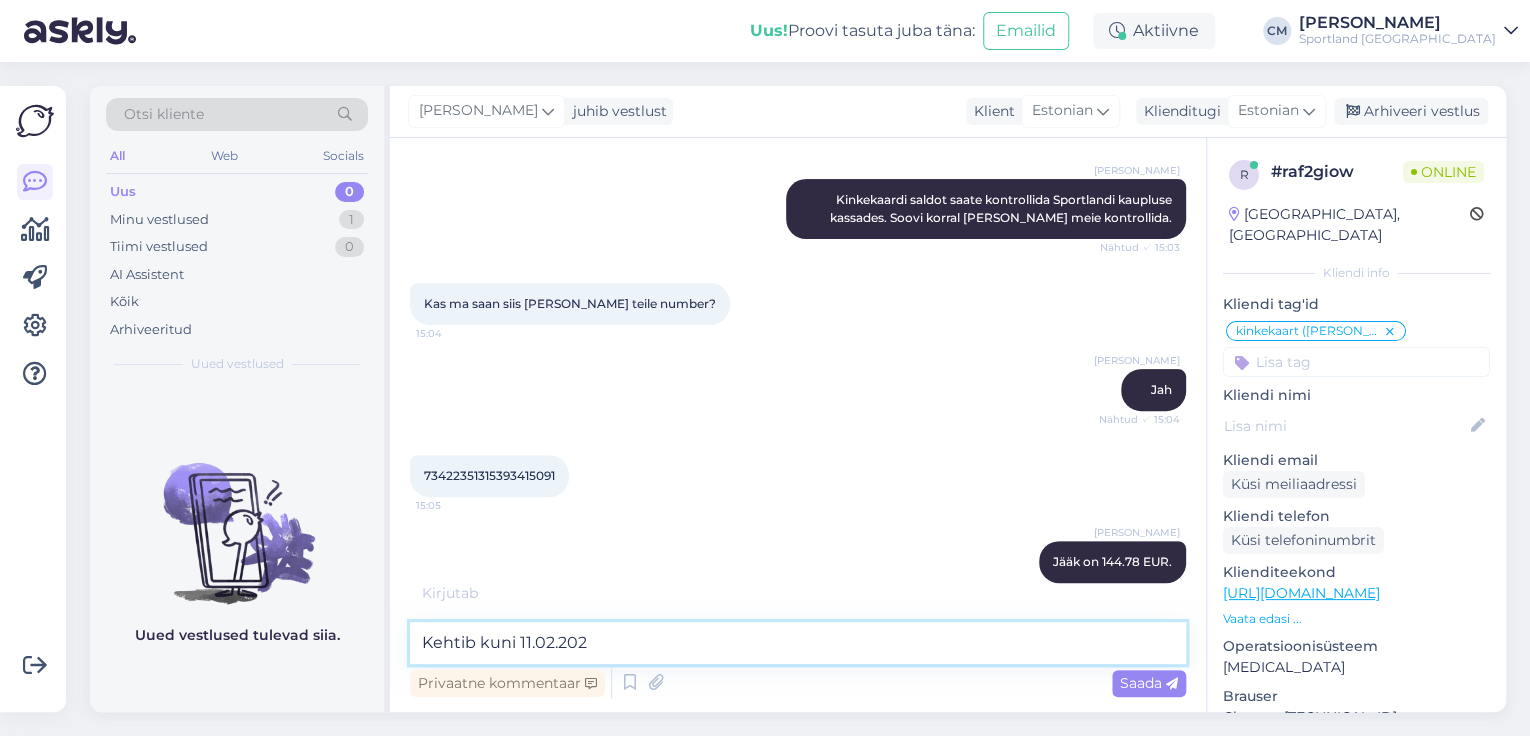 type on "Kehtib kuni [DATE]" 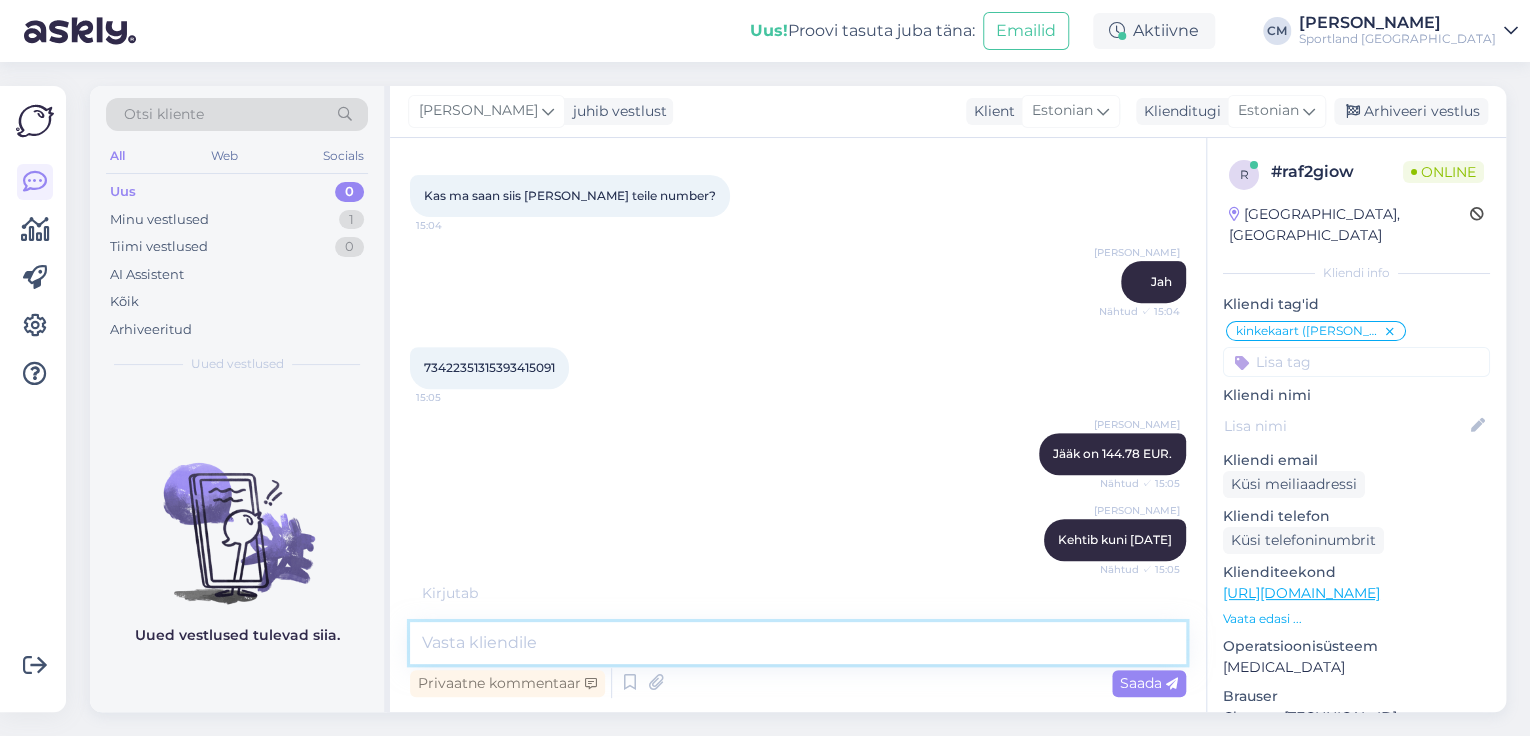 scroll, scrollTop: 429, scrollLeft: 0, axis: vertical 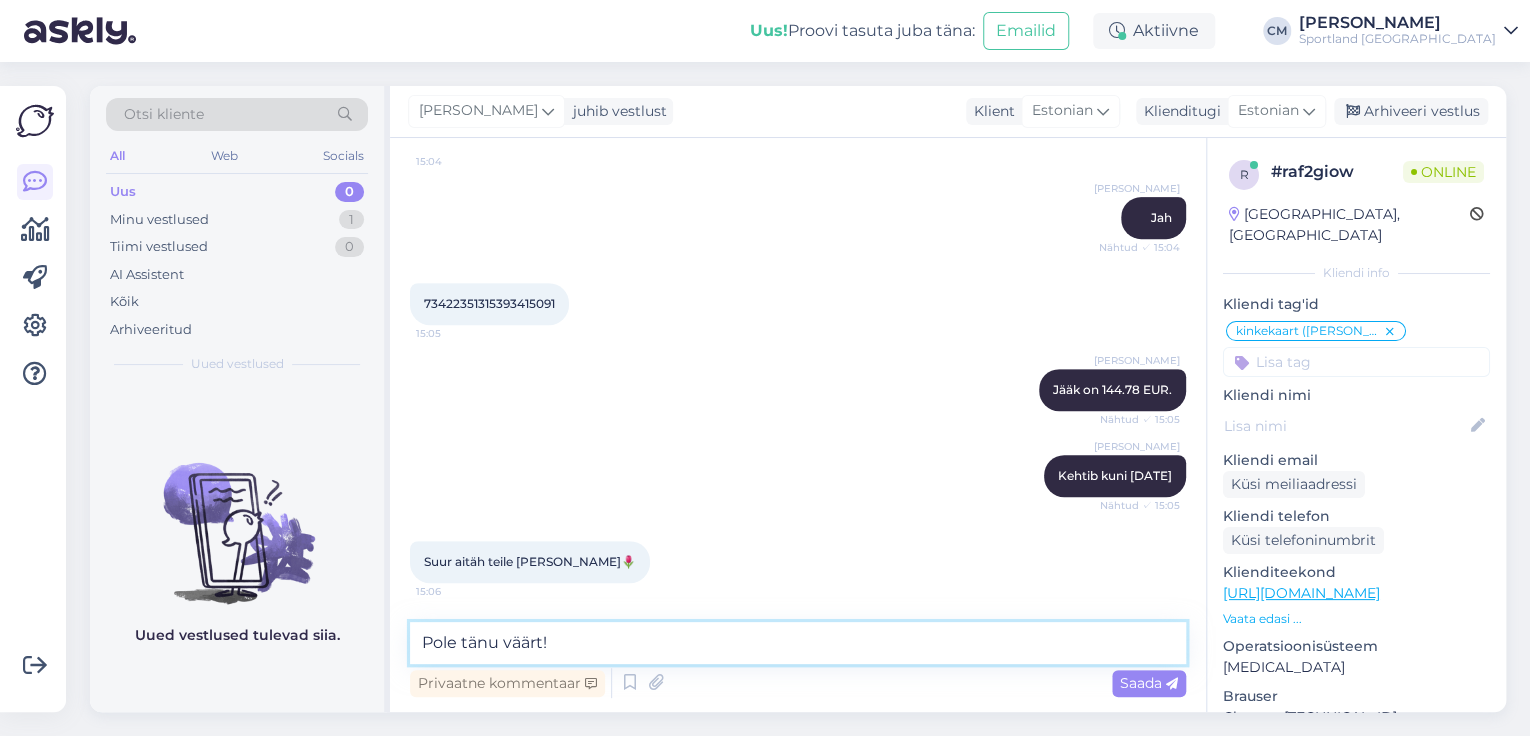 type on "Pole tänu väärt! 🌞" 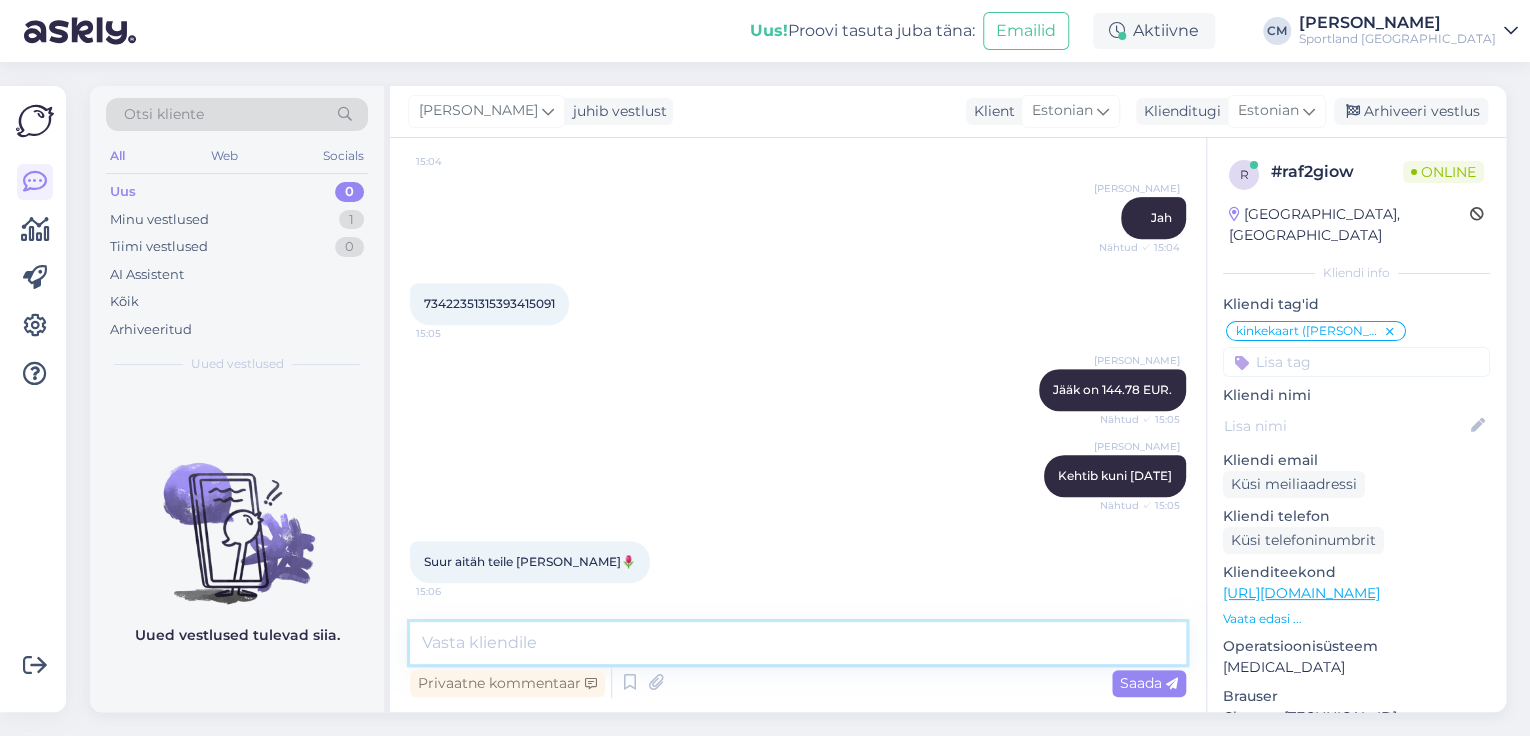 scroll, scrollTop: 516, scrollLeft: 0, axis: vertical 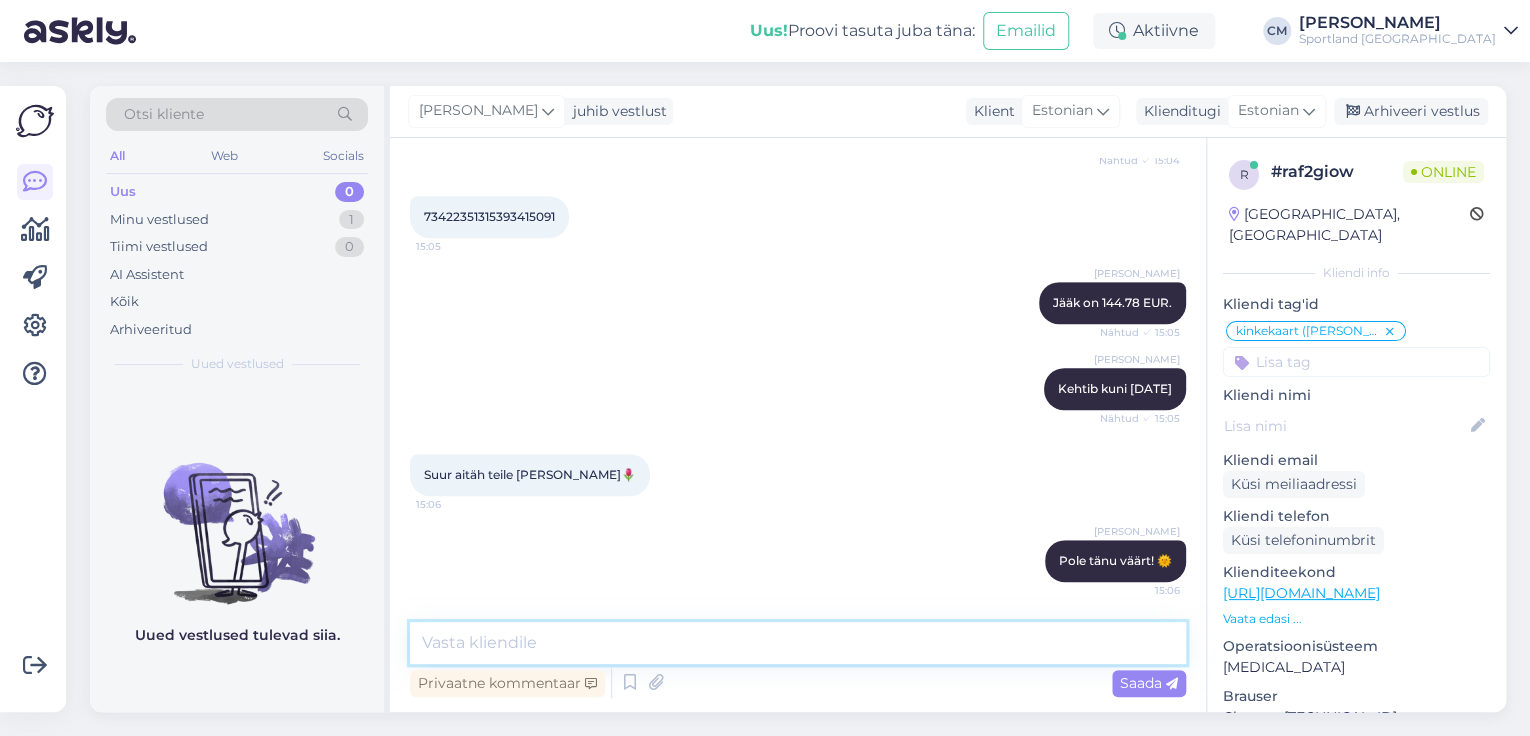 click at bounding box center (798, 643) 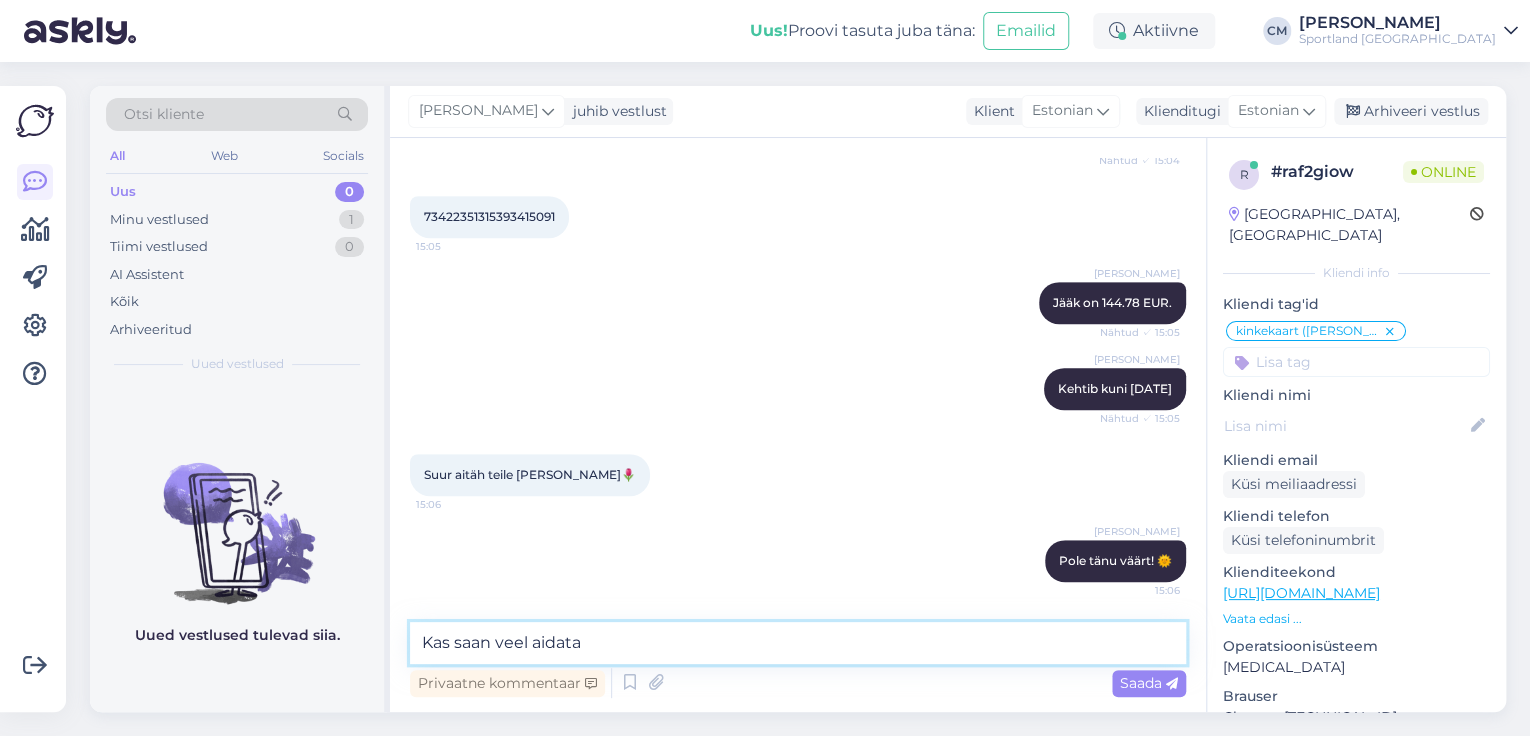 type on "Kas saan veel aidata?" 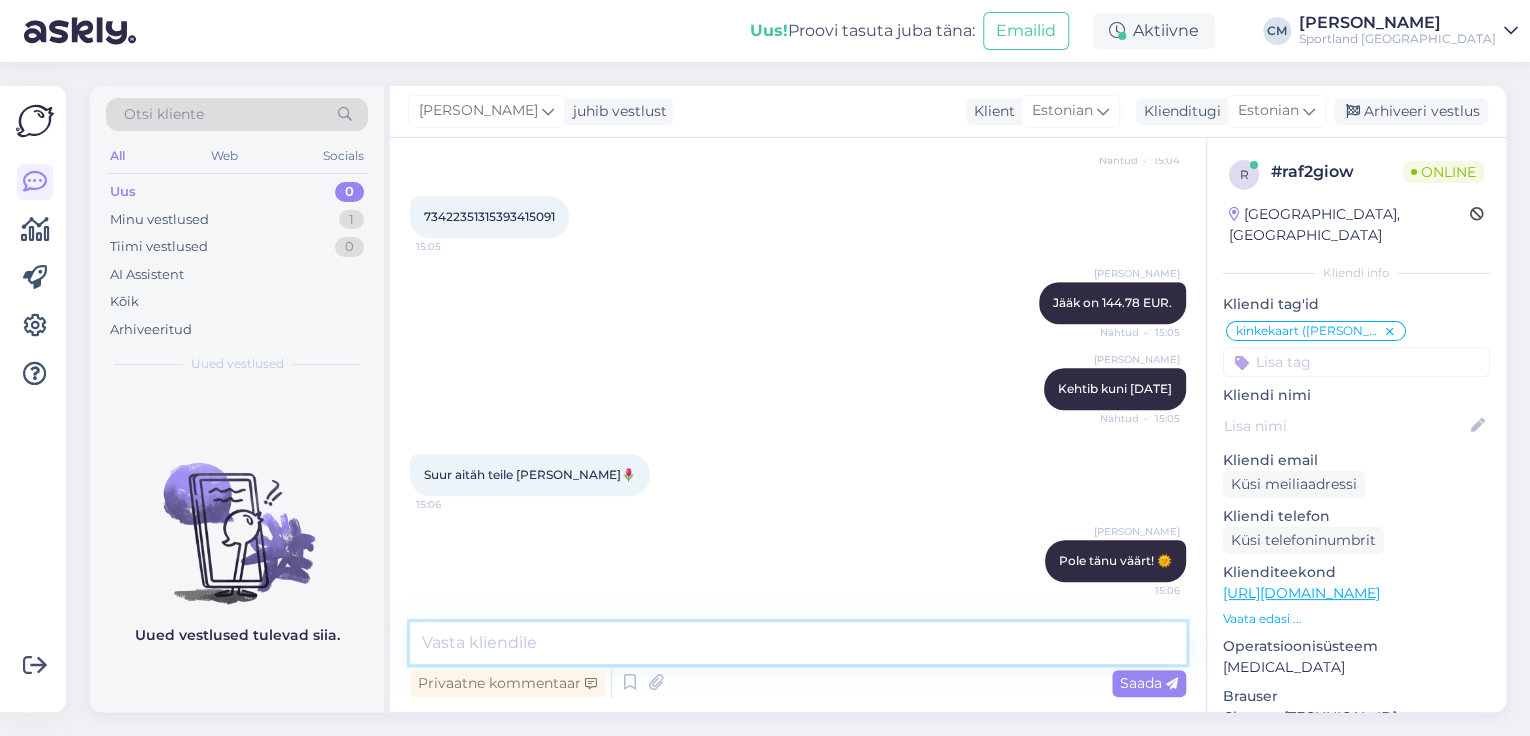 scroll, scrollTop: 601, scrollLeft: 0, axis: vertical 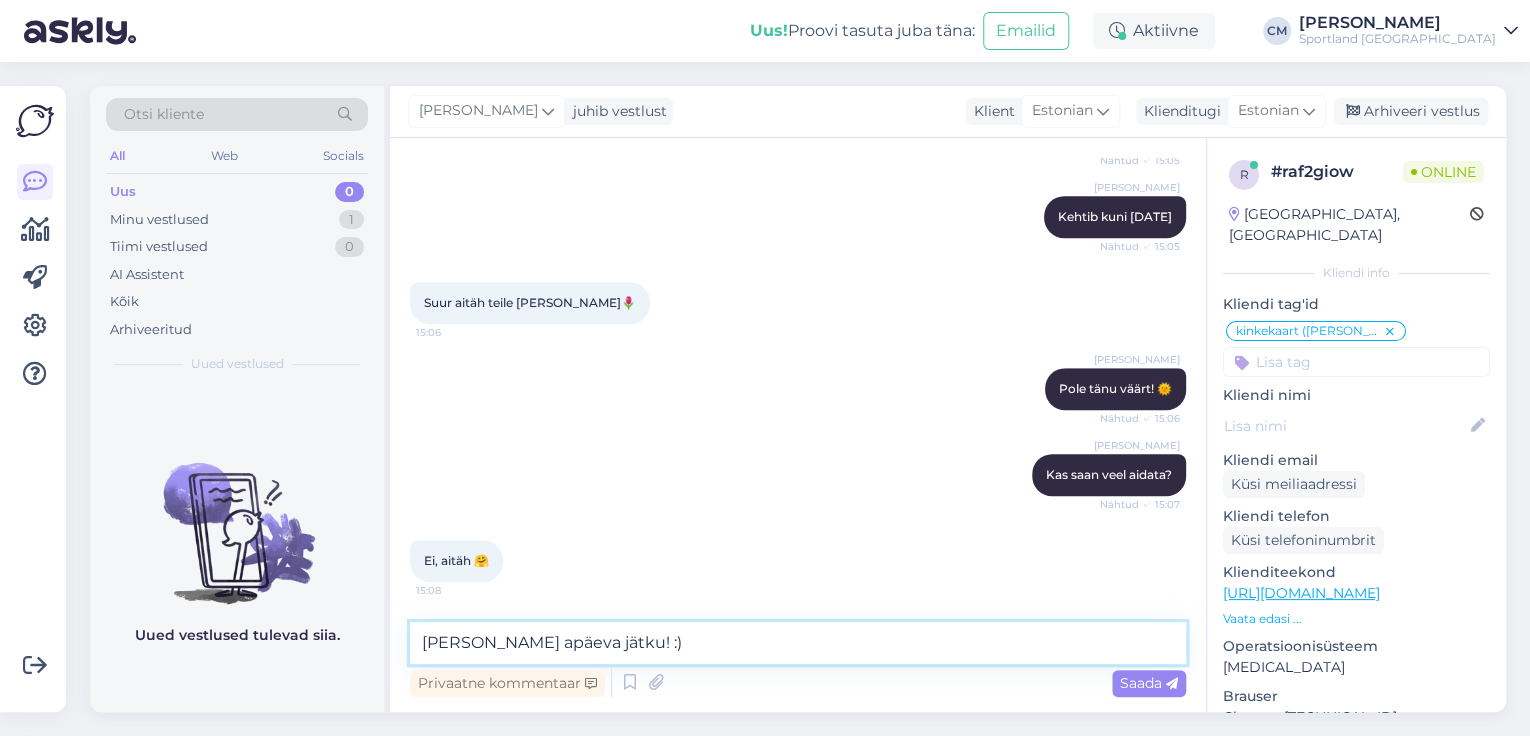 click on "[PERSON_NAME] apäeva jätku! :)" at bounding box center (798, 643) 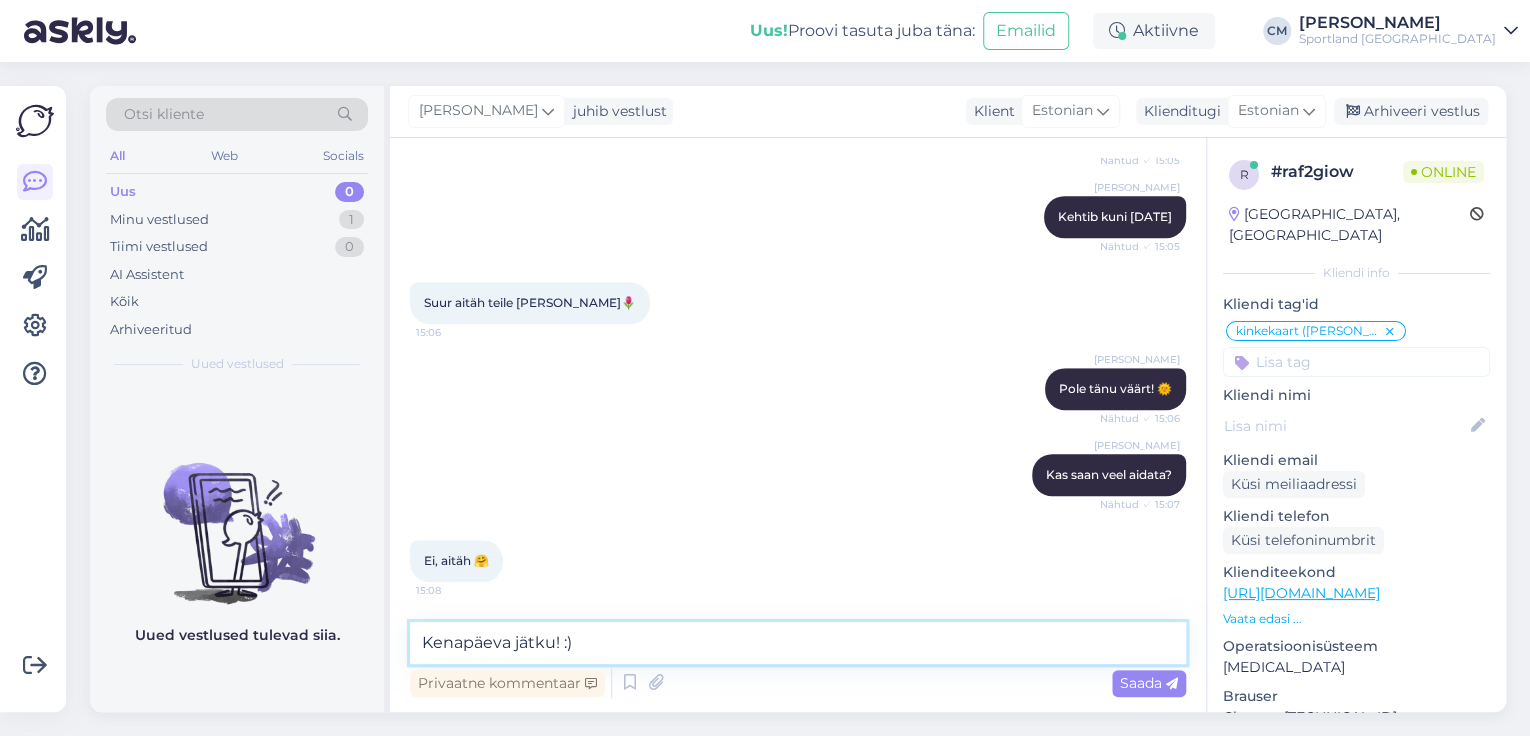 type on "Kena päeva jätku! :)" 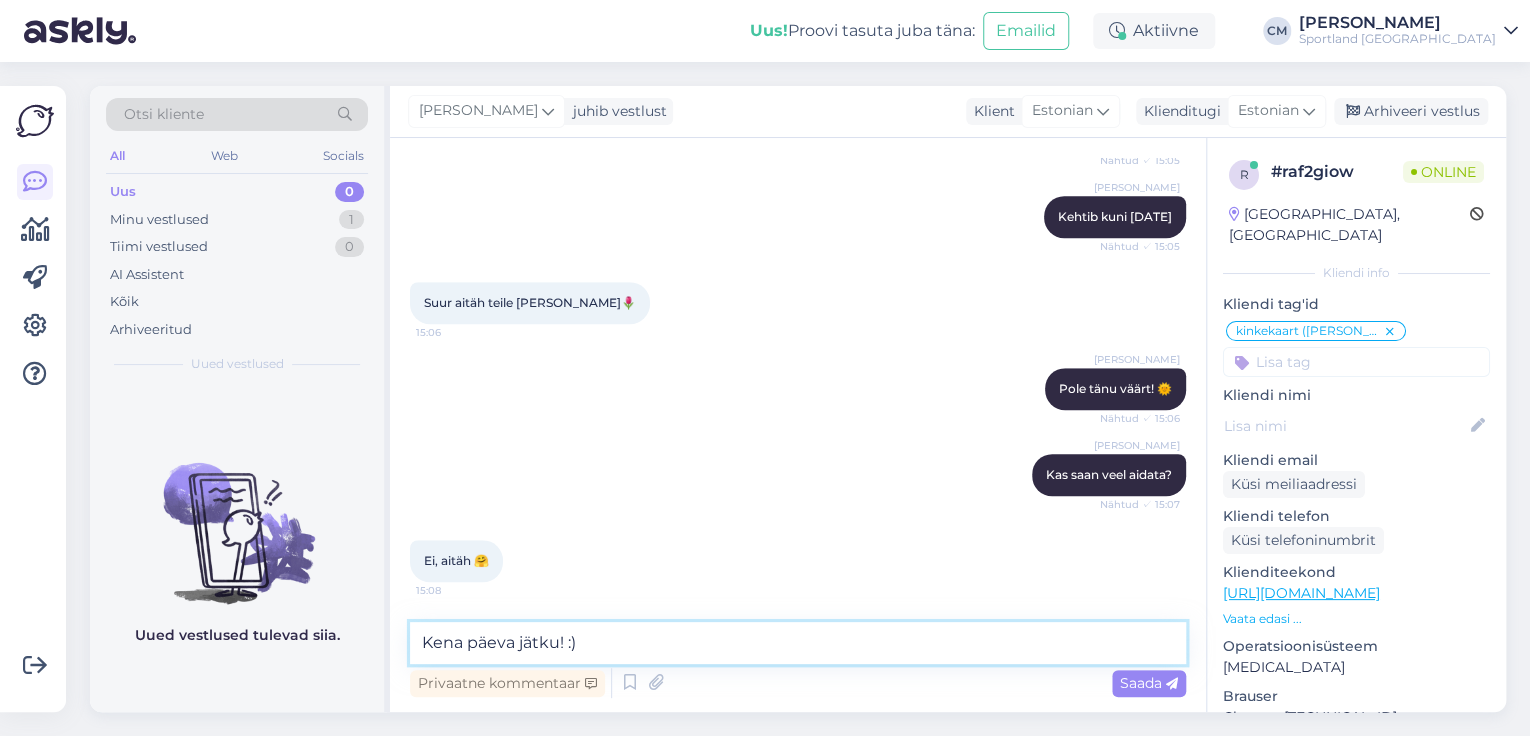 type 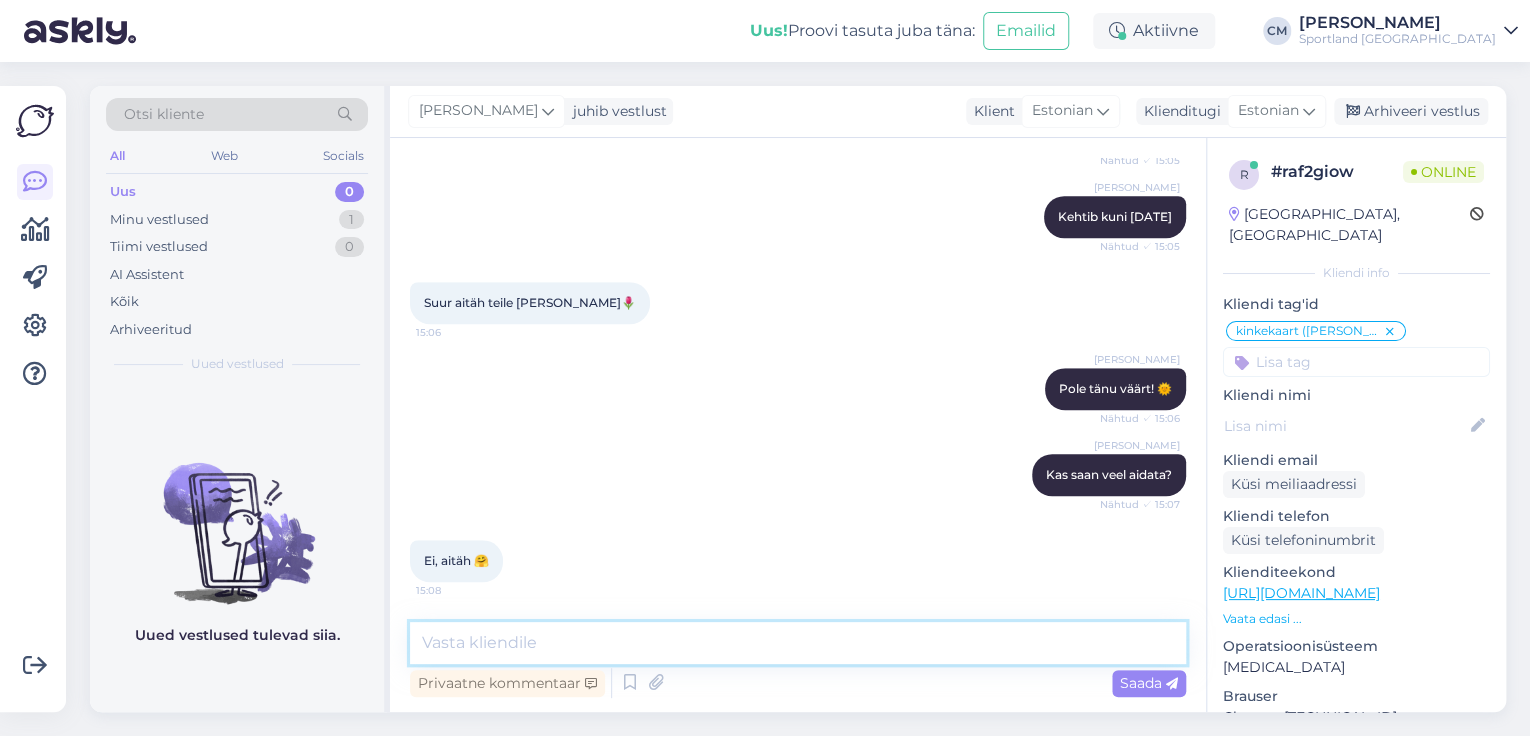 scroll, scrollTop: 773, scrollLeft: 0, axis: vertical 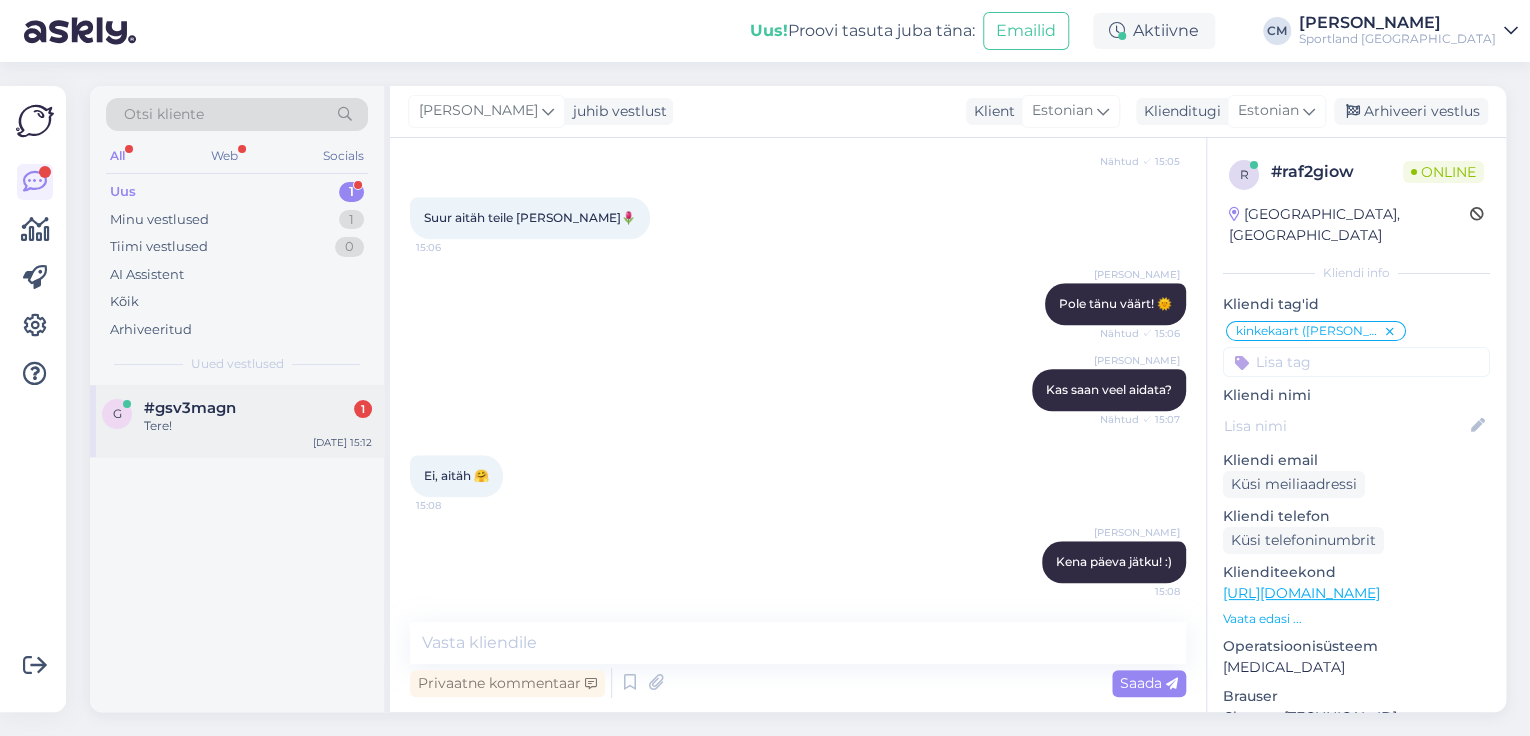 click on "#gsv3magn 1" at bounding box center [258, 408] 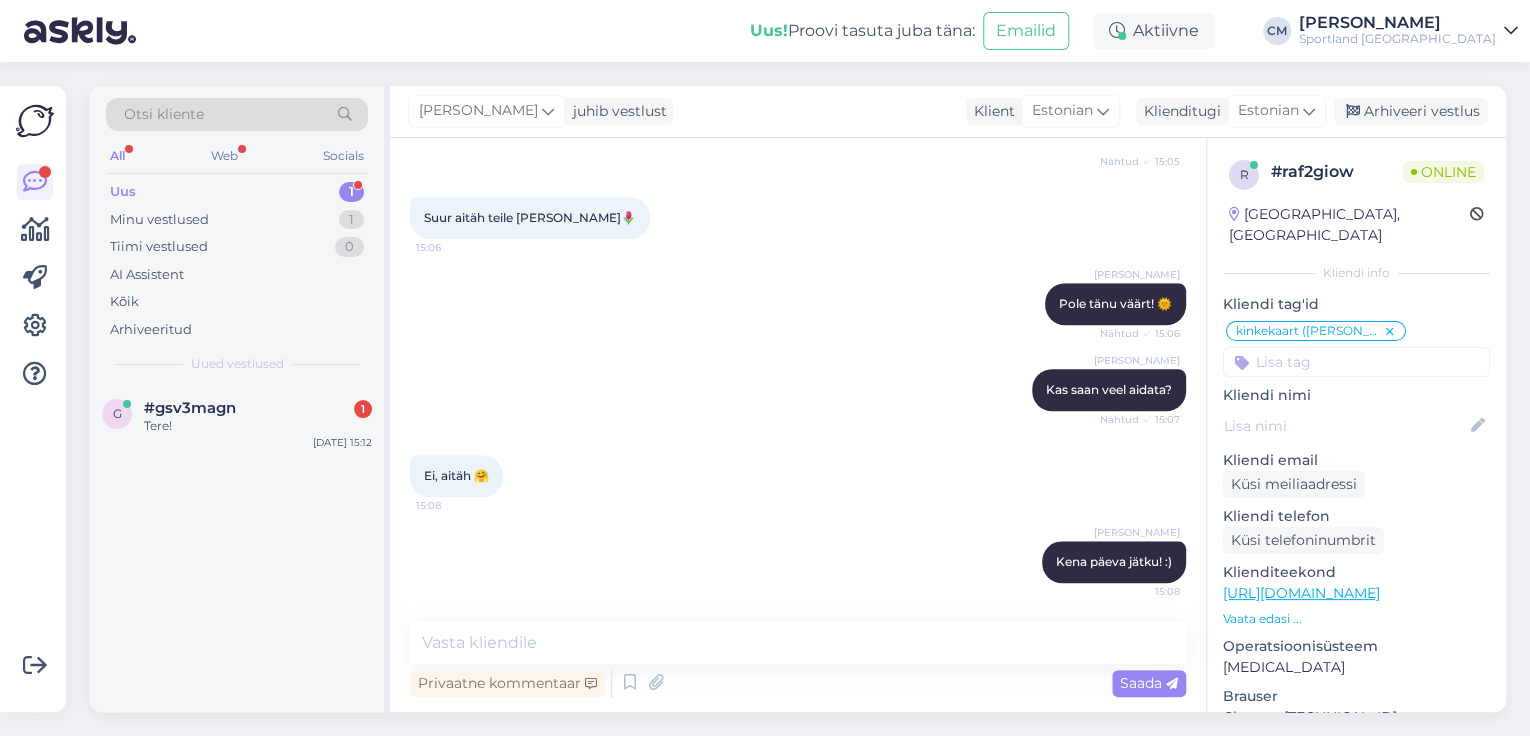 scroll, scrollTop: 0, scrollLeft: 0, axis: both 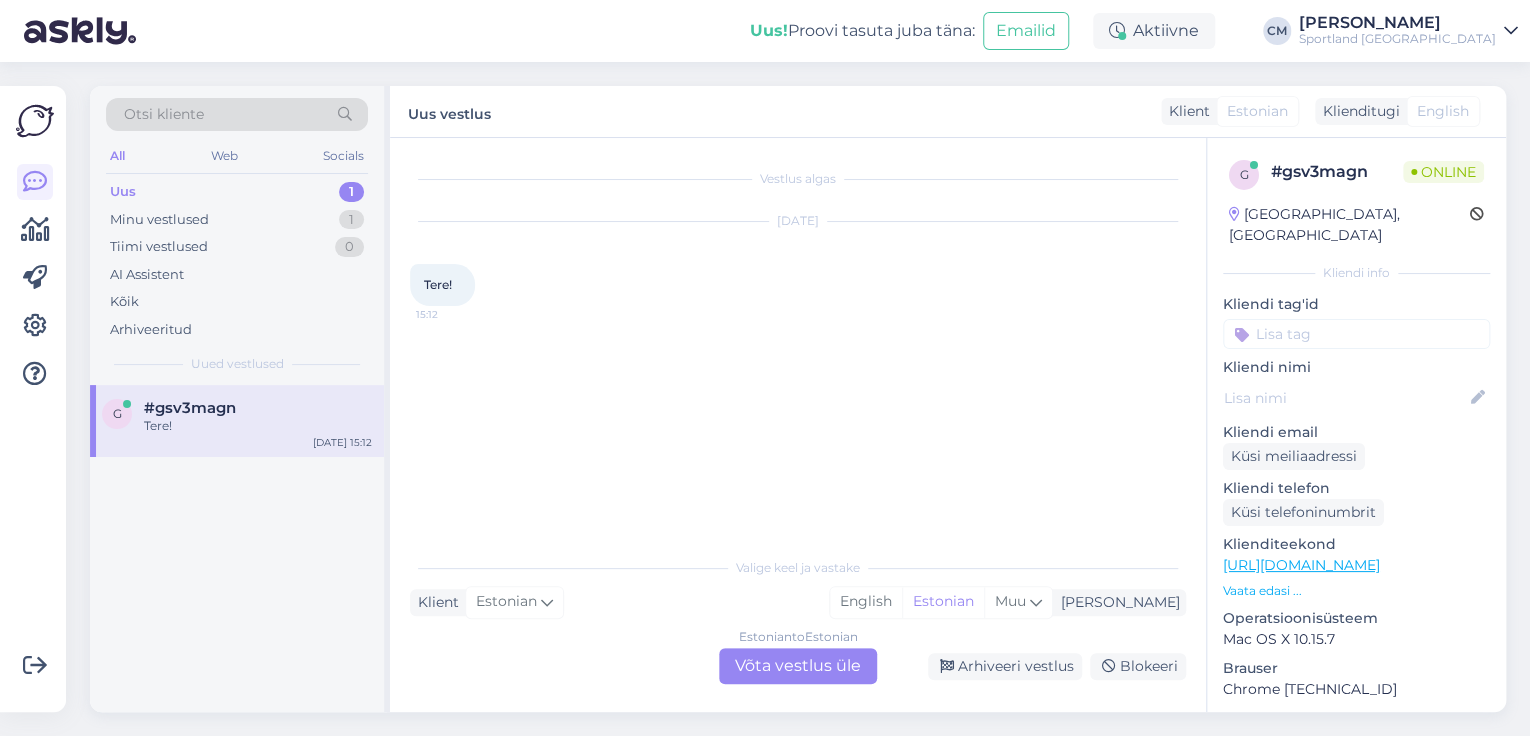 click on "Estonian  to  Estonian Võta vestlus üle" at bounding box center [798, 666] 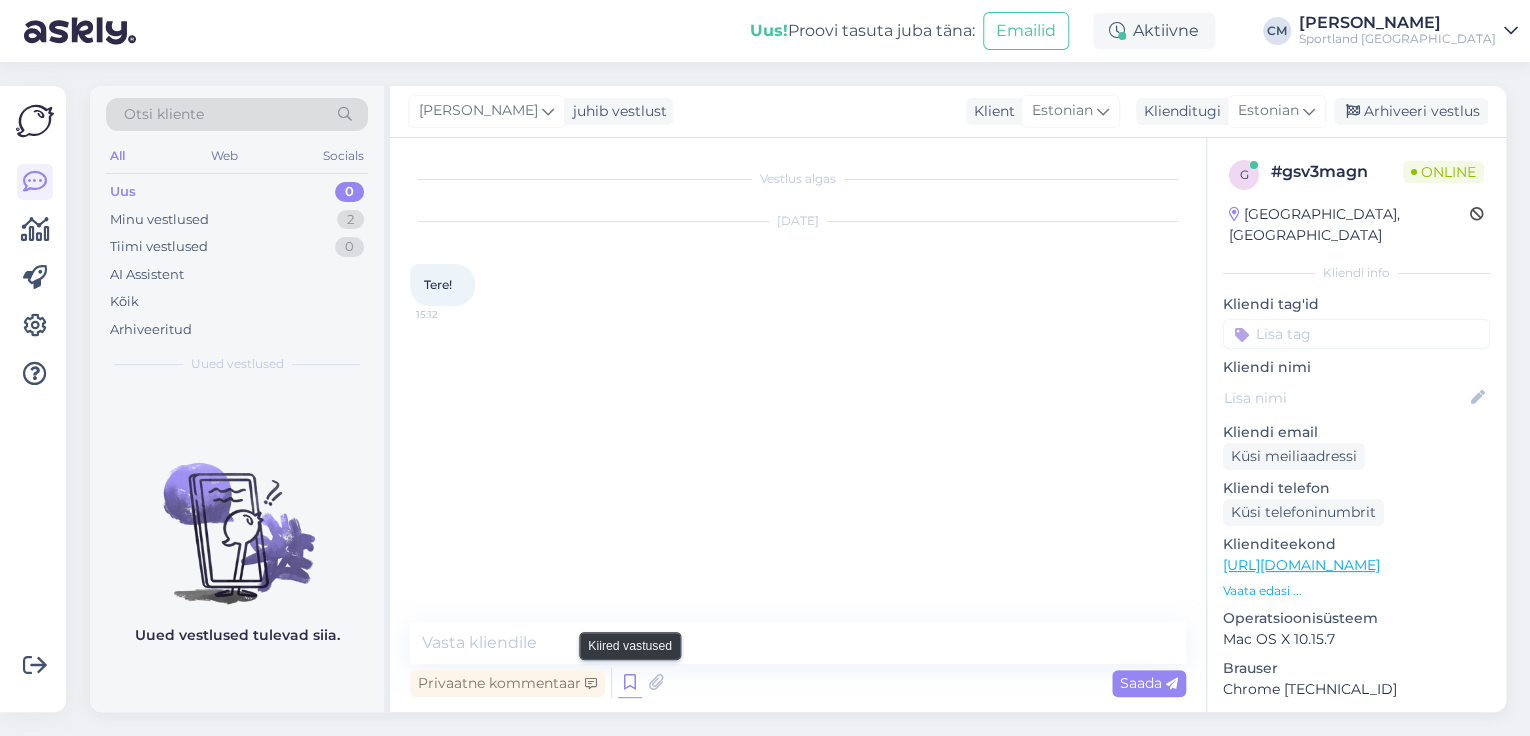 click at bounding box center (630, 683) 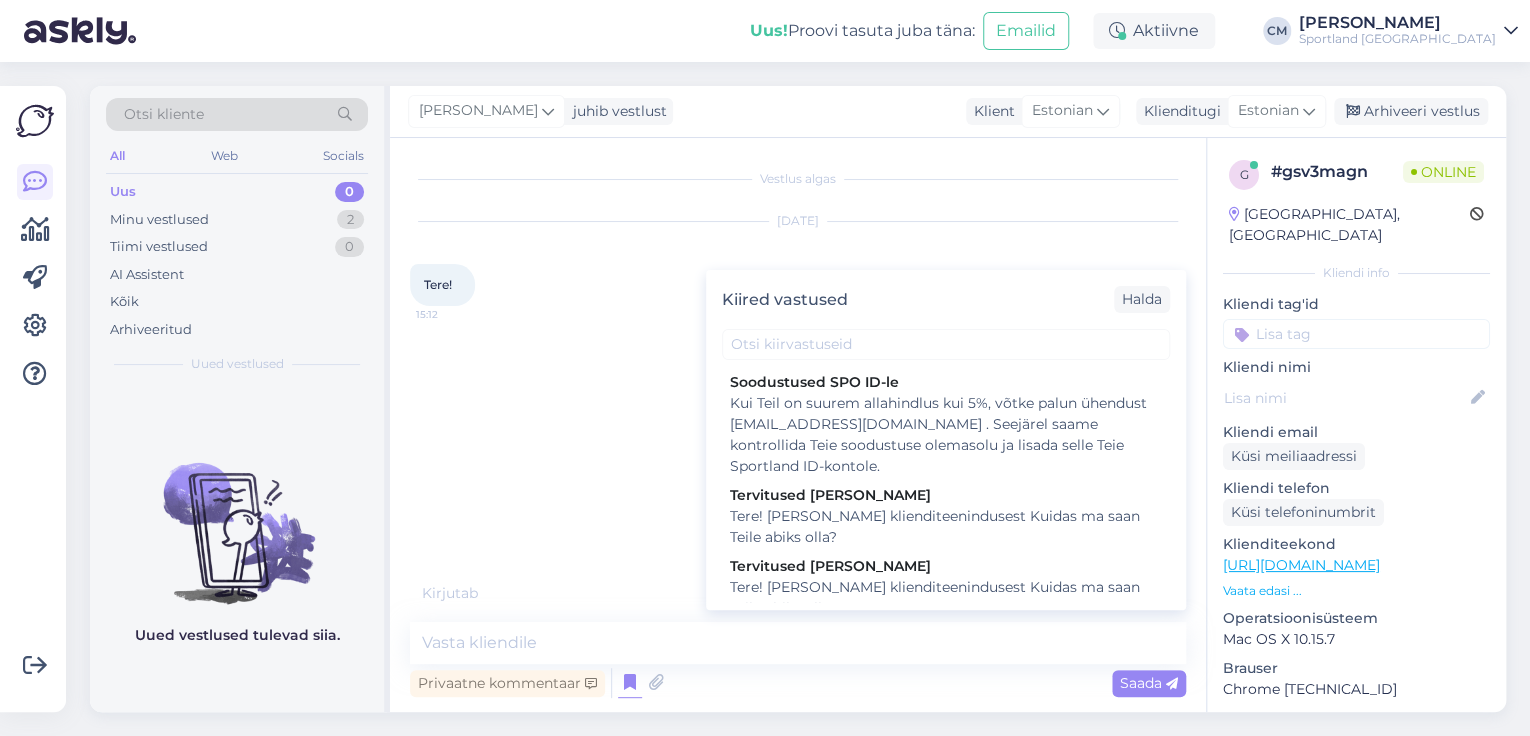 click on "Tere! [PERSON_NAME] klienditeenindusest
Kuidas ma saan Teile abiks olla?" at bounding box center (946, 598) 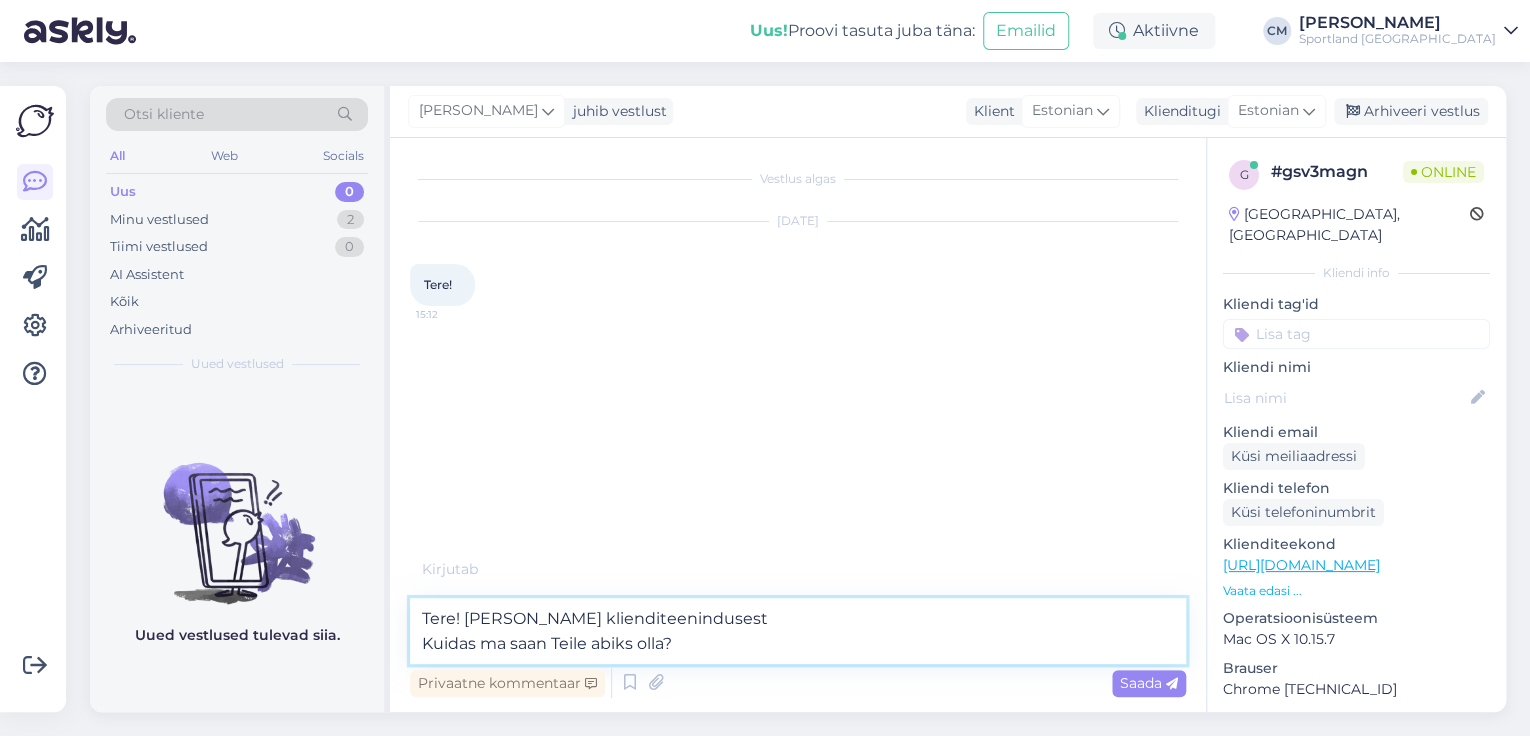click on "Tere! [PERSON_NAME] klienditeenindusest
Kuidas ma saan Teile abiks olla?" at bounding box center (798, 631) 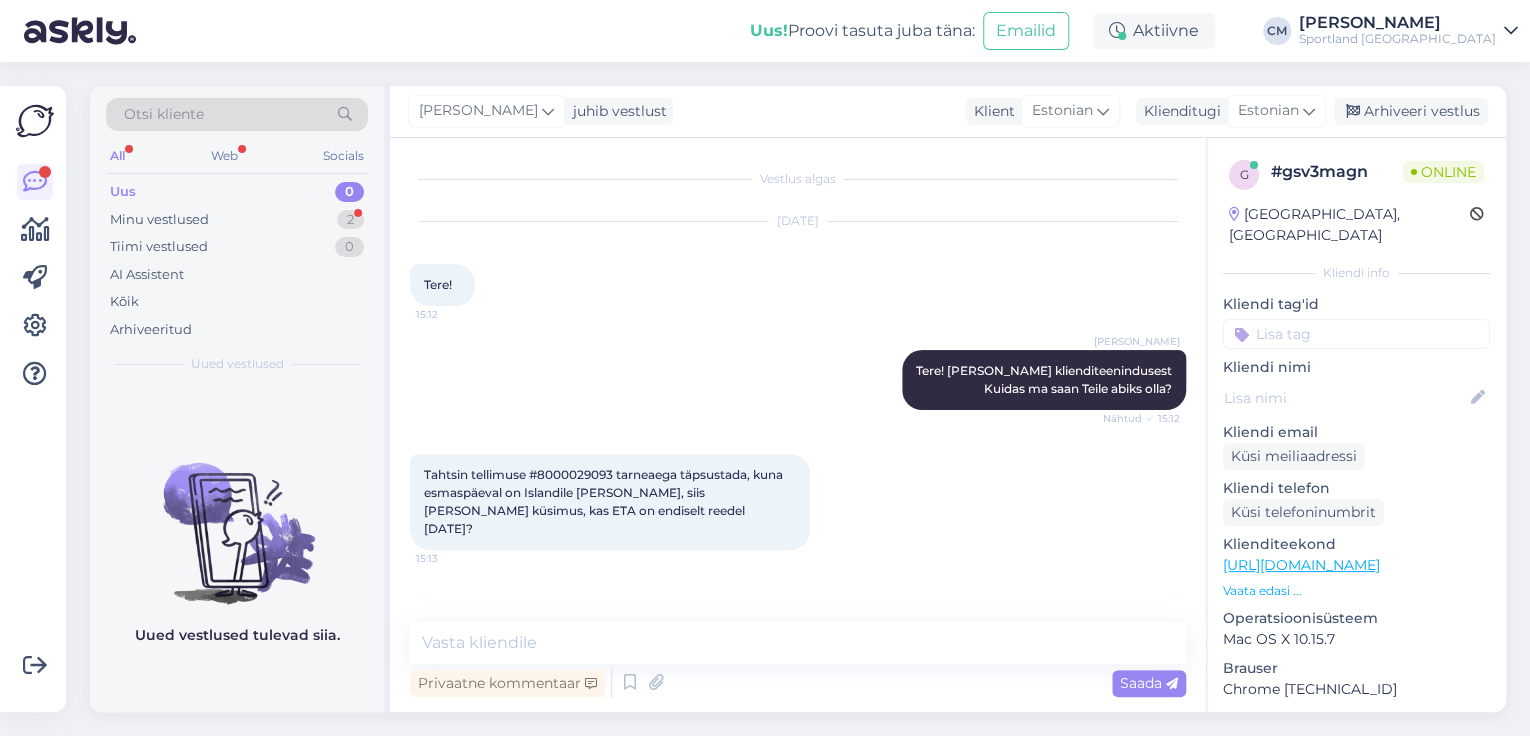 click on "Tahtsin tellimuse #8000029093 tarneaega täpsustada, kuna esmaspäeval on Islandile [PERSON_NAME], siis [PERSON_NAME] küsimus, kas ETA on endiselt reedel [DATE]?" at bounding box center [605, 501] 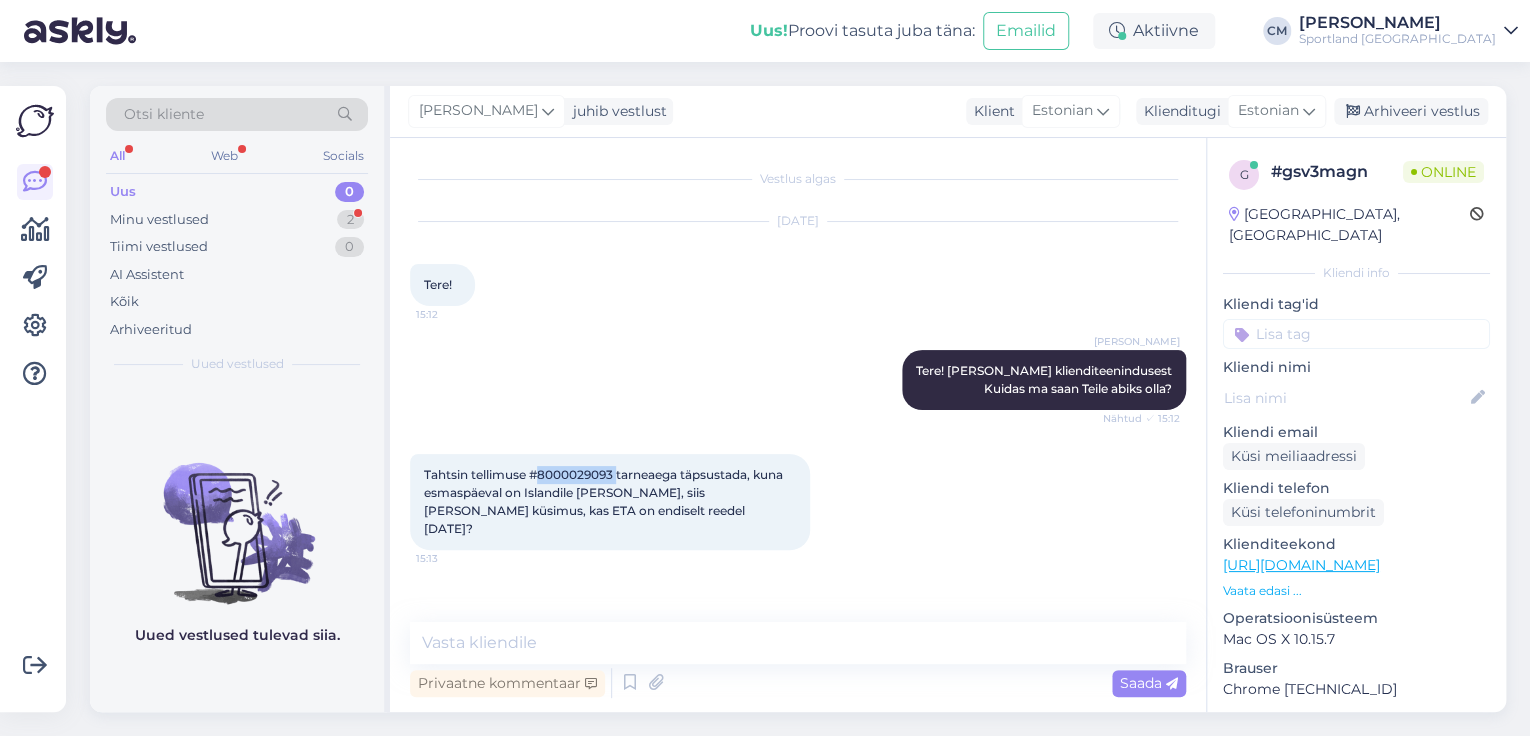 click on "Tahtsin tellimuse #8000029093 tarneaega täpsustada, kuna esmaspäeval on Islandile [PERSON_NAME], siis [PERSON_NAME] küsimus, kas ETA on endiselt reedel [DATE]?" at bounding box center (605, 501) 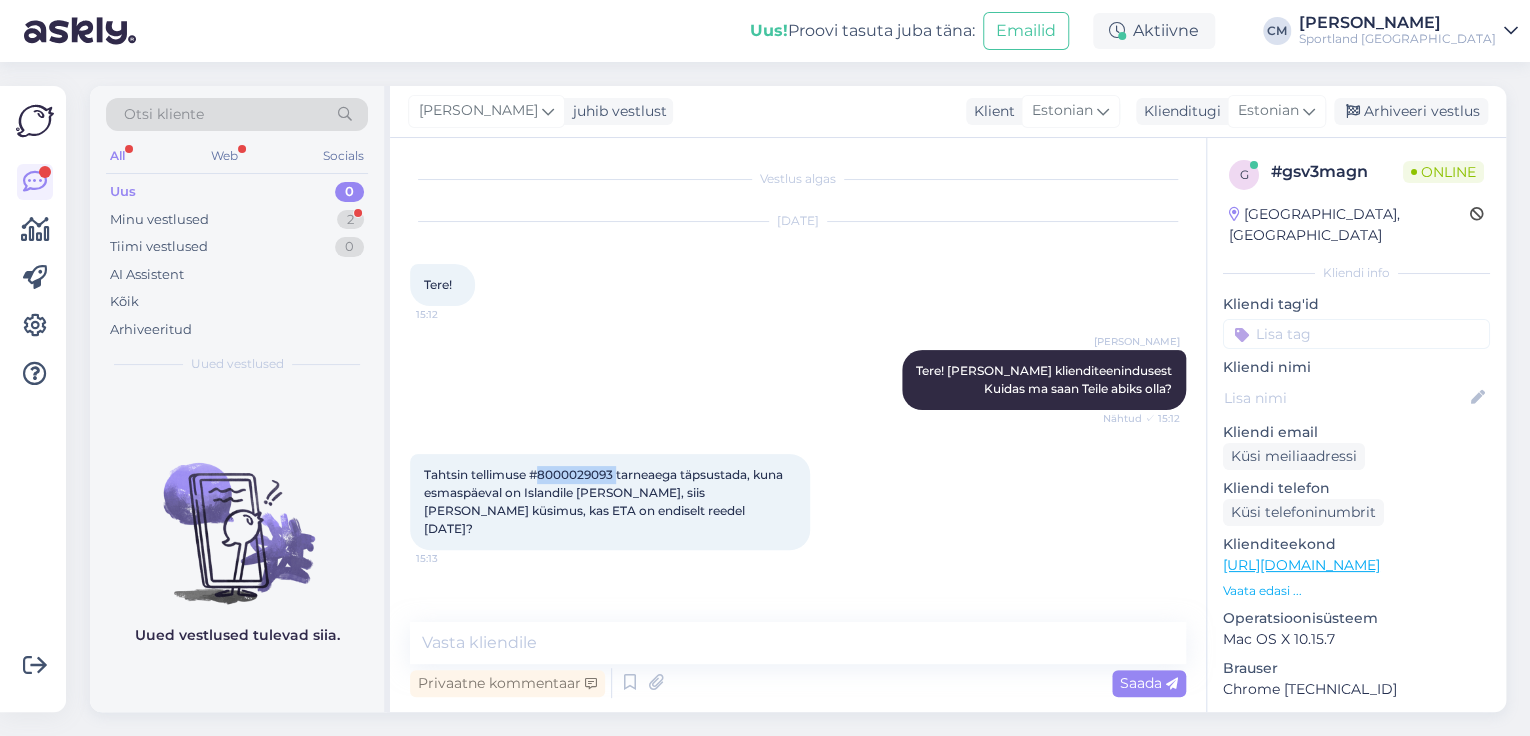 copy on "8000029093" 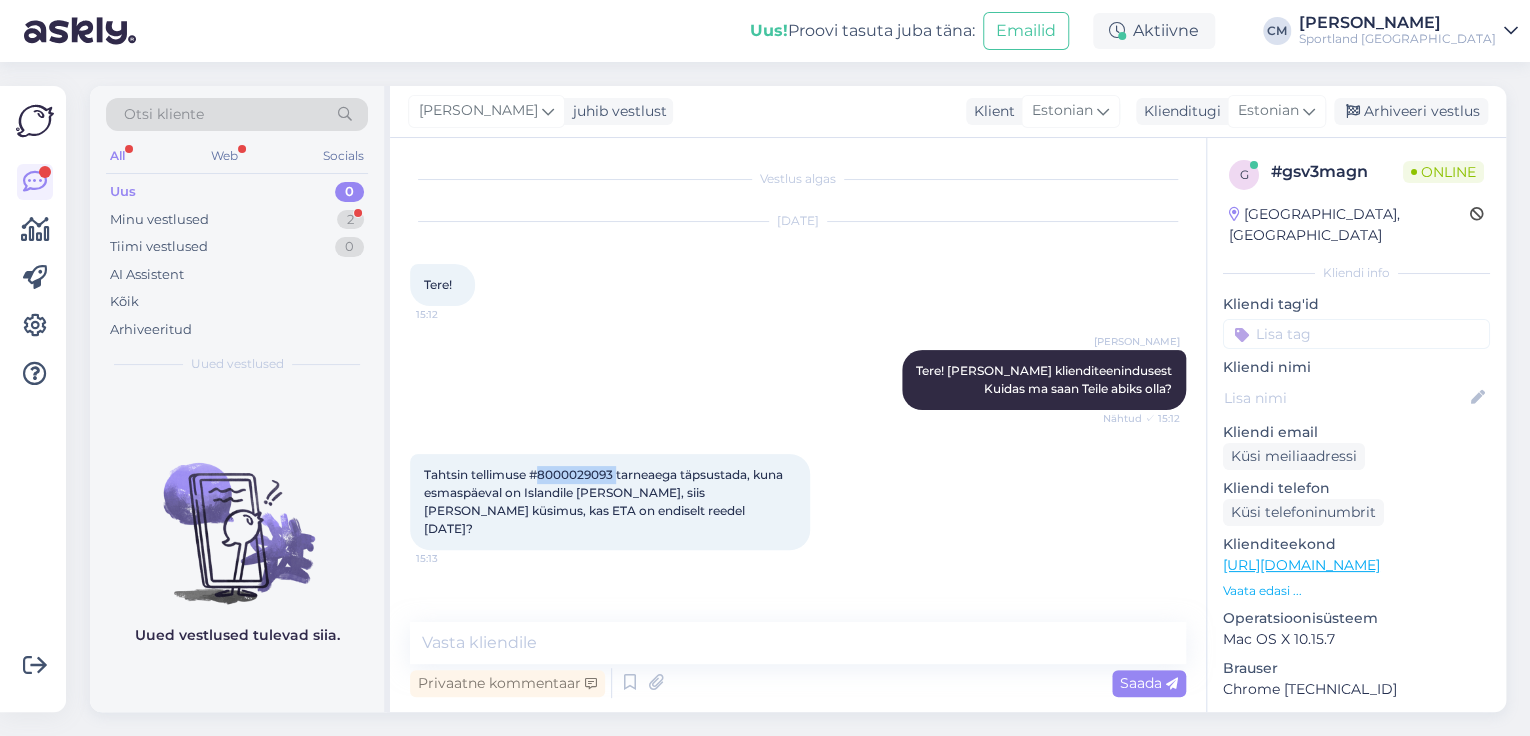 click on "Tahtsin tellimuse #8000029093 tarneaega täpsustada, kuna esmaspäeval on Islandile [PERSON_NAME], siis [PERSON_NAME] küsimus, kas ETA on endiselt reedel [DATE]?" at bounding box center [605, 501] 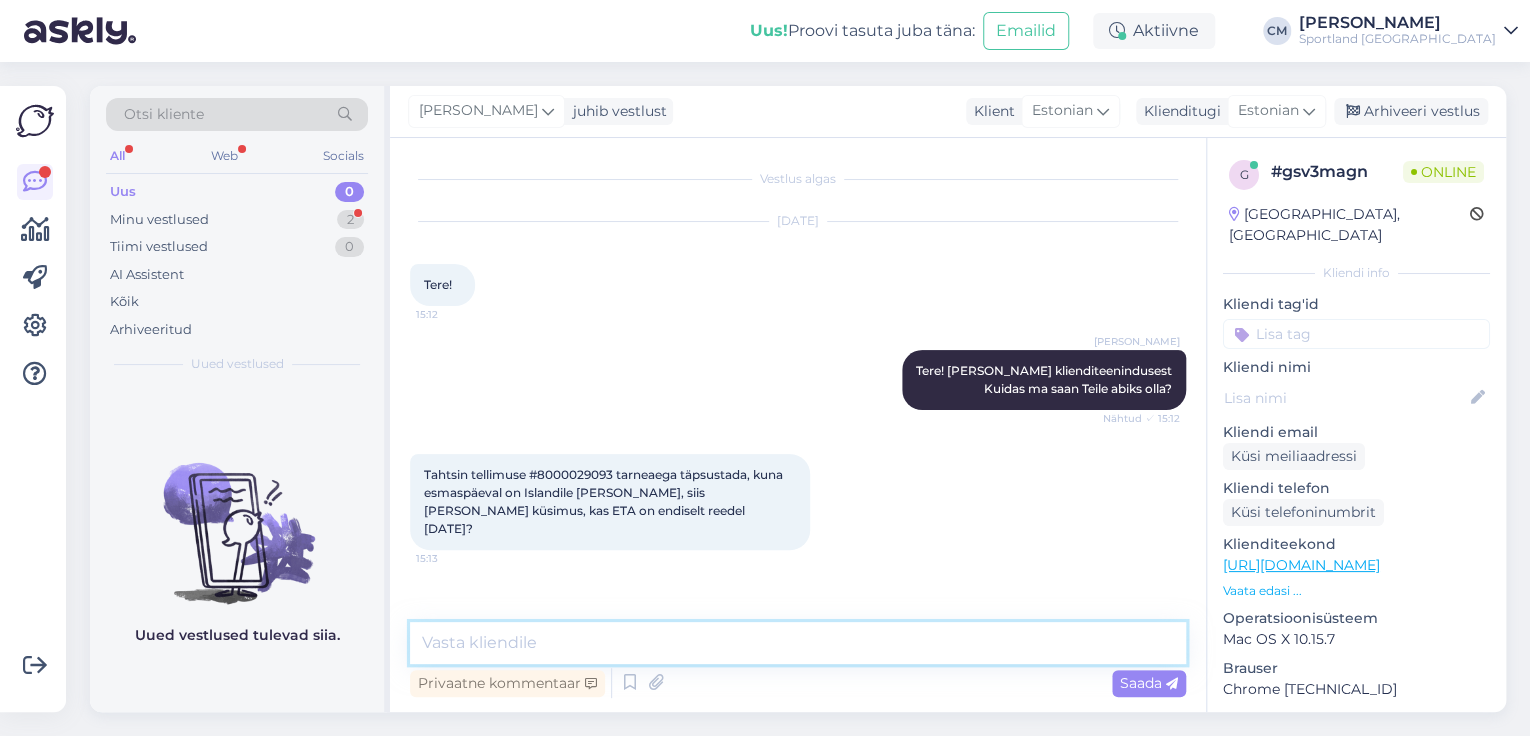 click at bounding box center [798, 643] 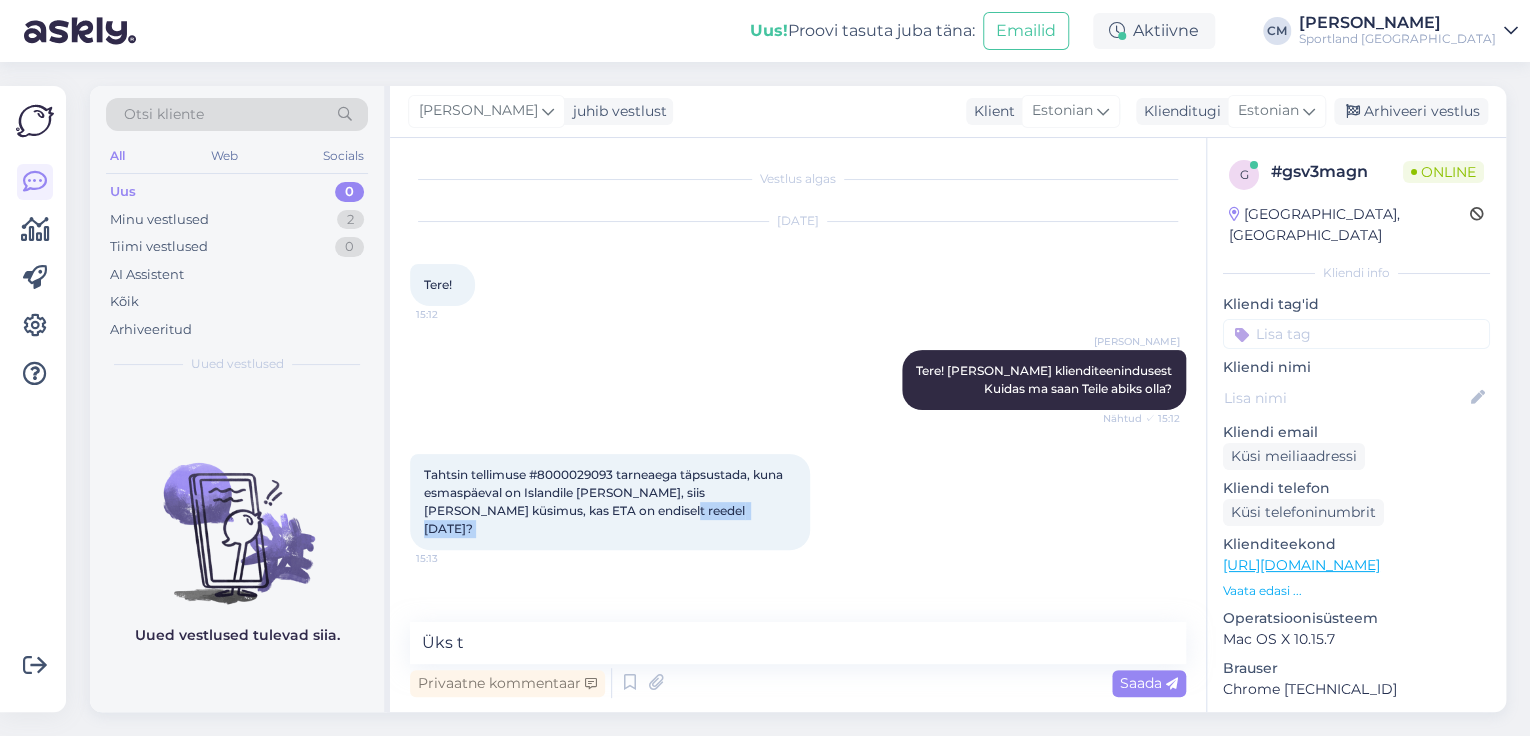 drag, startPoint x: 562, startPoint y: 609, endPoint x: 554, endPoint y: 632, distance: 24.351591 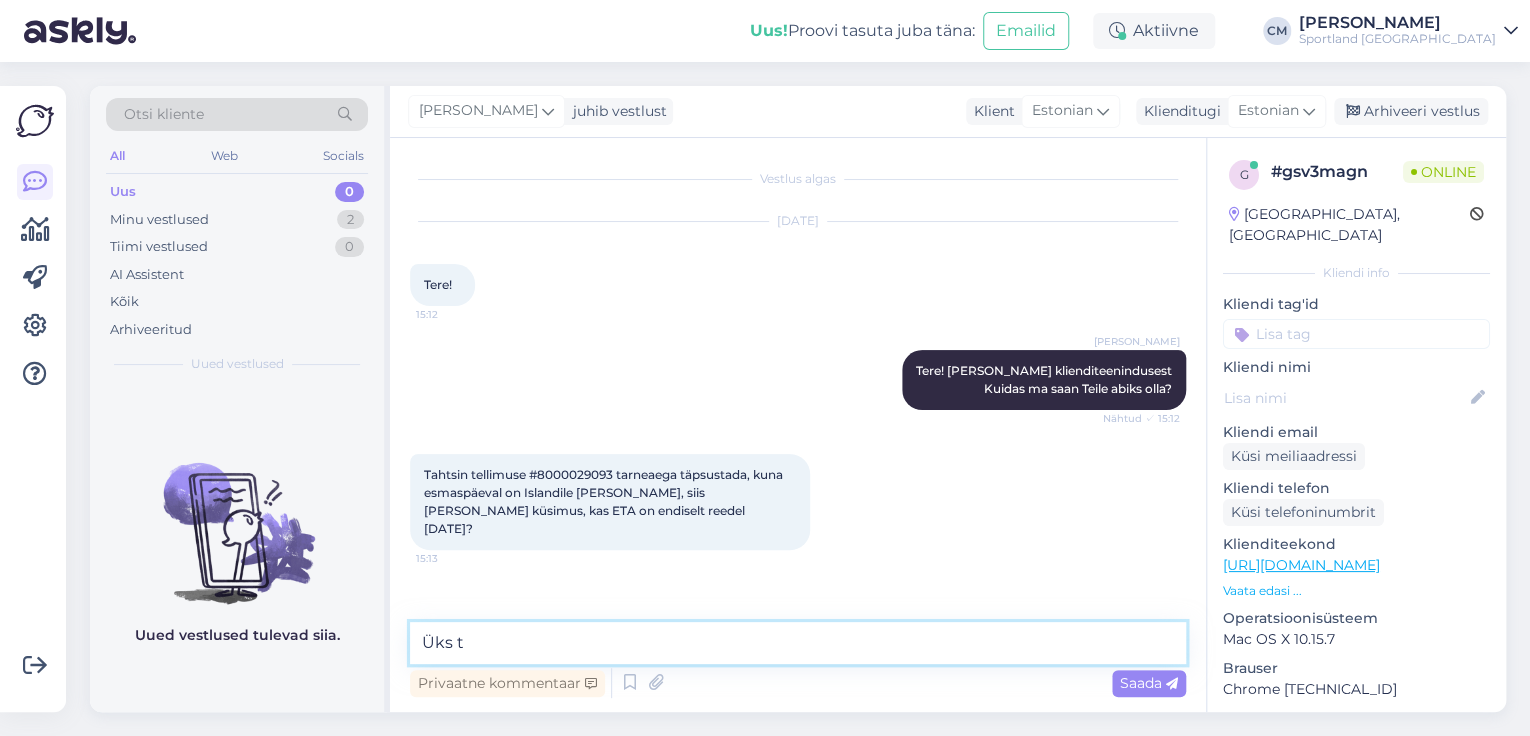 click on "Üks t" at bounding box center [798, 643] 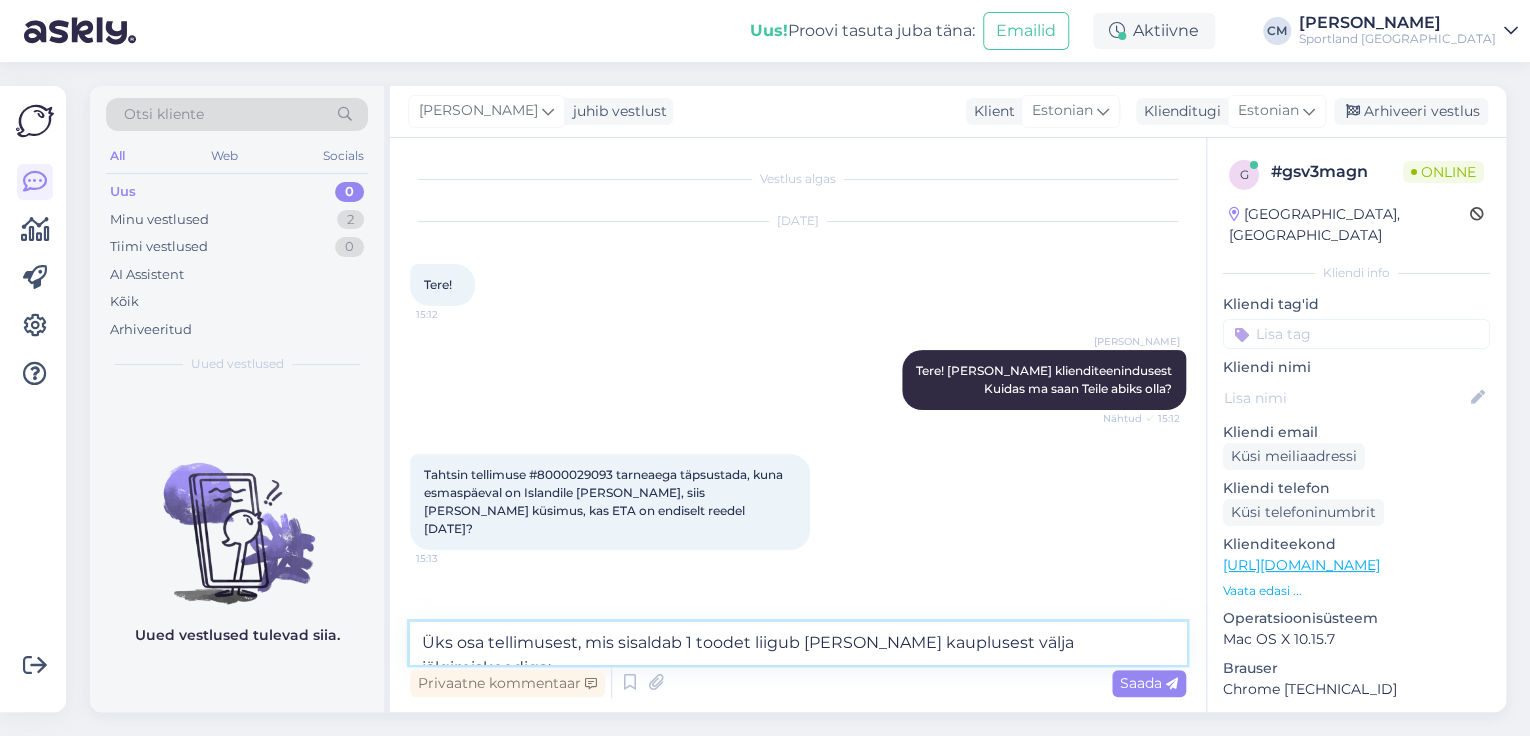 paste on "05607135055795" 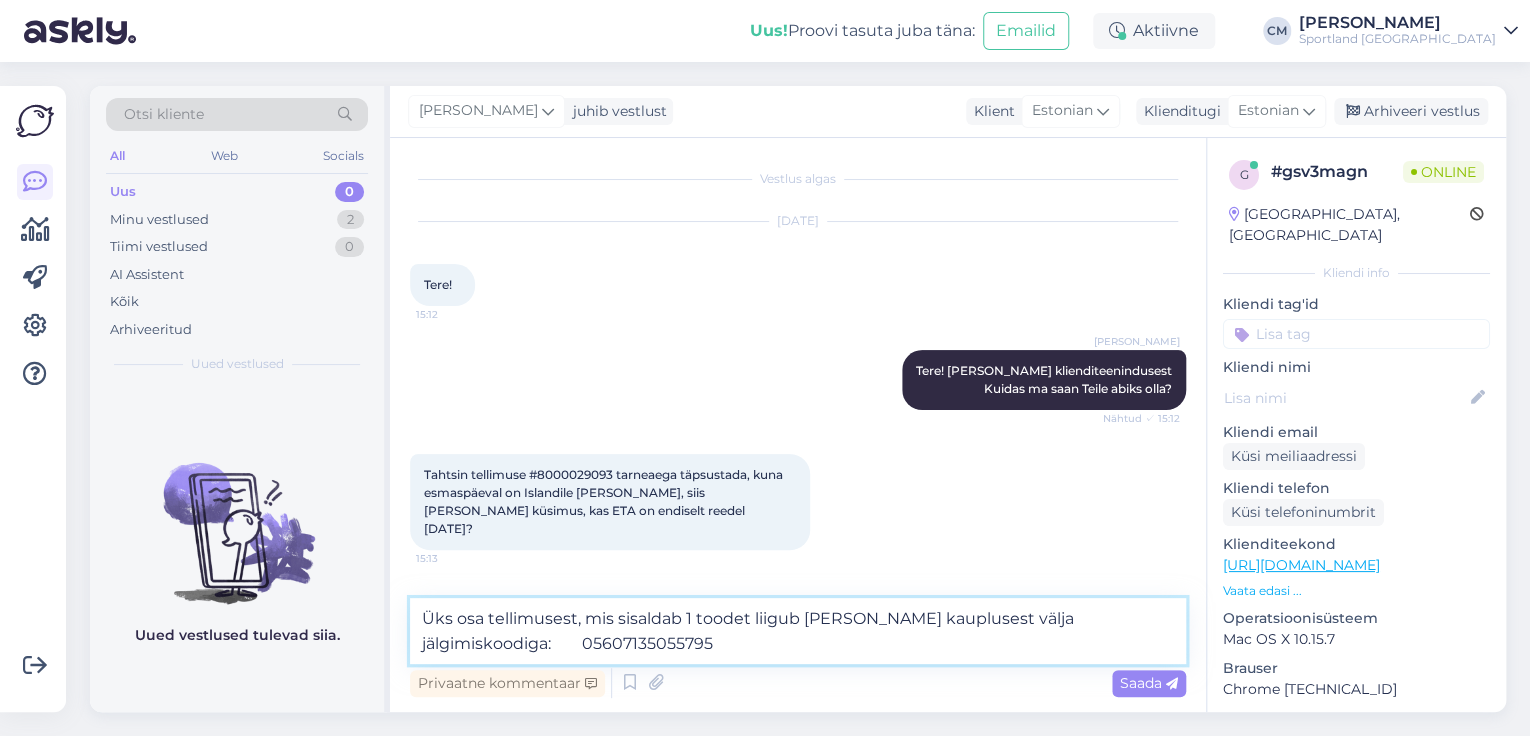 click on "Üks osa tellimusest, mis sisaldab 1 toodet liigub [PERSON_NAME] kauplusest välja jälgimiskoodiga: 	05607135055795" at bounding box center (798, 631) 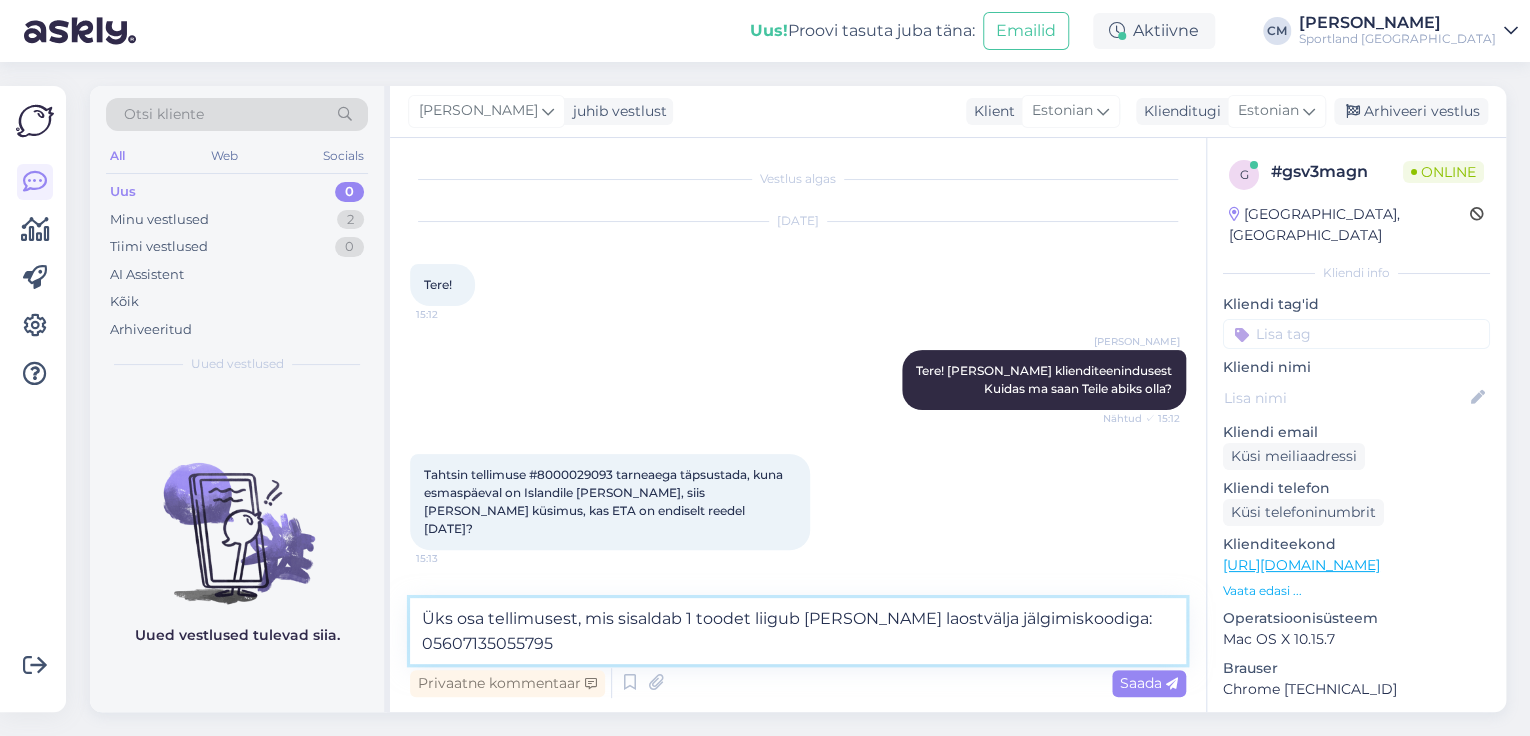type on "Üks osa tellimusest, mis sisaldab 1 toodet liigub [PERSON_NAME] laost välja jälgimiskoodiga: 	05607135055795" 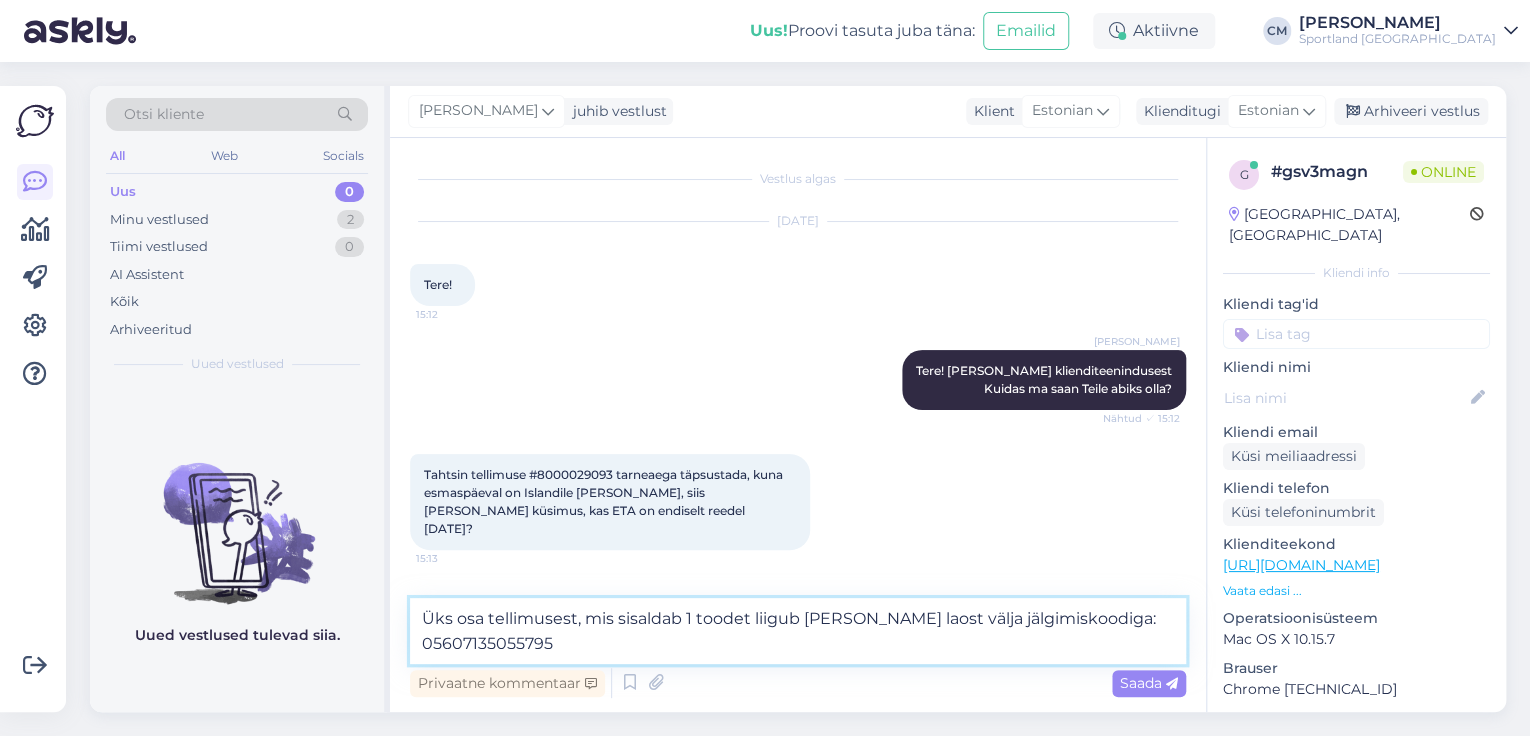 click on "Üks osa tellimusest, mis sisaldab 1 toodet liigub [PERSON_NAME] laost välja jälgimiskoodiga: 	05607135055795" at bounding box center (798, 631) 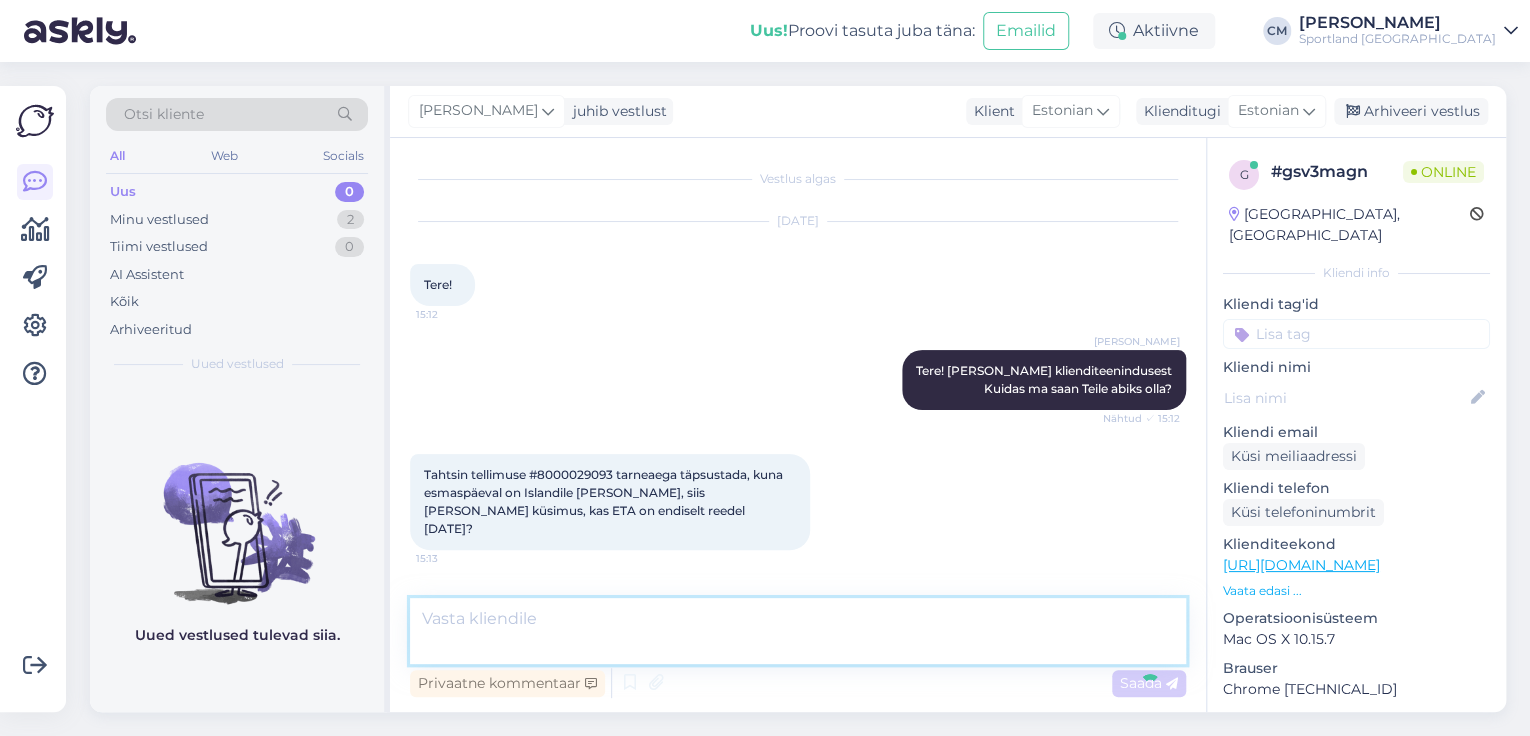 scroll, scrollTop: 53, scrollLeft: 0, axis: vertical 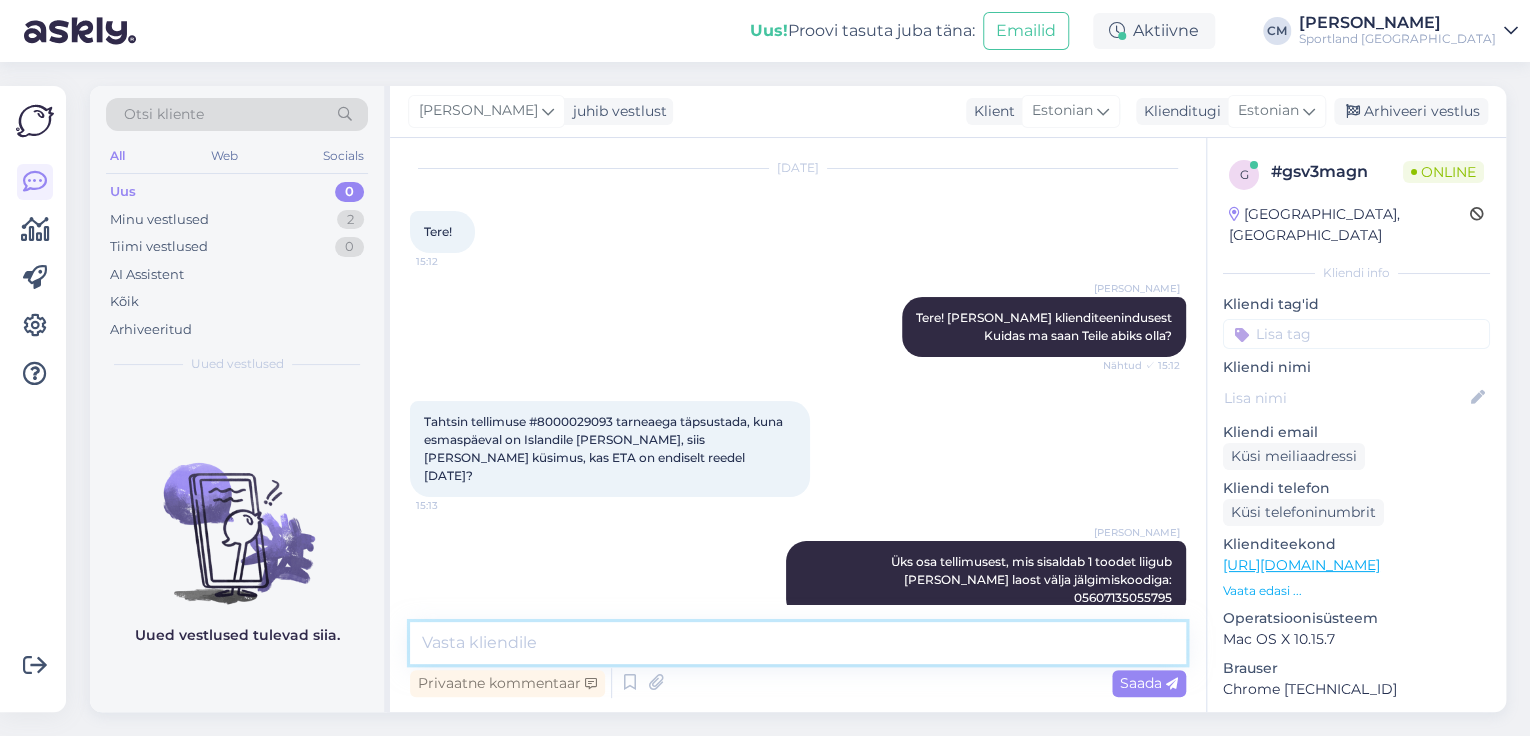 click at bounding box center (798, 643) 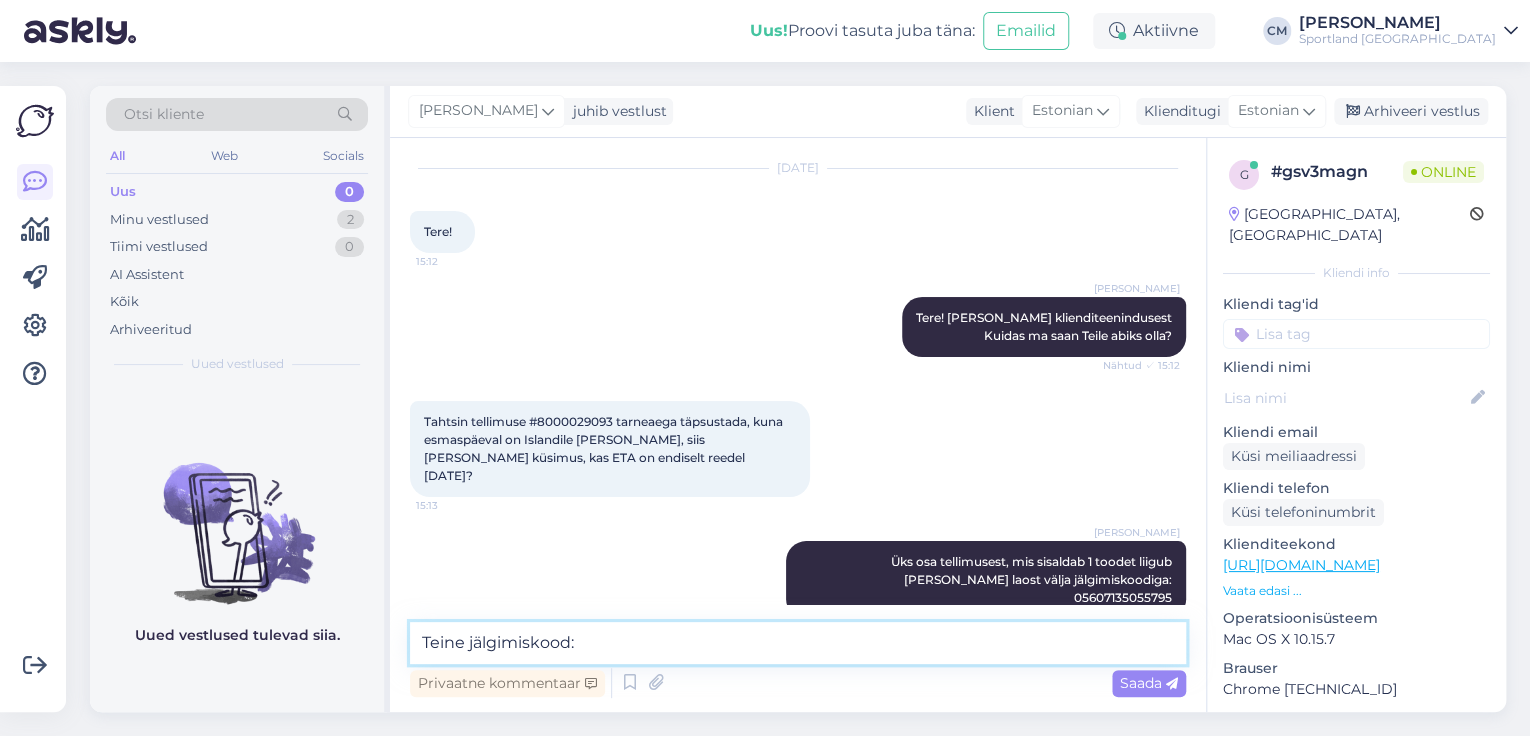 paste on "05607138947666" 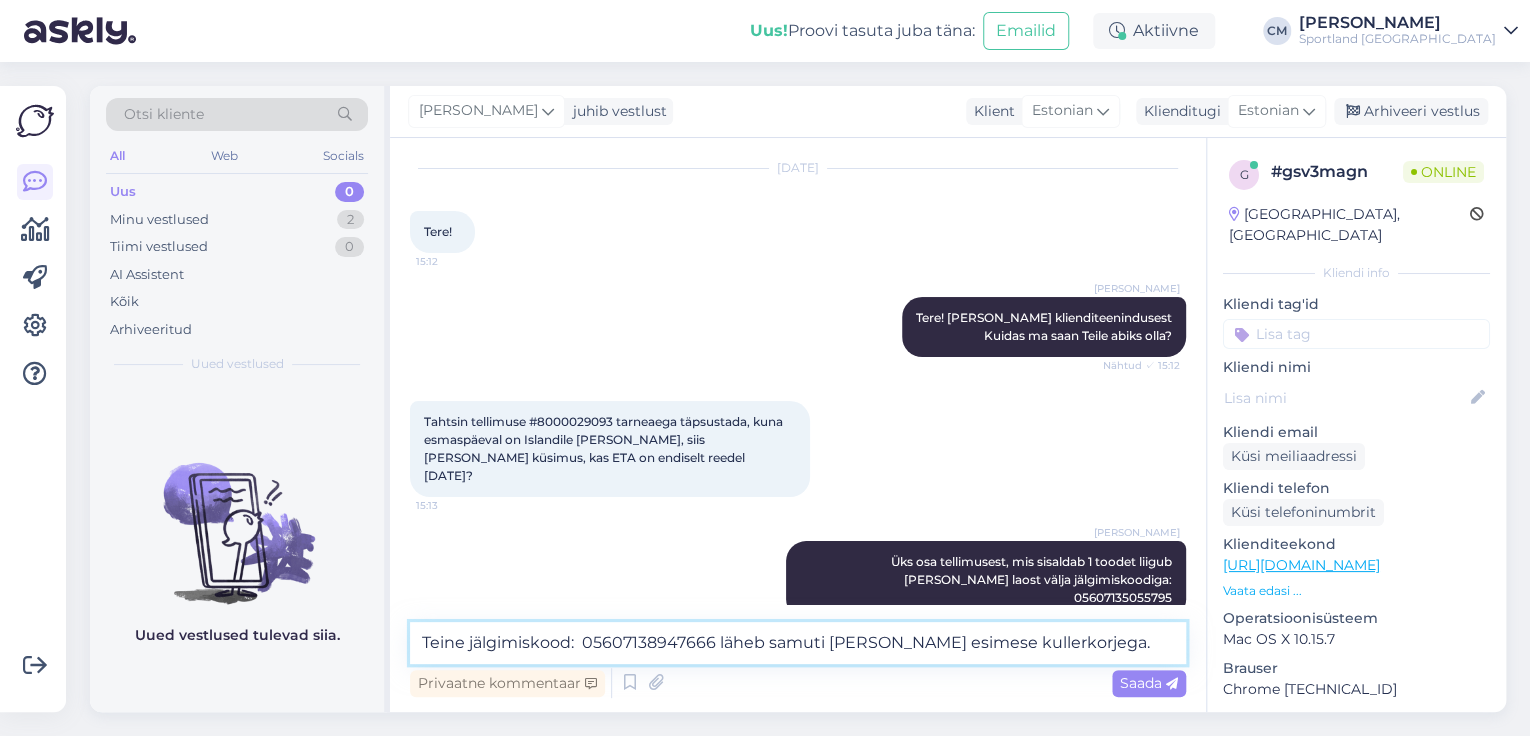 click on "Teine jälgimiskood: 	05607138947666 läheb samuti [PERSON_NAME] esimese kullerkorjega." at bounding box center [798, 643] 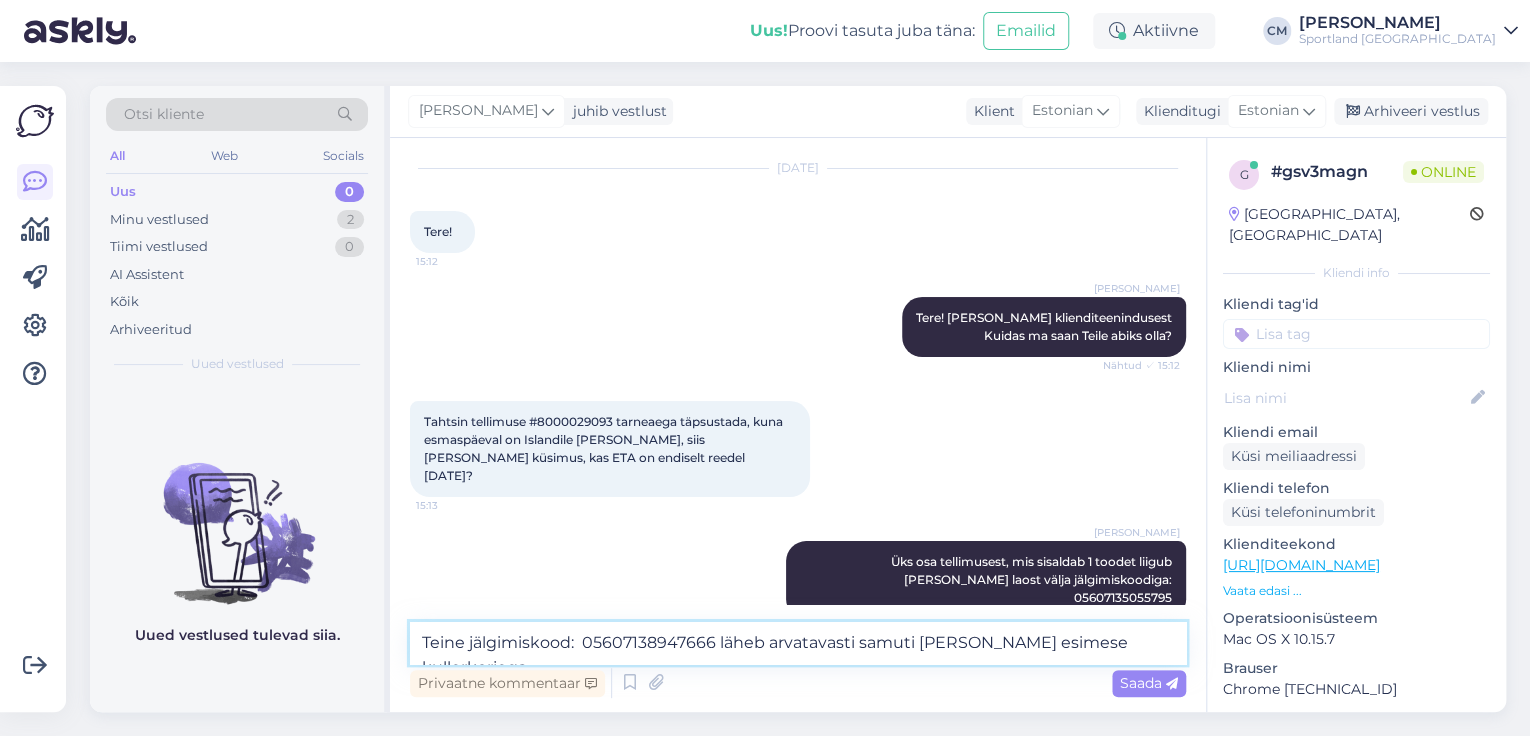 click on "Teine jälgimiskood: 	05607138947666 läheb arvatavasti samuti [PERSON_NAME] esimese kullerkorjega." at bounding box center (798, 643) 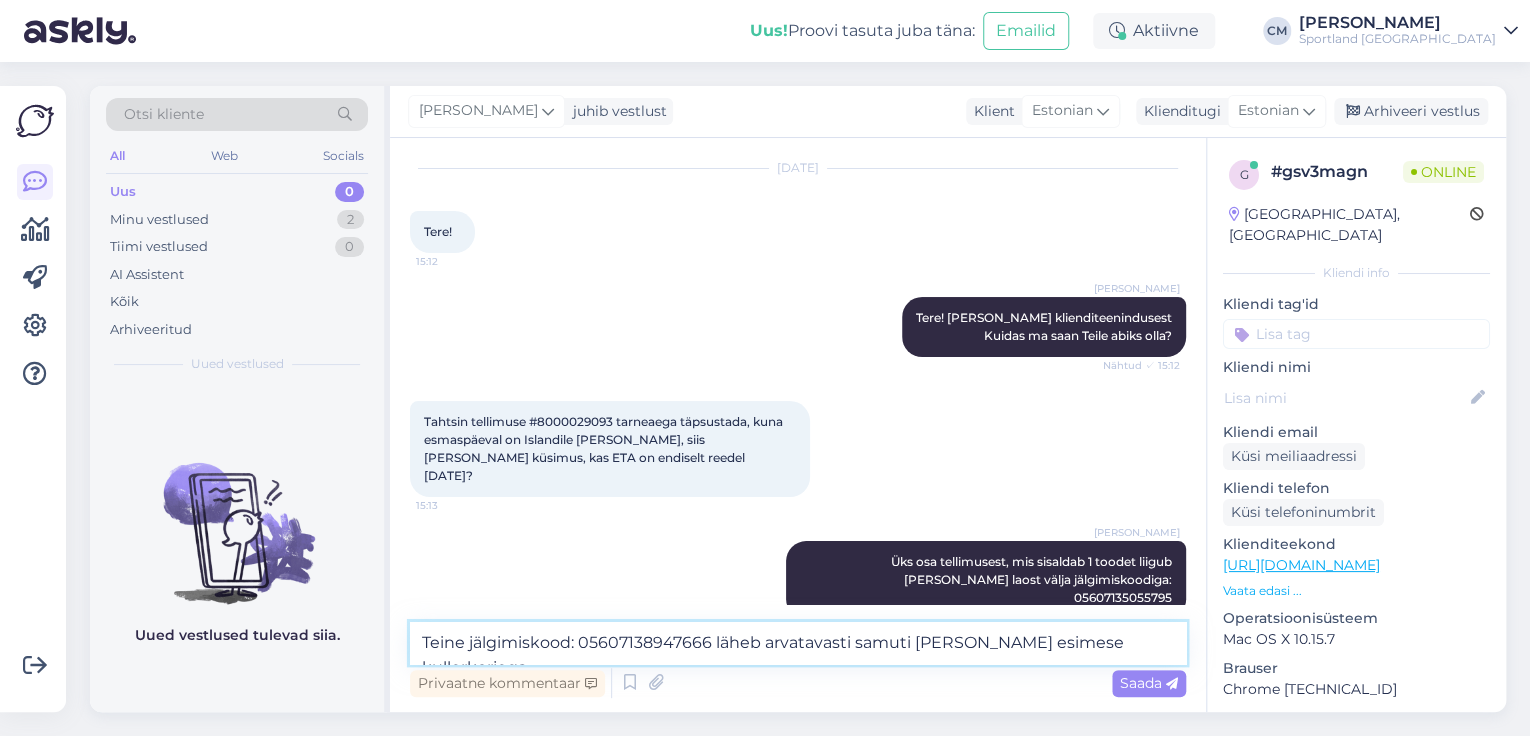 type 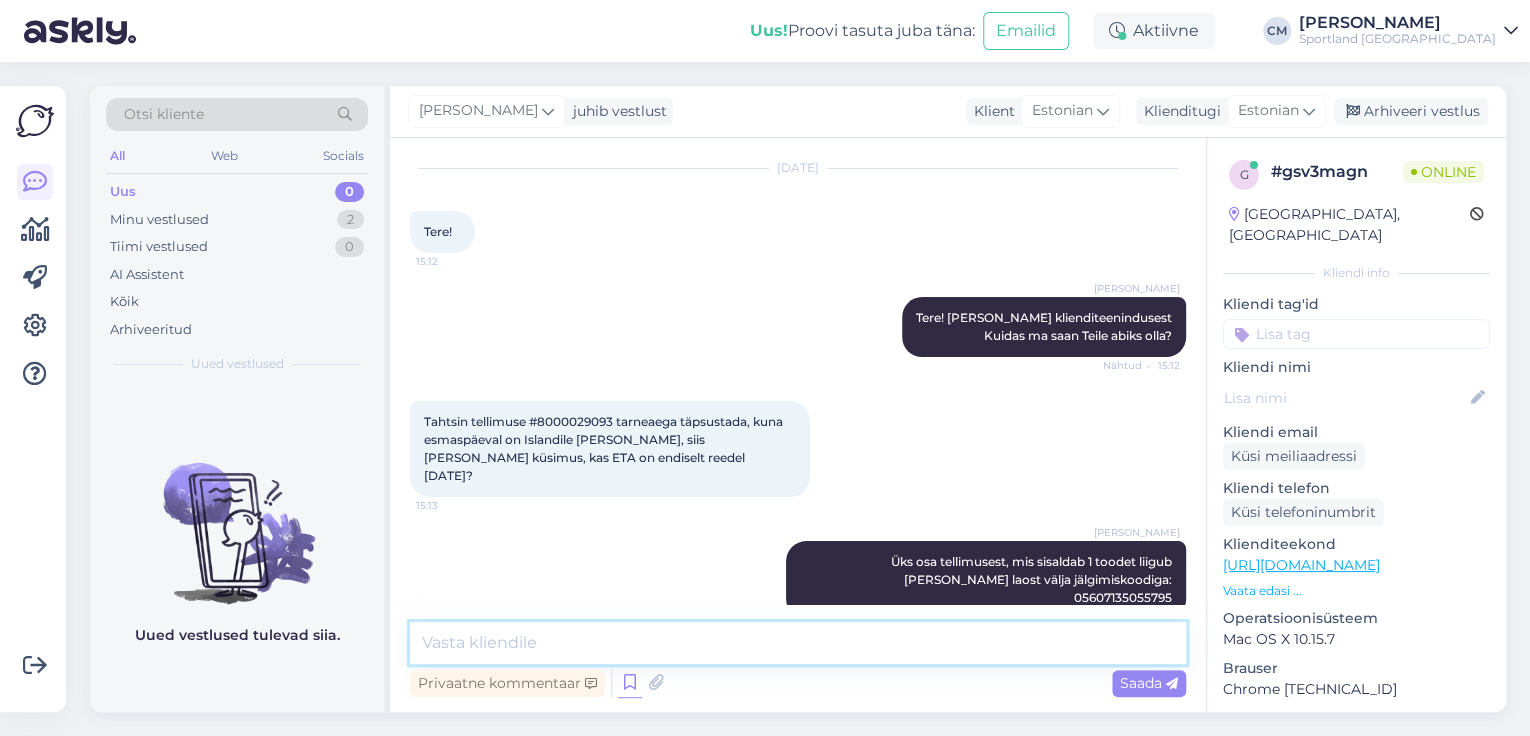 scroll, scrollTop: 157, scrollLeft: 0, axis: vertical 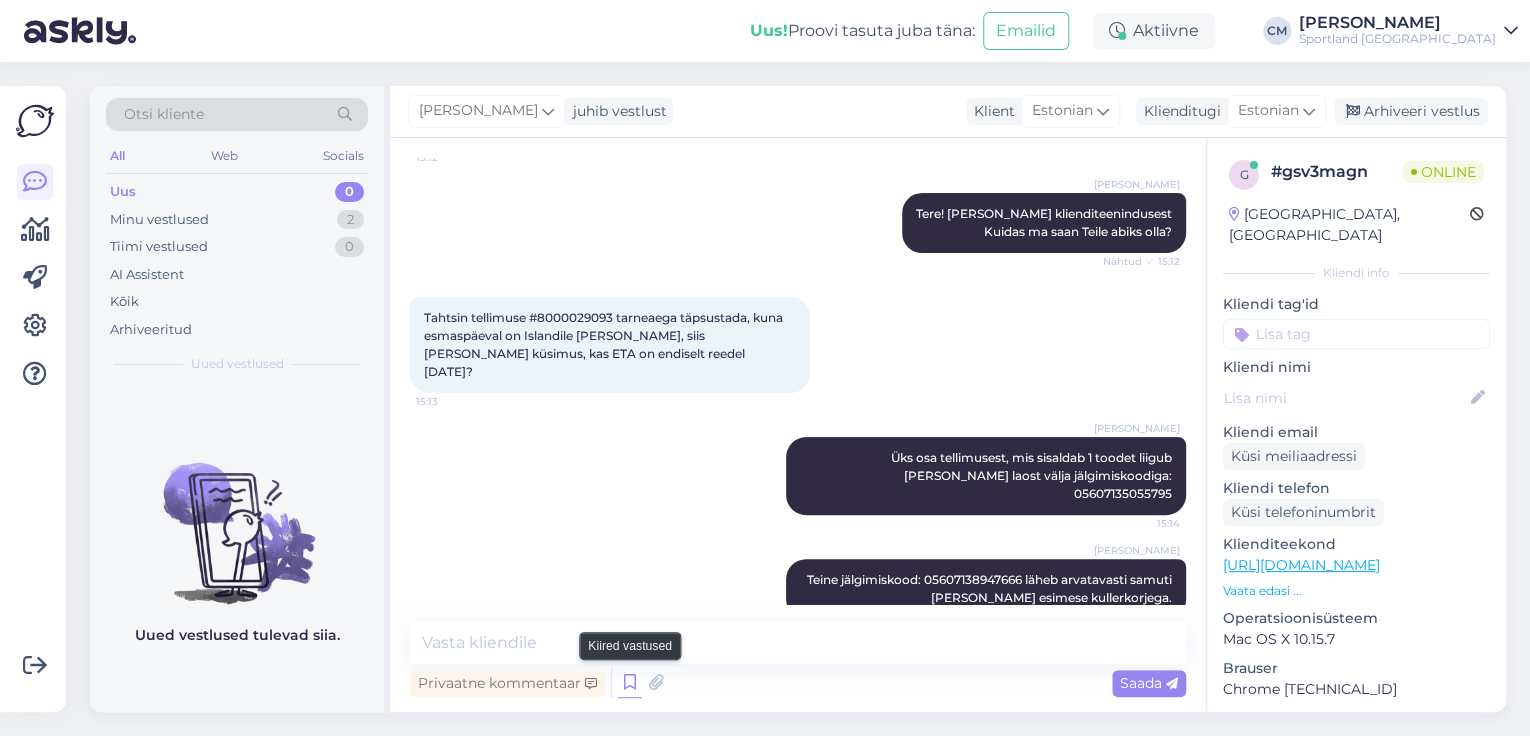click at bounding box center [630, 683] 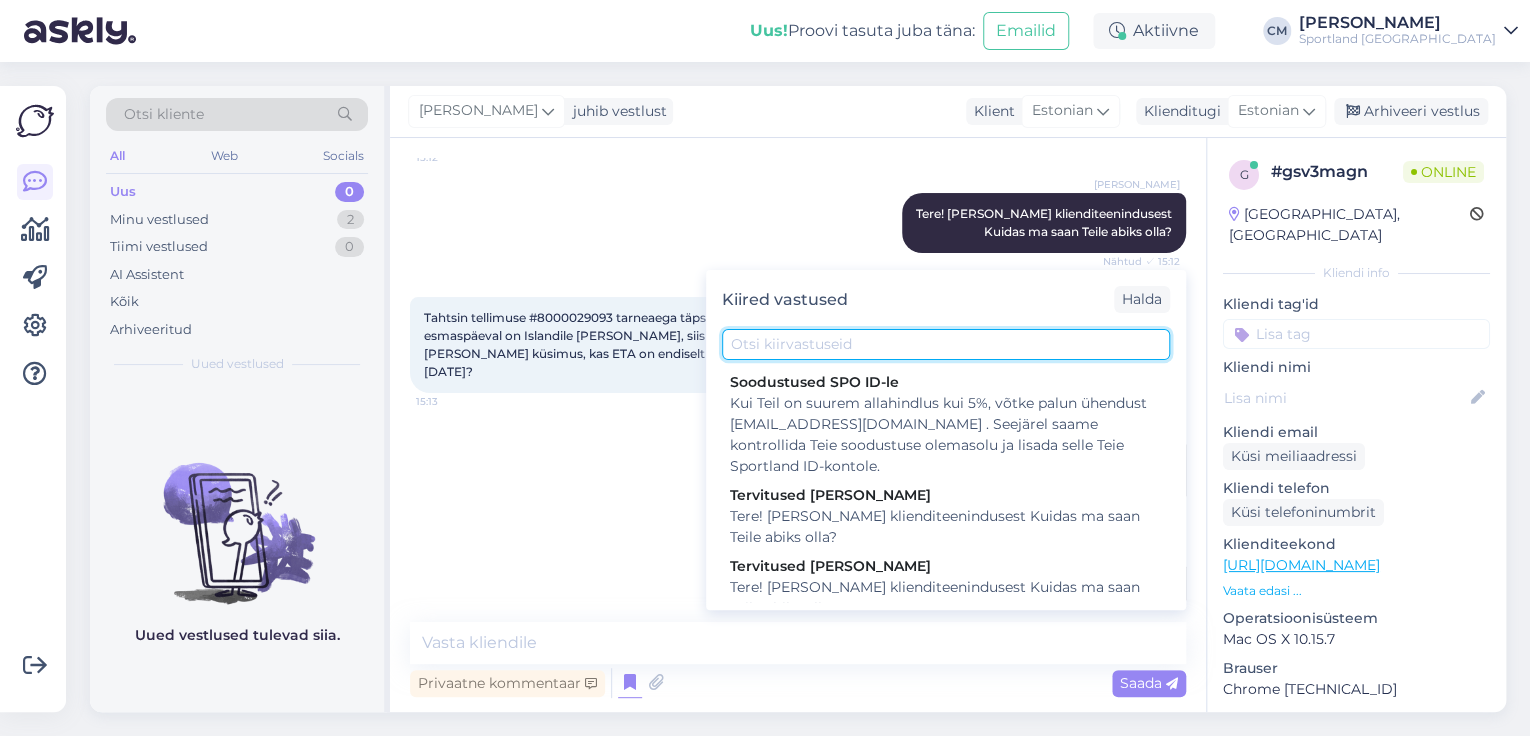 click at bounding box center (946, 344) 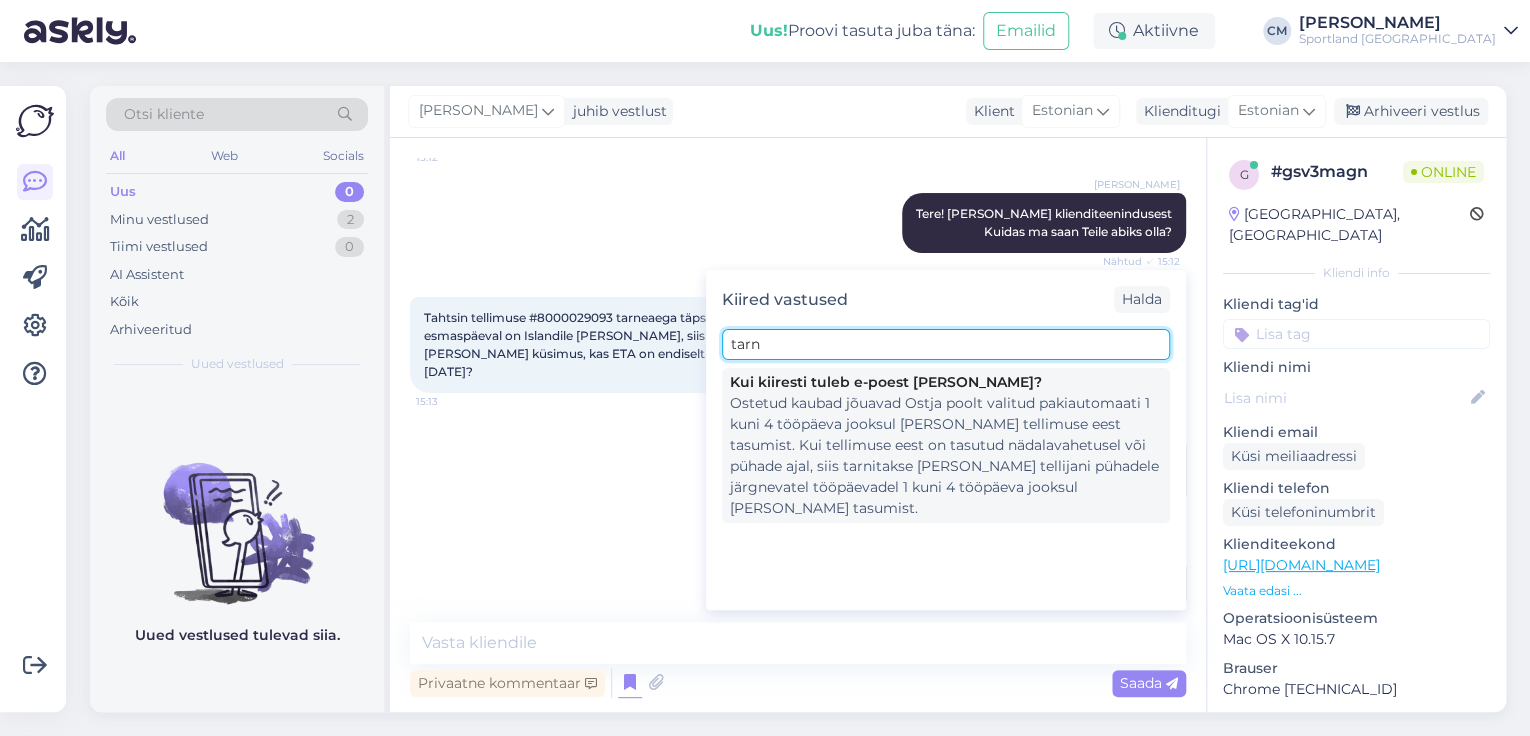 type on "tarn" 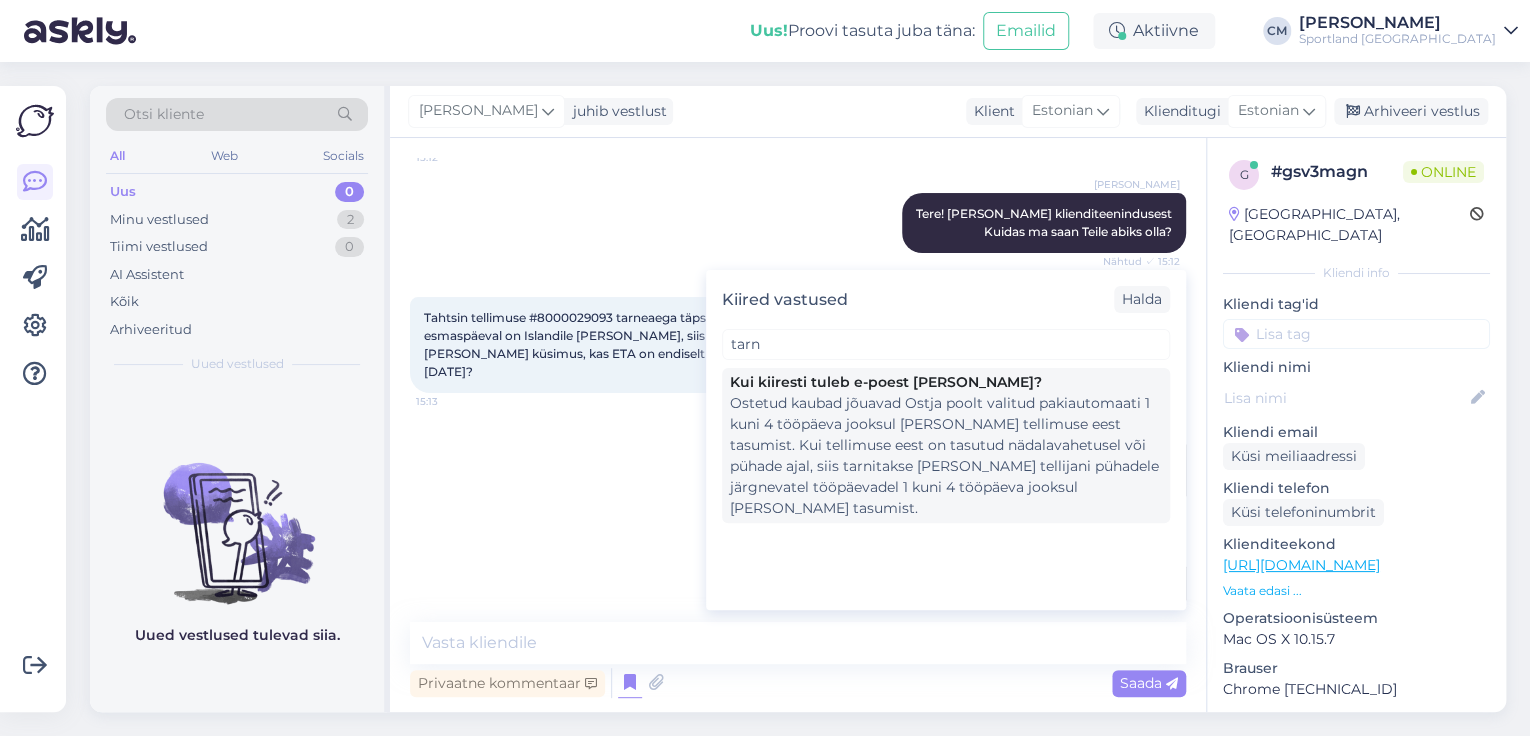 click on "Ostetud kaubad jõuavad Ostja poolt valitud pakiautomaati 1 kuni 4 tööpäeva jooksul [PERSON_NAME] tellimuse eest tasumist. Kui tellimuse eest on tasutud nädalavahetusel või pühade ajal, siis tarnitakse [PERSON_NAME] tellijani pühadele järgnevatel tööpäevadel 1 kuni 4 tööpäeva jooksul [PERSON_NAME] tasumist." at bounding box center (946, 456) 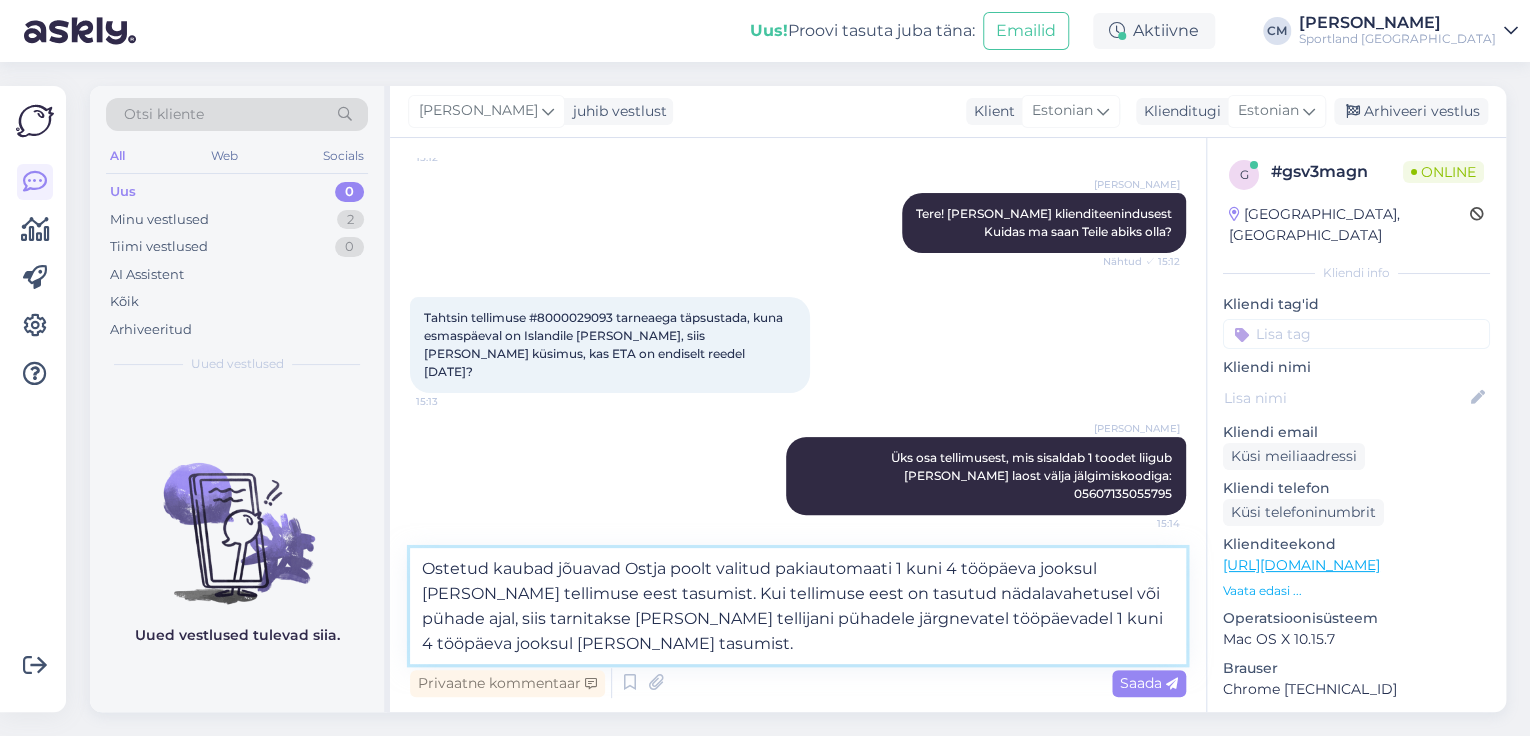 click on "Ostetud kaubad jõuavad Ostja poolt valitud pakiautomaati 1 kuni 4 tööpäeva jooksul [PERSON_NAME] tellimuse eest tasumist. Kui tellimuse eest on tasutud nädalavahetusel või pühade ajal, siis tarnitakse [PERSON_NAME] tellijani pühadele järgnevatel tööpäevadel 1 kuni 4 tööpäeva jooksul [PERSON_NAME] tasumist." at bounding box center (798, 606) 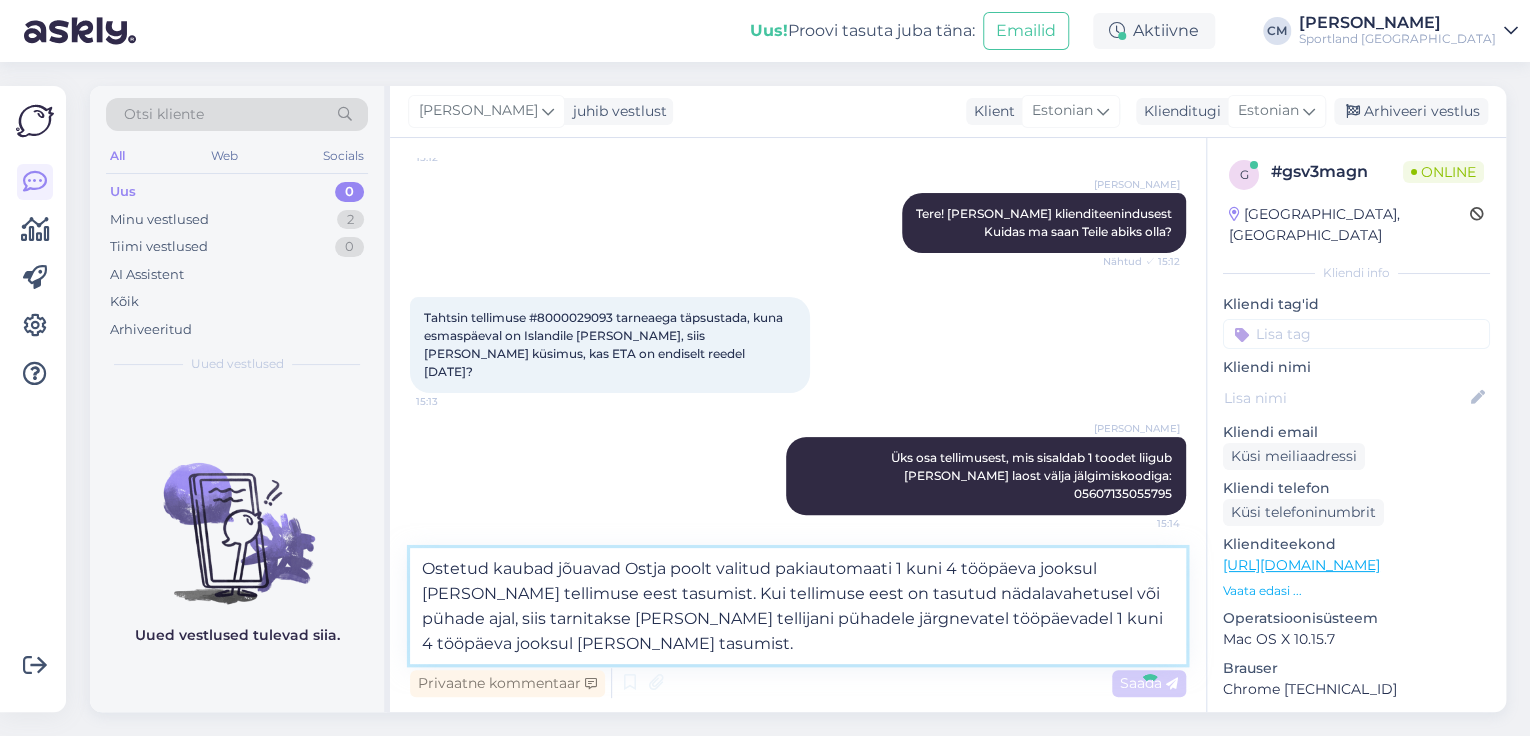 type 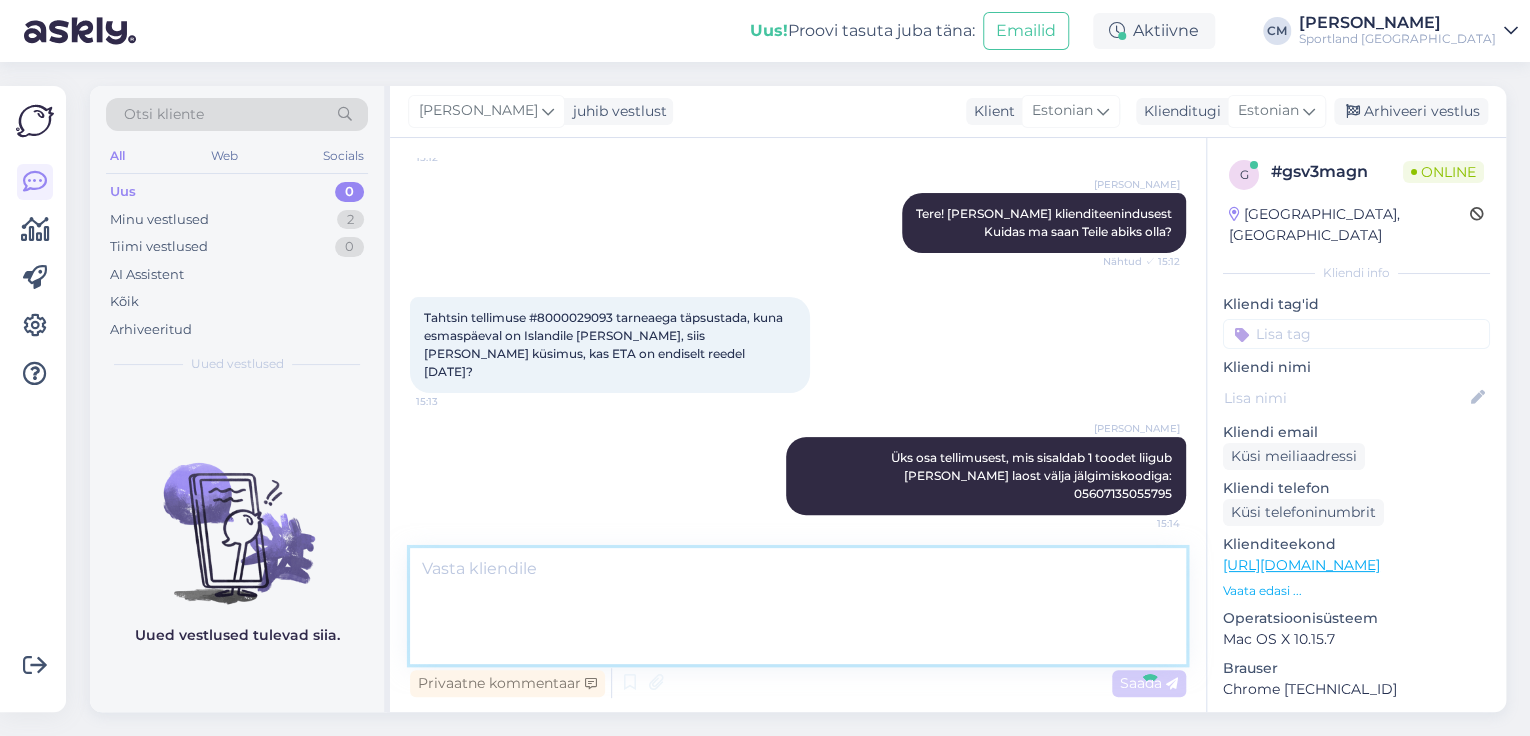 scroll, scrollTop: 316, scrollLeft: 0, axis: vertical 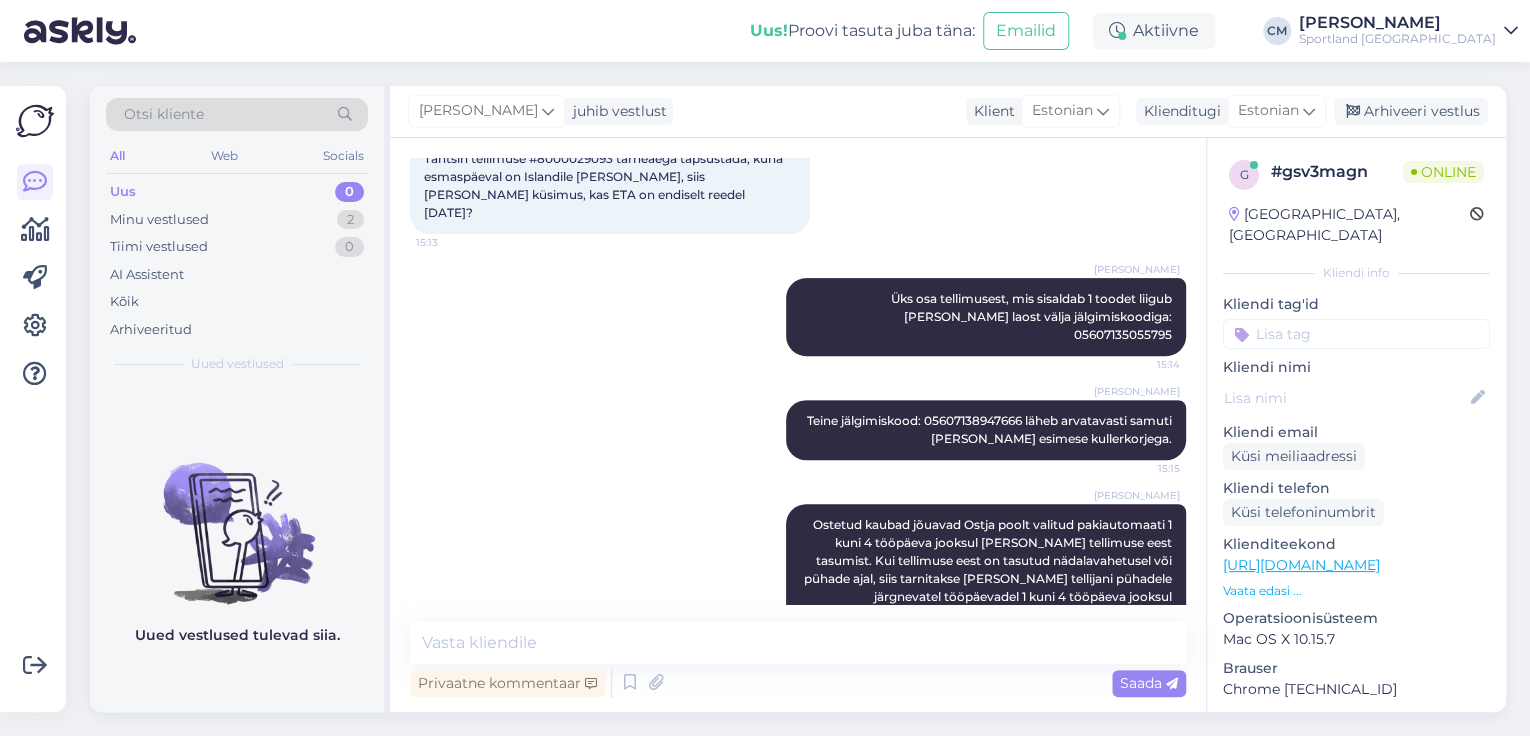 click at bounding box center (1356, 334) 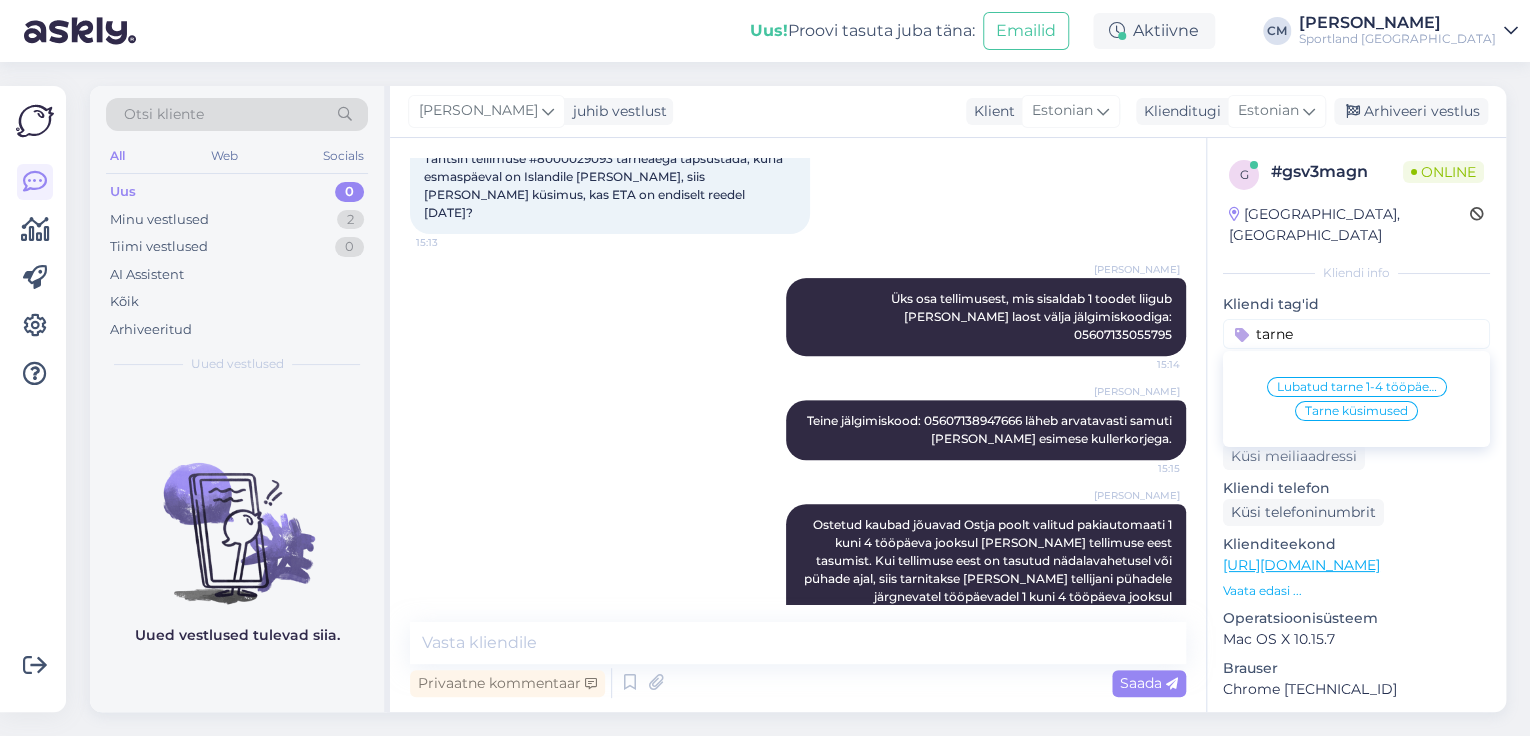 type on "tarne" 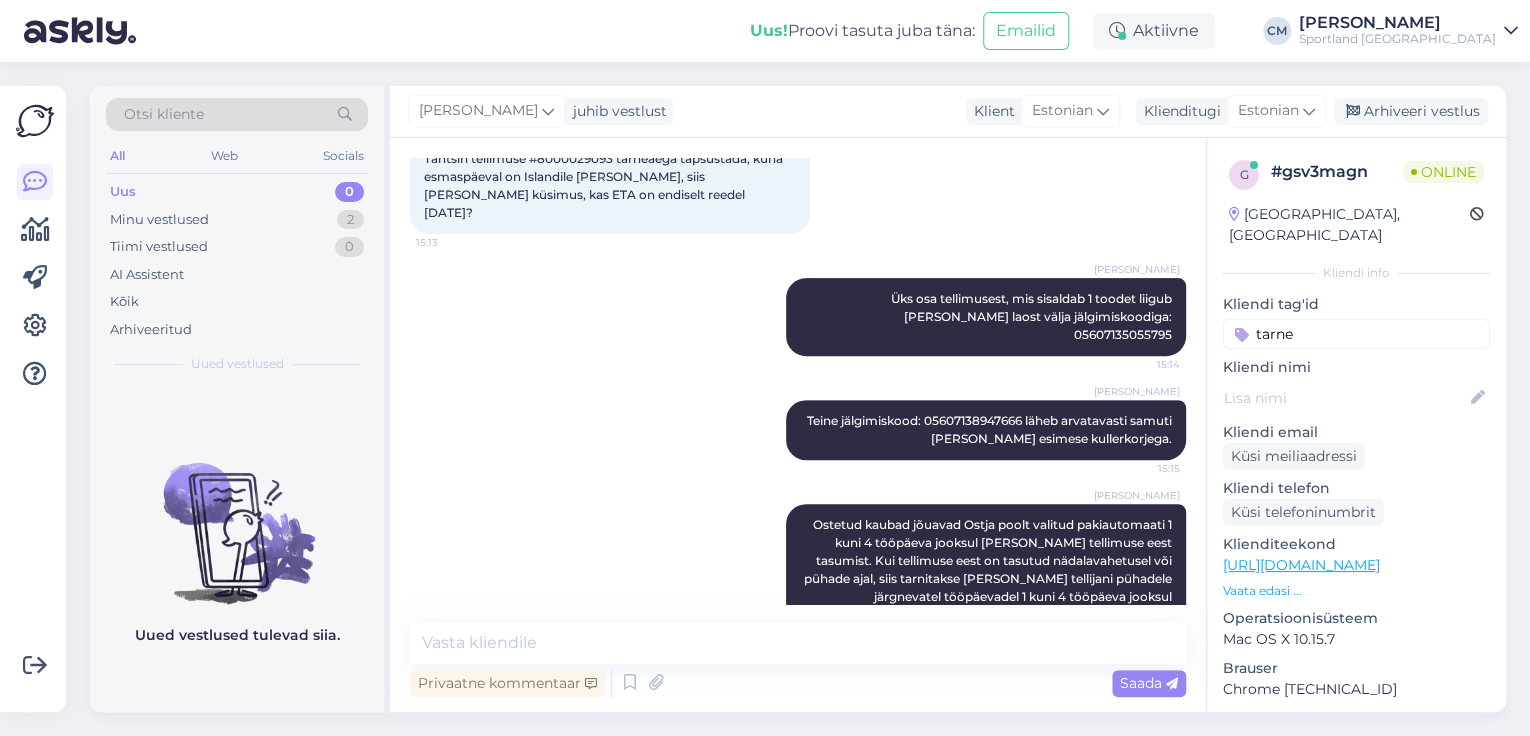 type 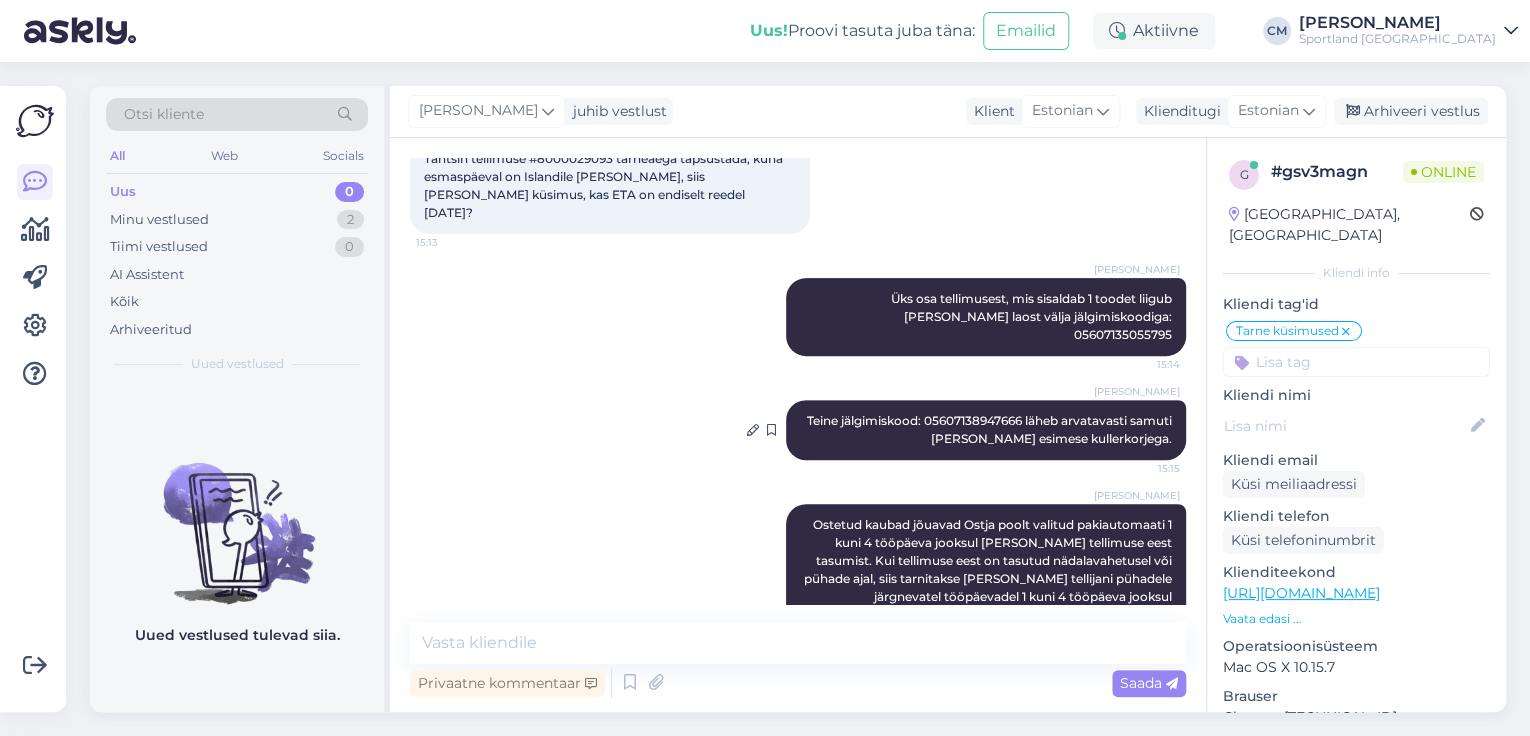 click on "Teine jälgimiskood: 05607138947666 läheb arvatavasti samuti [PERSON_NAME] esimese kullerkorjega." at bounding box center (991, 429) 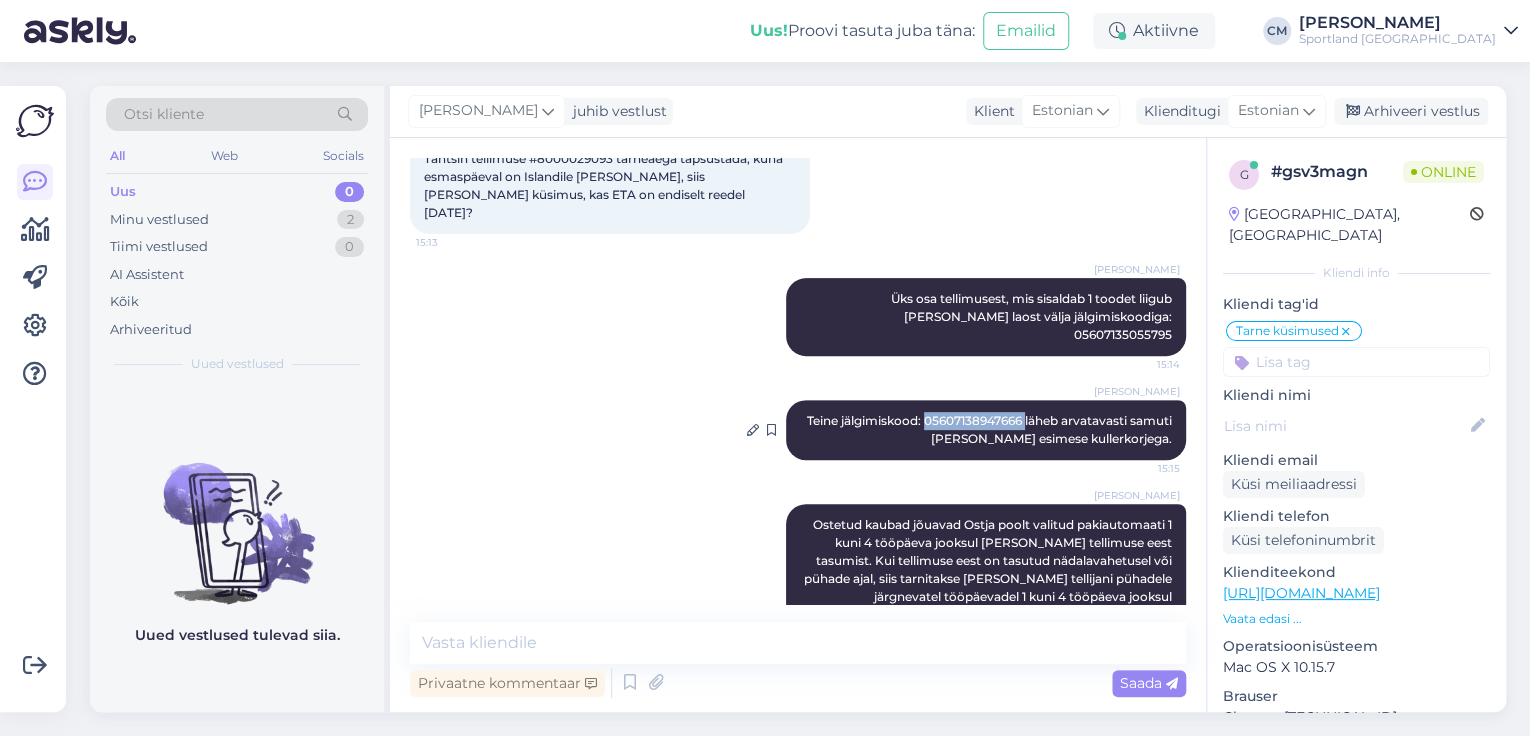 click on "Teine jälgimiskood: 05607138947666 läheb arvatavasti samuti [PERSON_NAME] esimese kullerkorjega." at bounding box center [991, 429] 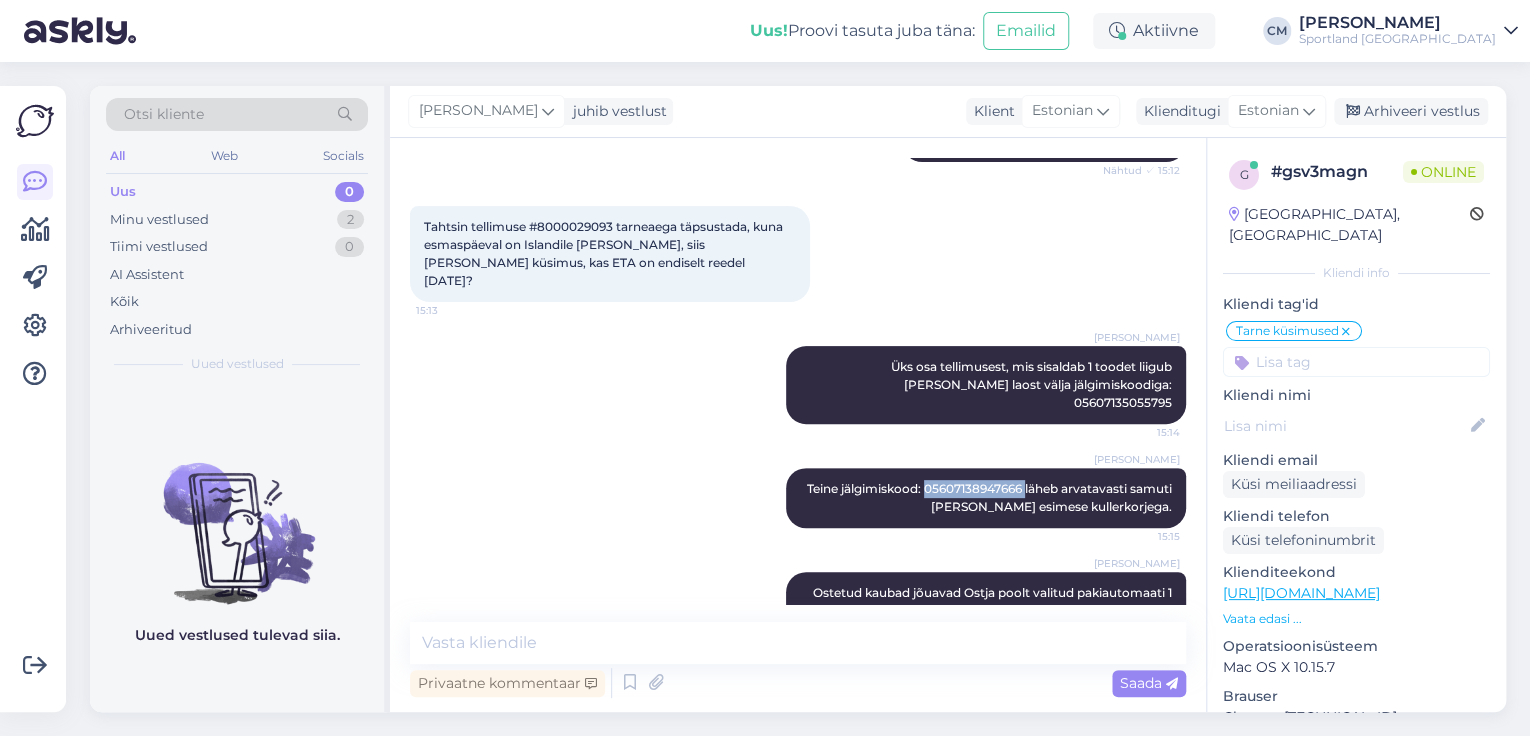 scroll, scrollTop: 156, scrollLeft: 0, axis: vertical 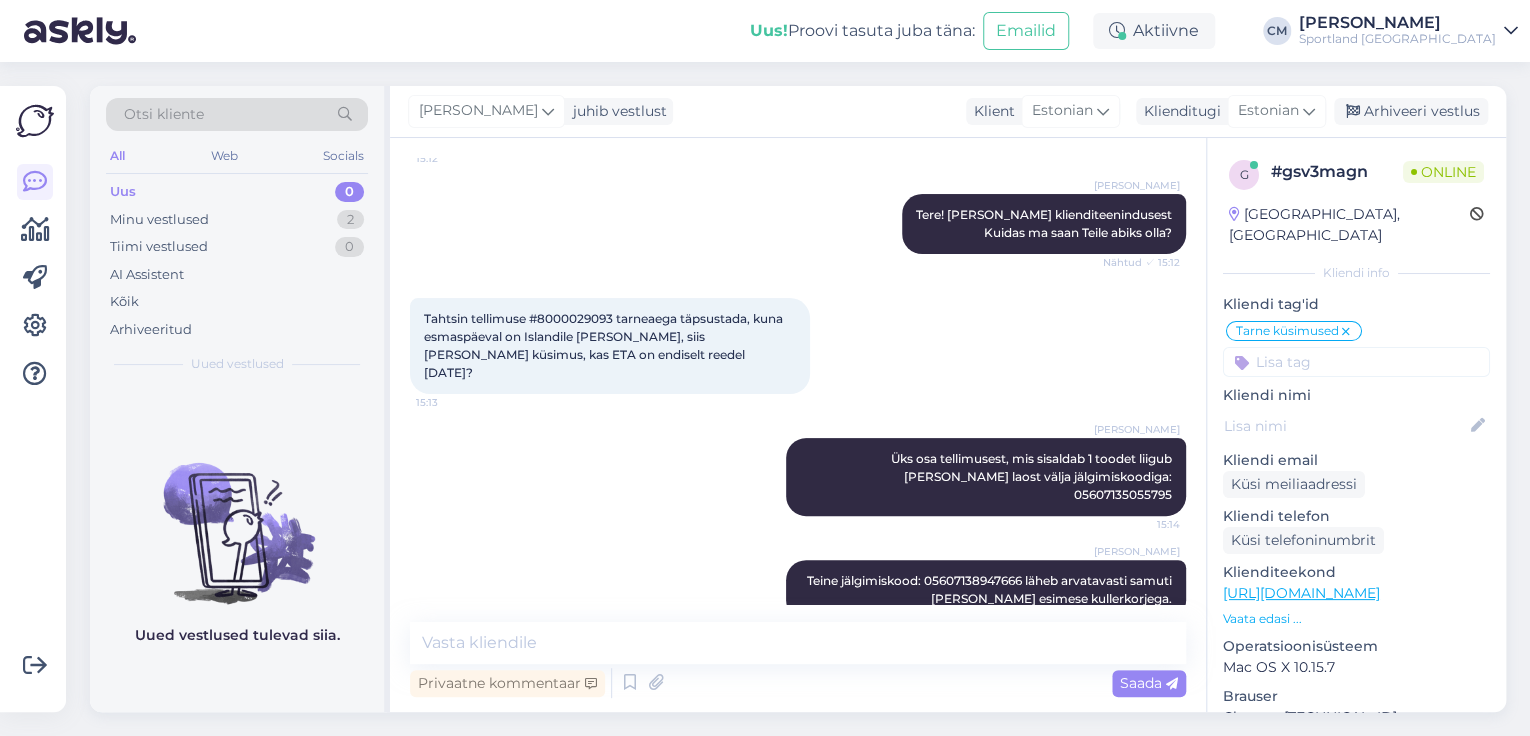 click on "Tahtsin tellimuse #8000029093 tarneaega täpsustada, kuna esmaspäeval on Islandile [PERSON_NAME], siis [PERSON_NAME] küsimus, kas ETA on endiselt reedel [DATE]? 15:13" at bounding box center (610, 346) 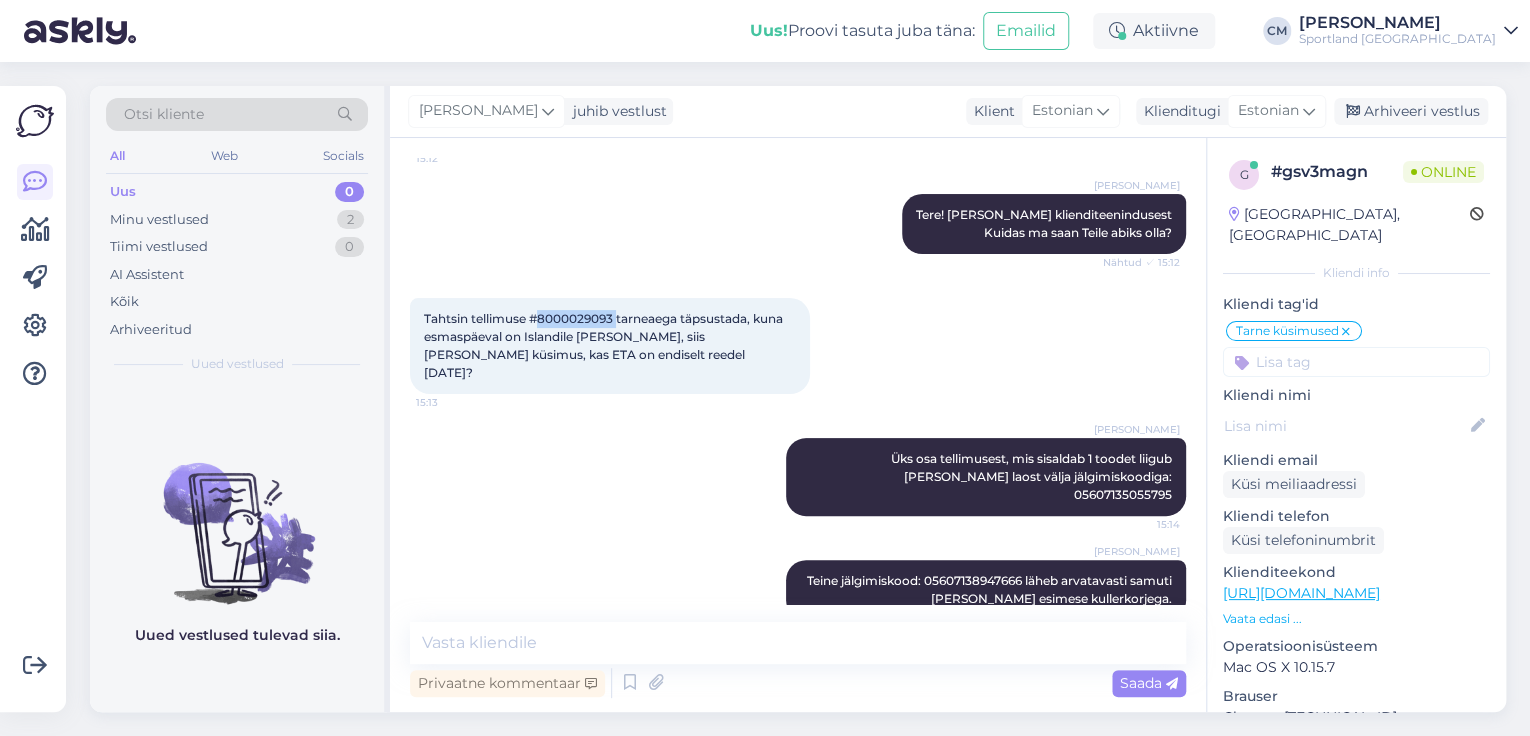 click on "Tahtsin tellimuse #8000029093 tarneaega täpsustada, kuna esmaspäeval on Islandile [PERSON_NAME], siis [PERSON_NAME] küsimus, kas ETA on endiselt reedel [DATE]? 15:13" at bounding box center (610, 346) 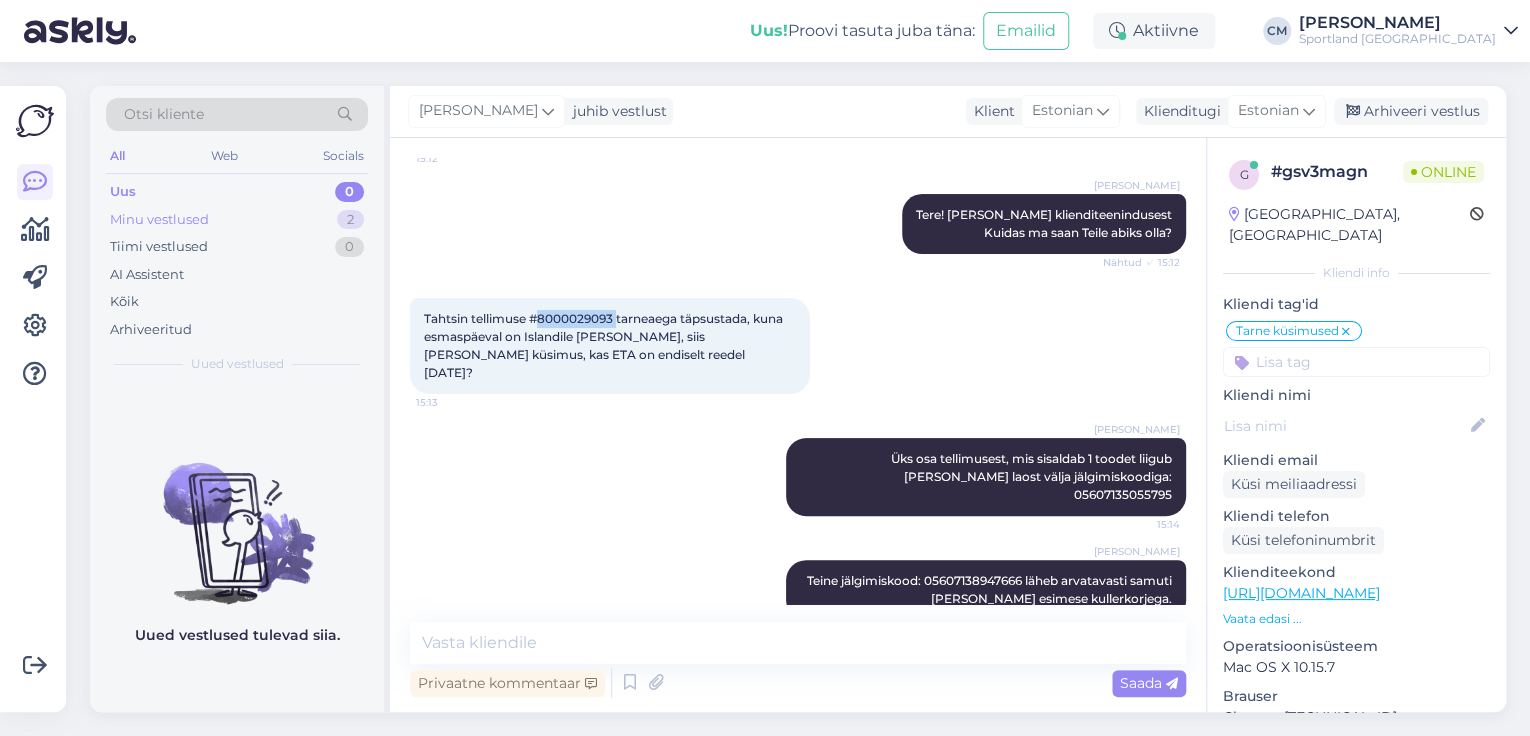 copy on "8000029093" 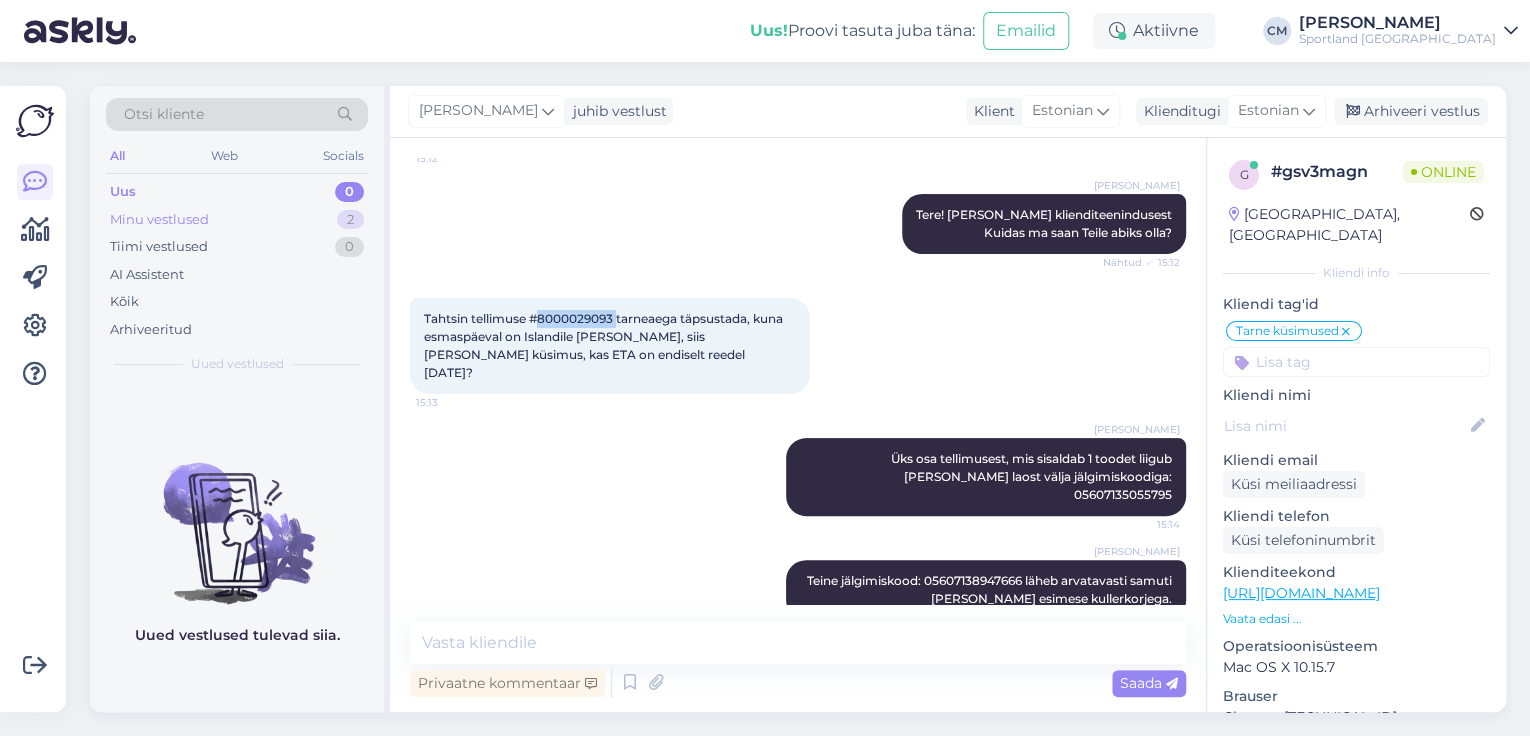 click on "Minu vestlused 2" at bounding box center (237, 220) 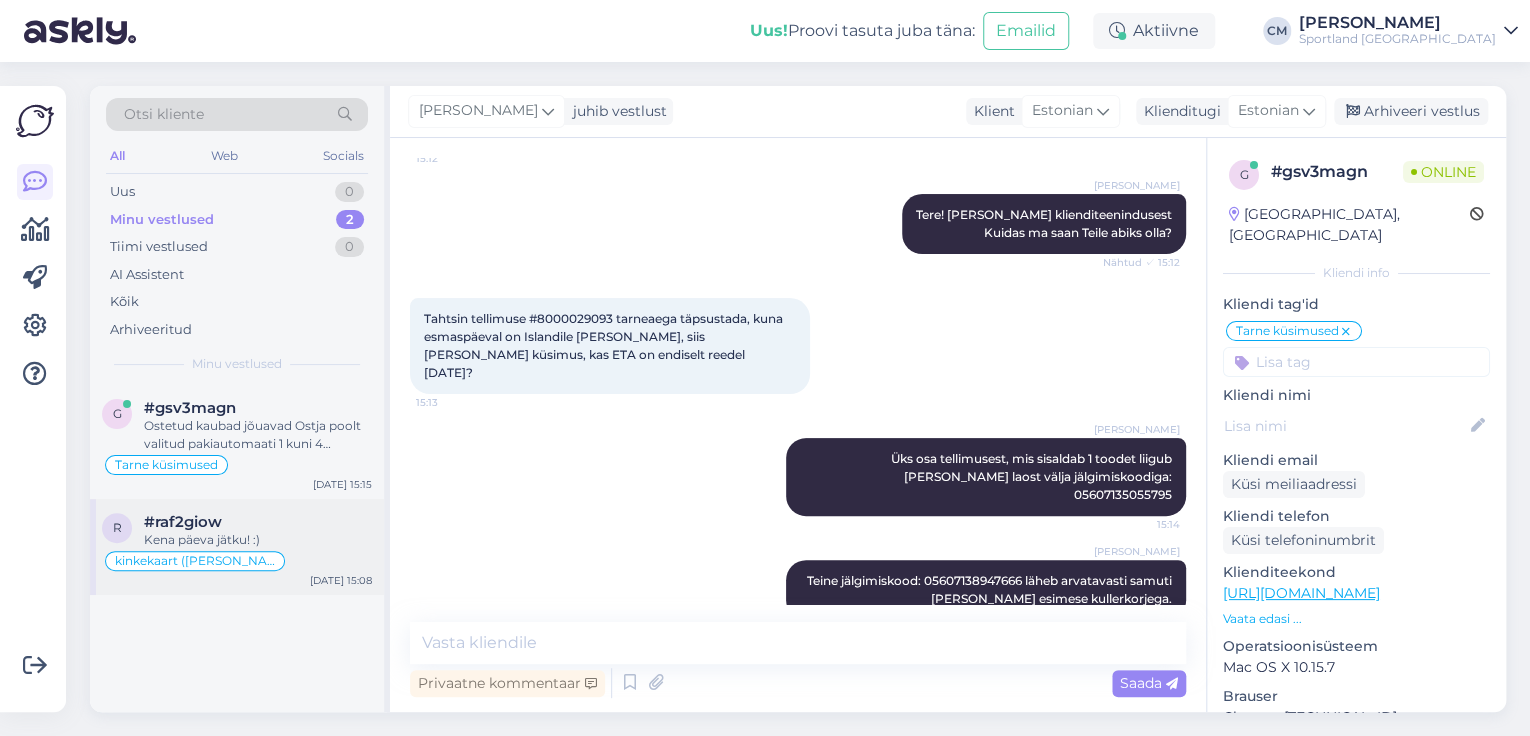 click on "#raf2giow" at bounding box center [258, 522] 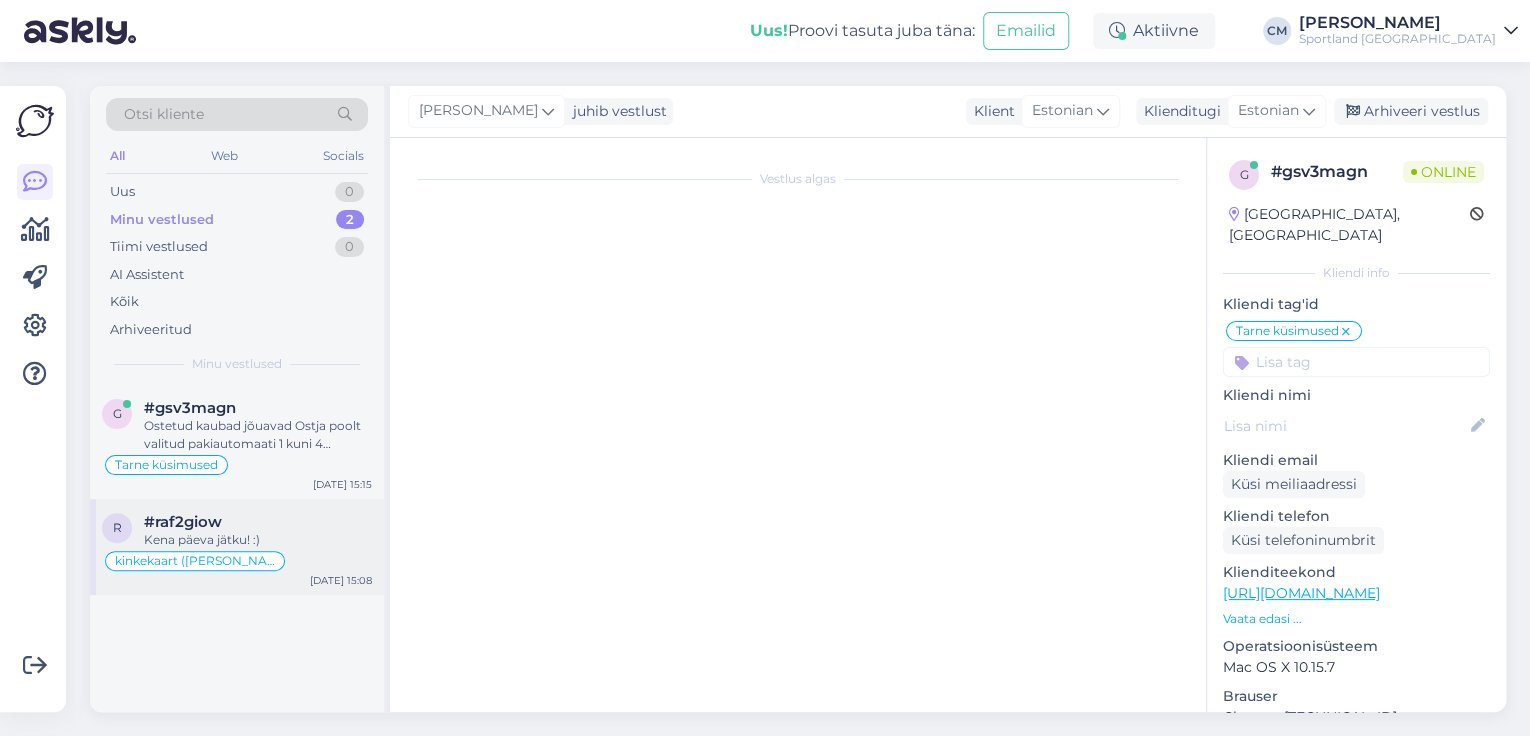 scroll, scrollTop: 773, scrollLeft: 0, axis: vertical 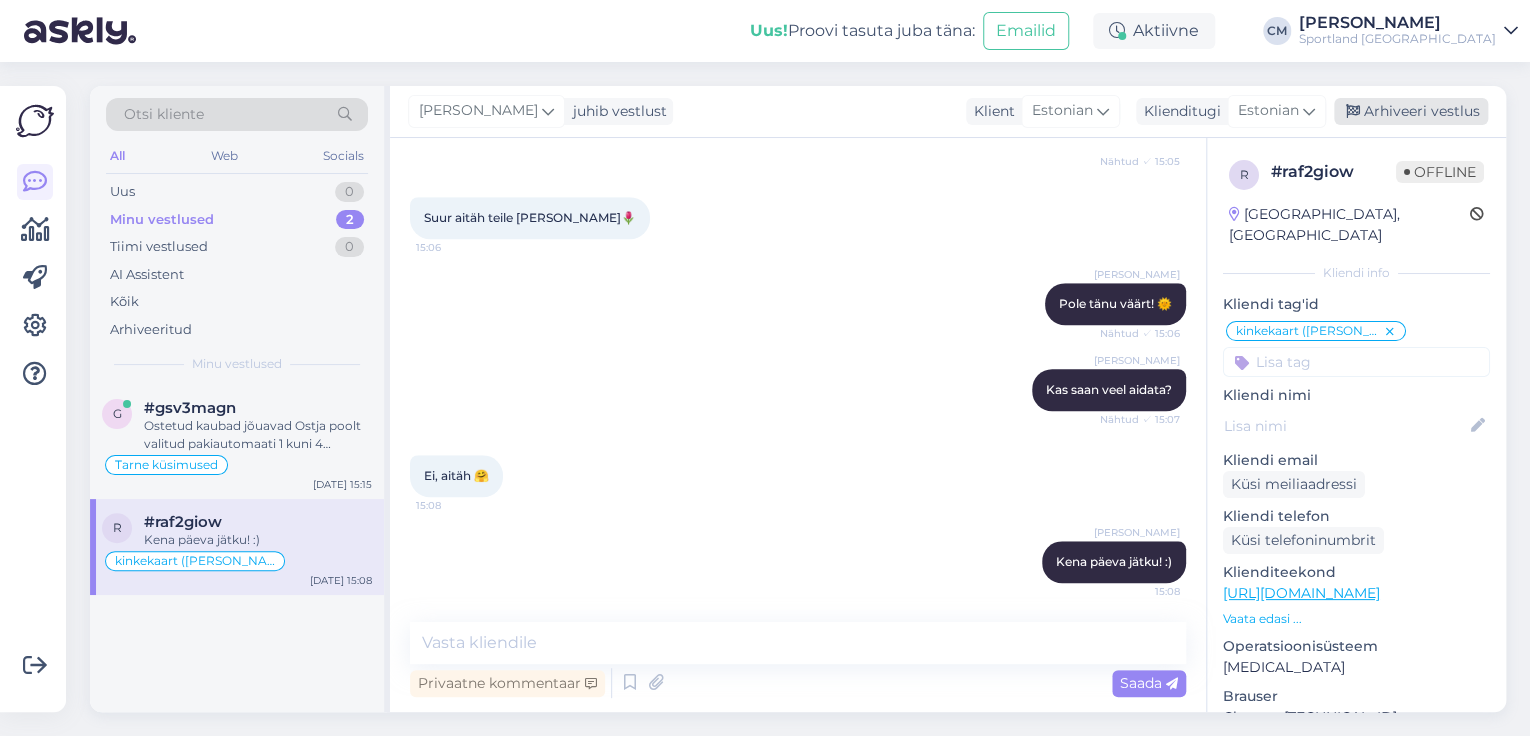click on "Arhiveeri vestlus" at bounding box center (1411, 111) 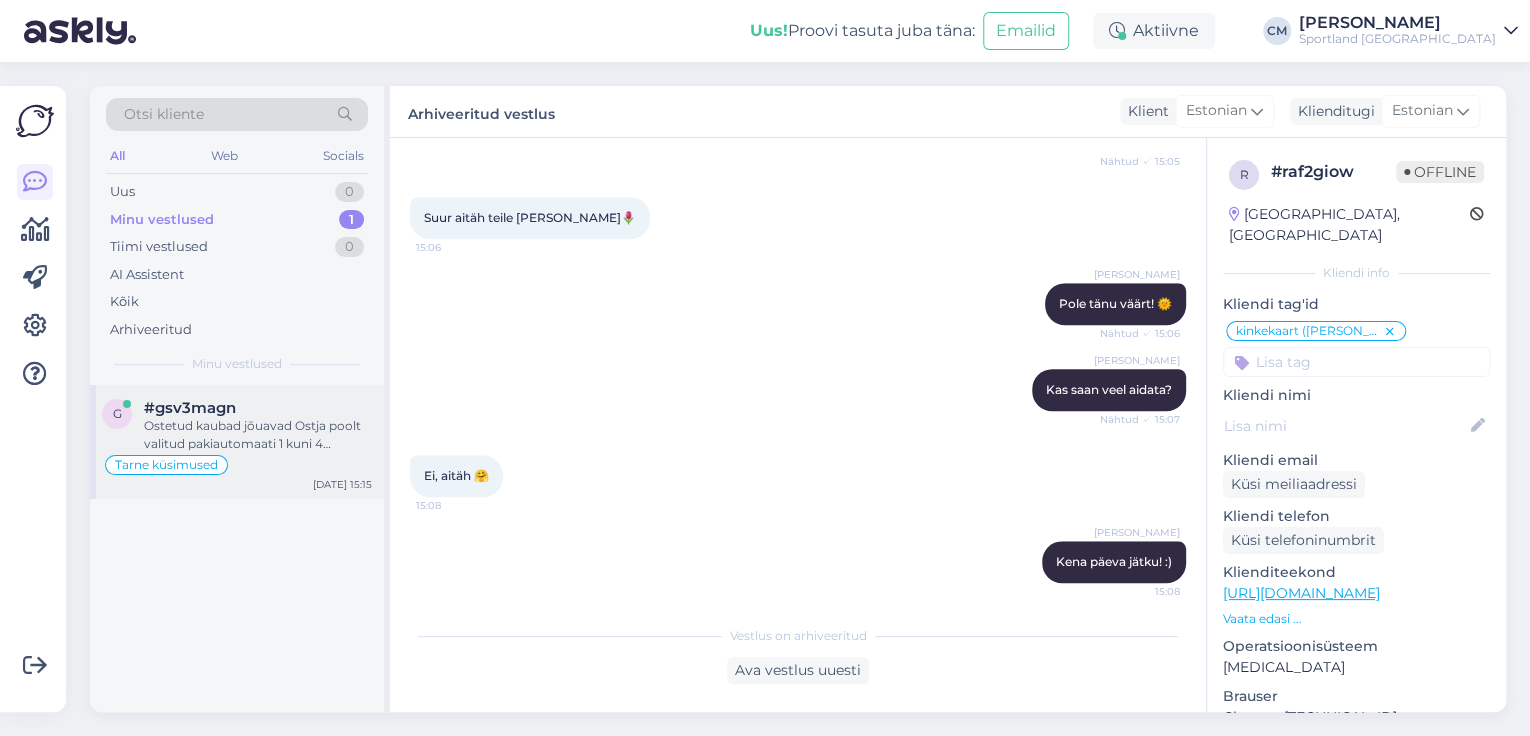 click on "g #gsv3magn Ostetud kaubad jõuavad Ostja poolt valitud pakiautomaati 1 kuni 4 tööpäeva jooksul [PERSON_NAME] tellimuse eest tasumist. Kui tellimuse eest on tasutud nädalavahetusel või pühade ajal, siis tarnitakse [PERSON_NAME] tellijani pühadele järgnevatel tööpäevadel 1 kuni 4 tööpäeva jooksul [PERSON_NAME] tasumist.  Tarne küsimused [DATE] 15:15" at bounding box center (237, 442) 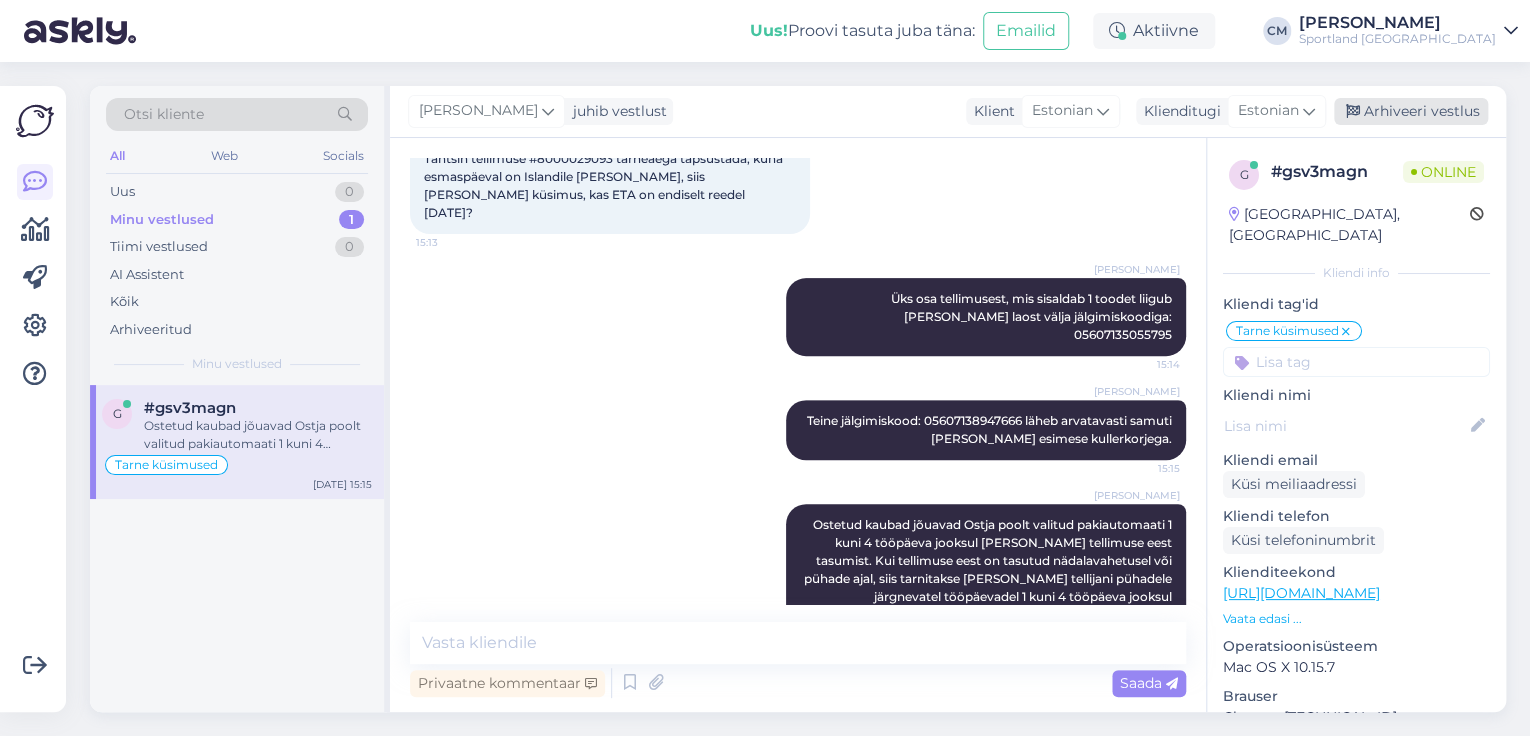click on "Arhiveeri vestlus" at bounding box center [1411, 111] 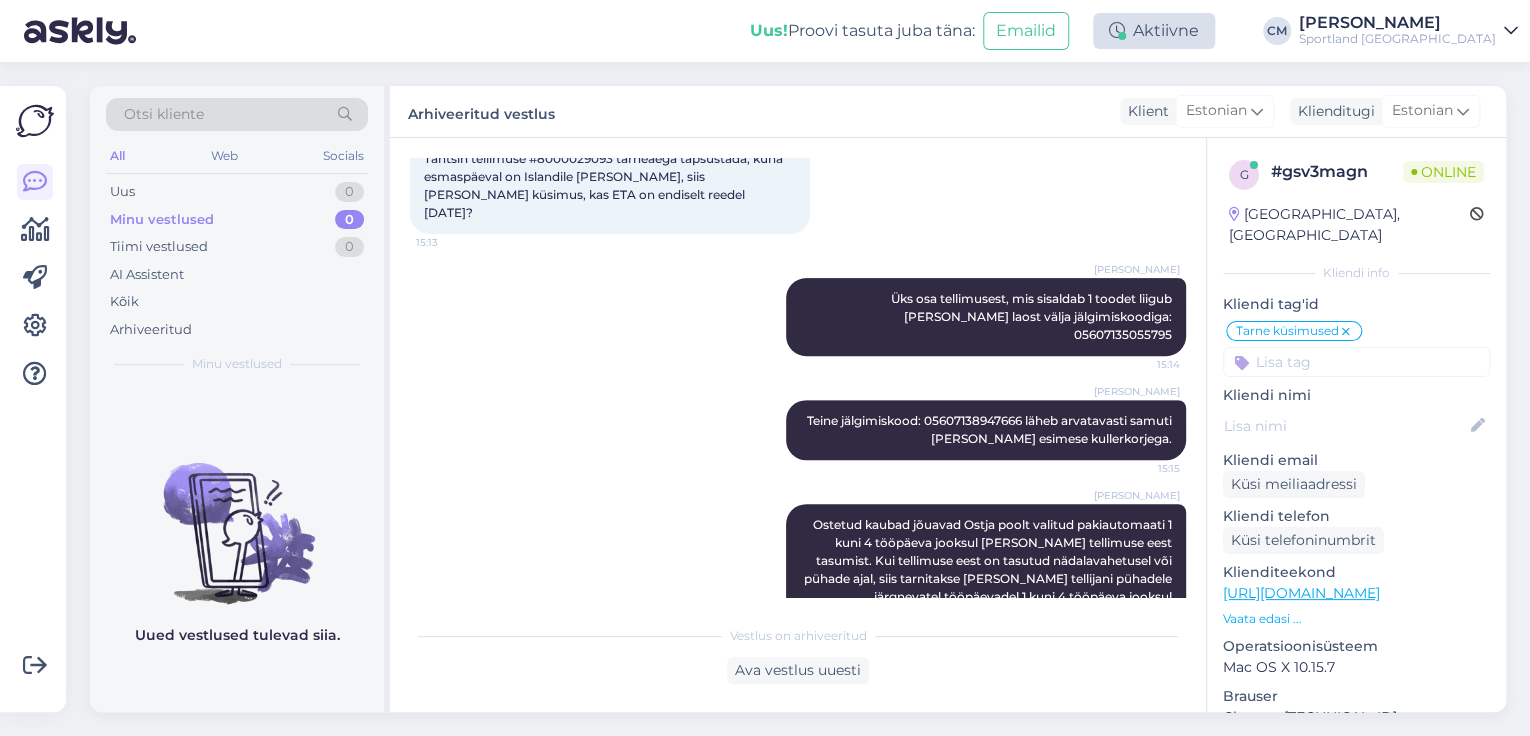 click on "Aktiivne" at bounding box center [1154, 31] 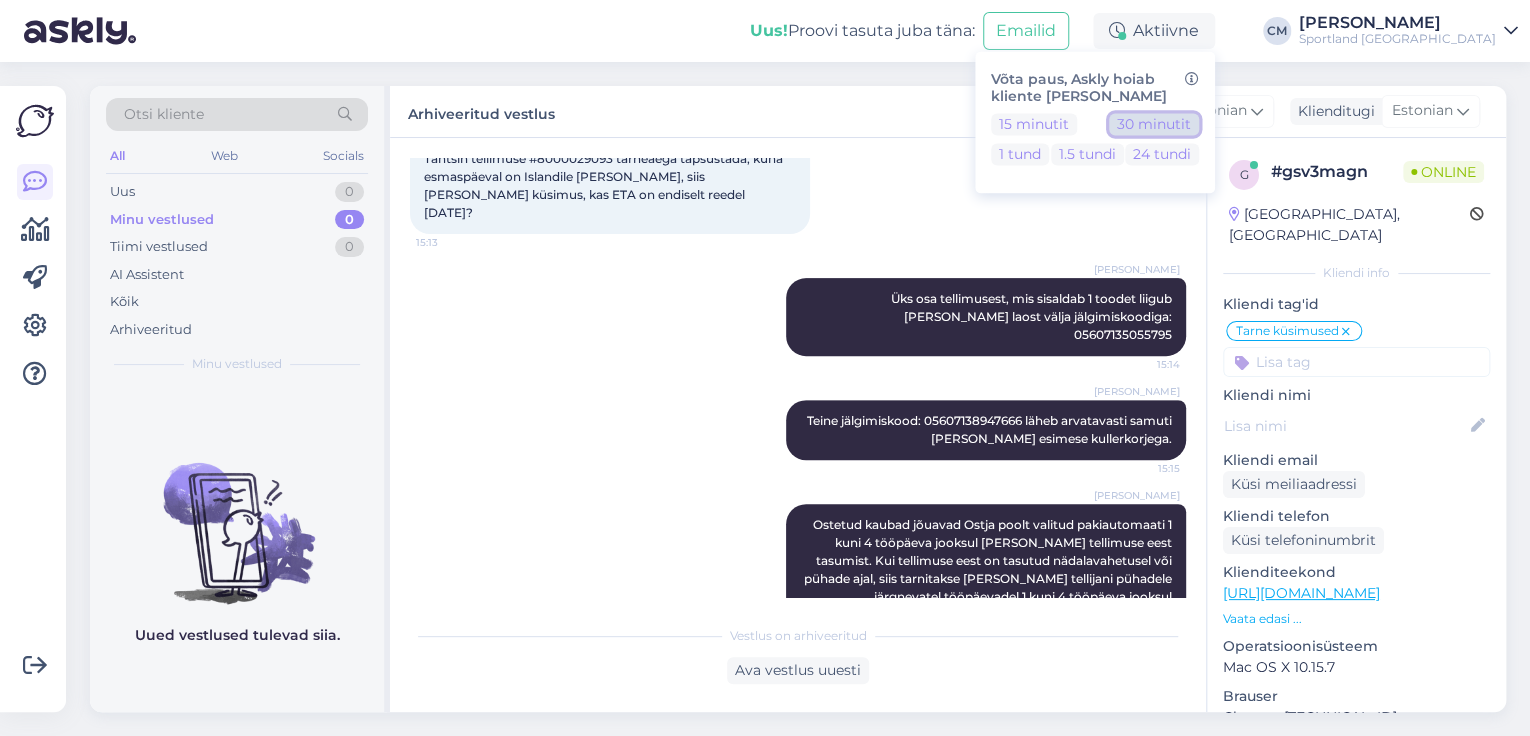 click on "30 minutit" at bounding box center (1154, 124) 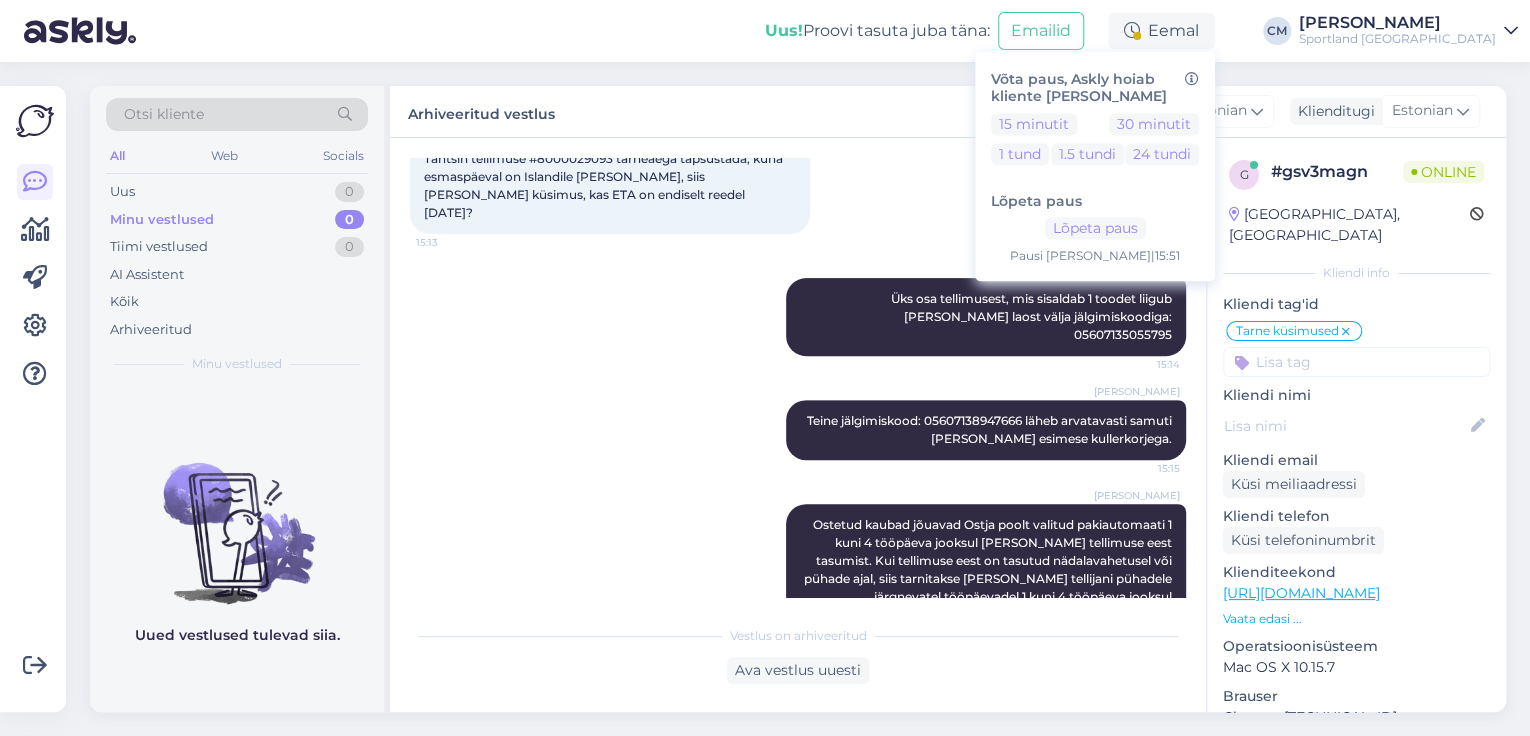 click on "Sportland [GEOGRAPHIC_DATA]" at bounding box center [1397, 39] 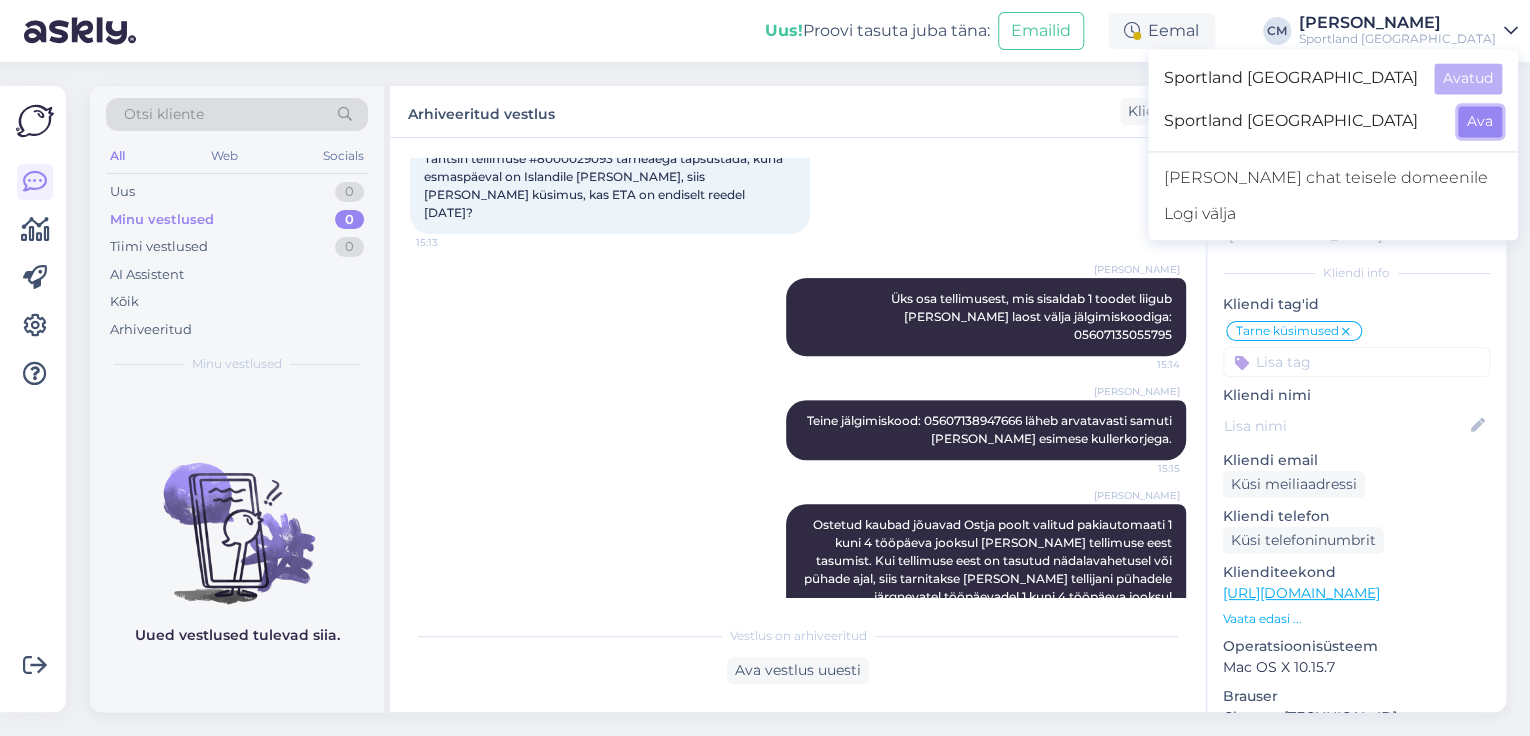 click on "Ava" at bounding box center [1480, 121] 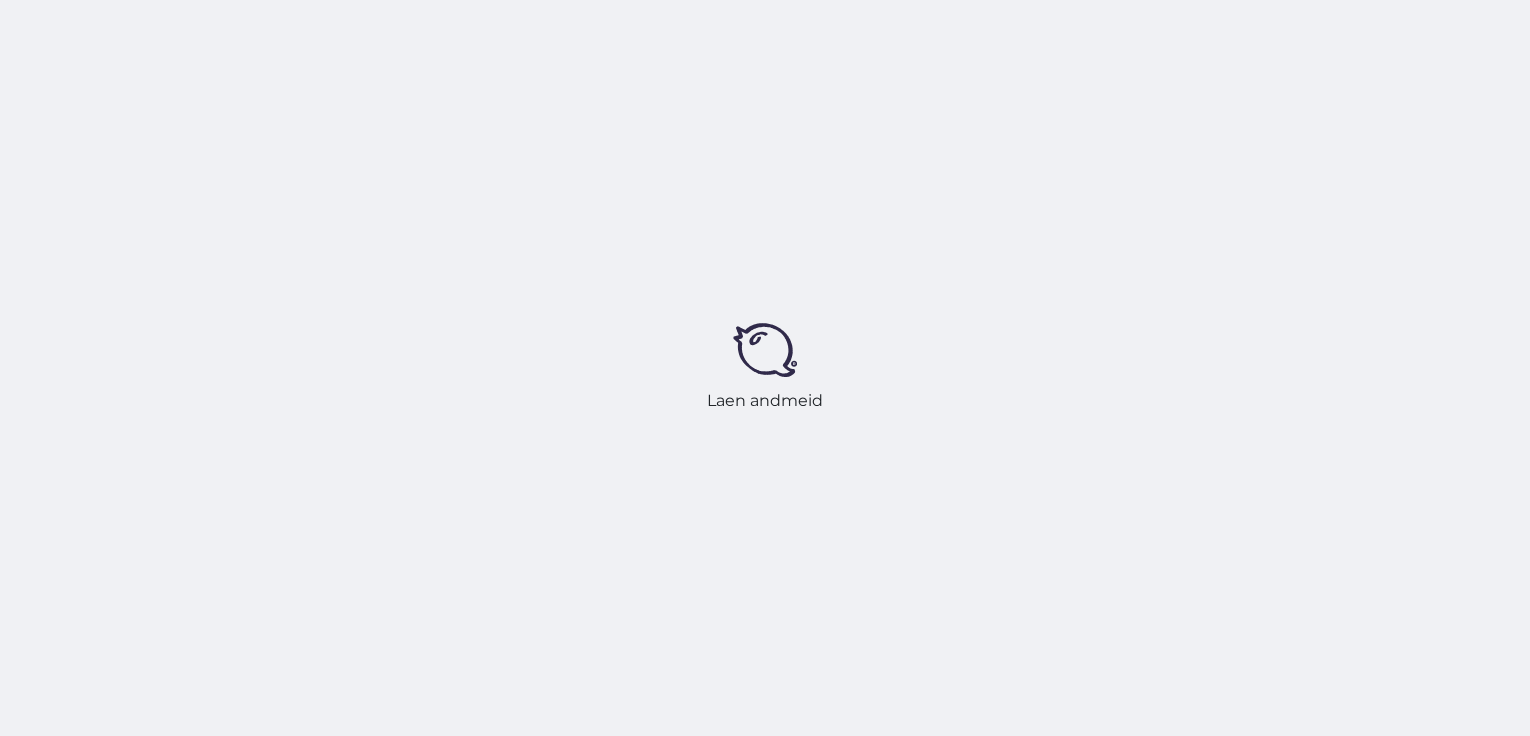click on "Laen andmeid" at bounding box center [765, 368] 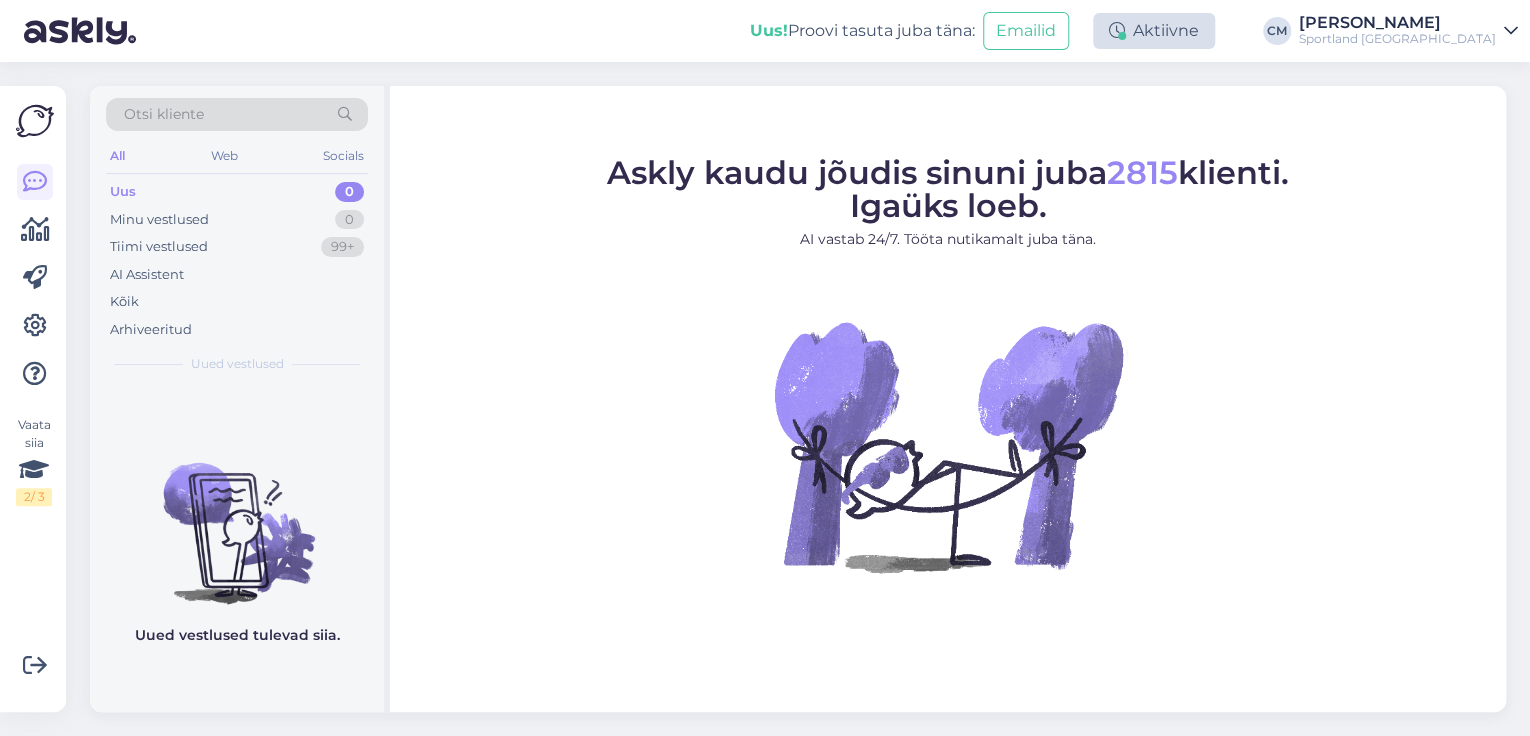click on "Aktiivne" at bounding box center (1154, 31) 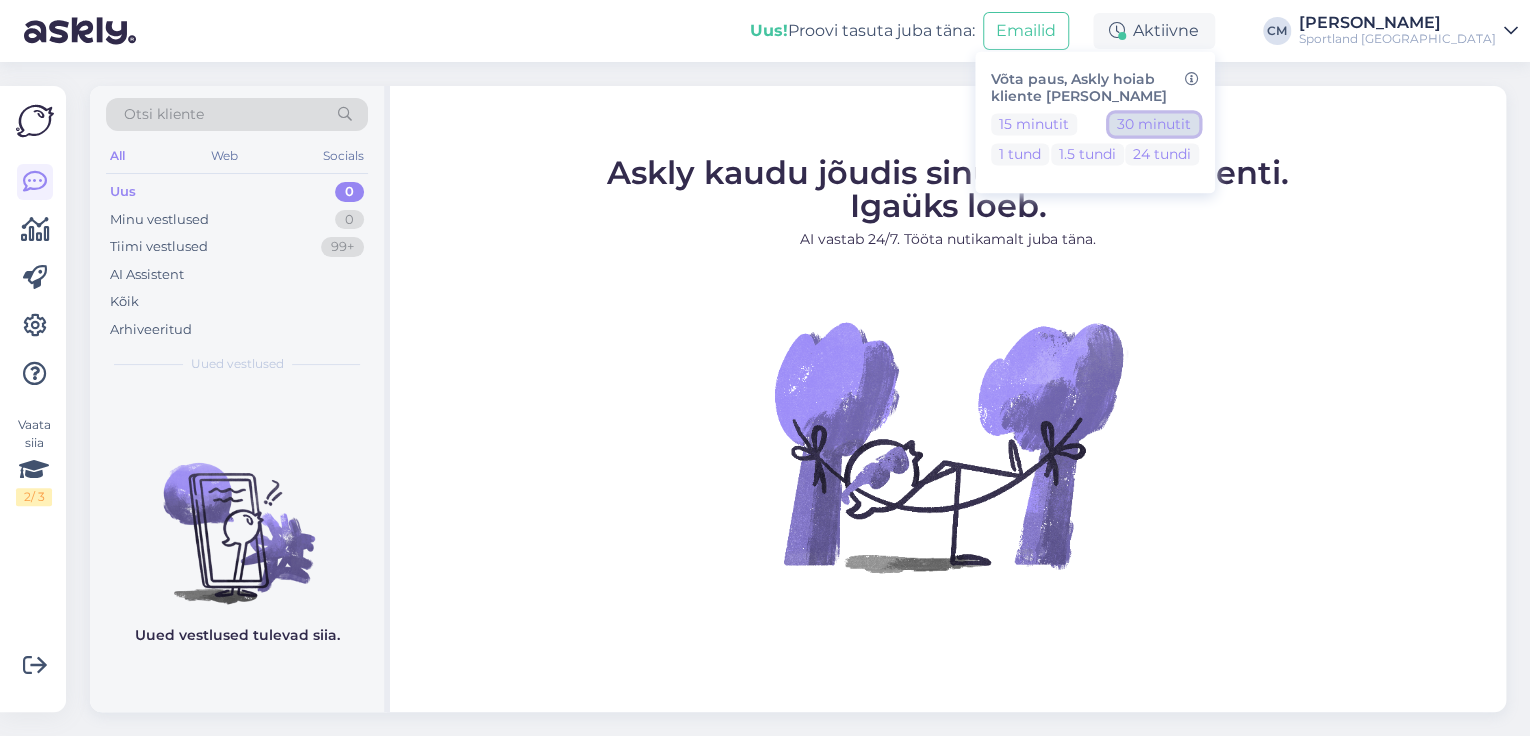 click on "30 minutit" at bounding box center (1154, 124) 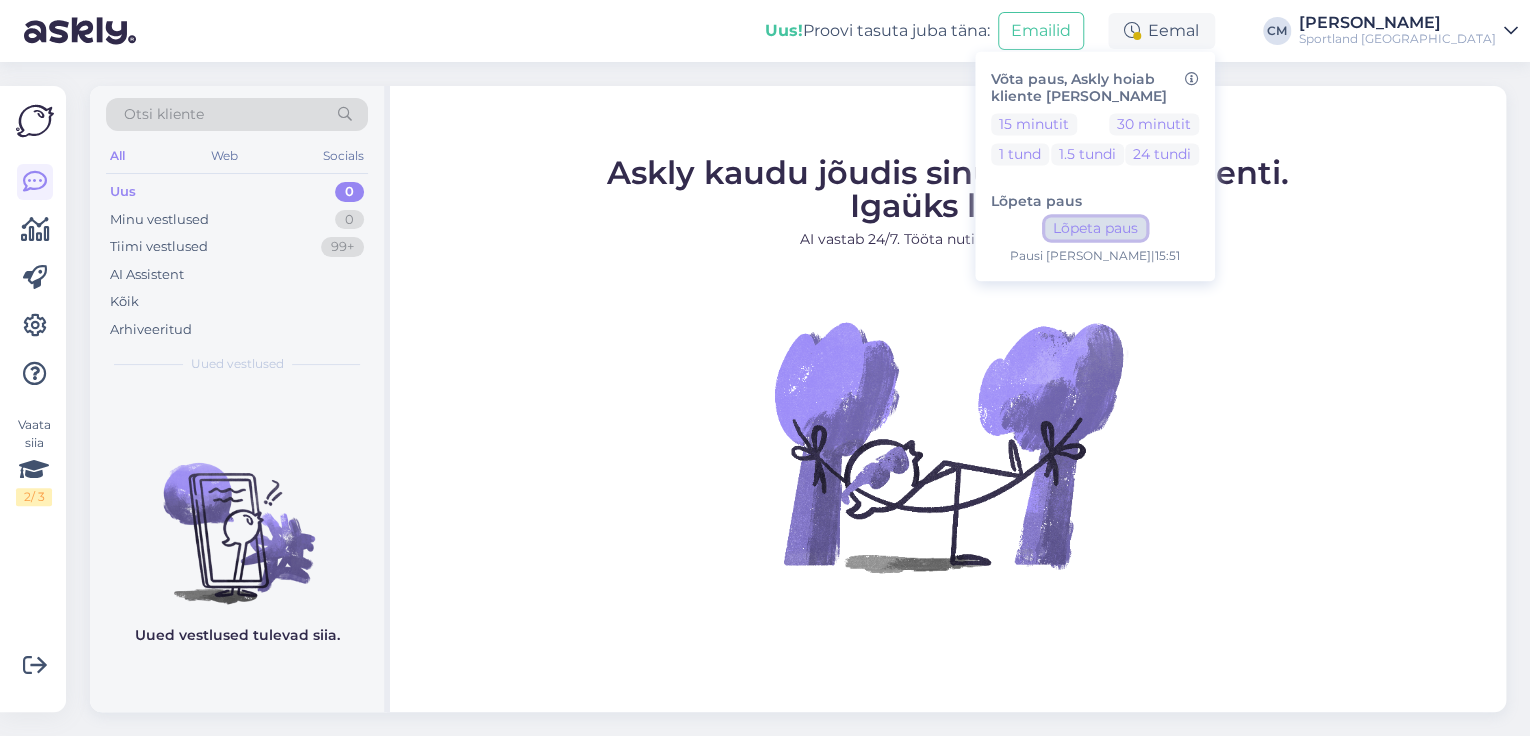 click on "Lõpeta paus" at bounding box center [1095, 229] 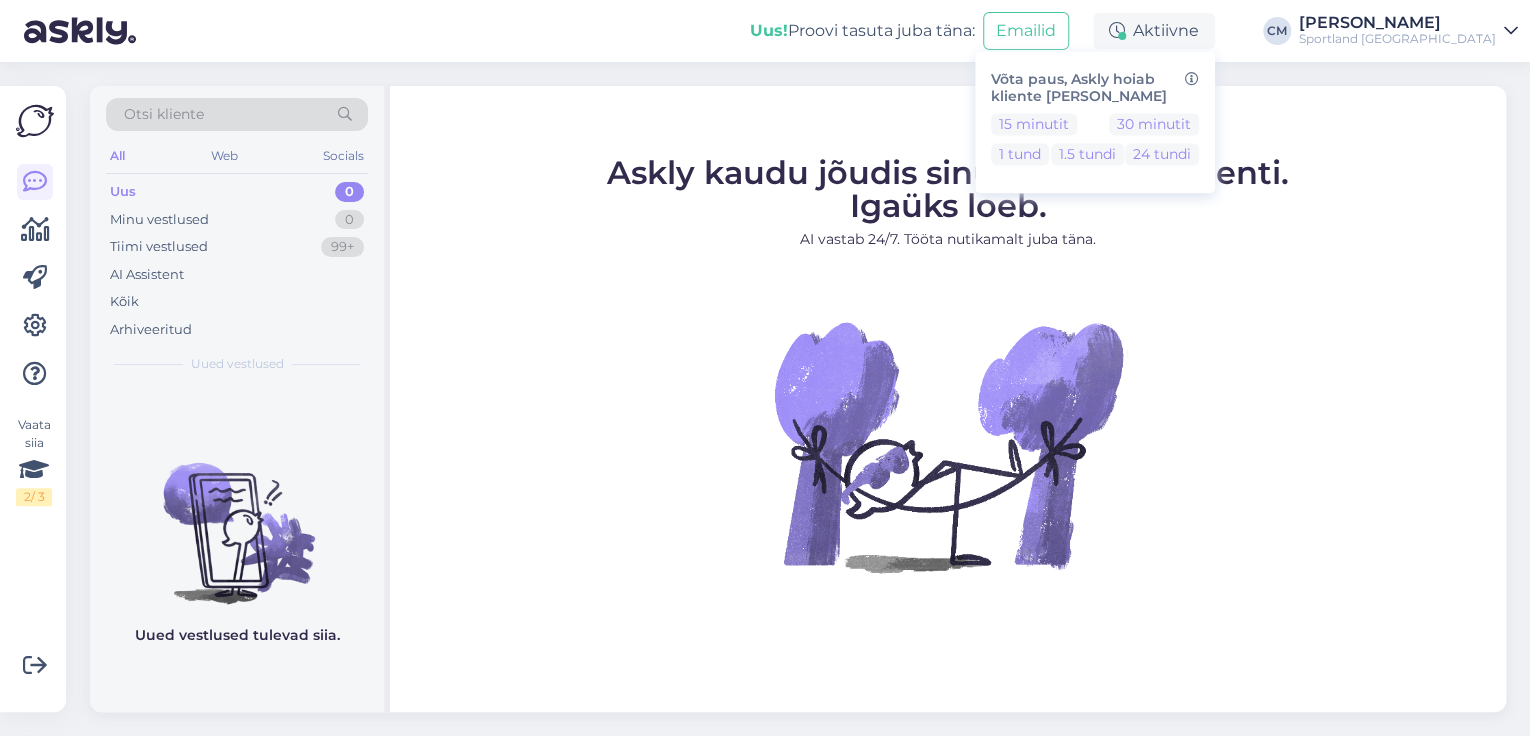 click on "[PERSON_NAME]" at bounding box center [1397, 23] 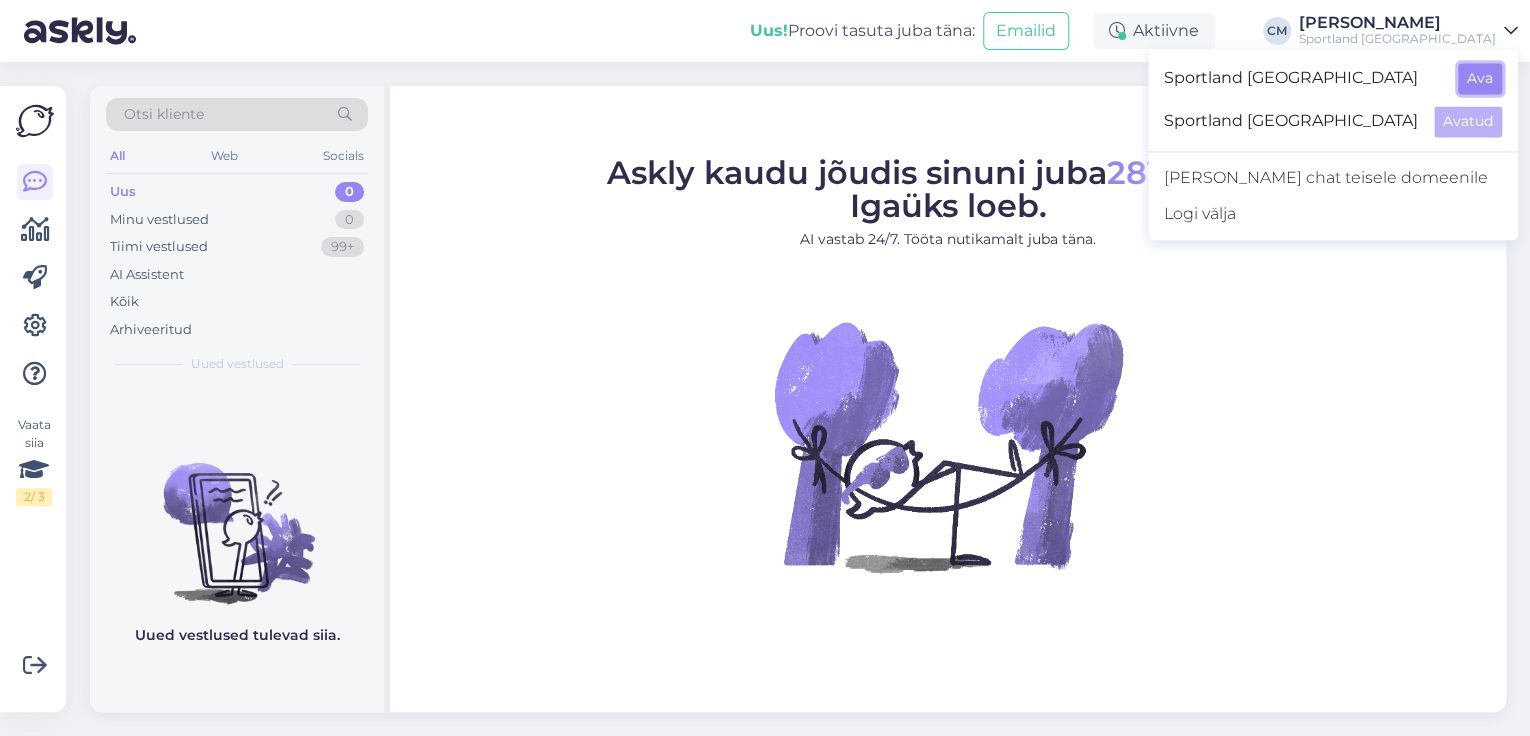 click on "Ava" at bounding box center (1480, 78) 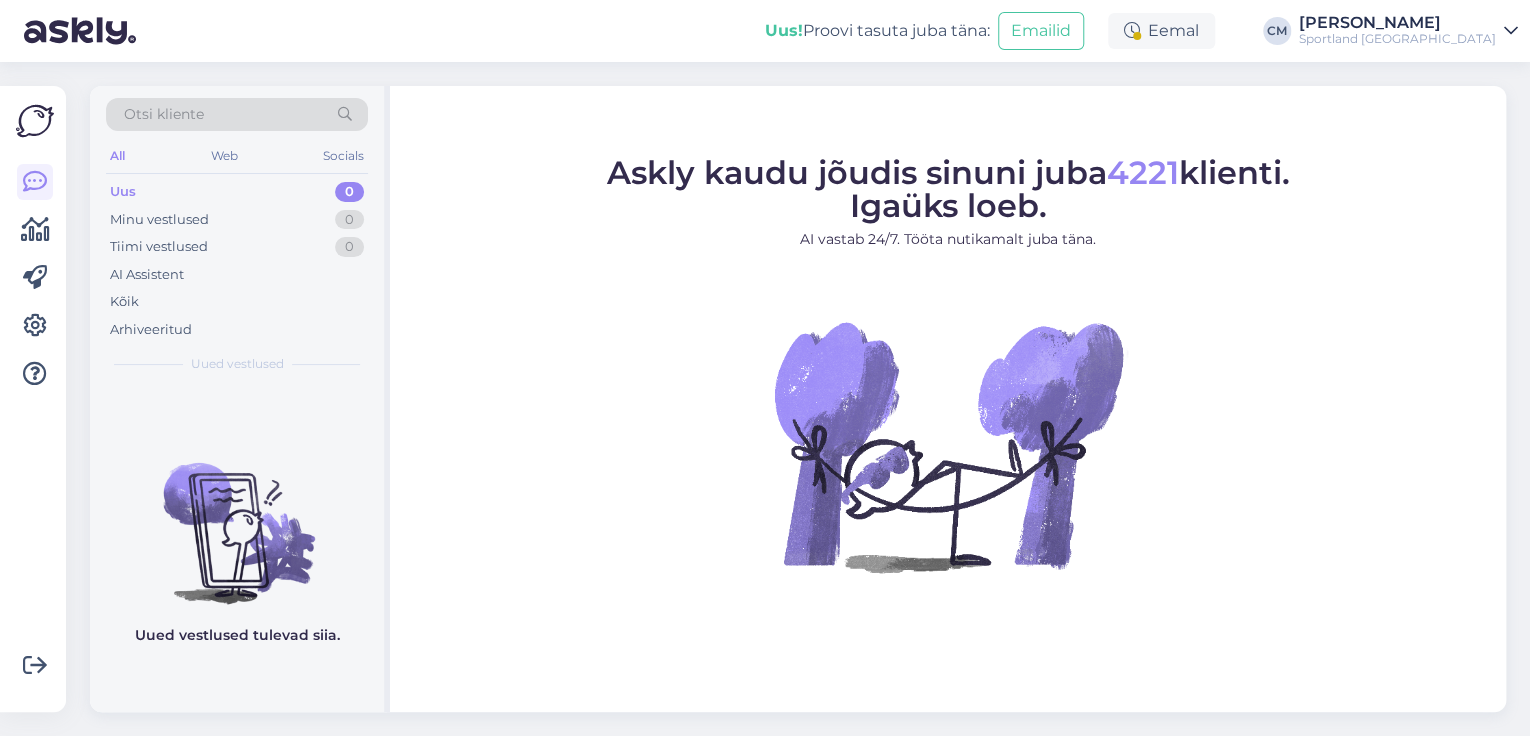 click on "Uus!  Proovi tasuta [PERSON_NAME]: Emailid Eemal [PERSON_NAME] Sportland [GEOGRAPHIC_DATA]" at bounding box center [765, 31] 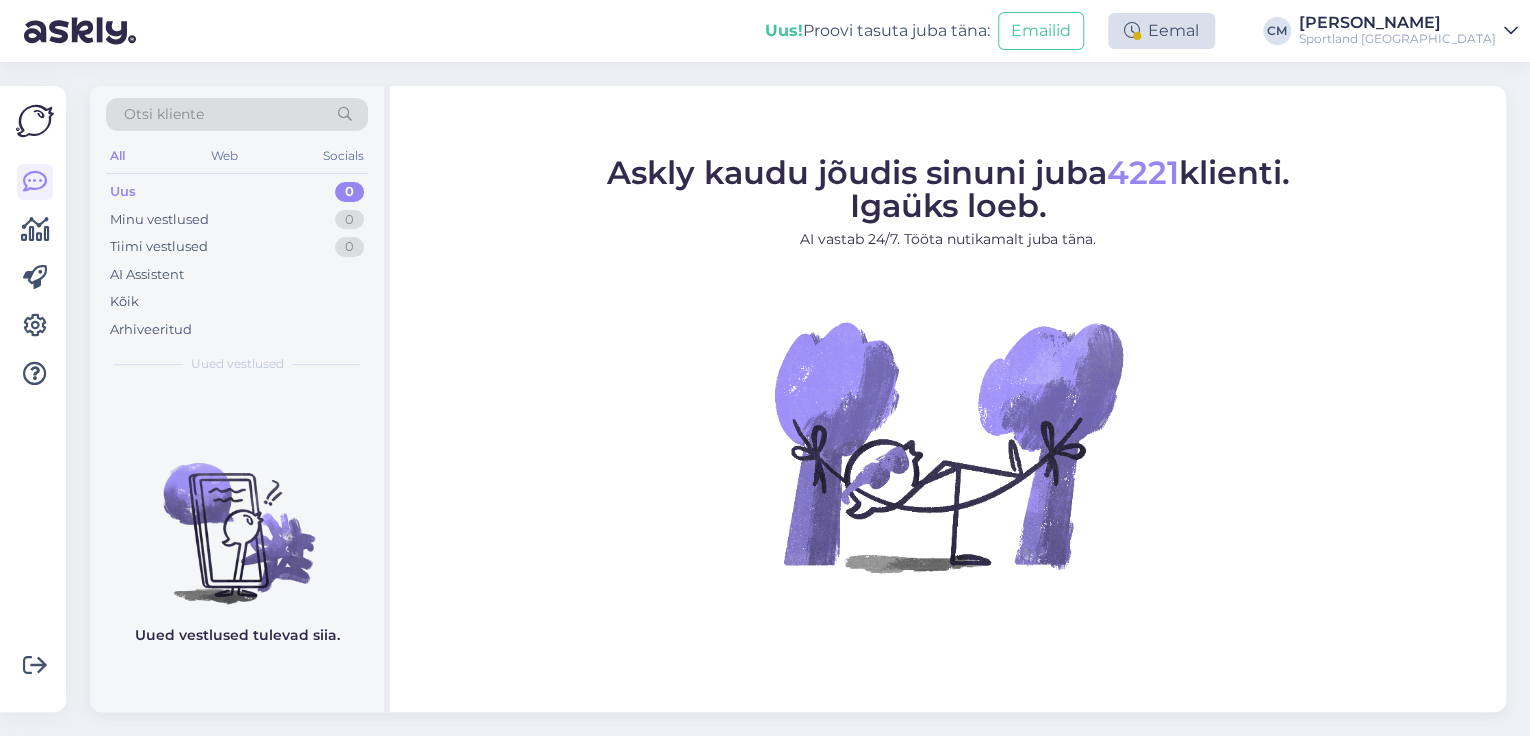 click on "Eemal" at bounding box center (1161, 31) 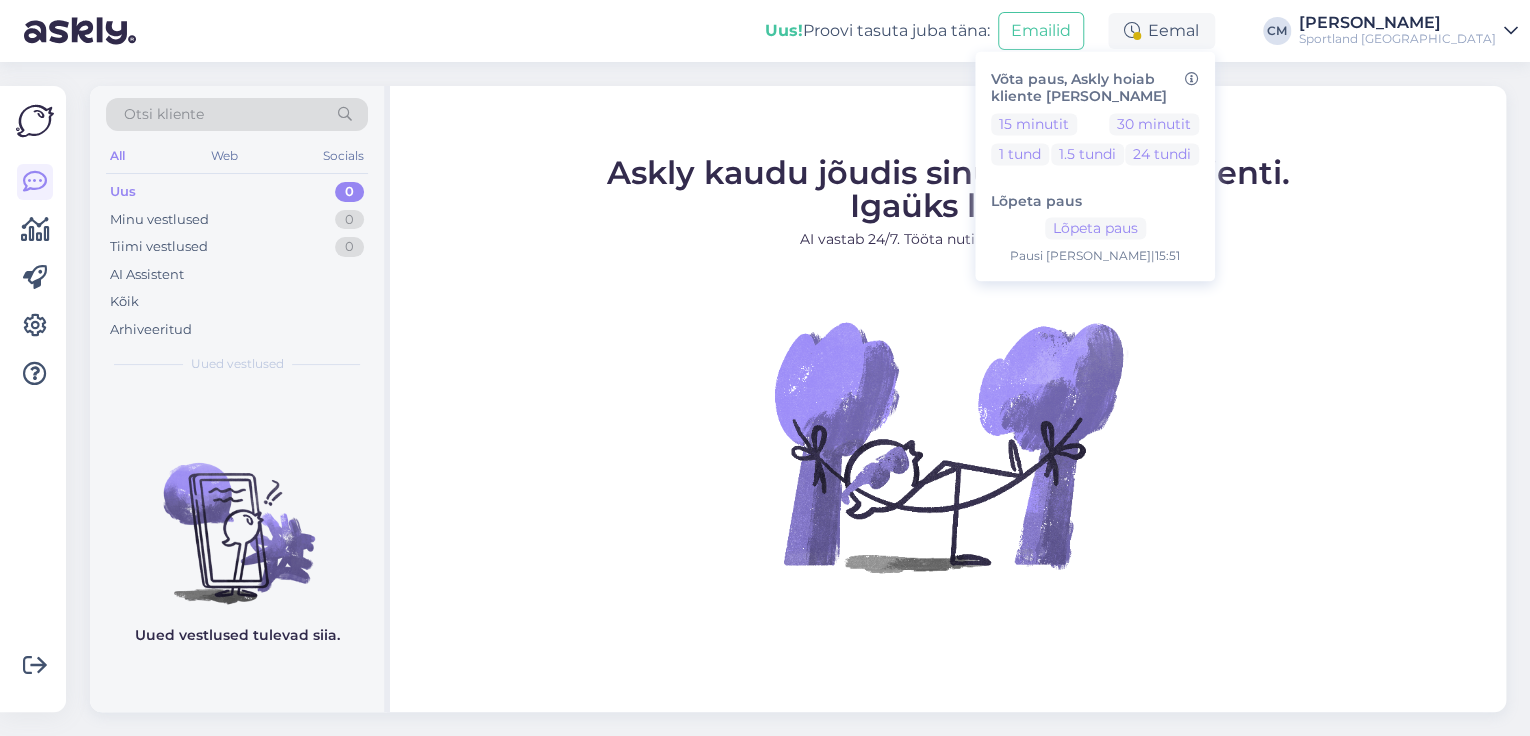 click on "Lõpeta paus Lõpeta paus   Pausi [PERSON_NAME]  |  15:51" at bounding box center [1095, 221] 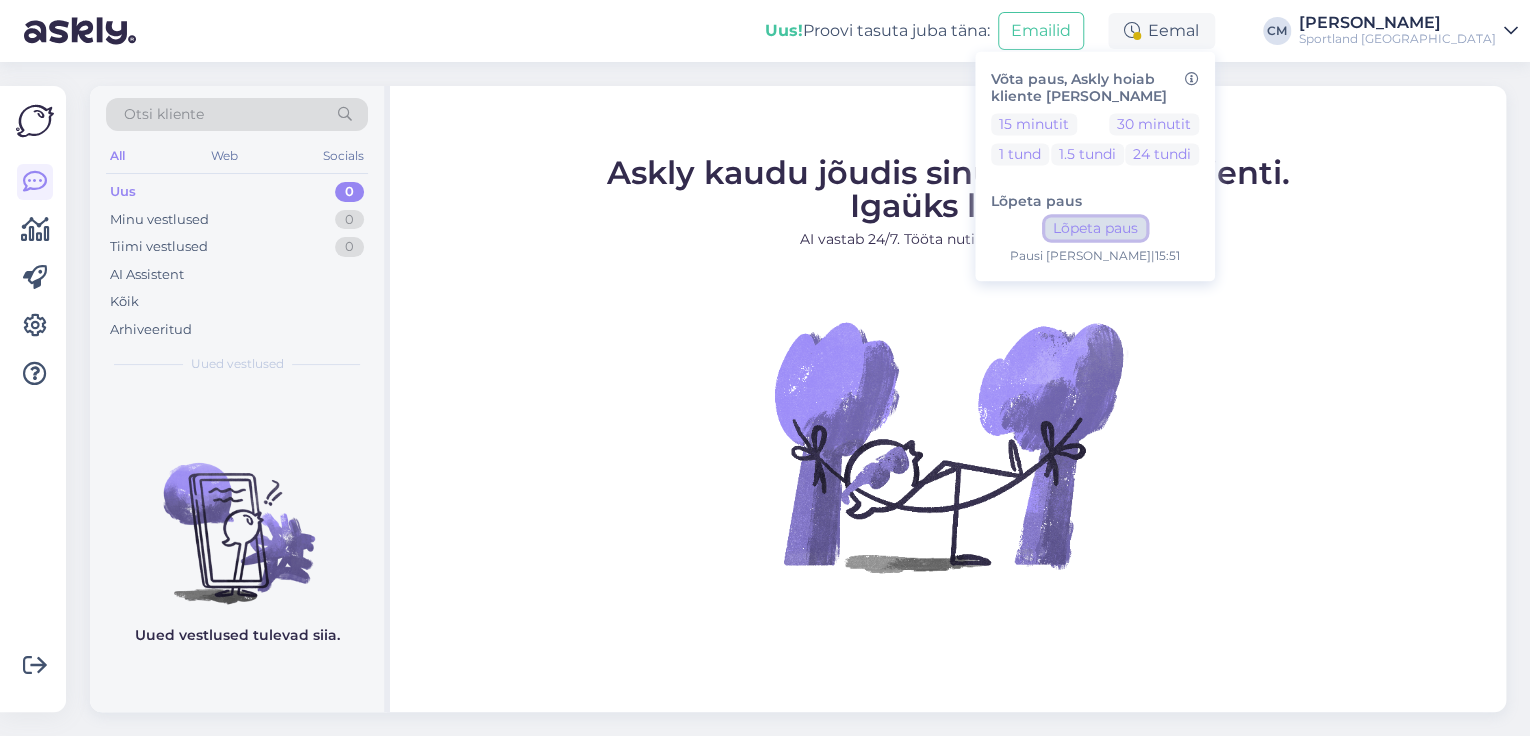 click on "Lõpeta paus" at bounding box center (1095, 229) 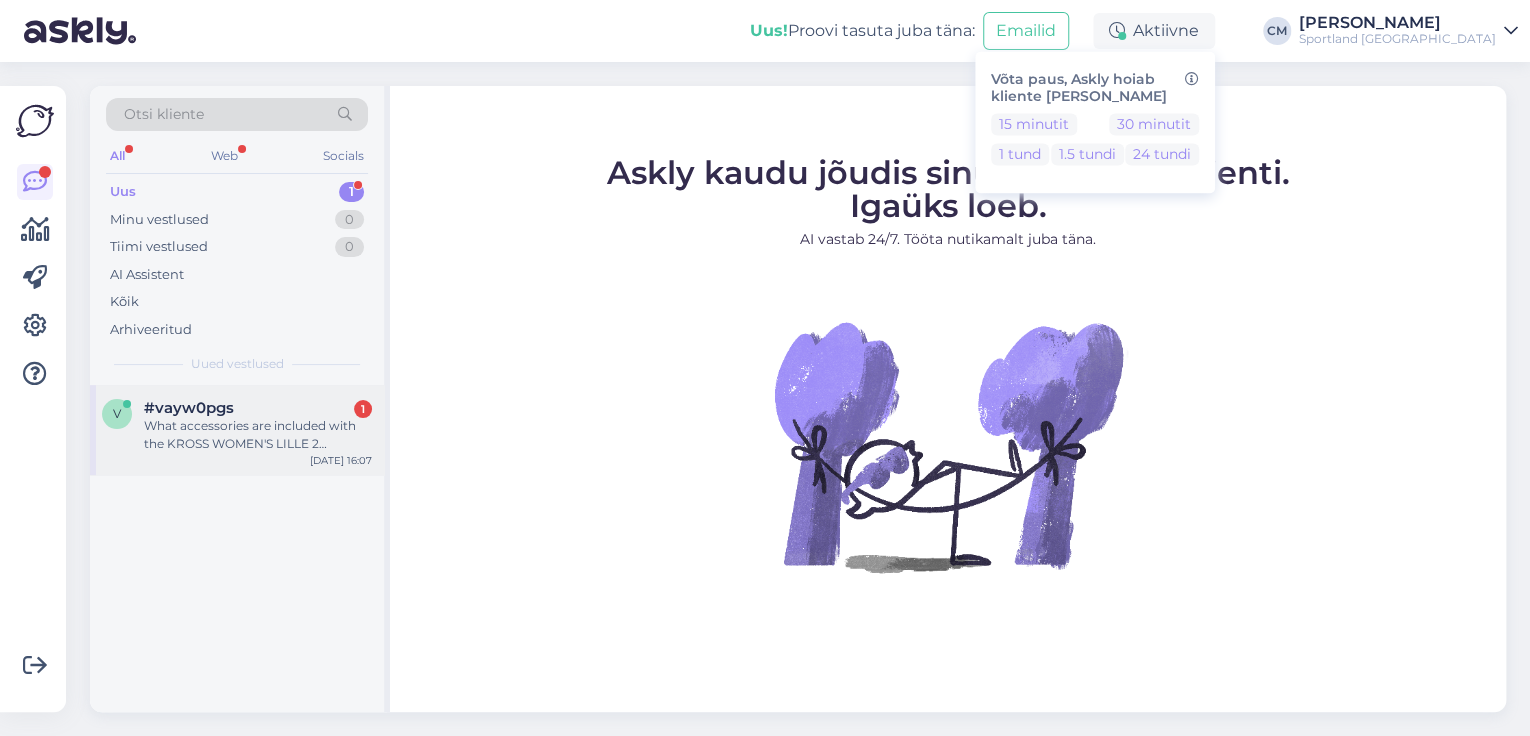 click on "#vayw0pgs 1" at bounding box center (258, 408) 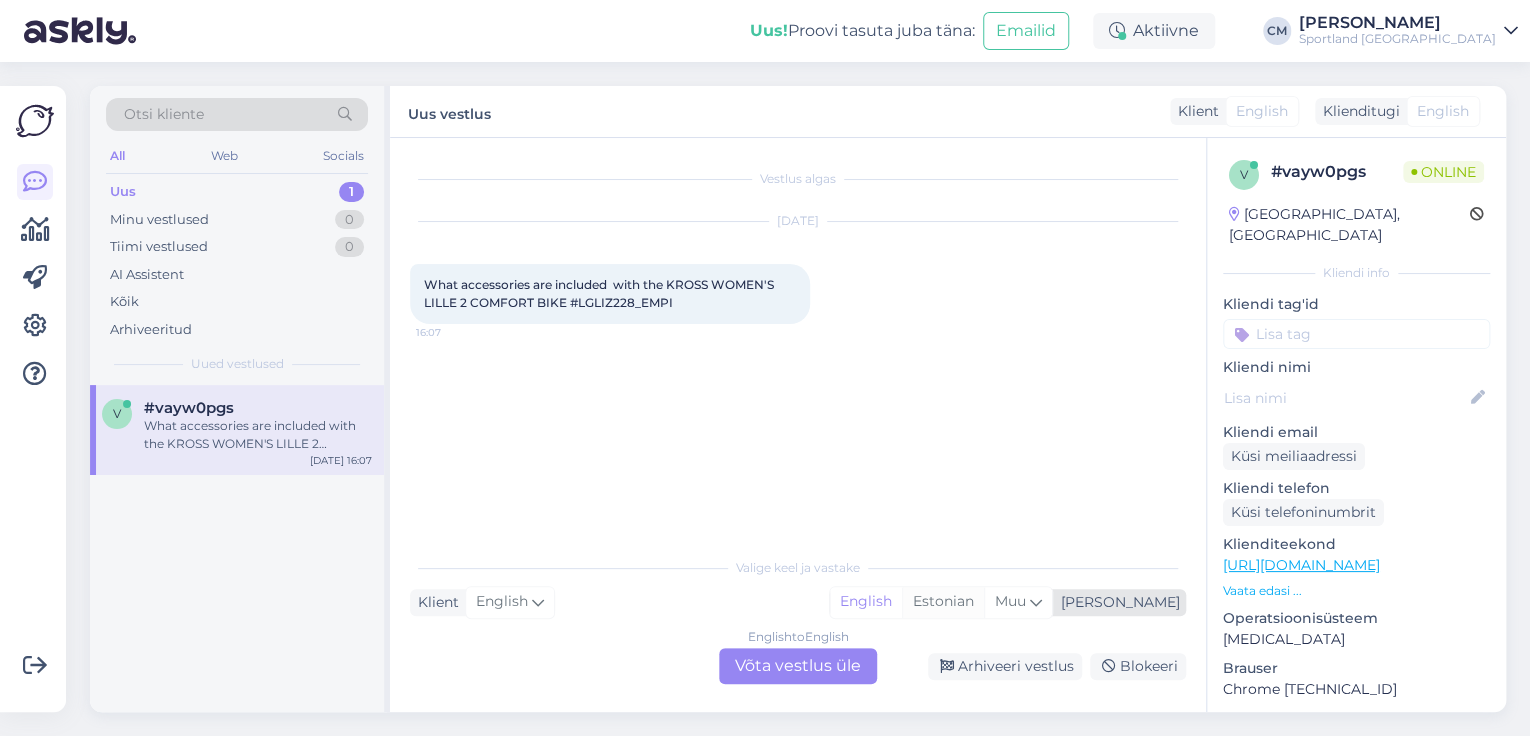 click on "Estonian" at bounding box center (943, 602) 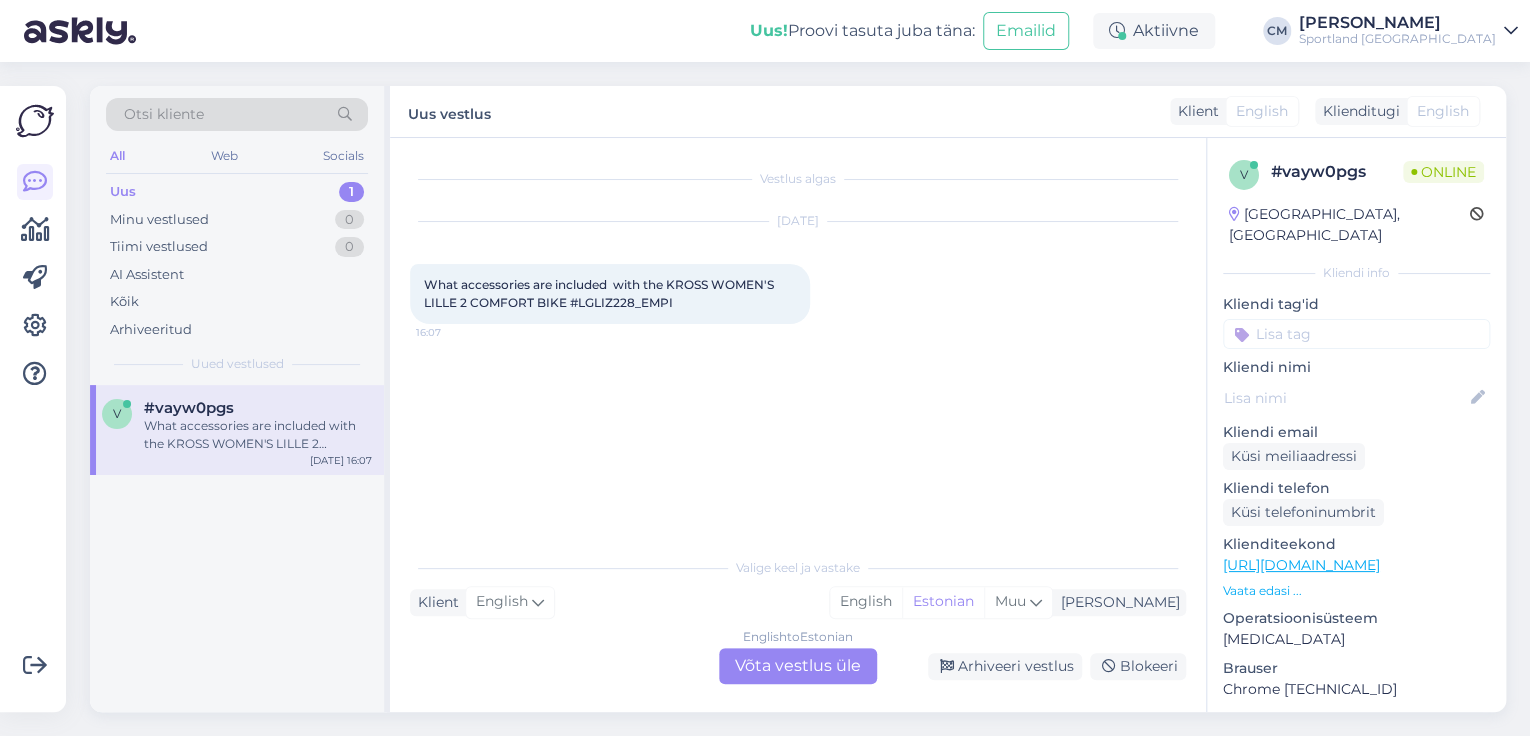 click on "English  to  Estonian Võta vestlus üle" at bounding box center (798, 666) 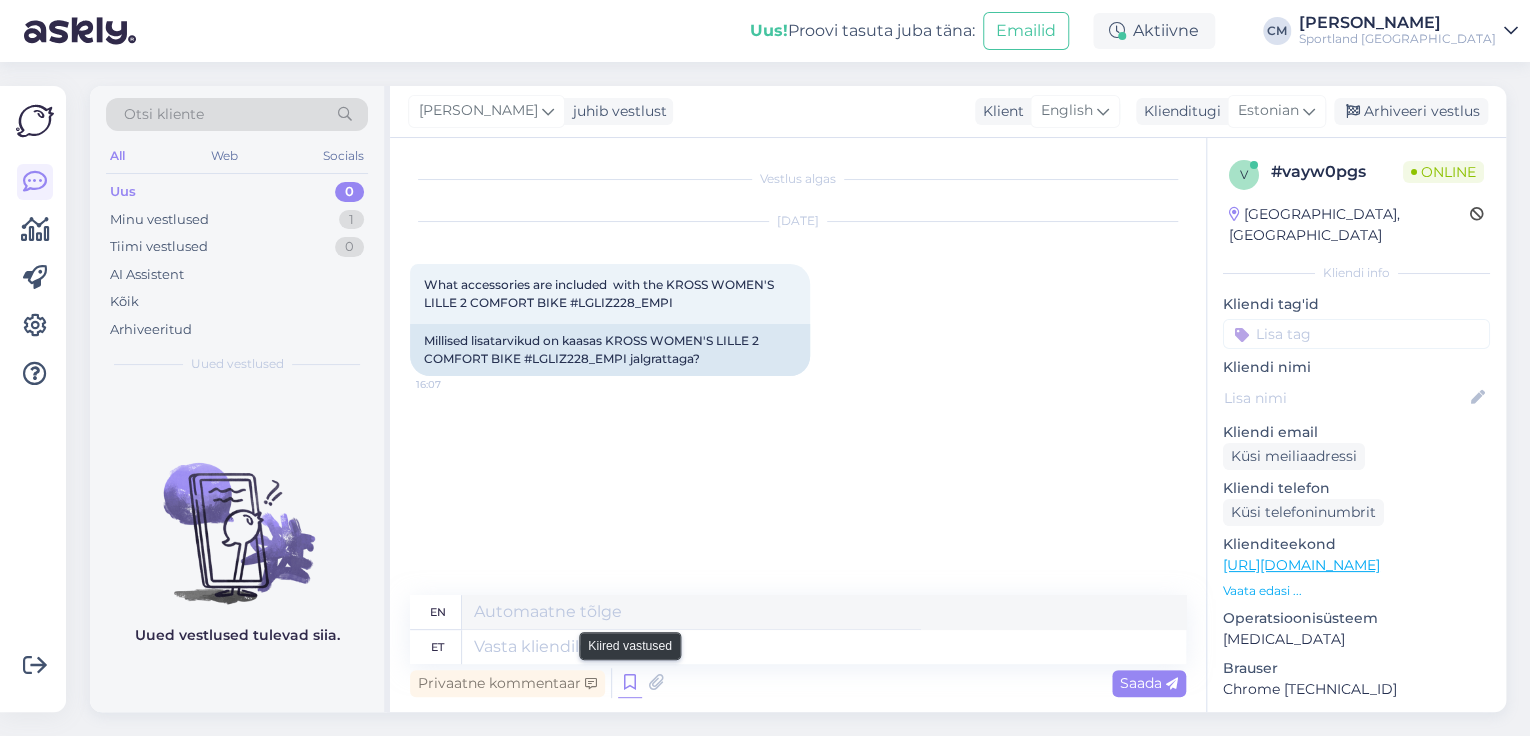 click at bounding box center [630, 683] 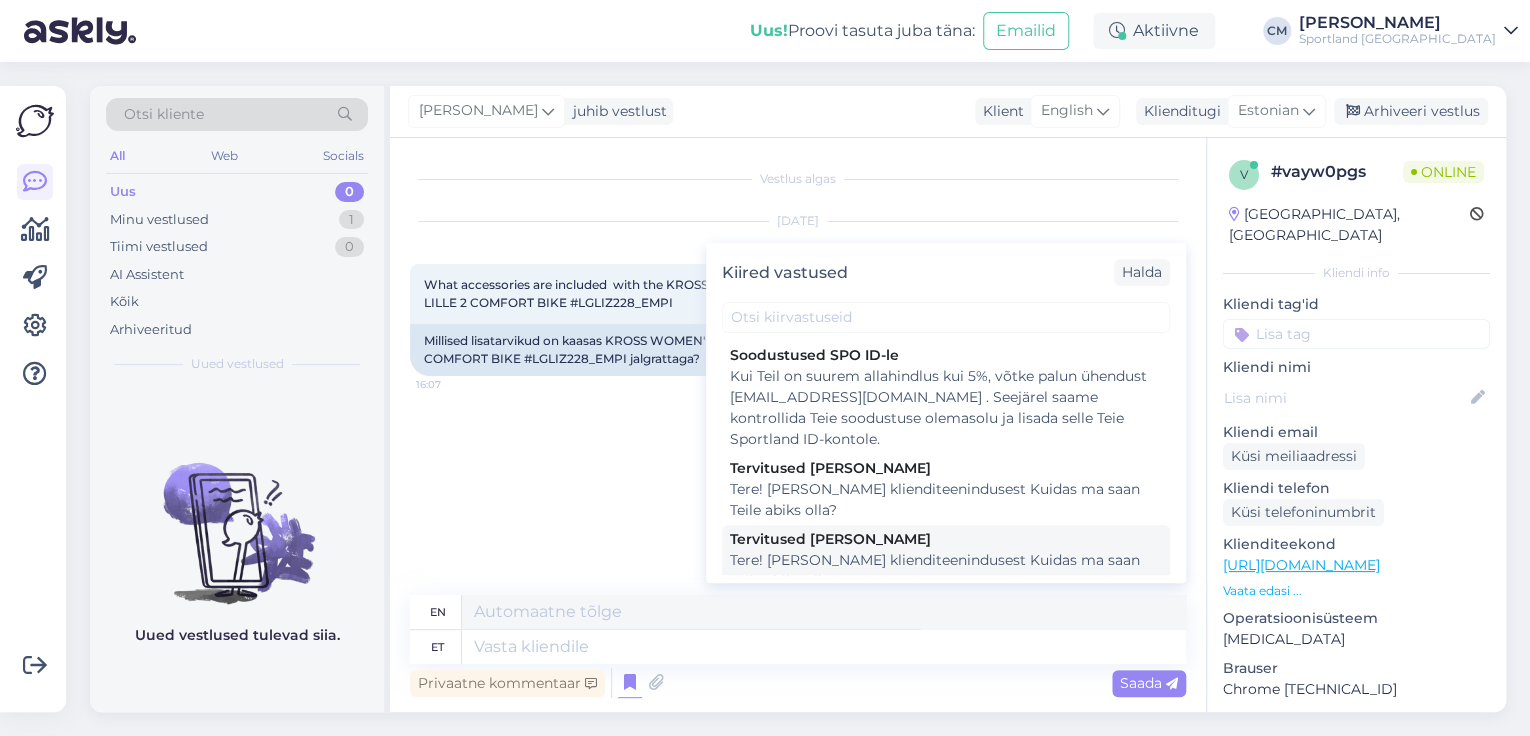 click on "Tervitused [PERSON_NAME]" at bounding box center [946, 539] 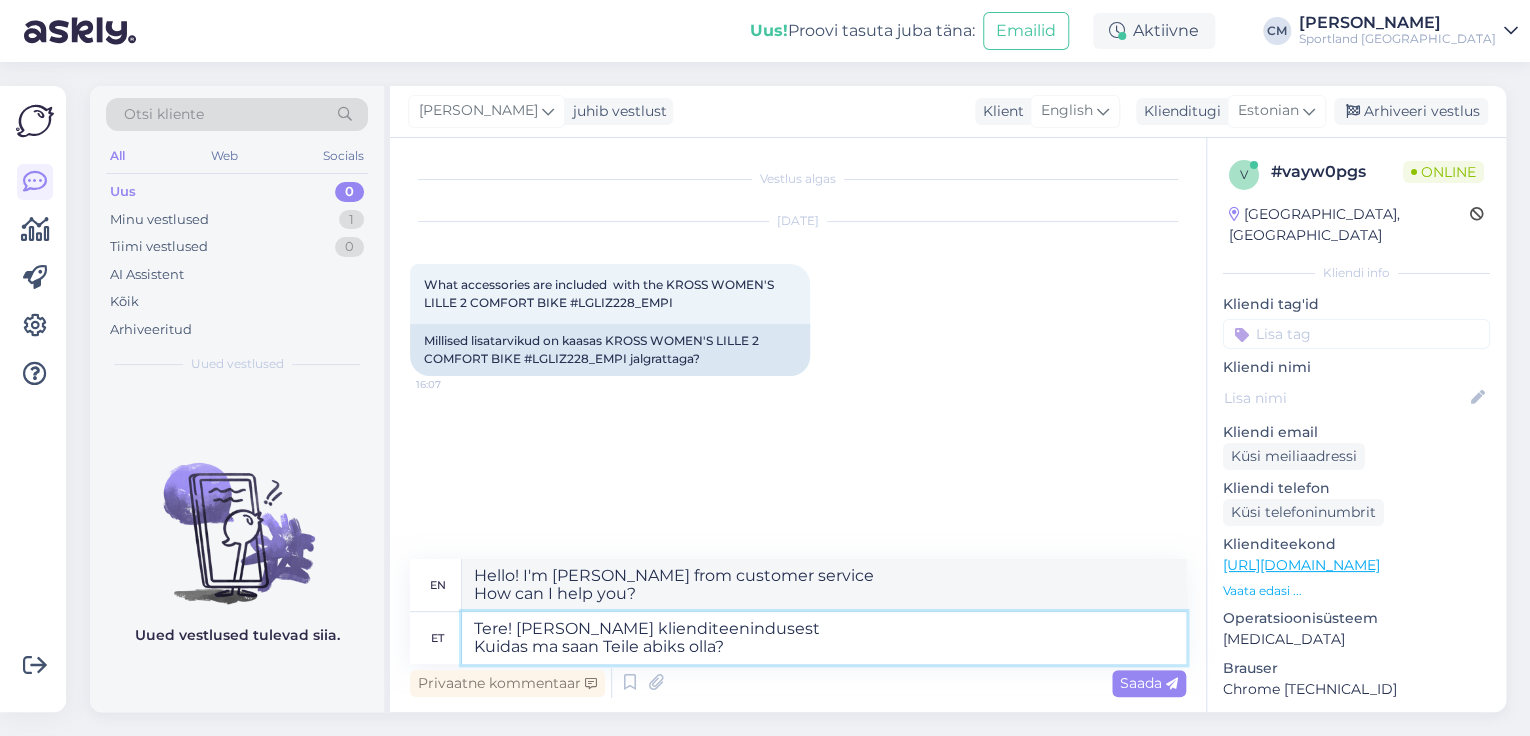 drag, startPoint x: 762, startPoint y: 646, endPoint x: 382, endPoint y: 652, distance: 380.04736 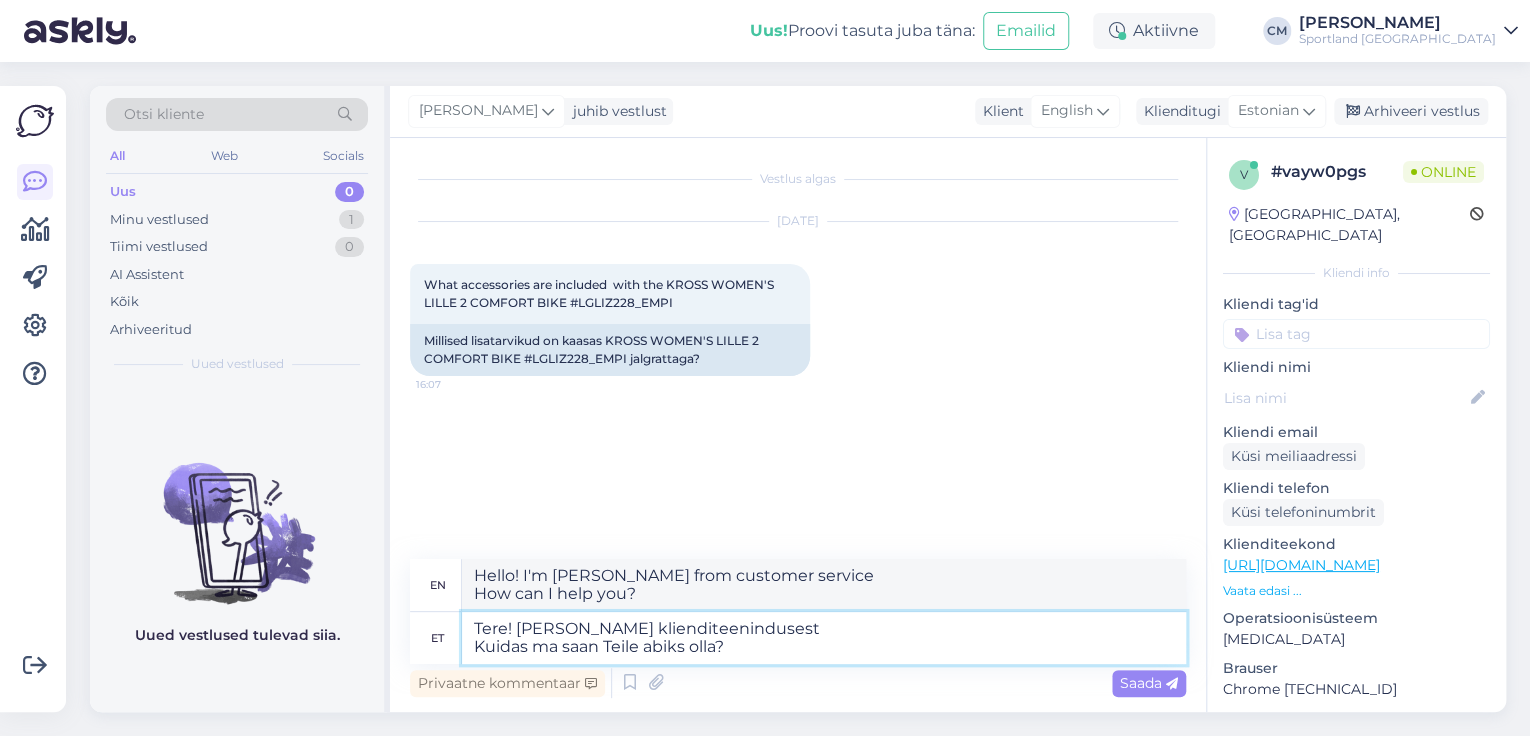 click on "Otsi kliente All Web Socials Uus 0 Minu vestlused 1 Tiimi vestlused 0 AI Assistent Kõik Arhiveeritud Uued vestlused Uued vestlused tulevad siia. [PERSON_NAME] juhib vestlust Klient English Klienditugi Estonian Arhiveeri vestlus Vestlus algas [DATE] What accessories are included  with the KROSS WOMEN'S LILLE 2 COMFORT BIKE #LGLIZ228_EMPI 16:07  Millised lisatarvikud on kaasas KROSS WOMEN'S LILLE 2 COMFORT BIKE #LGLIZ228_EMPI jalgrattaga? en Hello! I'm [PERSON_NAME] from customer service
How can I help you? et Tere! [PERSON_NAME] klienditeenindusest
Kuidas ma saan Teile abiks olla? Privaatne kommentaar Saada v # vayw0pgs Online     [GEOGRAPHIC_DATA], [GEOGRAPHIC_DATA] Kliendi info Kliendi tag'id  Kliendi nimi Kliendi email Küsi meiliaadressi Kliendi telefon Küsi telefoninumbrit Klienditeekond [URL][DOMAIN_NAME] Vaata edasi ... Operatsioonisüsteem [MEDICAL_DATA] [PERSON_NAME] Chrome [TECHNICAL_ID] [PERSON_NAME]" at bounding box center (798, 399) 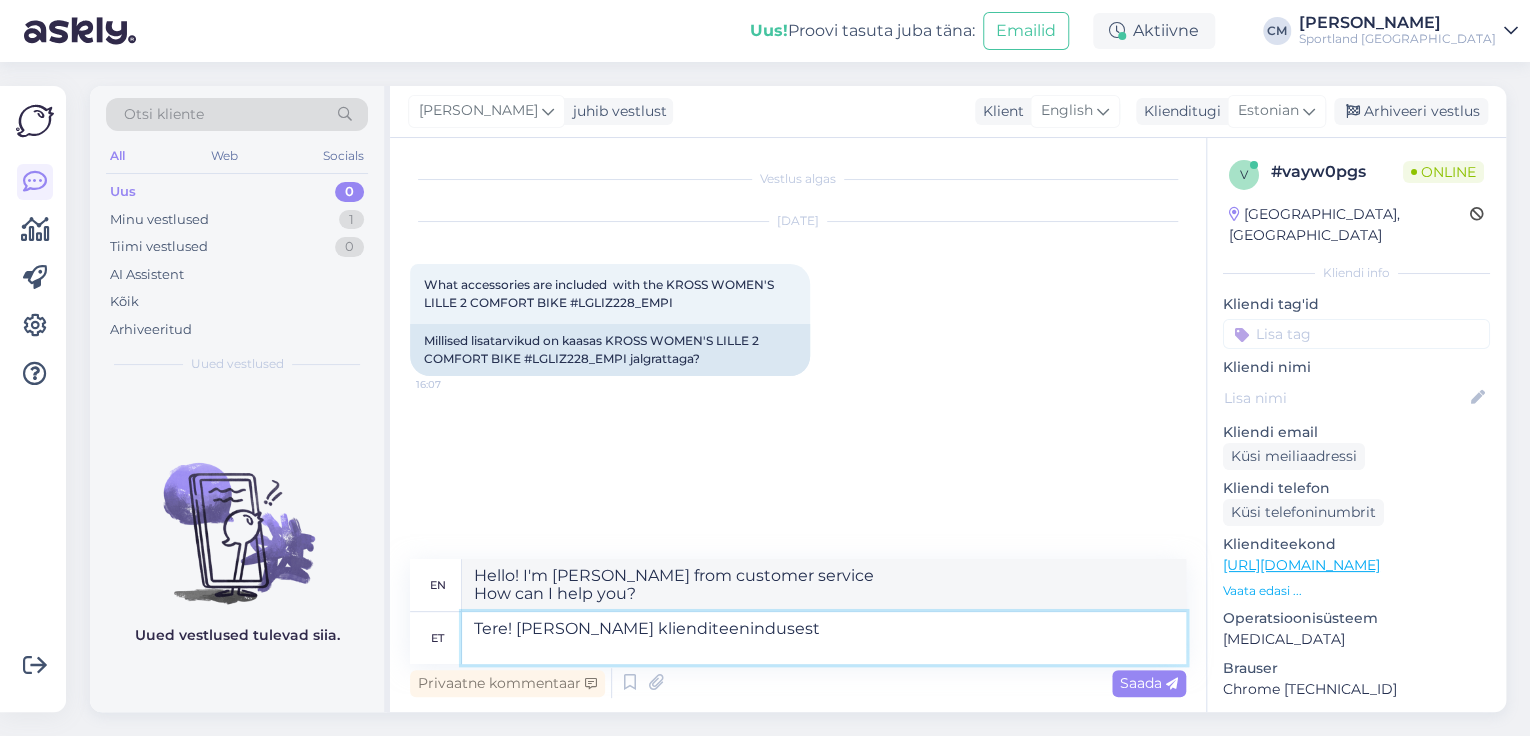 type on "Tere! [PERSON_NAME] klienditeenindusest" 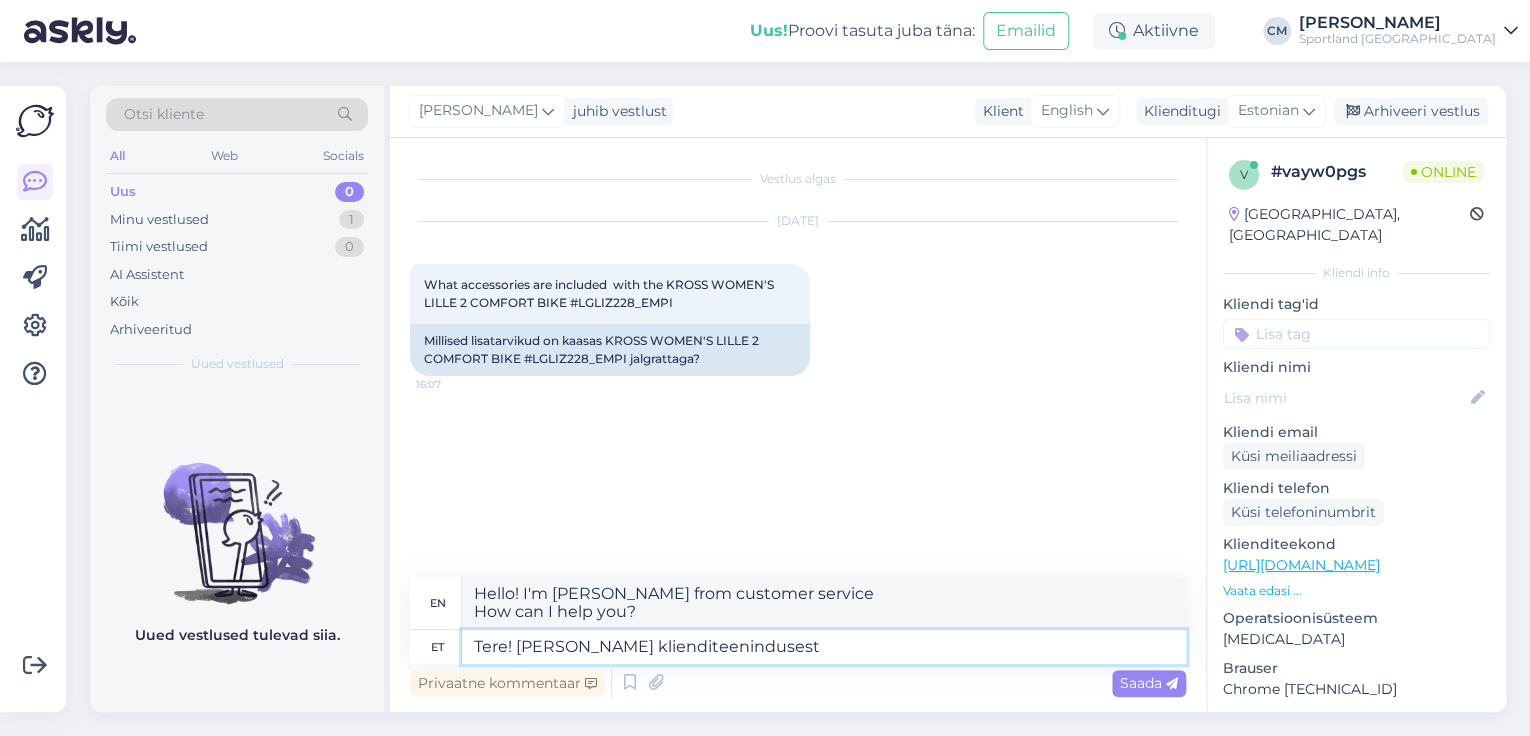 type on "Hello! I'm [PERSON_NAME] from customer service." 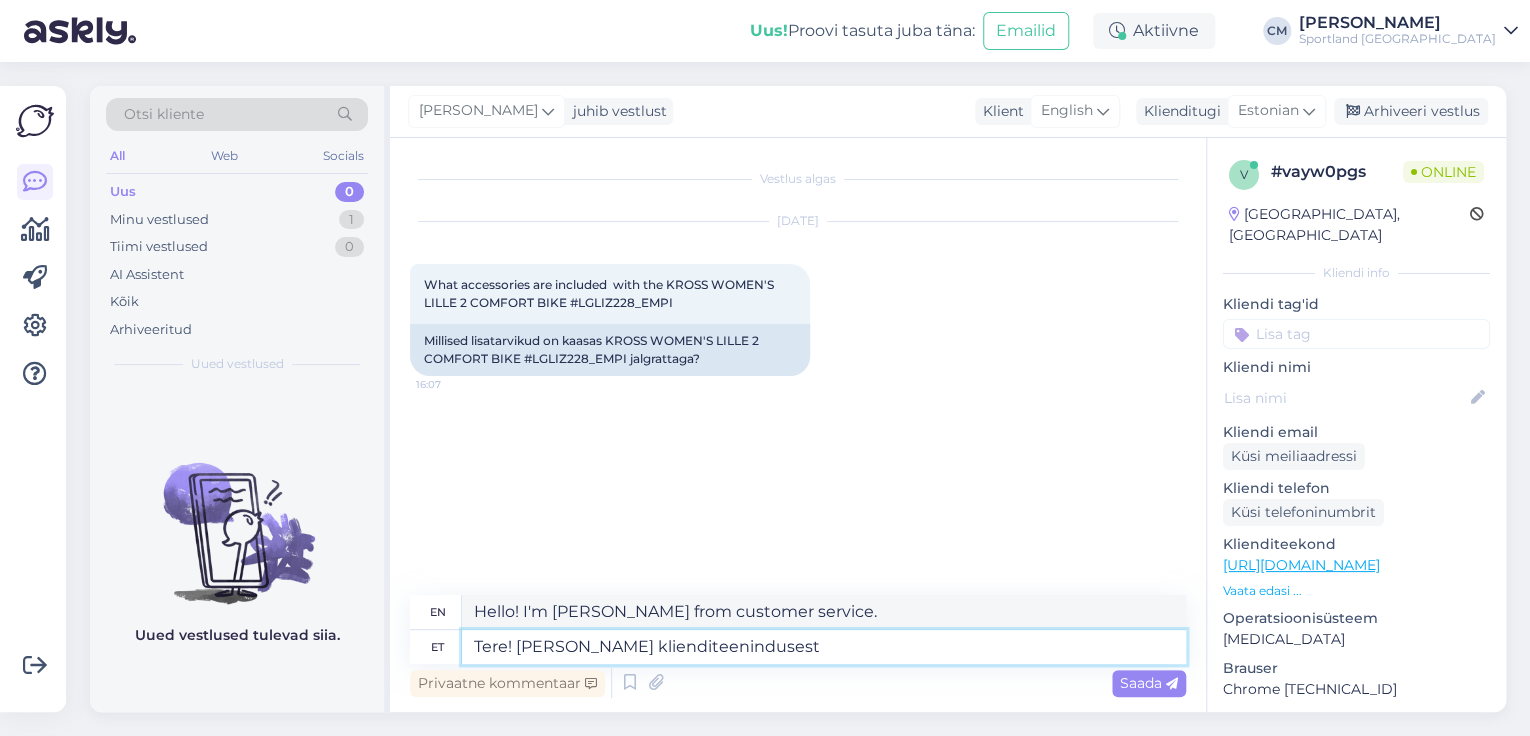 type 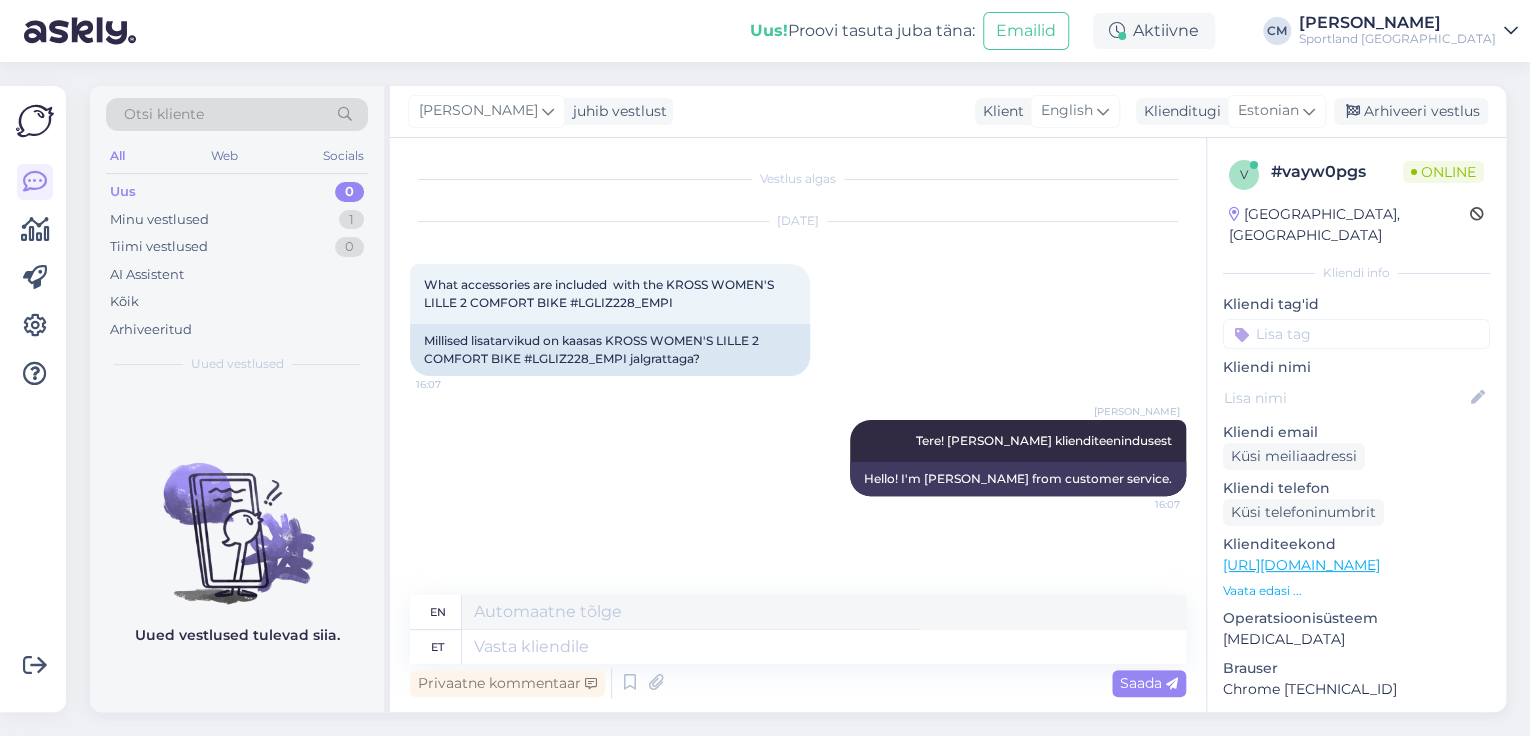 click on "[URL][DOMAIN_NAME]" at bounding box center [1356, 565] 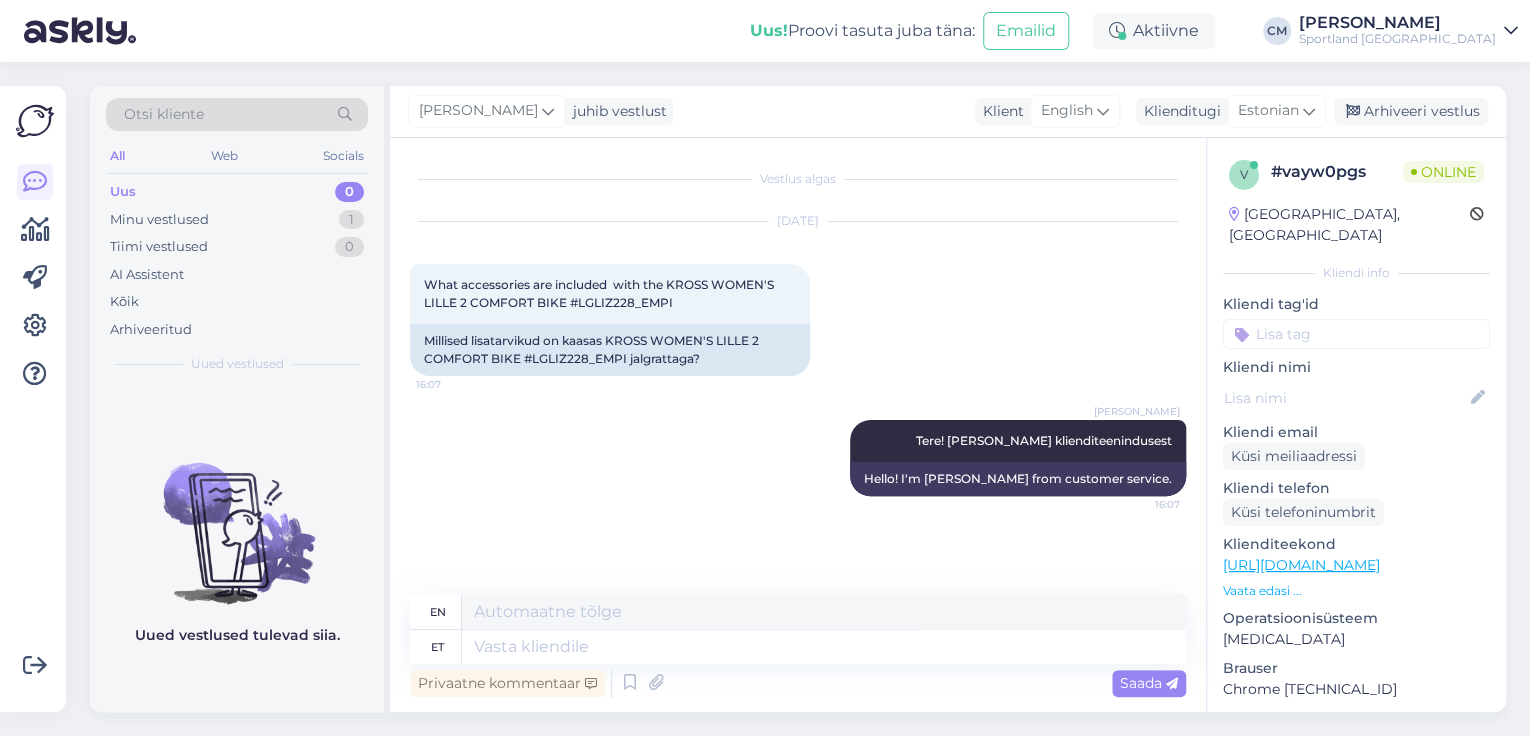 click on "[URL][DOMAIN_NAME]" at bounding box center [1301, 565] 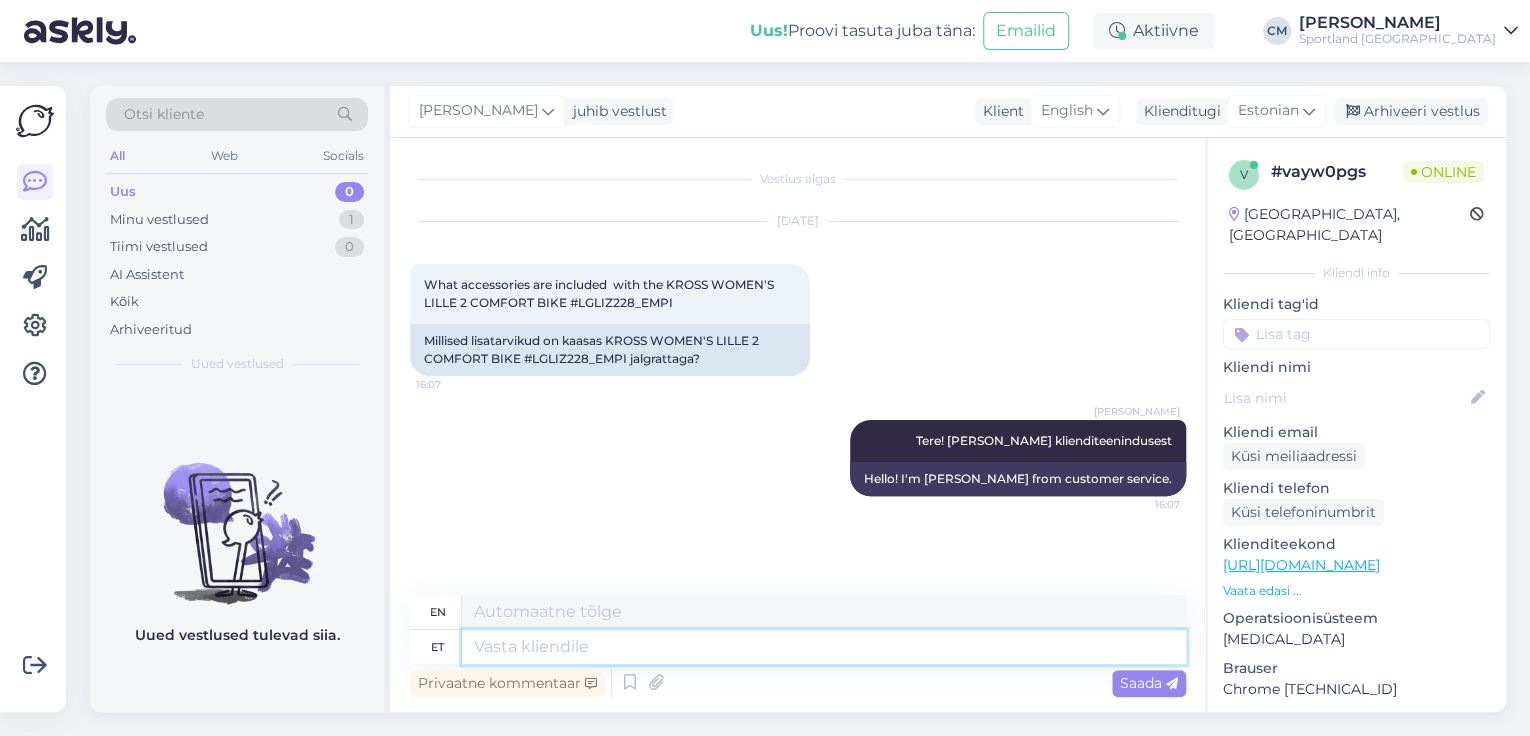 click at bounding box center [824, 647] 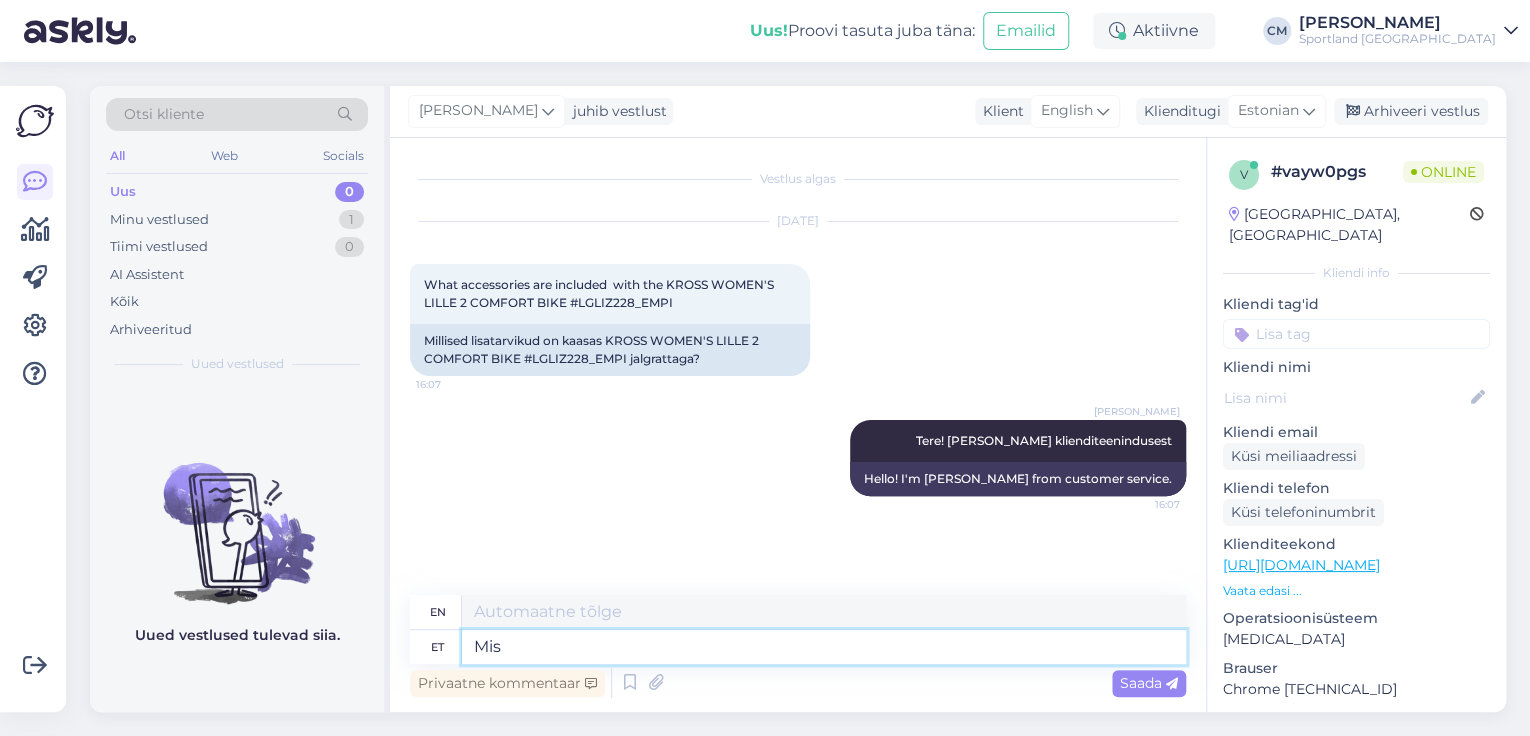 type on "Mis T" 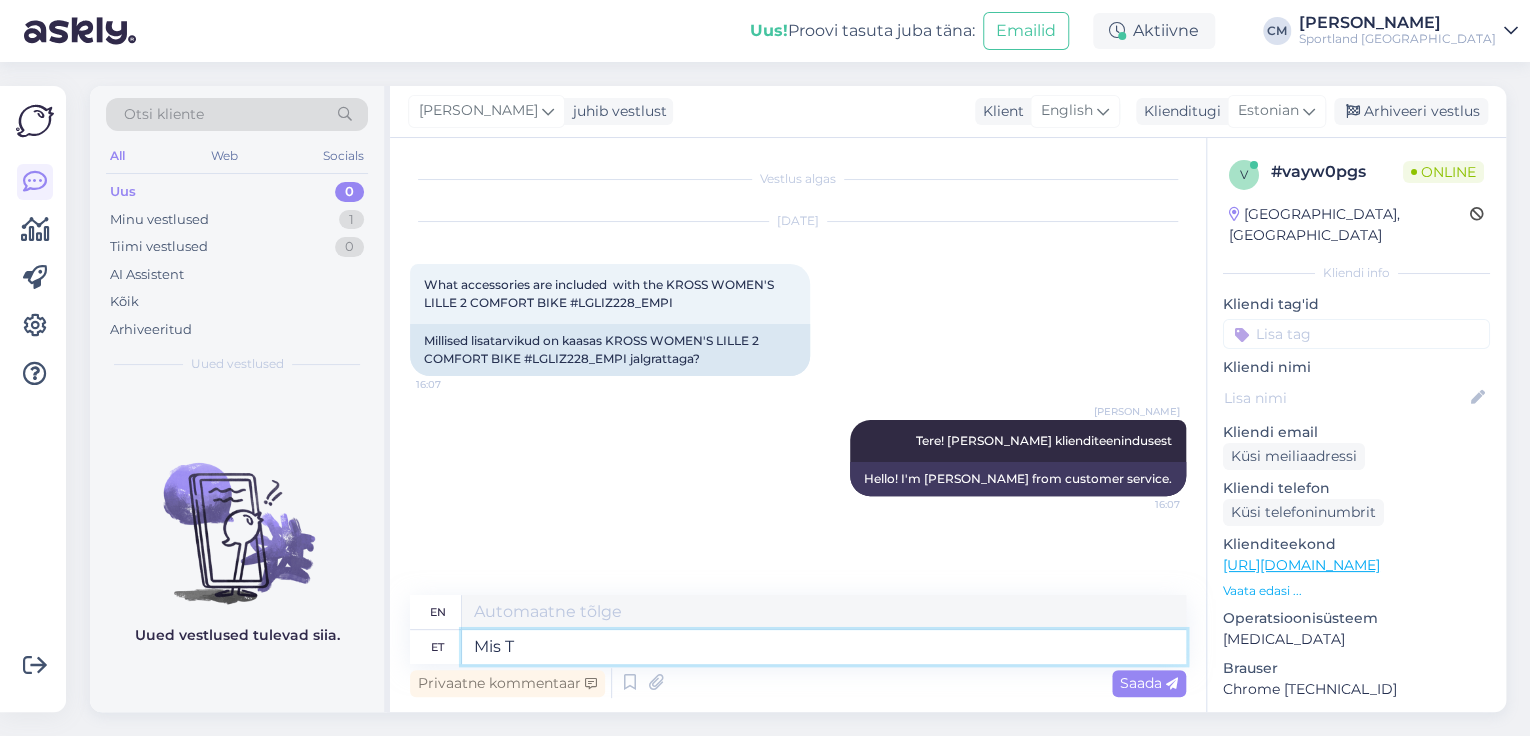 type on "What" 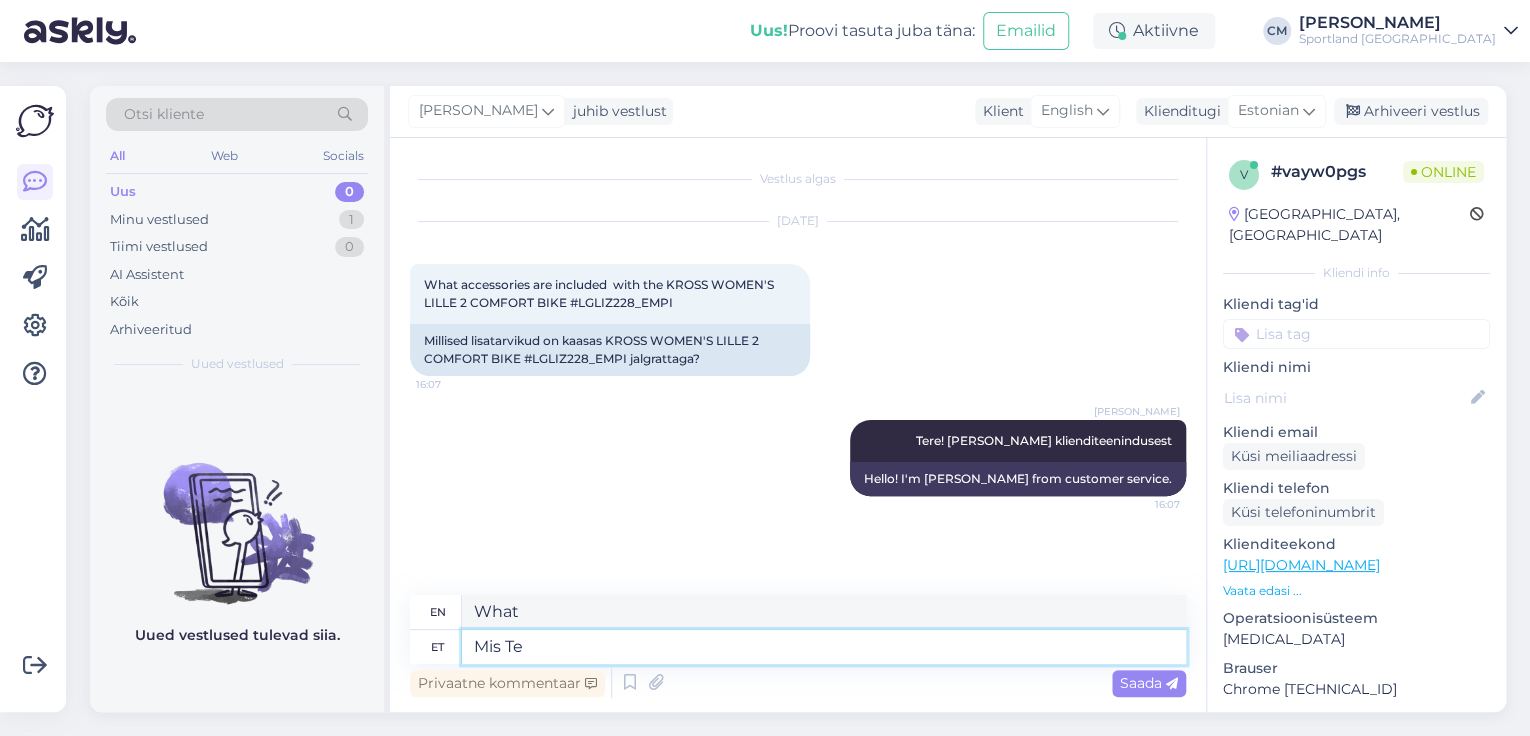 type on "Mis Te t" 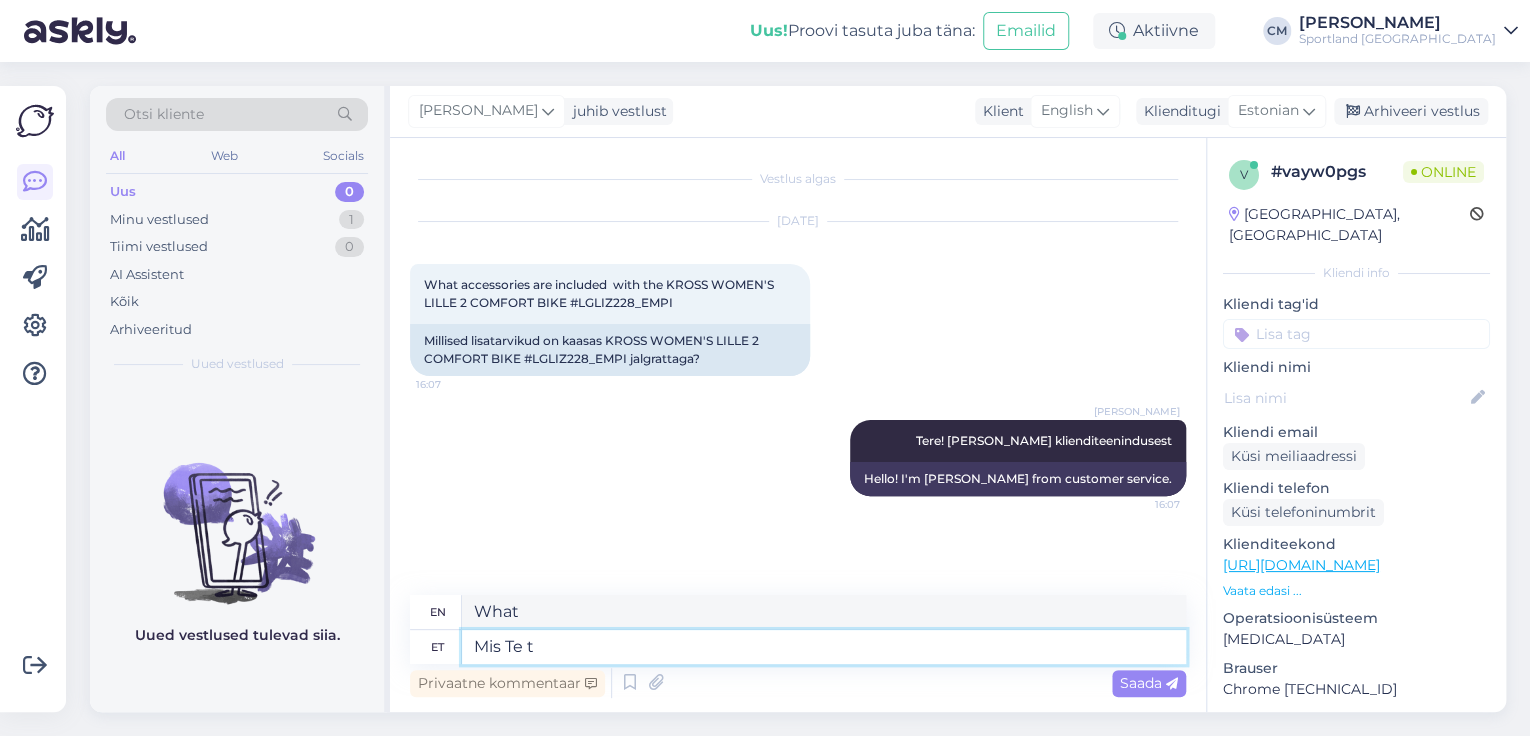 type on "What about you?" 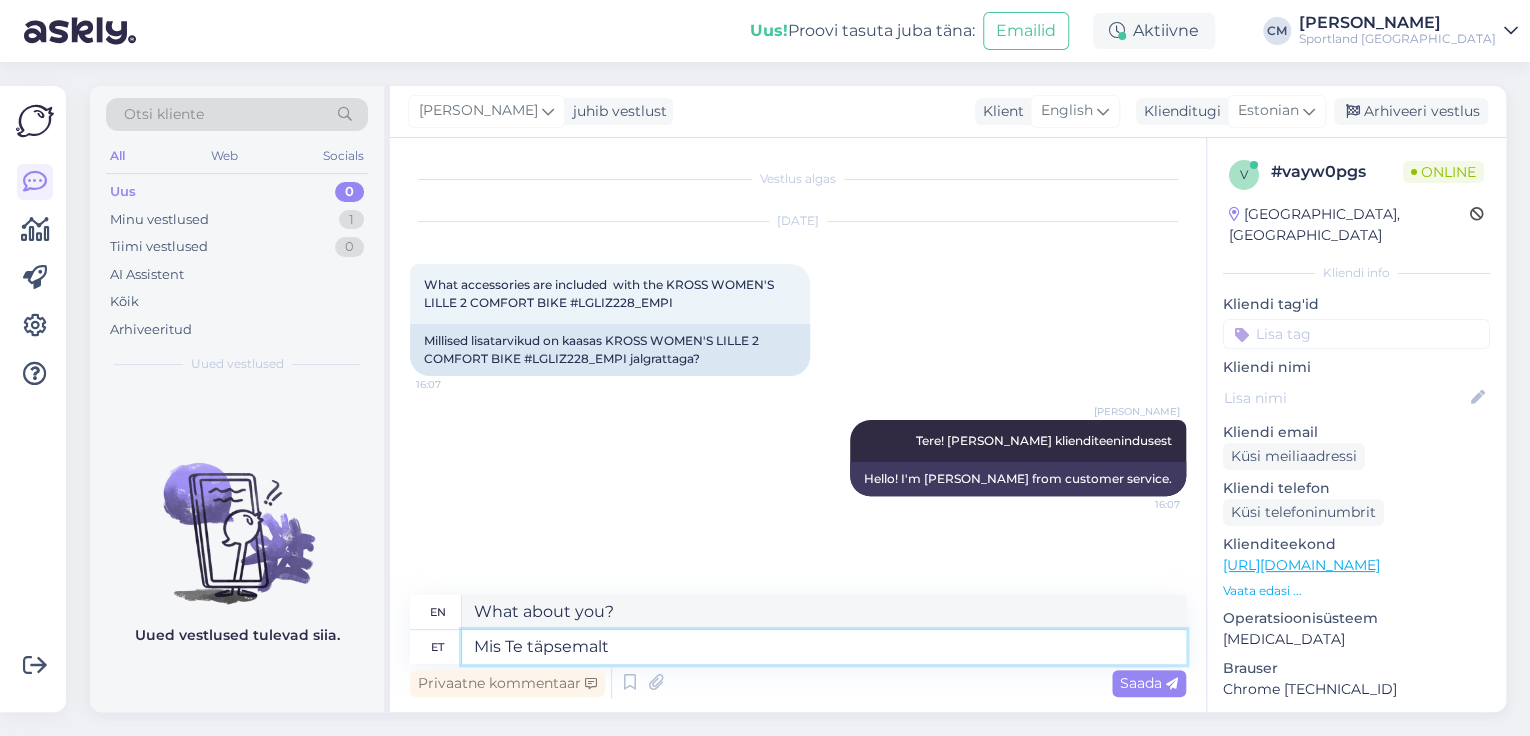 type on "Mis Te täpsemalt i" 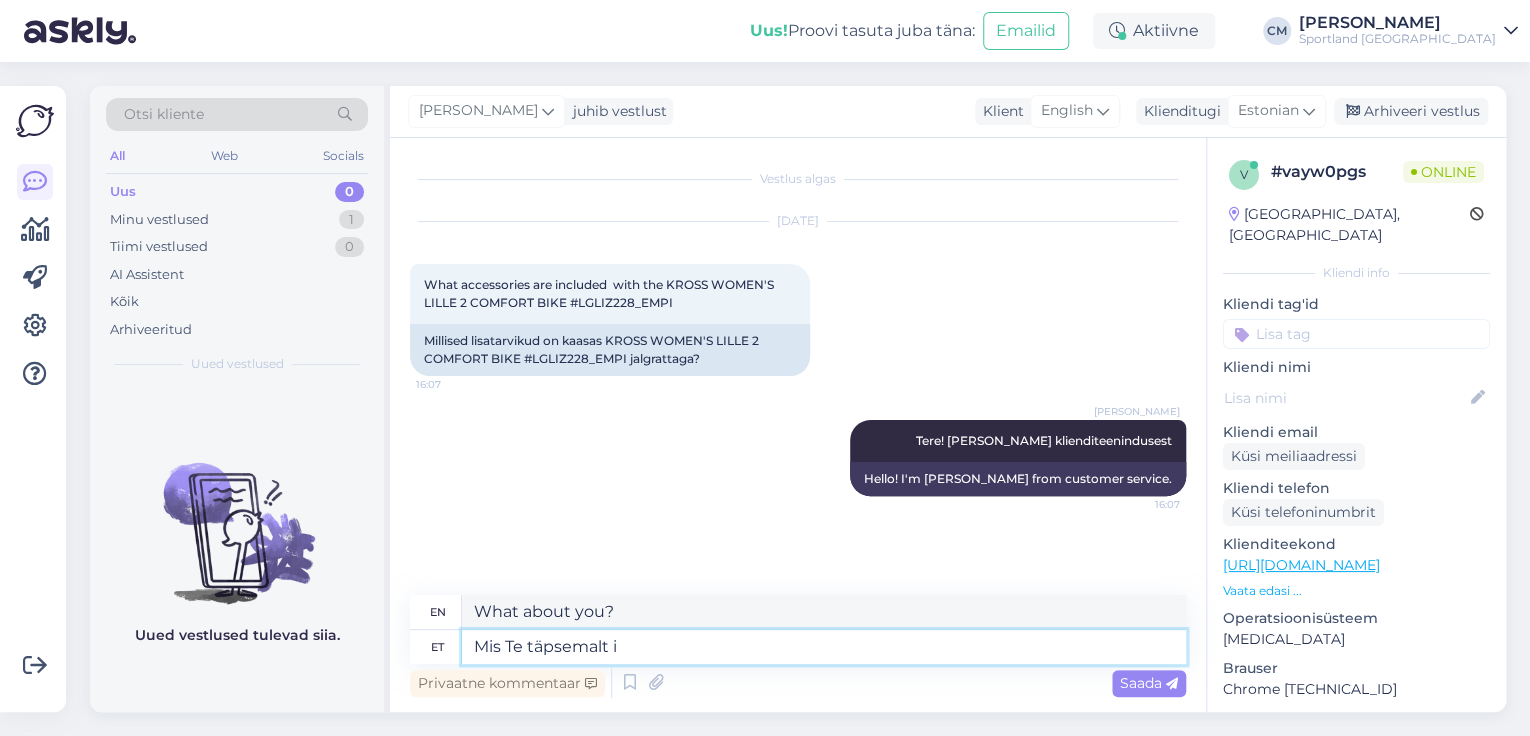 type on "What exactly do you mean?" 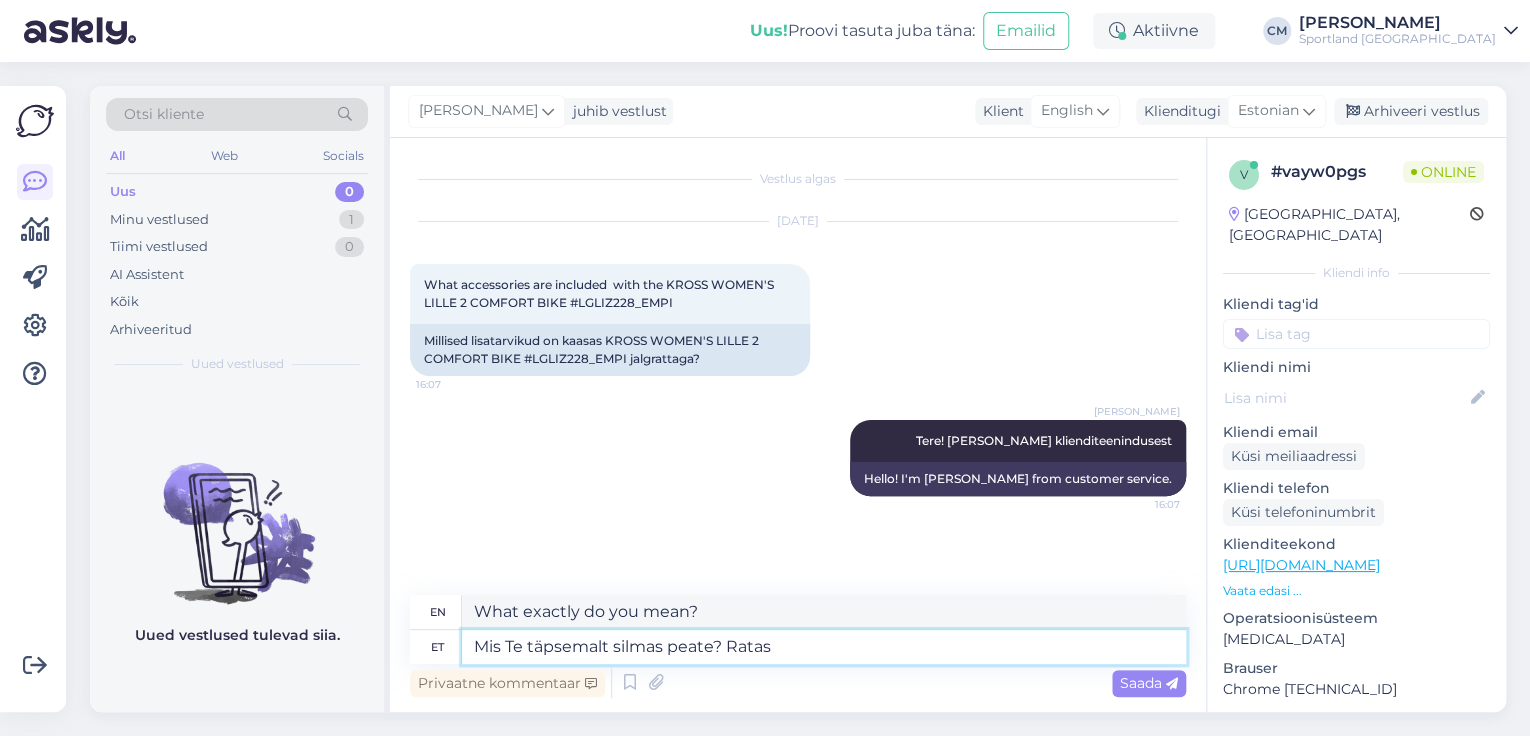 type on "Mis Te täpsemalt silmas peate? Ratas t" 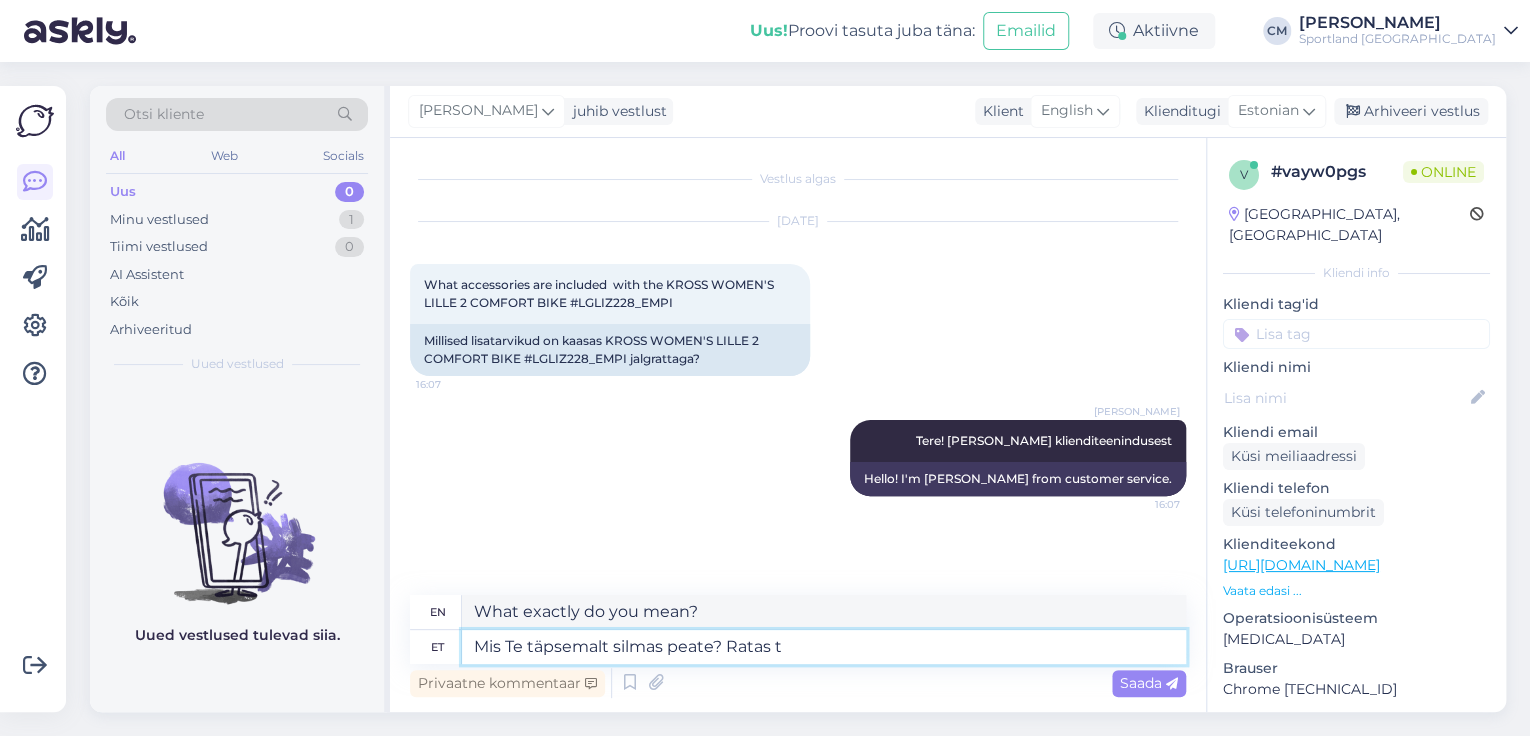 type on "What exactly do you mean? Wheel." 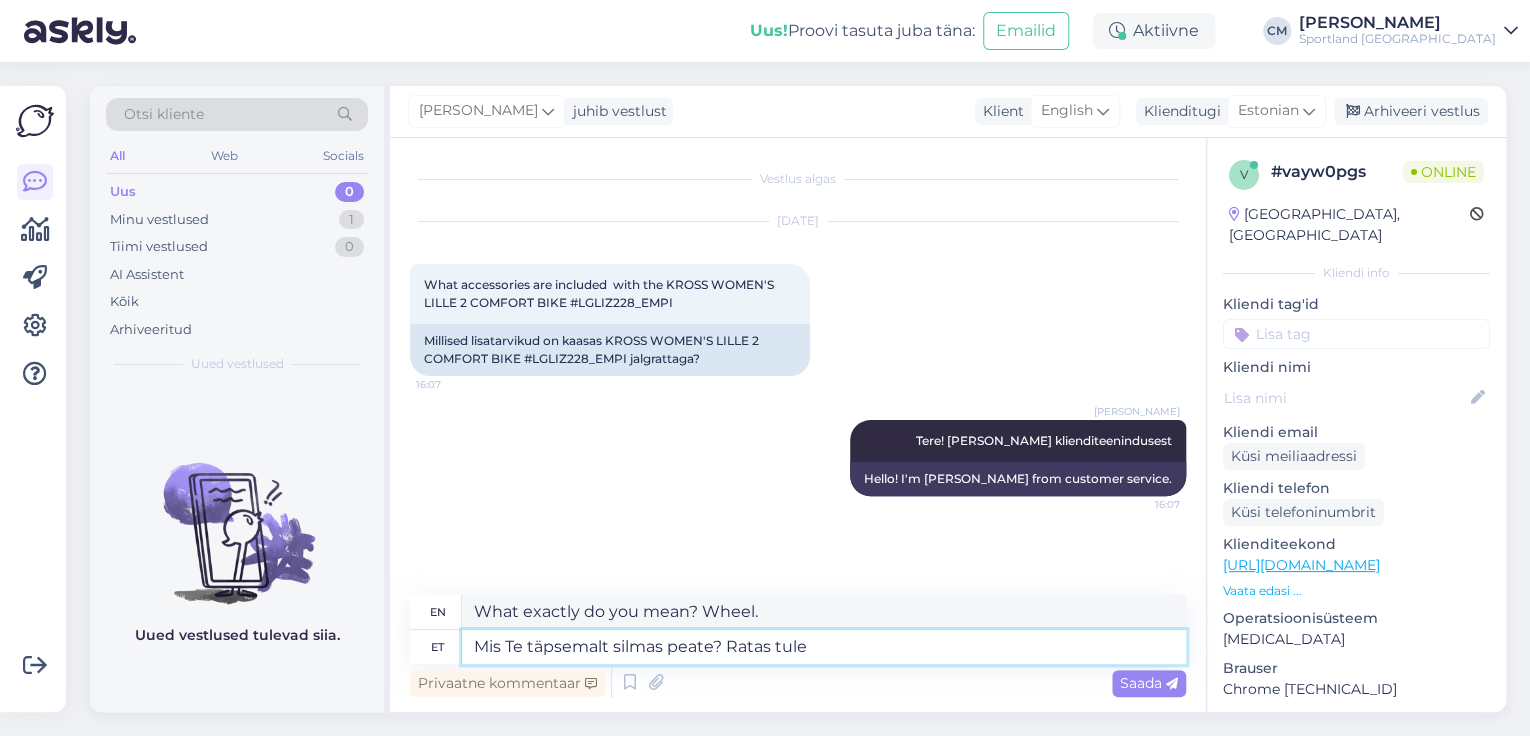 type on "Mis Te täpsemalt silmas peate? Ratas tule" 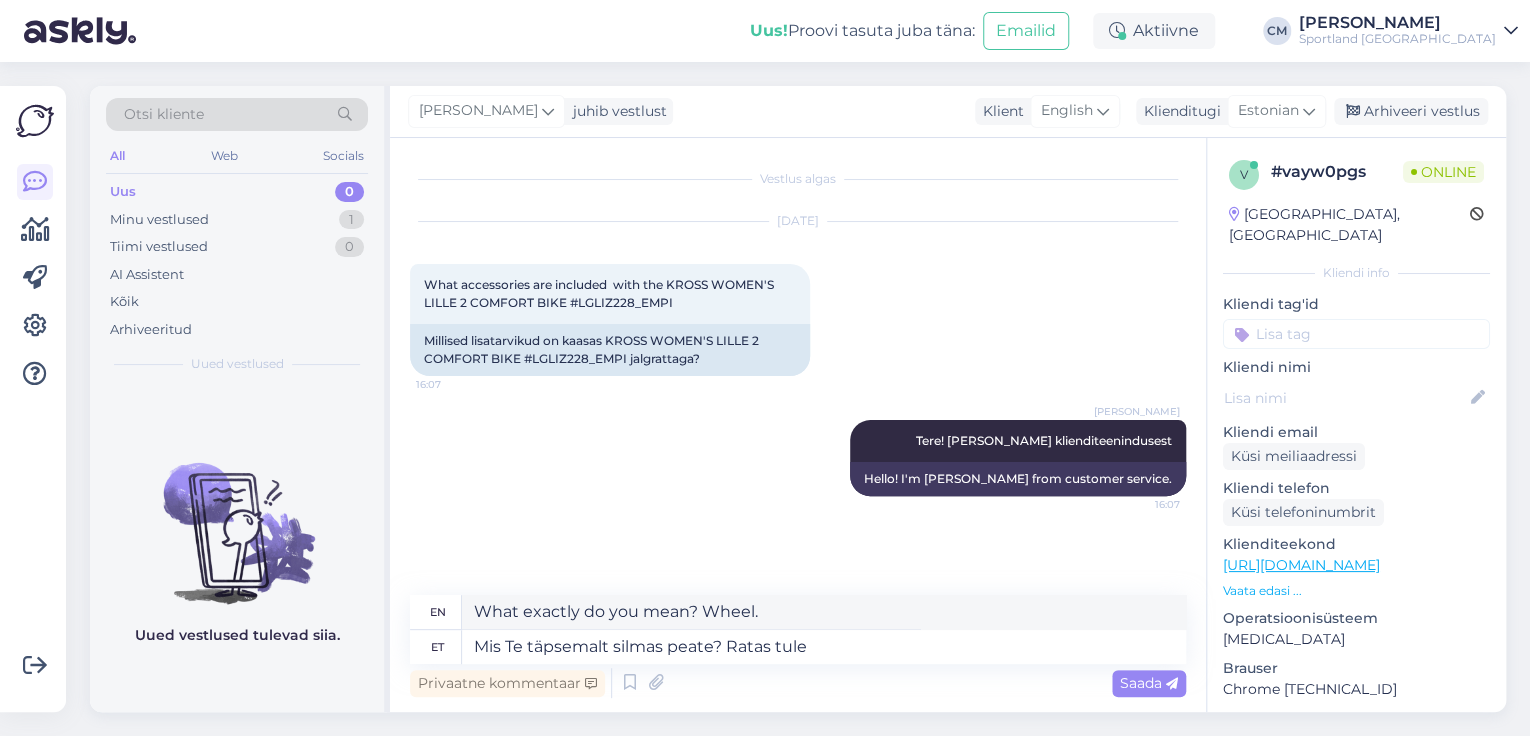 type on "What exactly do you mean?  The wheel is on fire." 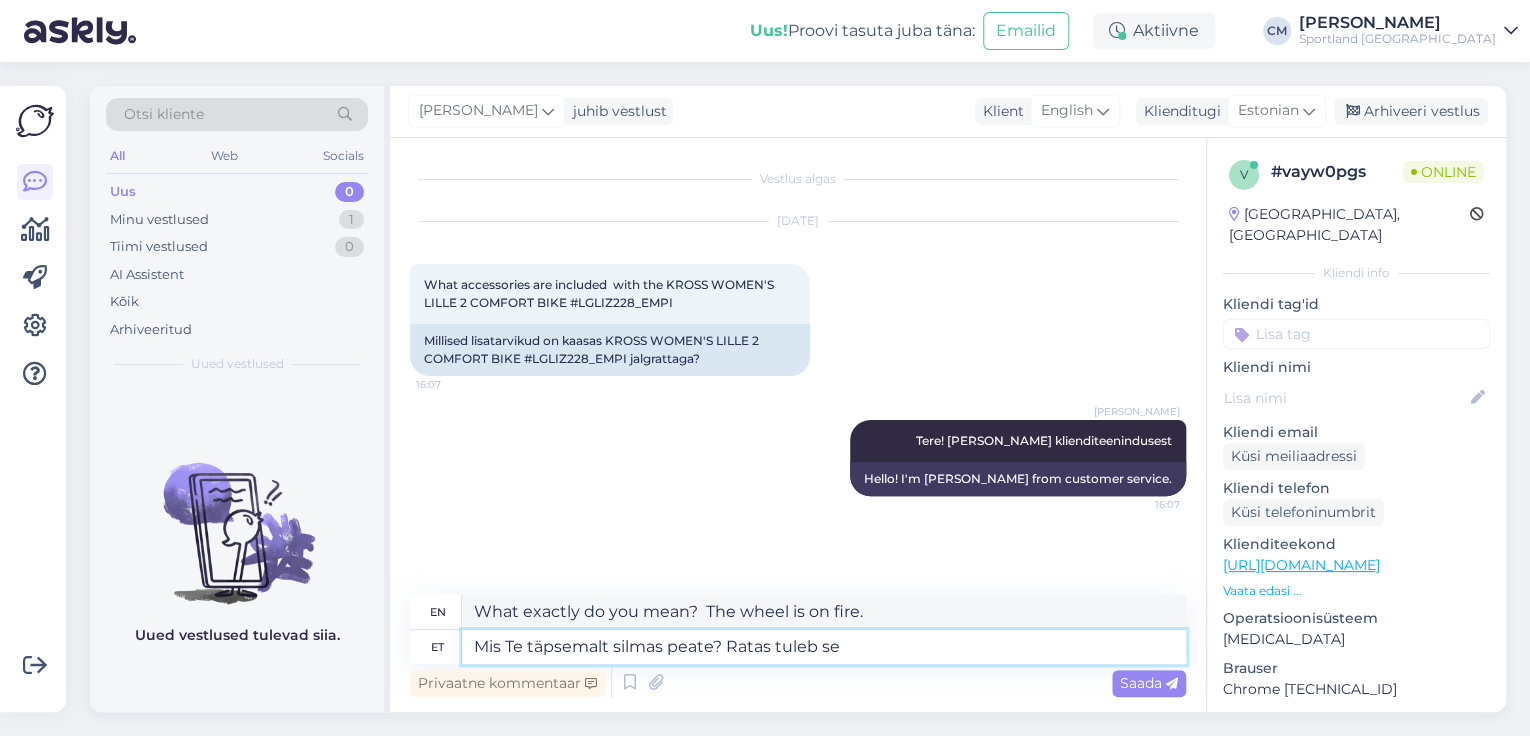 type on "Mis Te täpsemalt silmas peate? Ratas tuleb sel" 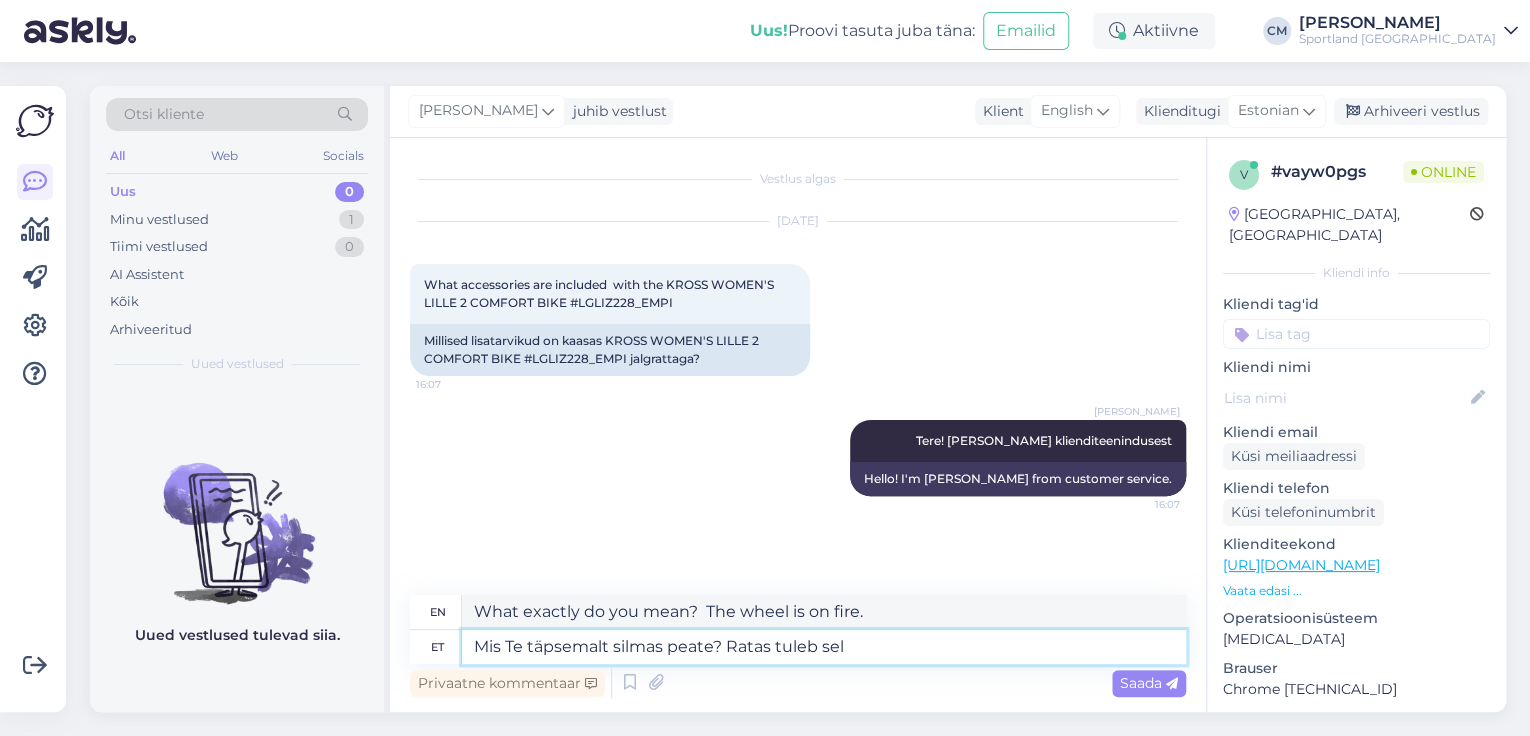 type on "What exactly do you mean? The wheel is coming." 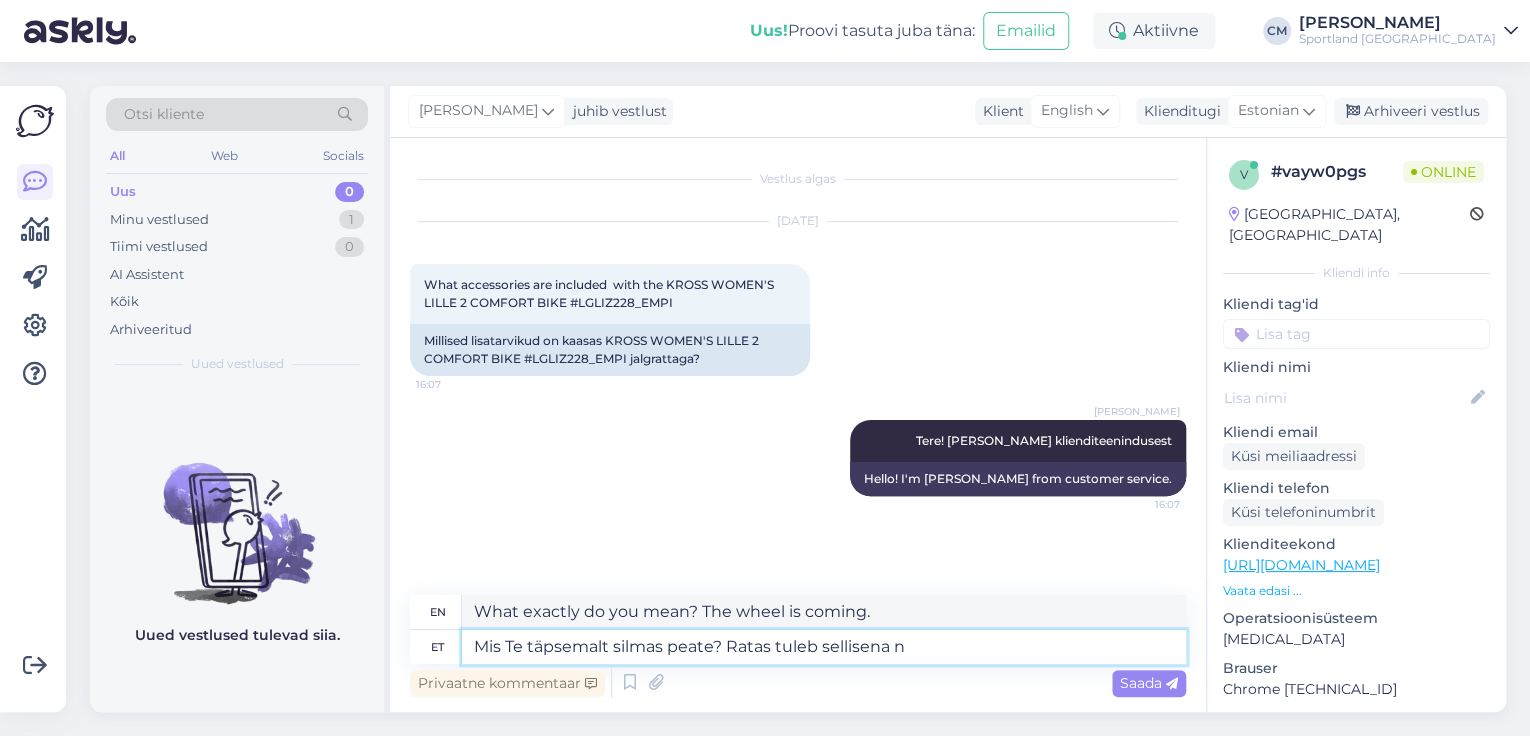 type on "Mis Te täpsemalt silmas peate? Ratas tuleb sellisena na" 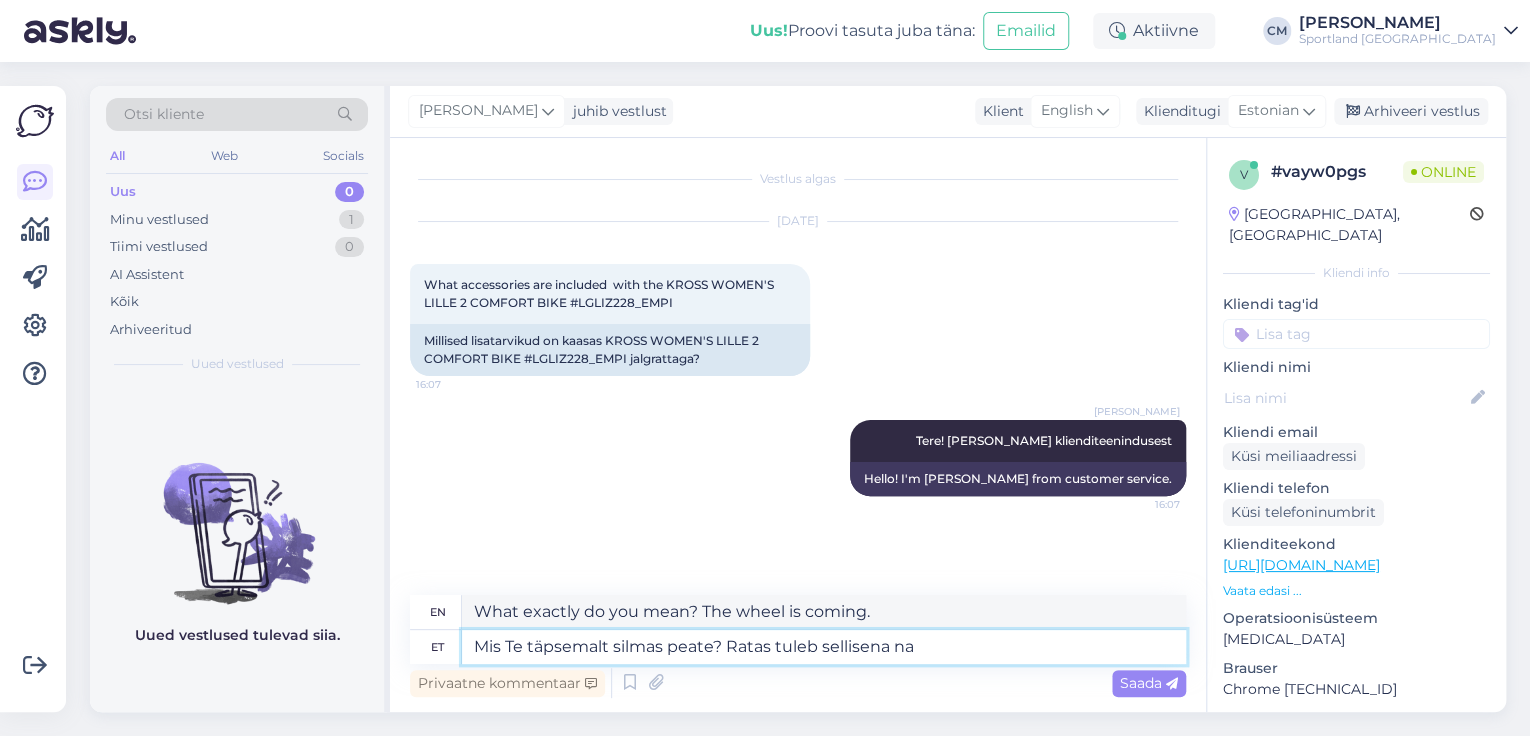 type on "What exactly do you mean? The wheel comes like this." 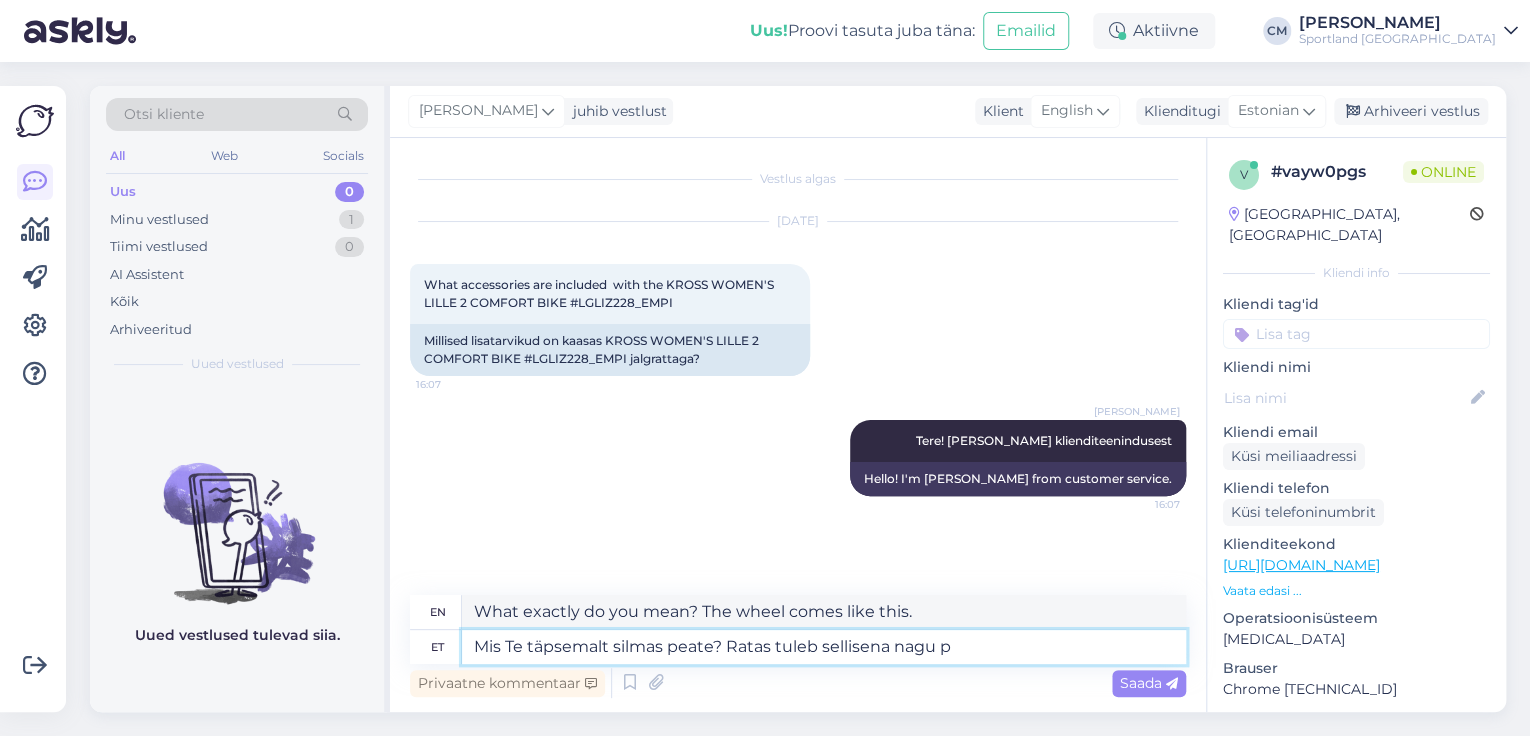 type on "Mis Te täpsemalt silmas peate? Ratas tuleb sellisena nagu pi" 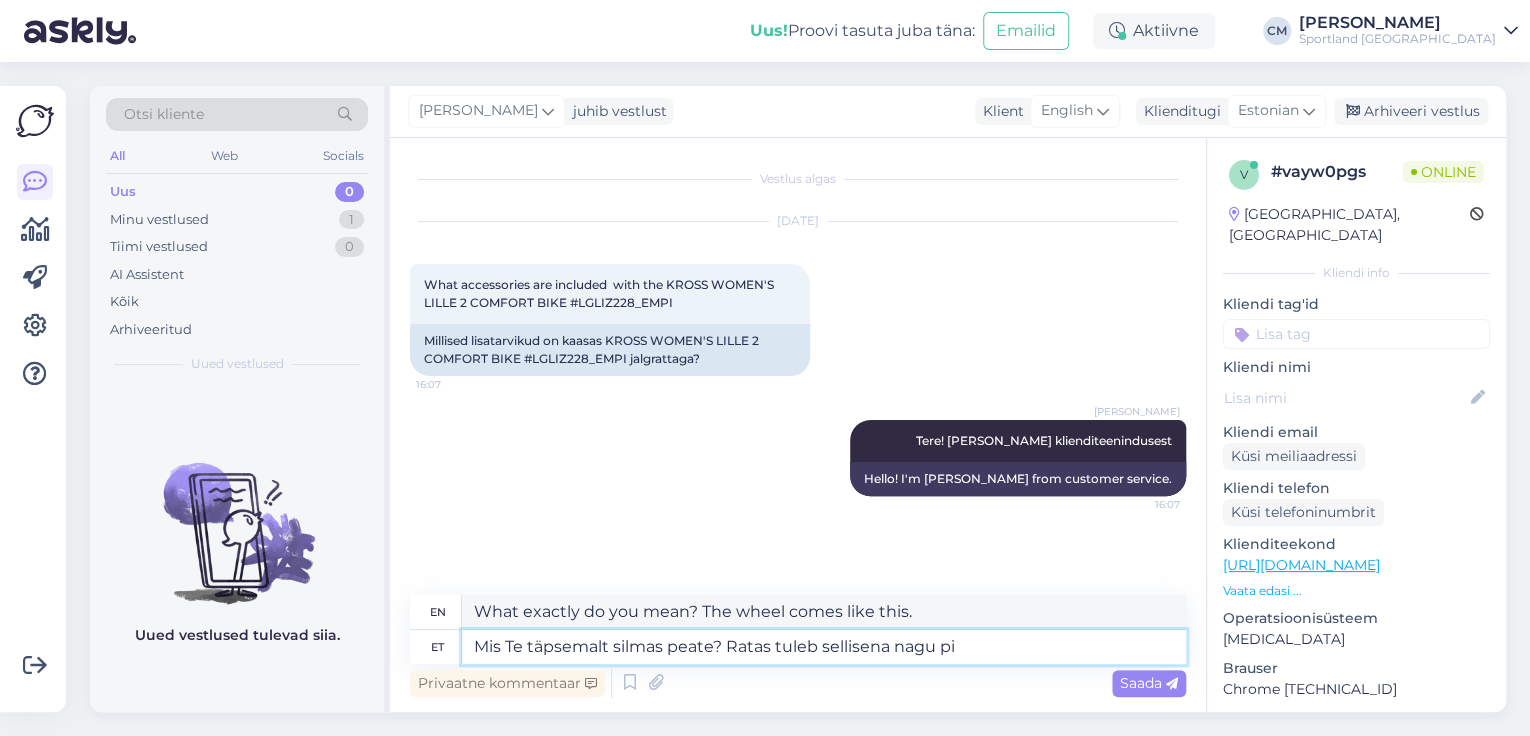 type on "What exactly do you mean? The wheel comes as is." 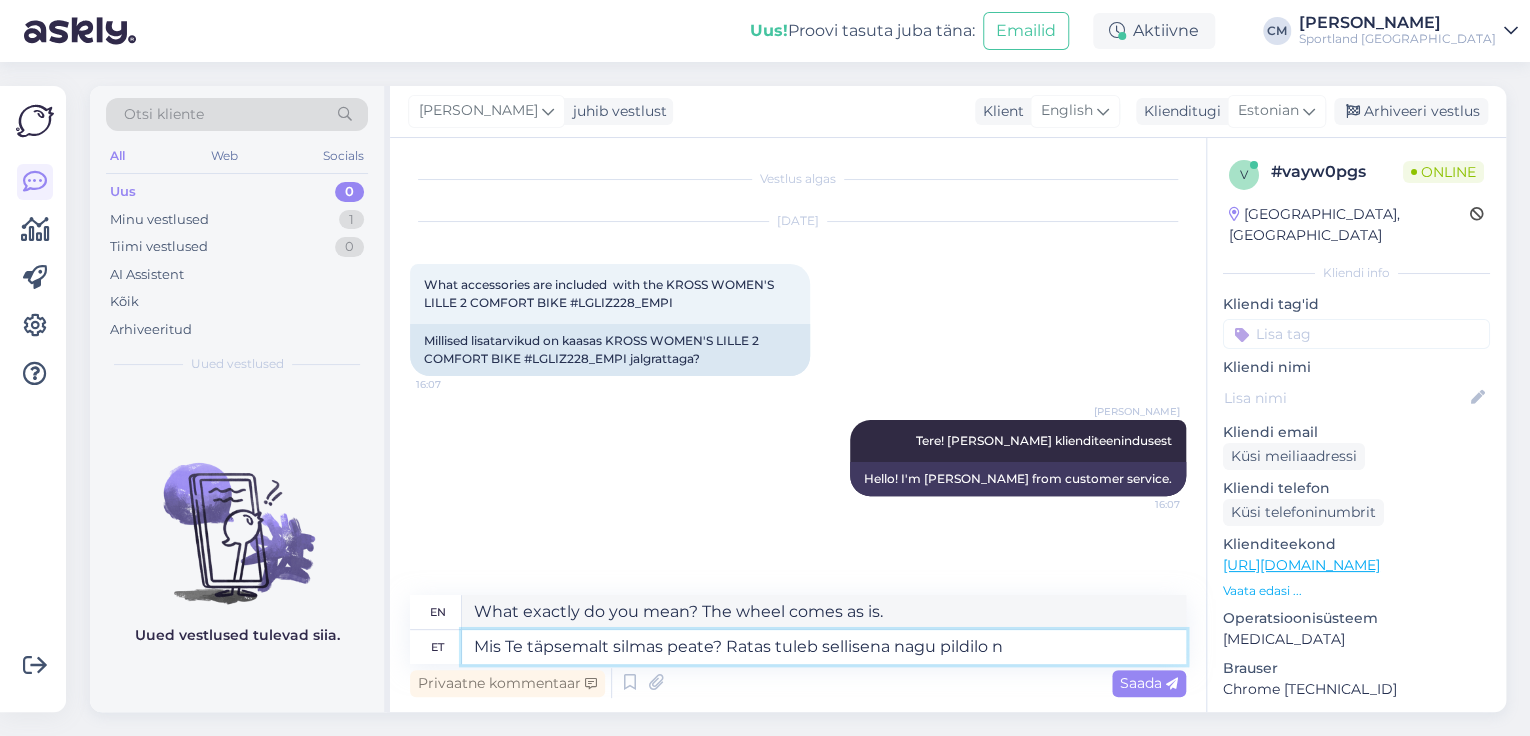 type on "Mis Te täpsemalt silmas peate? Ratas tuleb sellisena nagu pildilo nä" 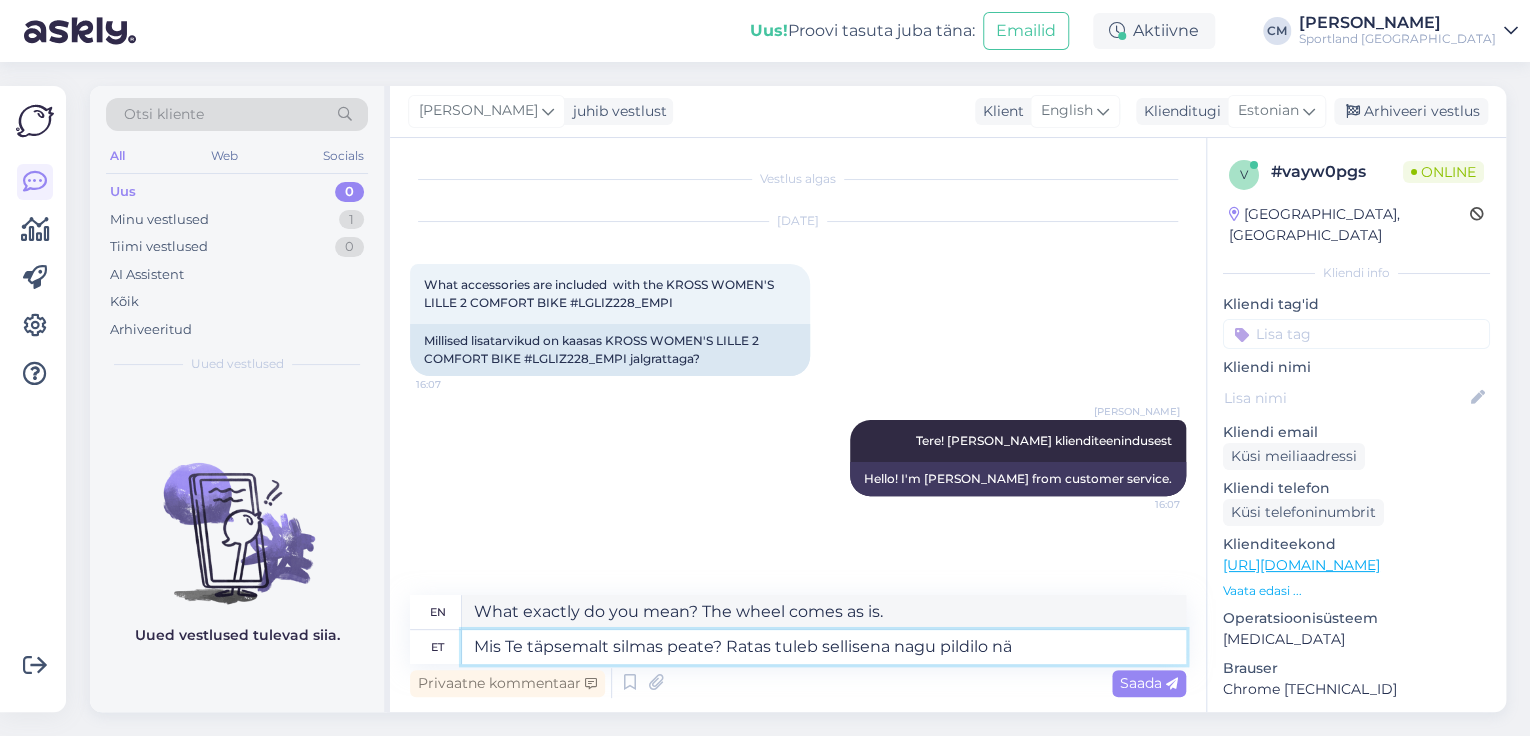 type on "What exactly do you mean? The wheel will arrive as pictured." 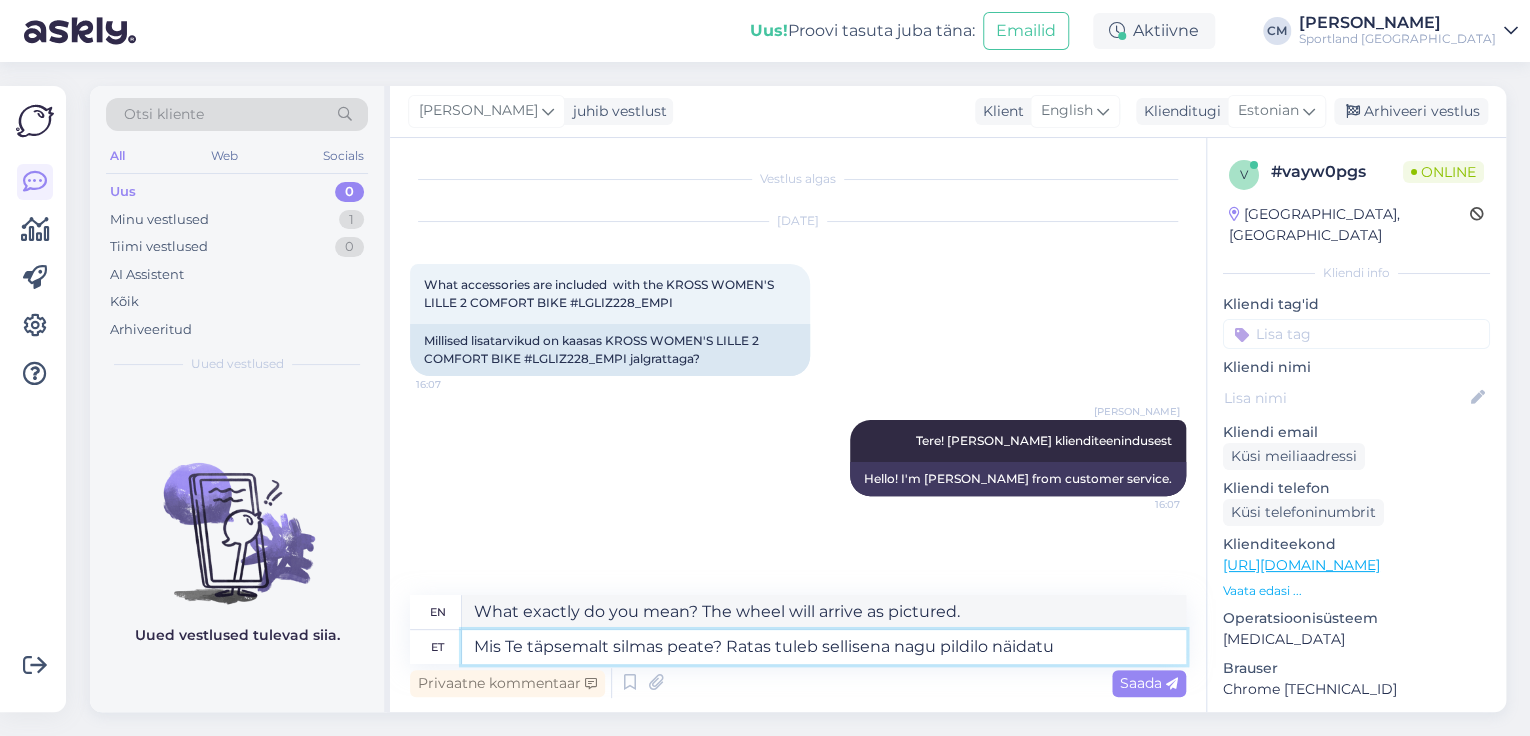 type on "Mis Te täpsemalt silmas peate? Ratas tuleb sellisena nagu pildilo näidatud" 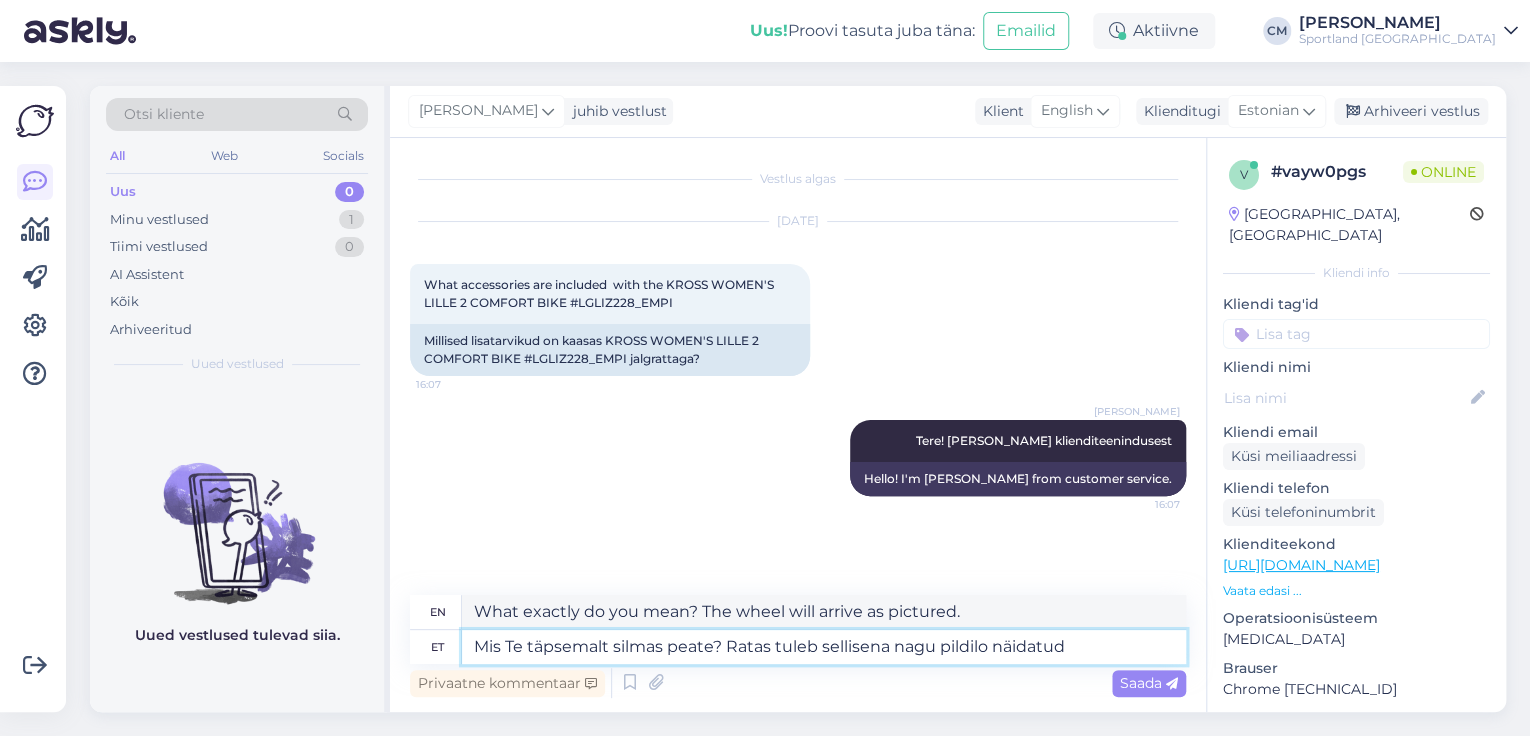 type on "What exactly do you mean? The wheel will arrive as shown in the picture." 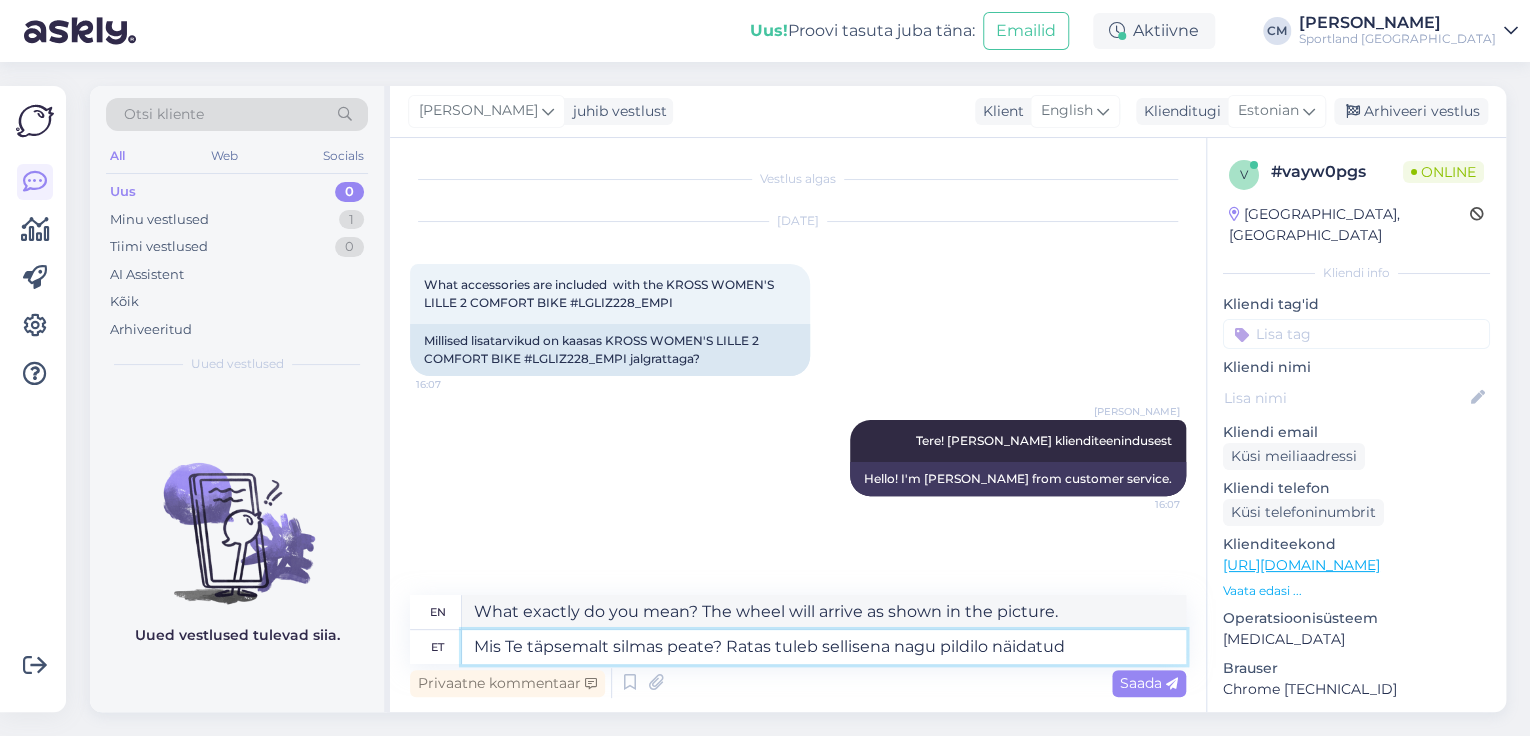 click on "Mis Te täpsemalt silmas peate? Ratas tuleb sellisena nagu pildilo näidatud" at bounding box center (824, 647) 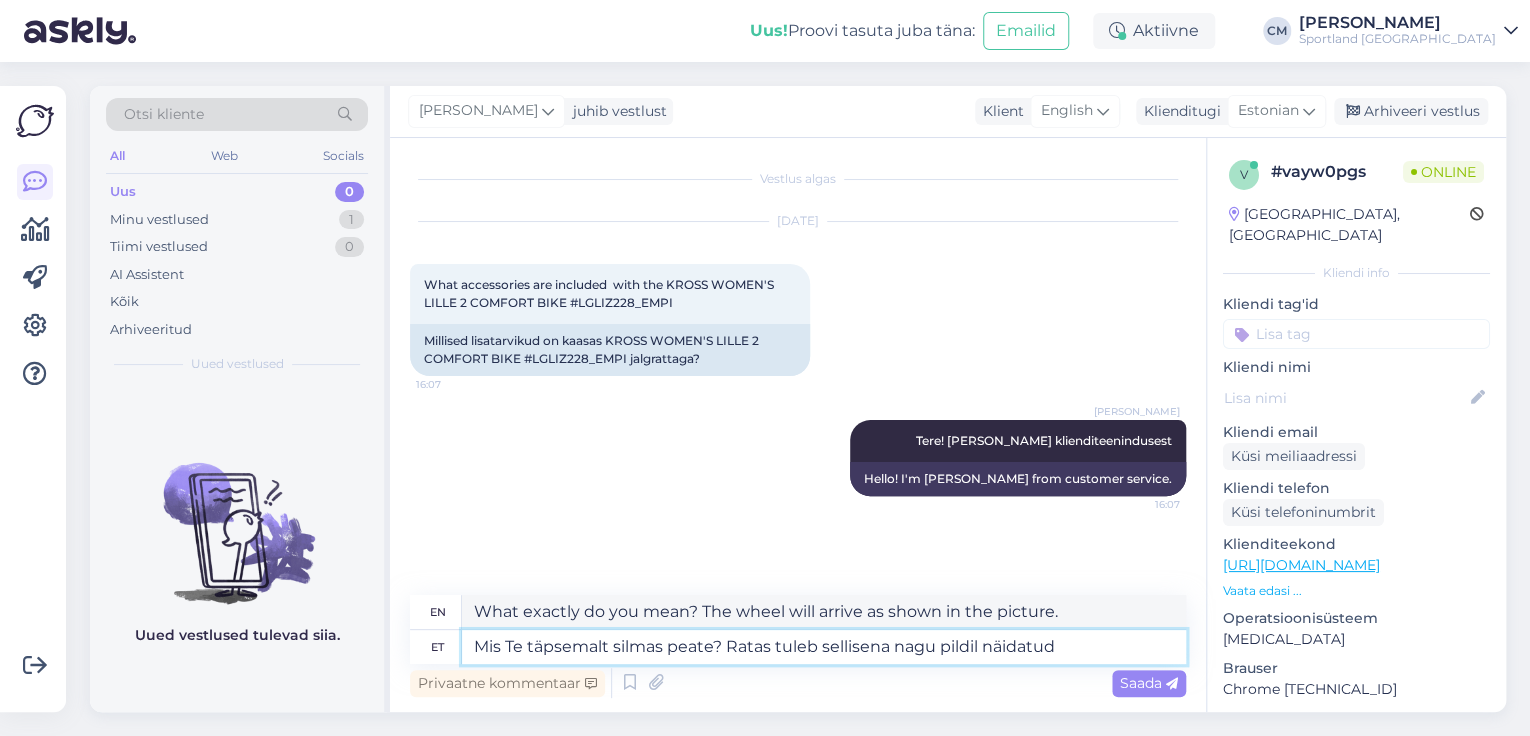 drag, startPoint x: 721, startPoint y: 646, endPoint x: 404, endPoint y: 648, distance: 317.00632 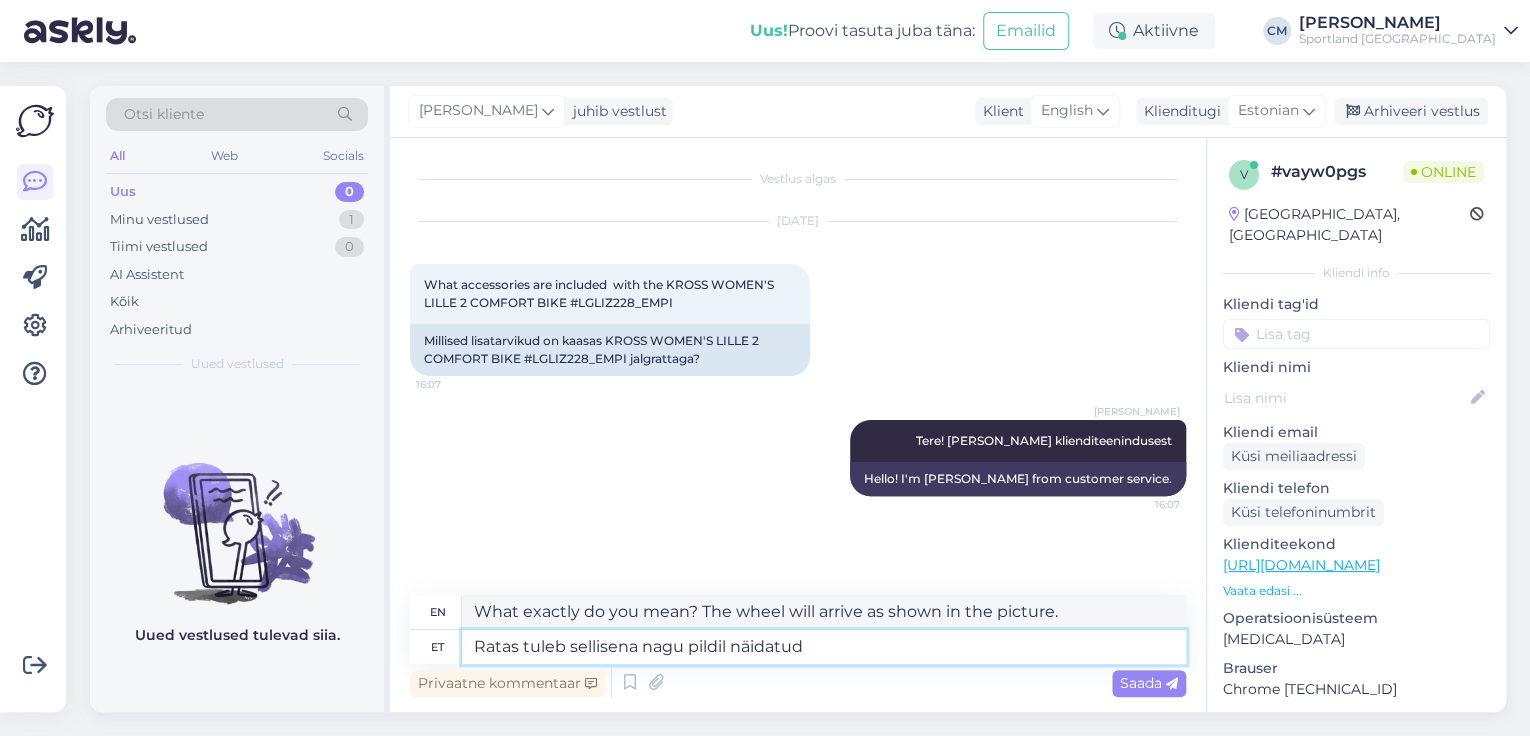 type on "The wheel will arrive as shown in the picture." 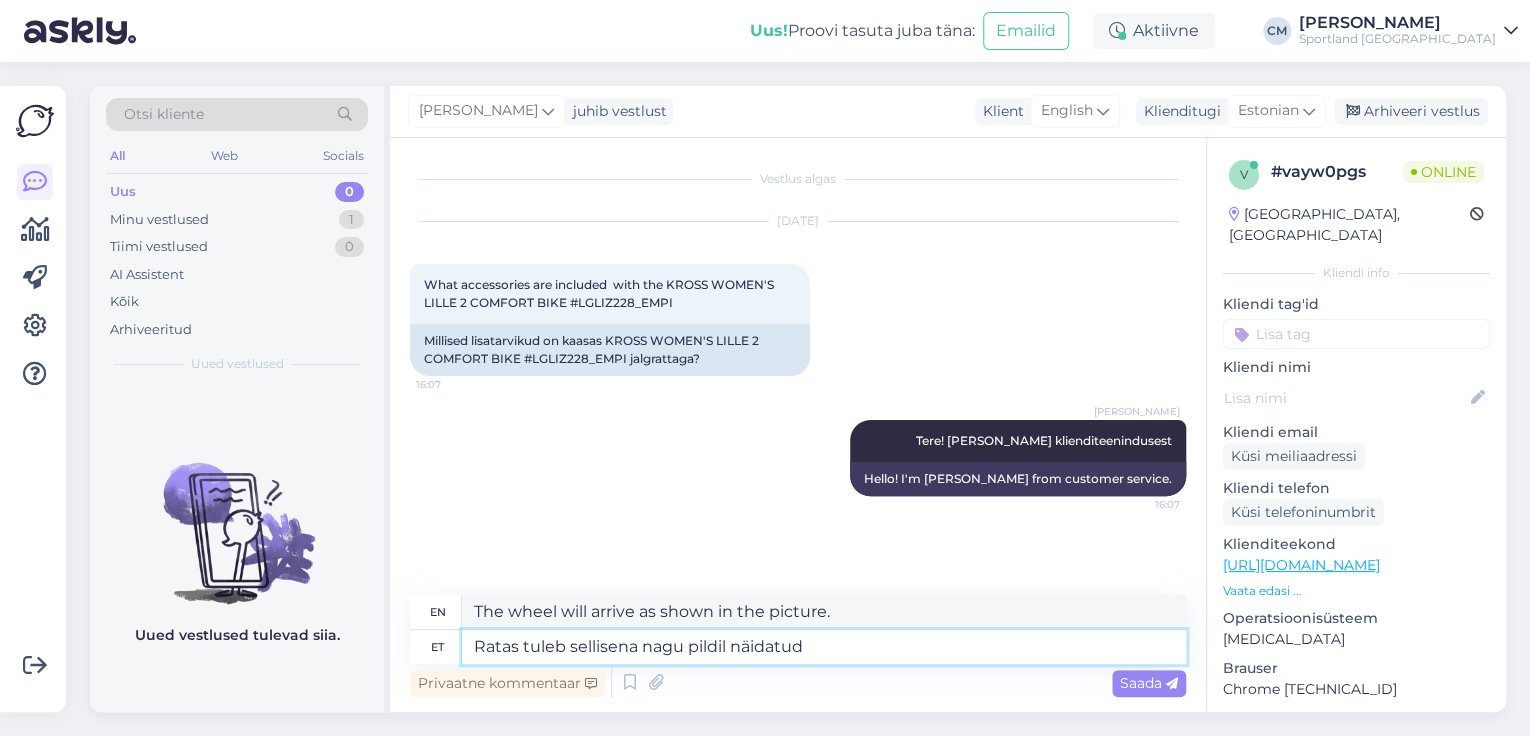 type on "Ratas tuleb sellisena nagu pildil näidatud" 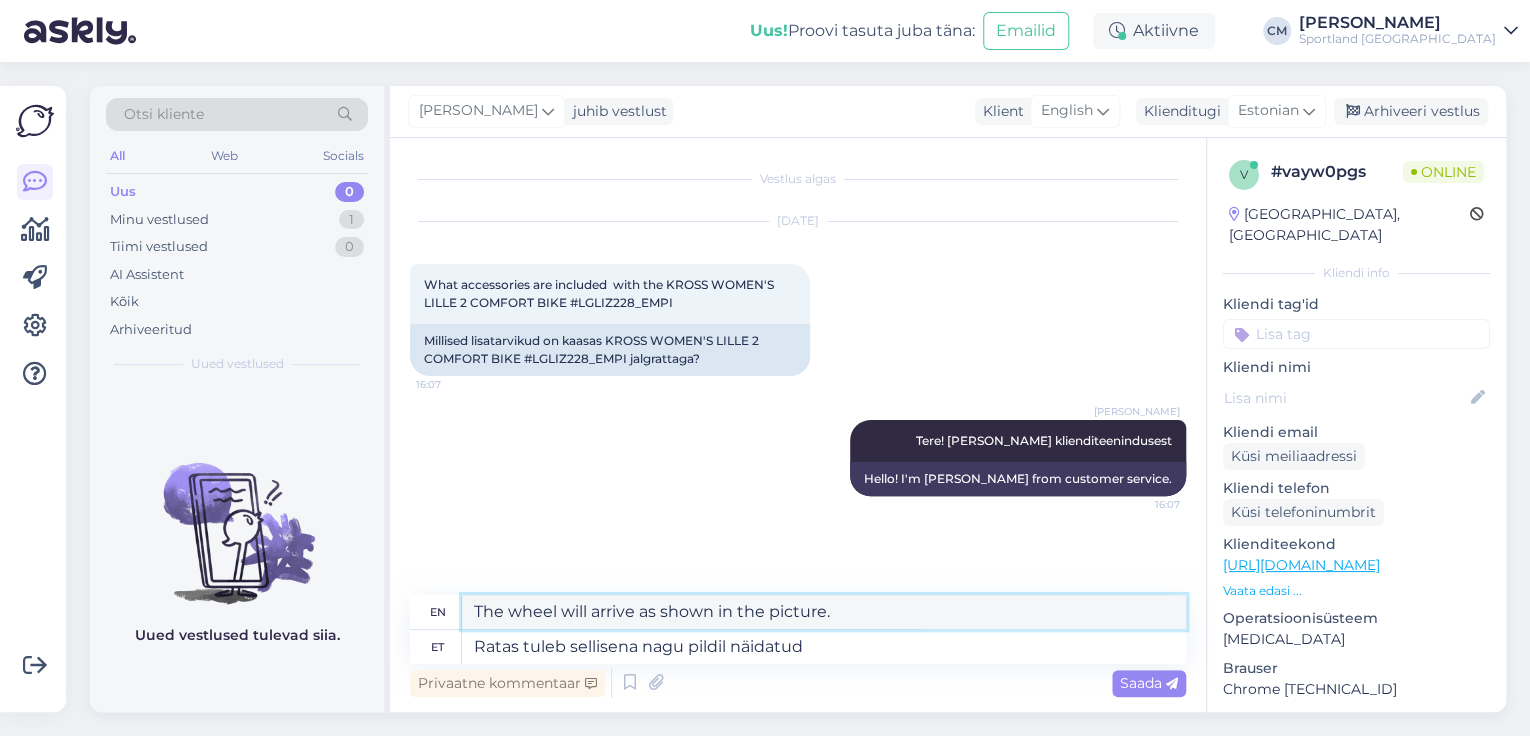 drag, startPoint x: 556, startPoint y: 612, endPoint x: 490, endPoint y: 616, distance: 66.1211 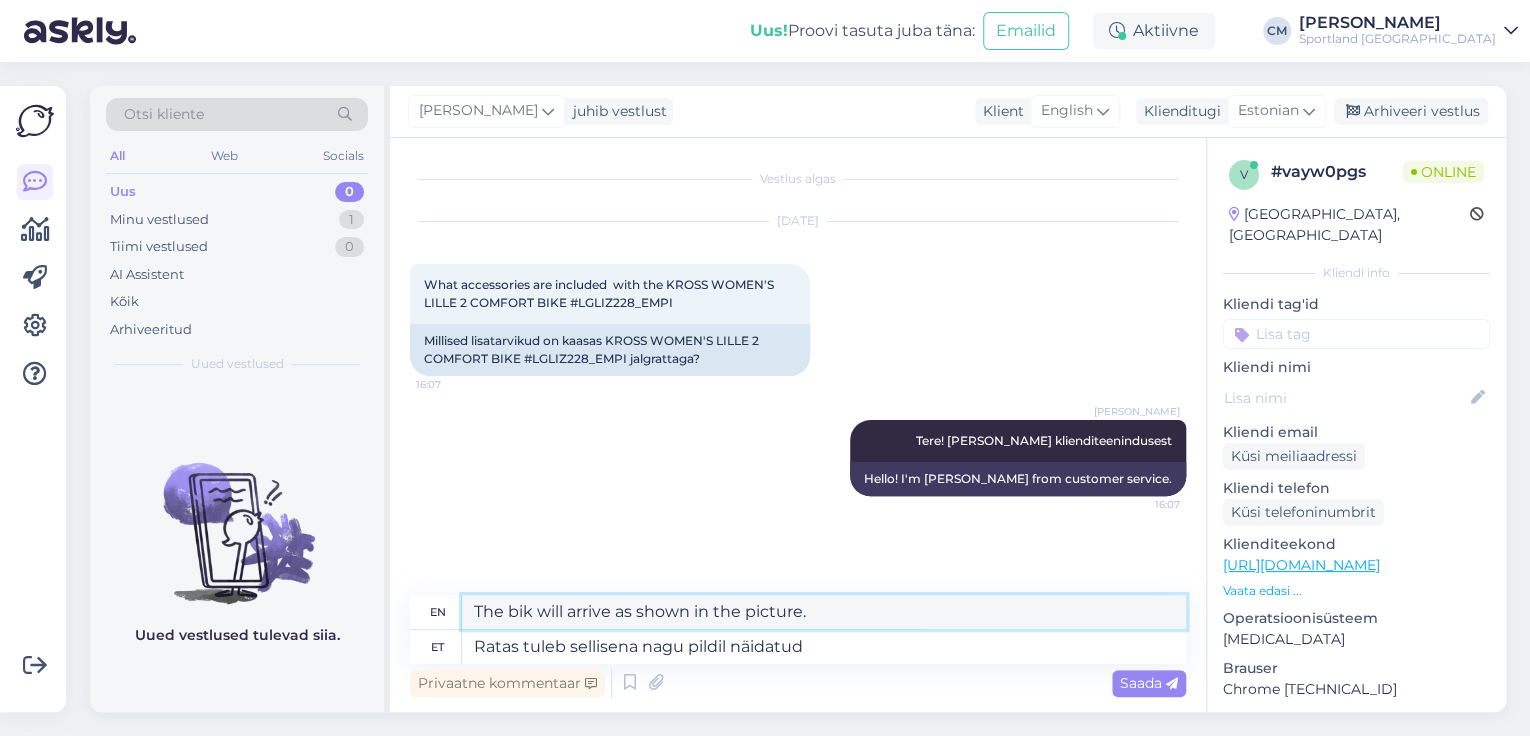 type on "The bike will arrive as shown in the picture." 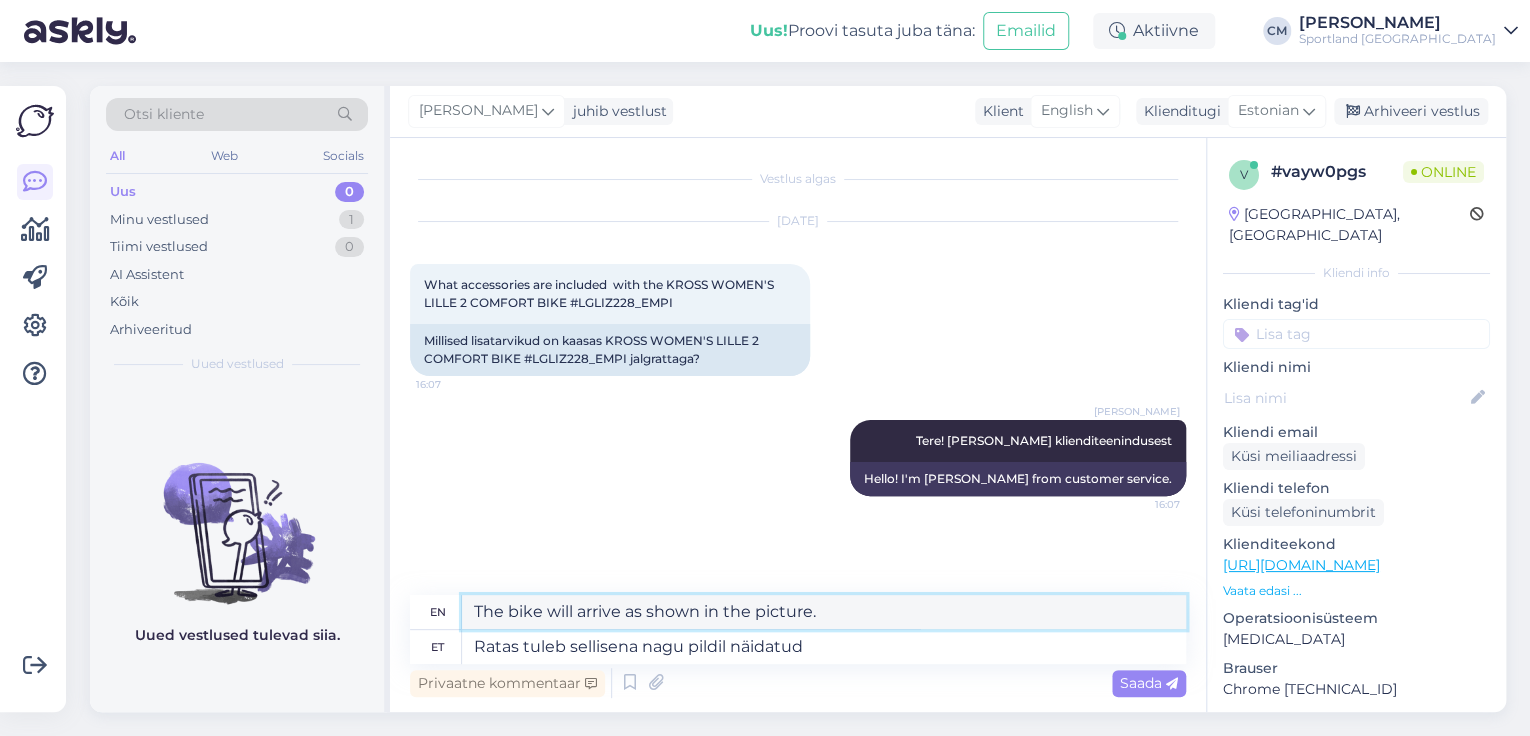 click on "The bike will arrive as shown in the picture." at bounding box center (824, 612) 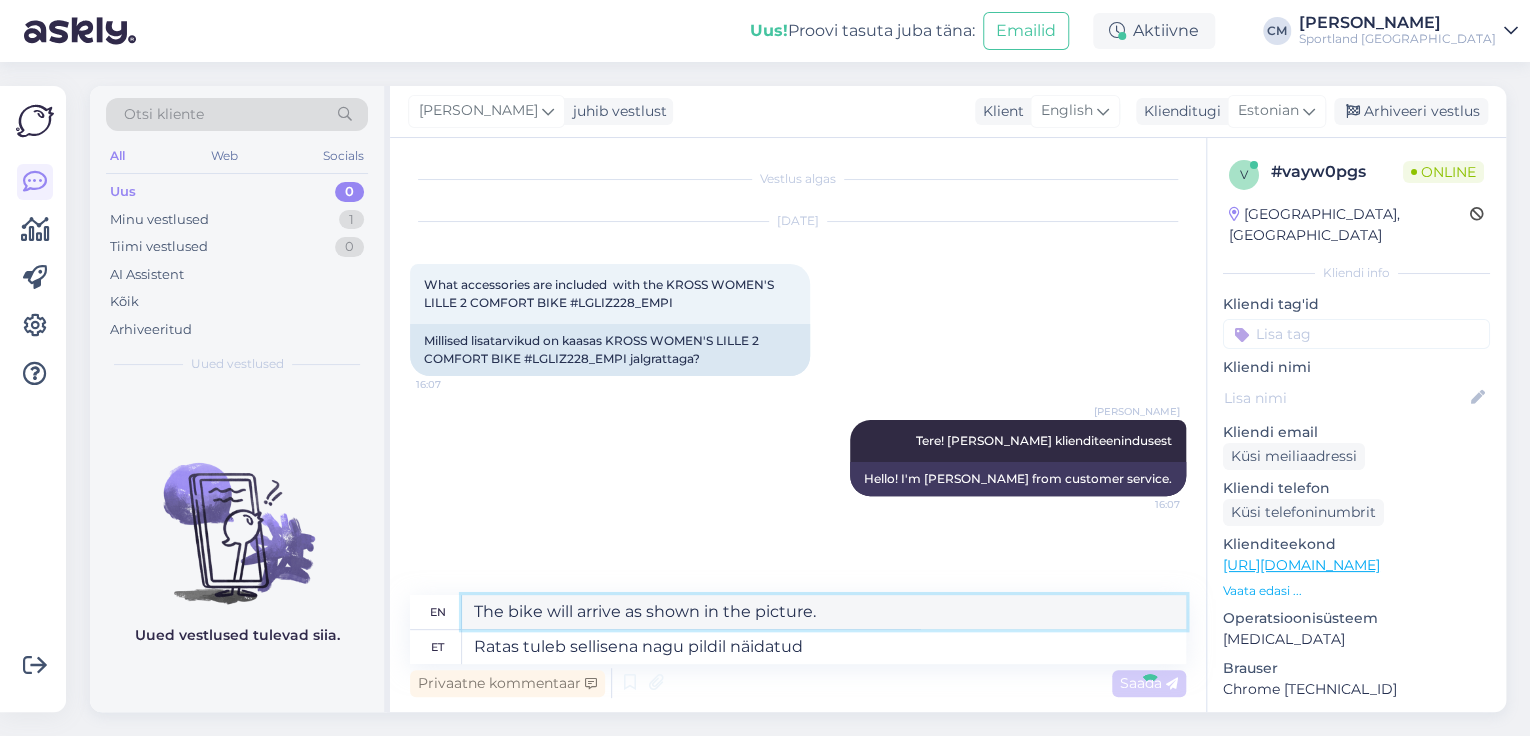 type 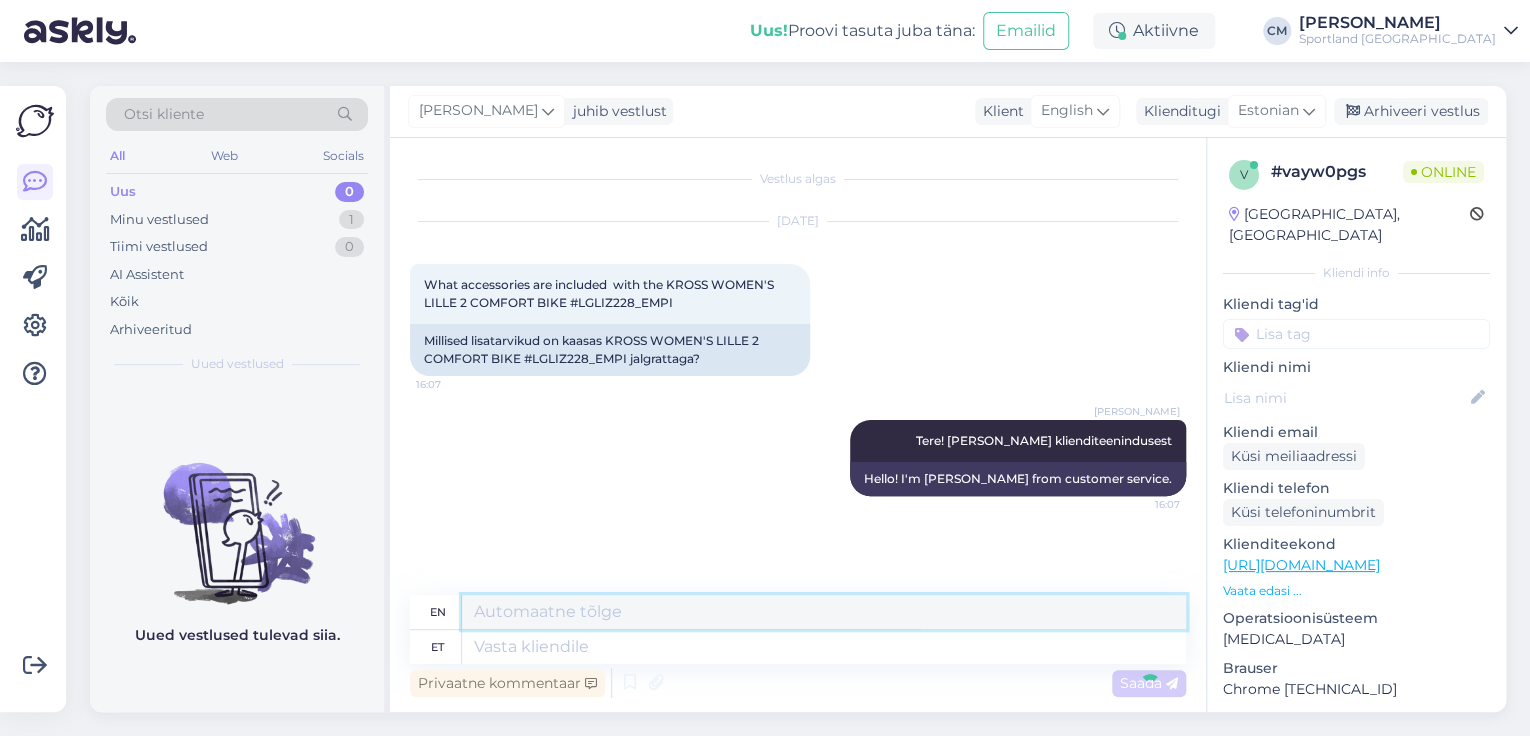 scroll, scrollTop: 60, scrollLeft: 0, axis: vertical 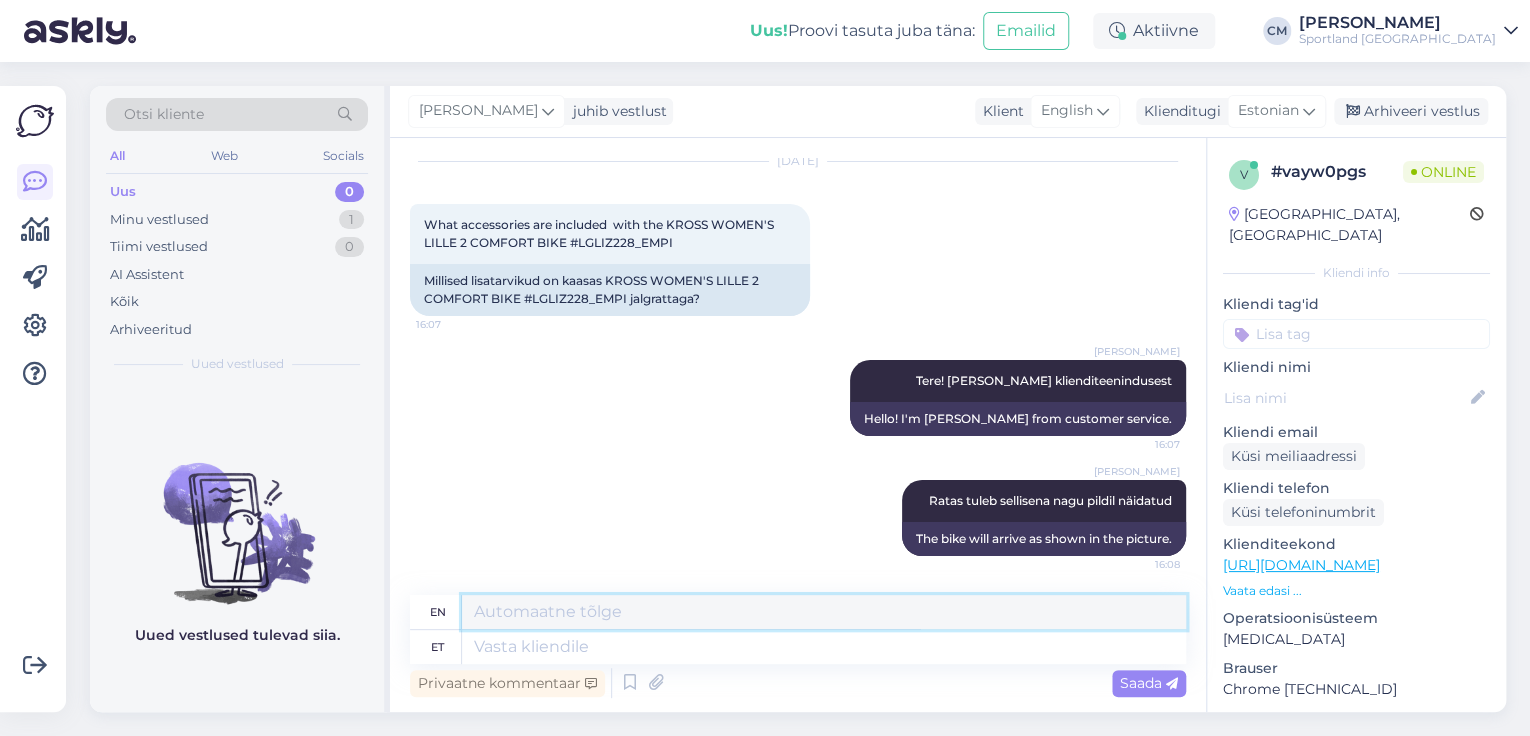 type 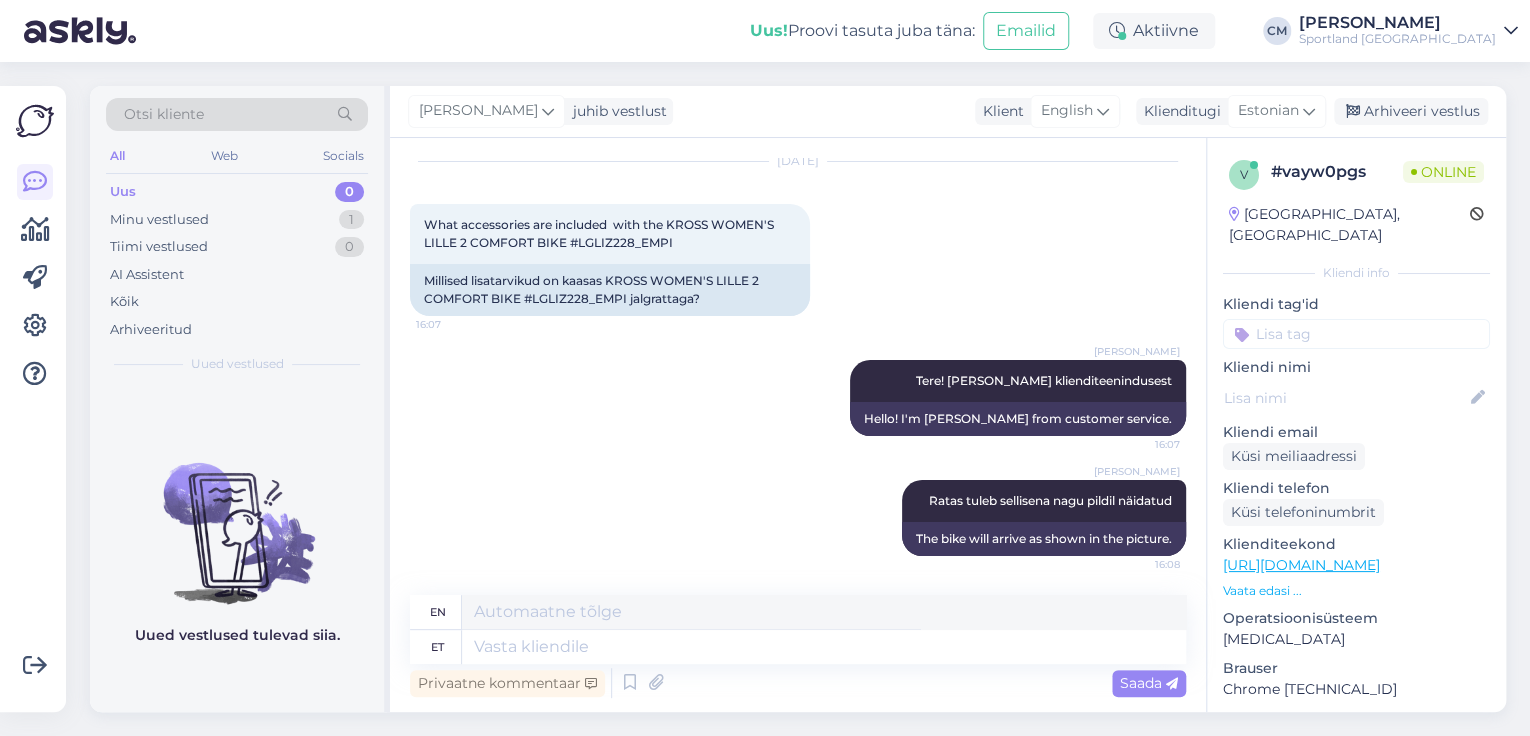 click at bounding box center (1356, 334) 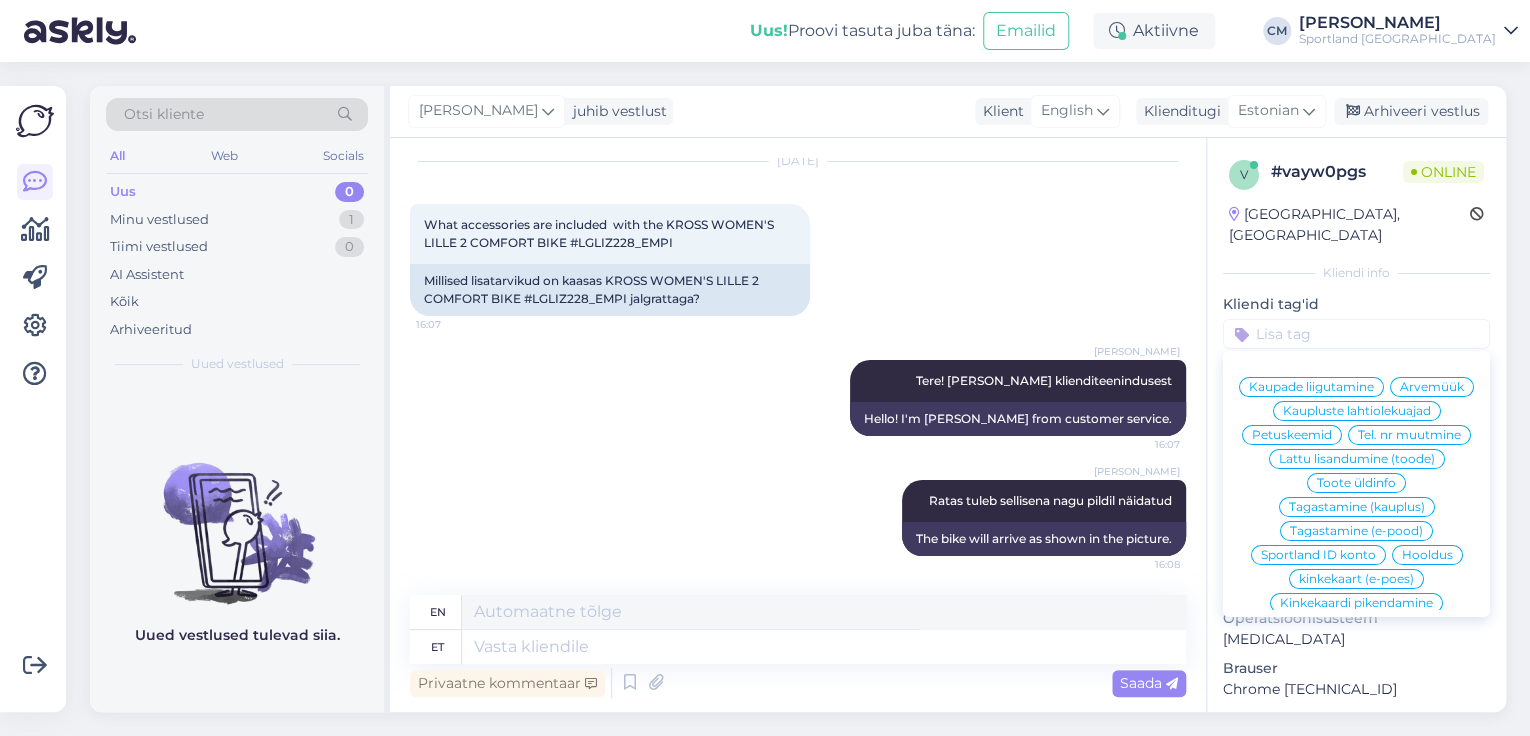 type on "v" 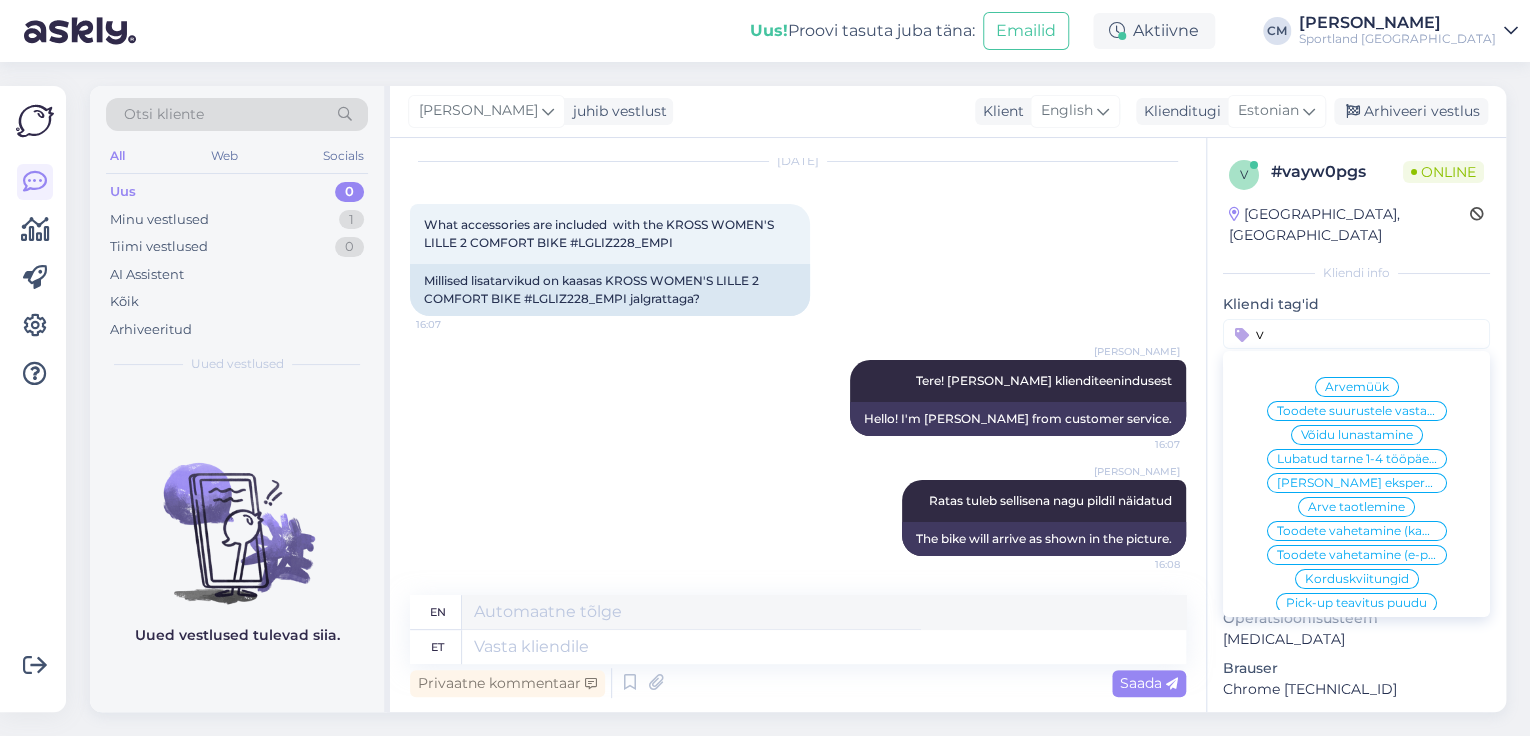 type 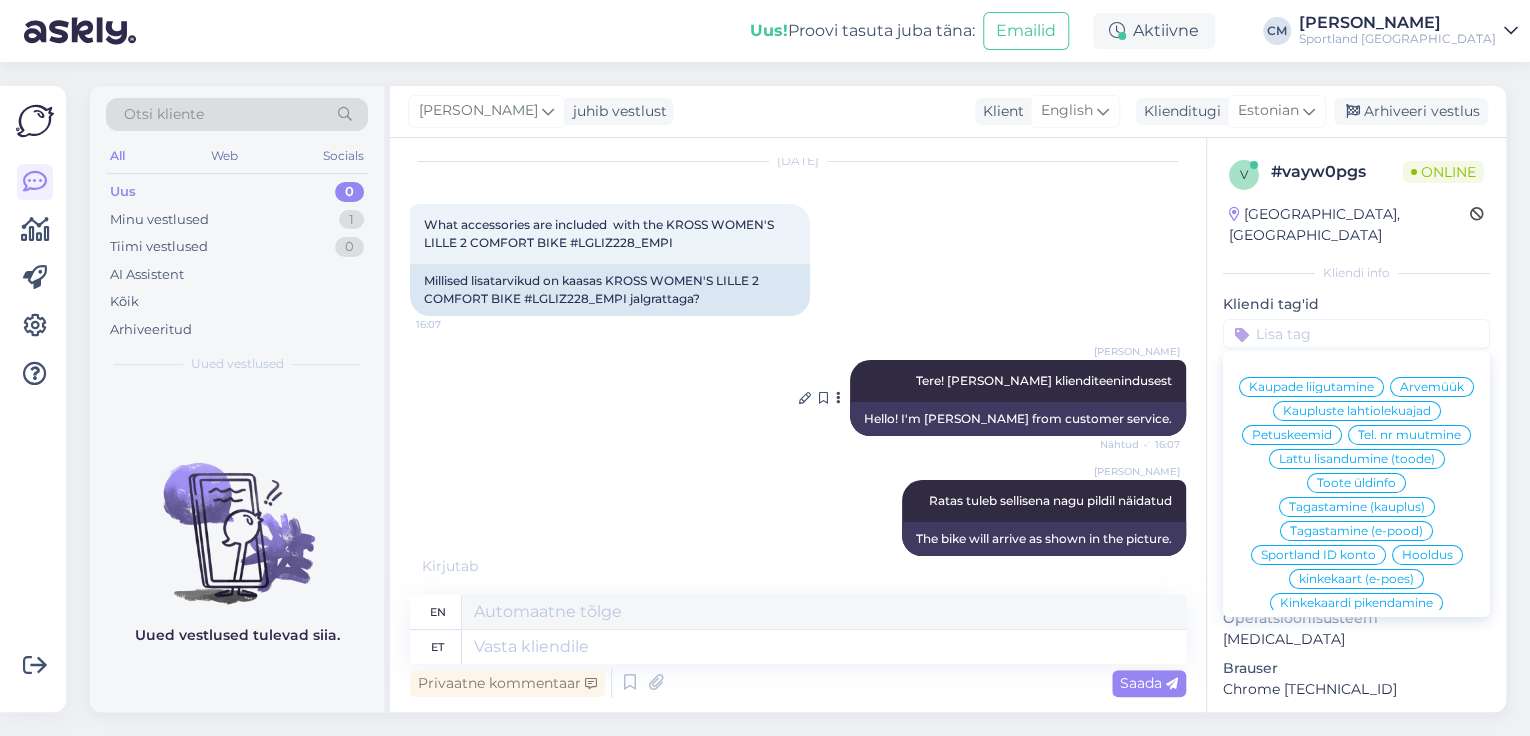 scroll, scrollTop: 180, scrollLeft: 0, axis: vertical 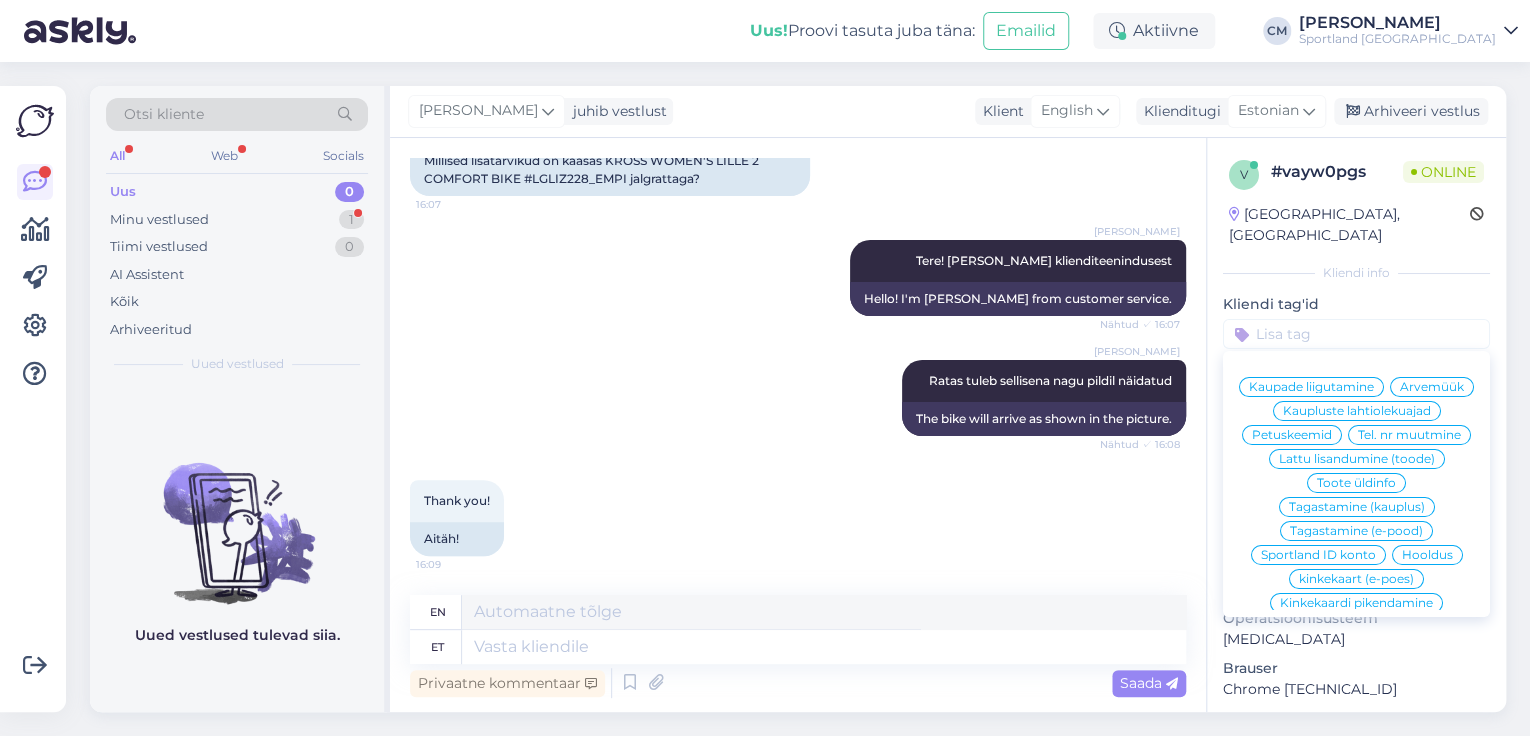 click on "Thank you! 16:09  Aitäh!" at bounding box center [798, 518] 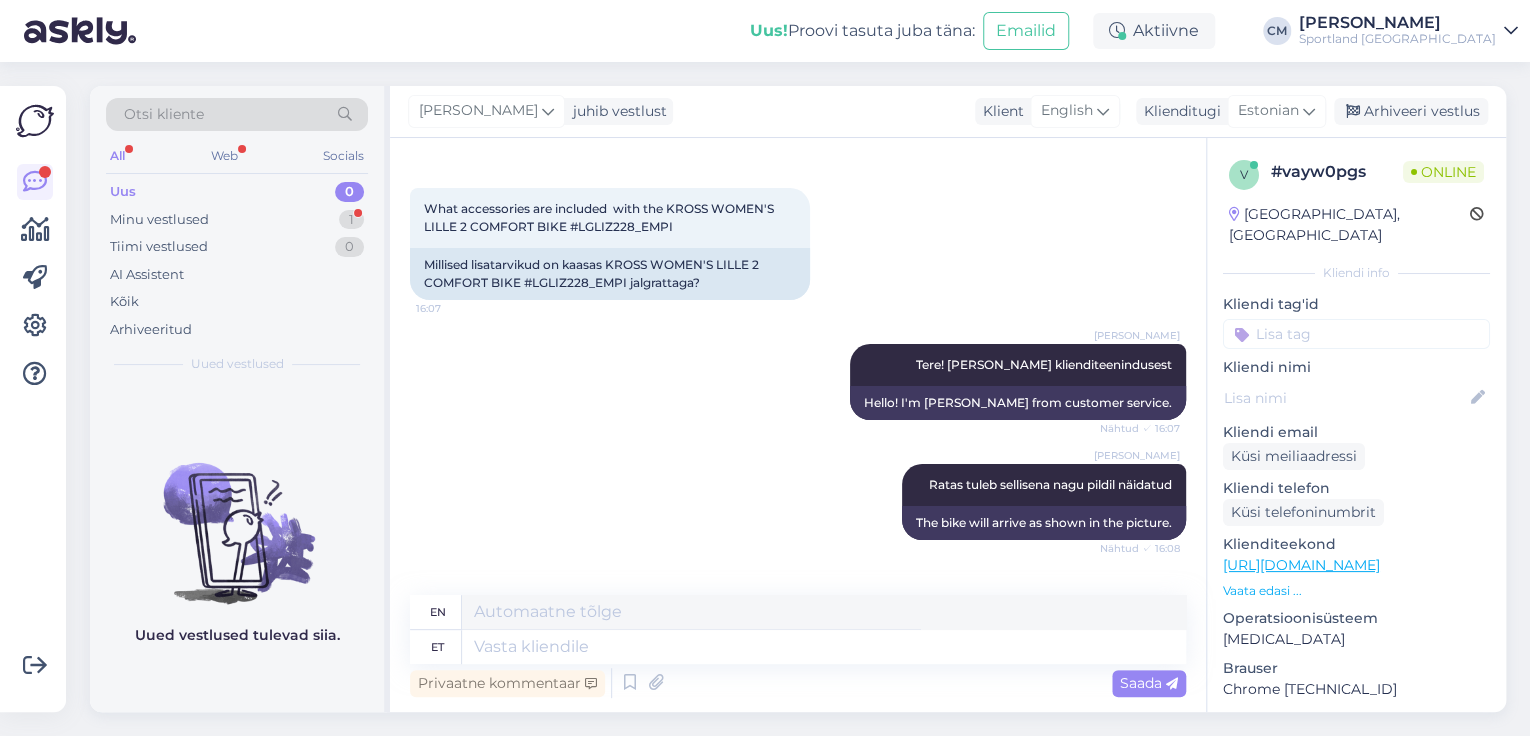 scroll, scrollTop: 180, scrollLeft: 0, axis: vertical 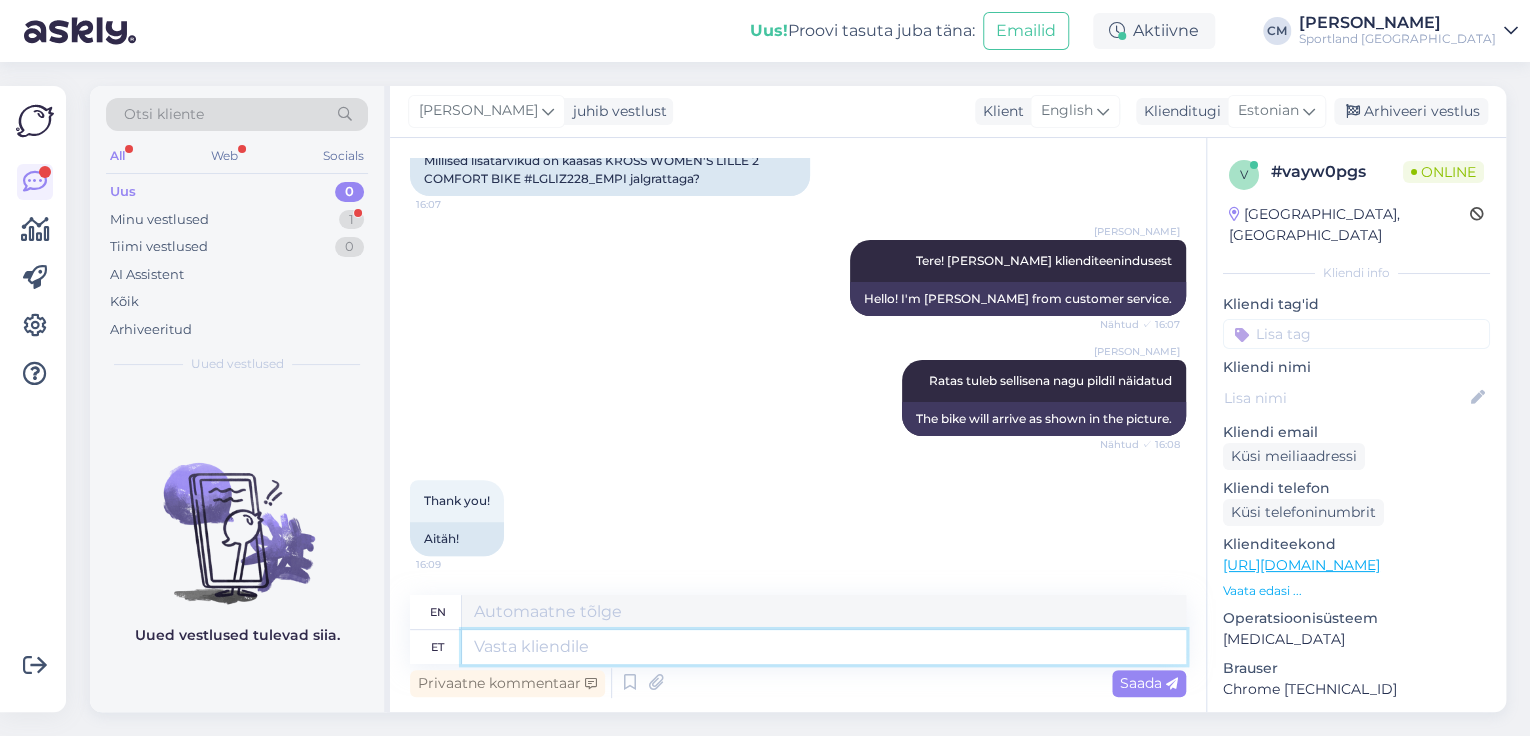 click at bounding box center (824, 647) 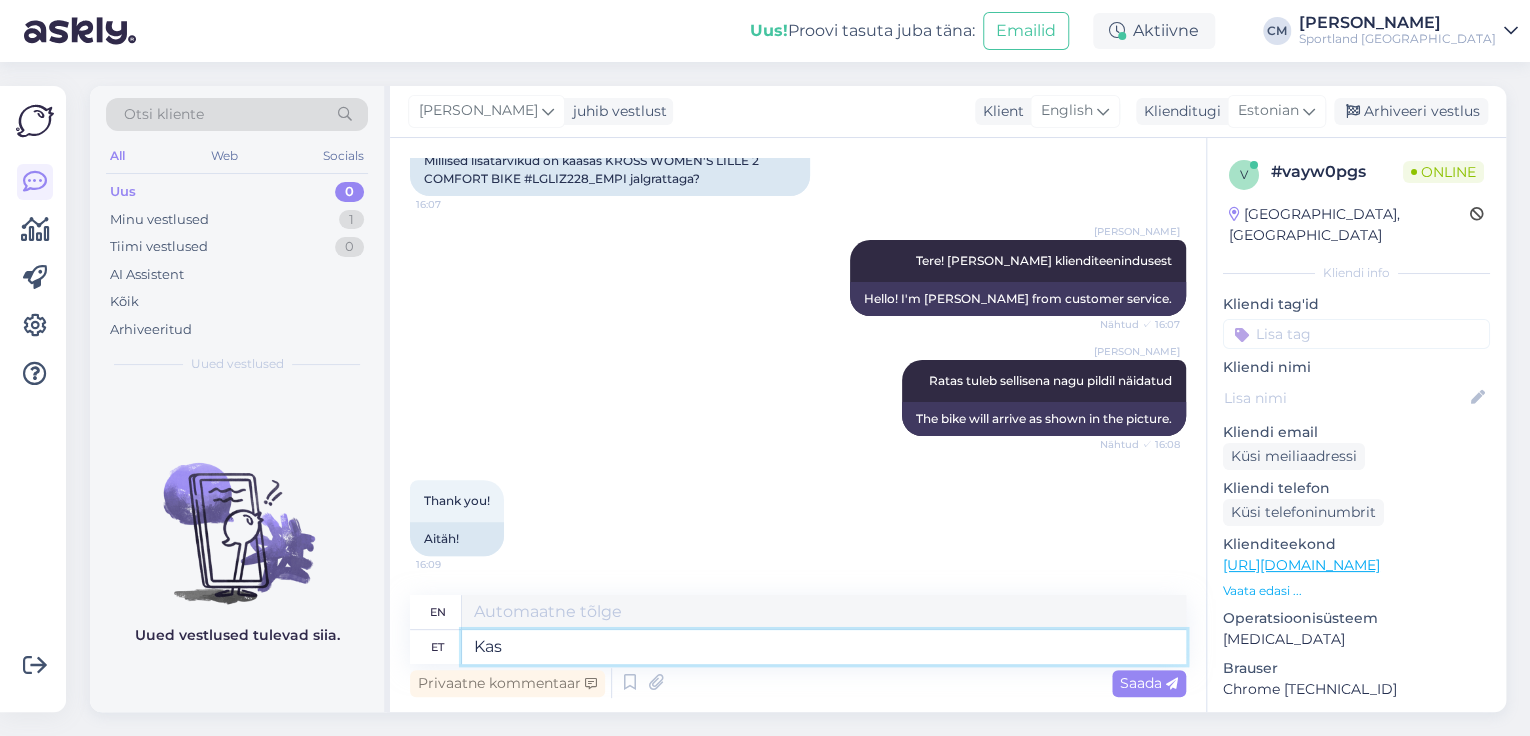 type on "Kas s" 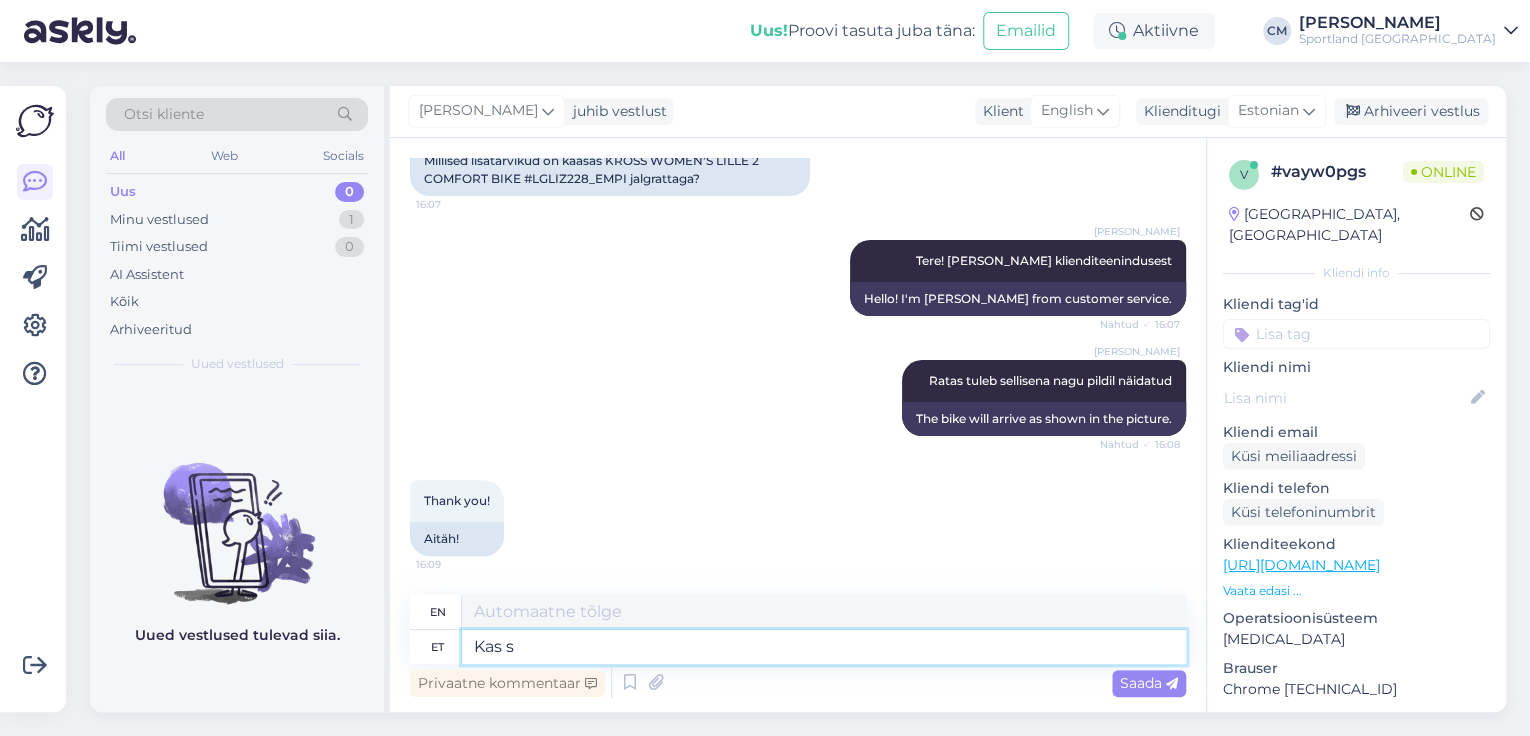 type on "Whether" 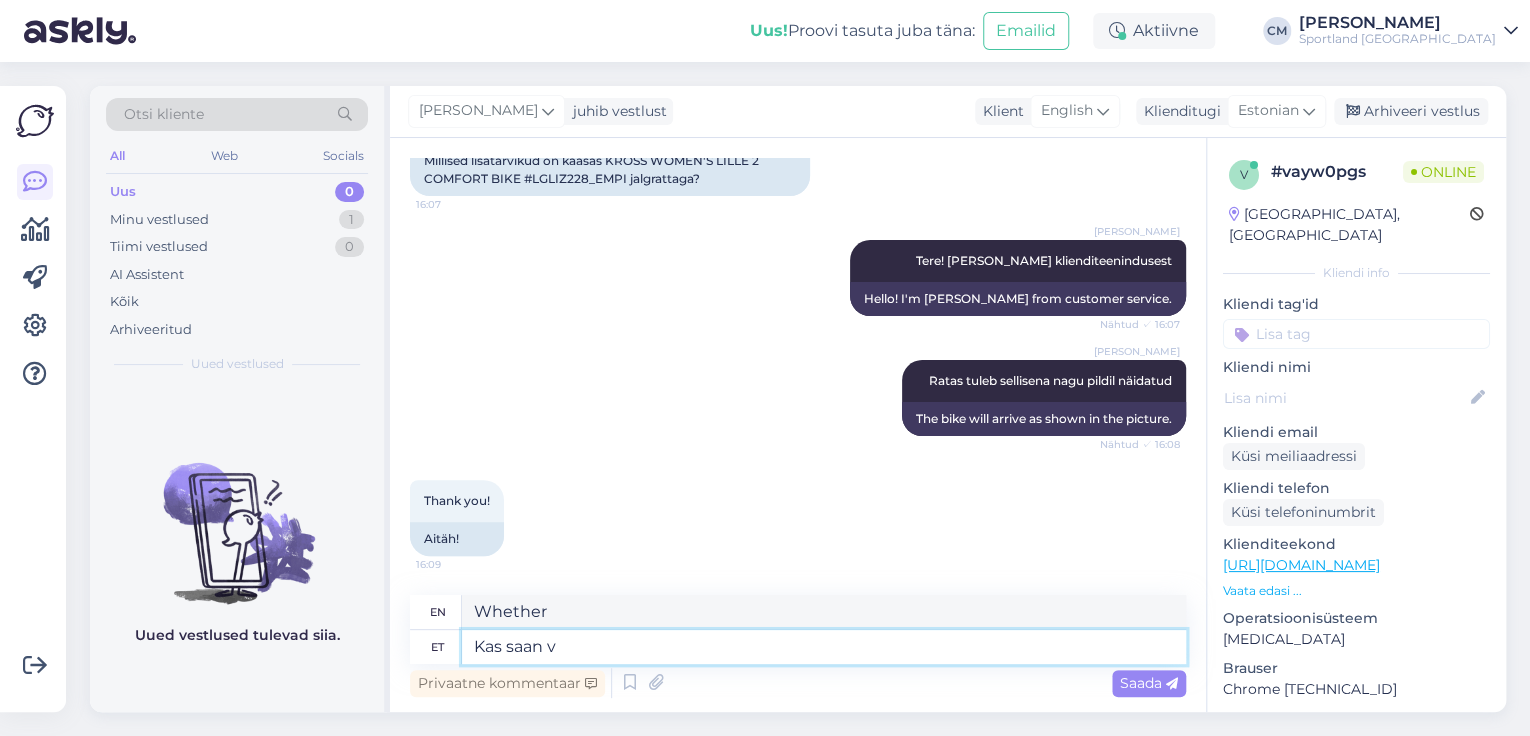 type on "Kas saan ve" 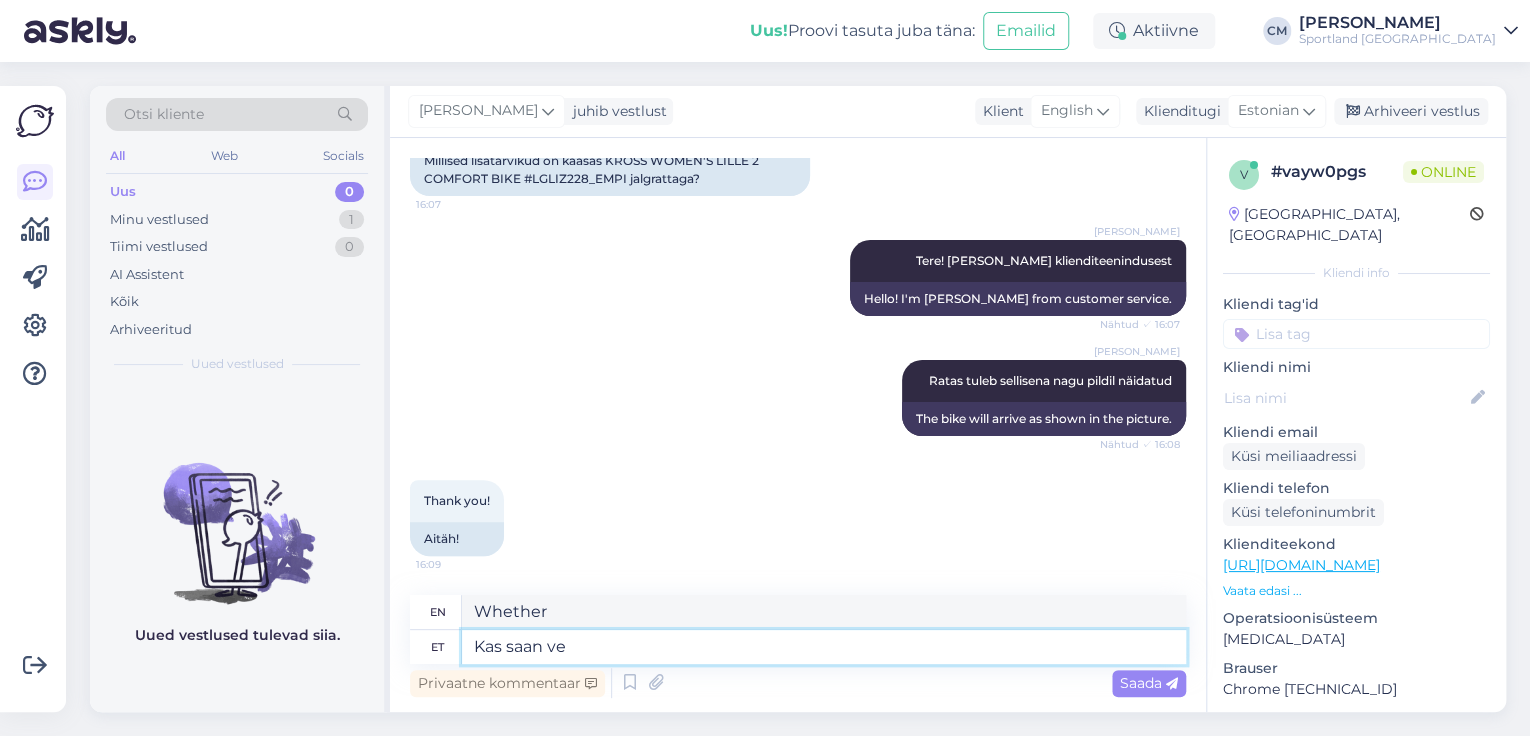 type on "Can I" 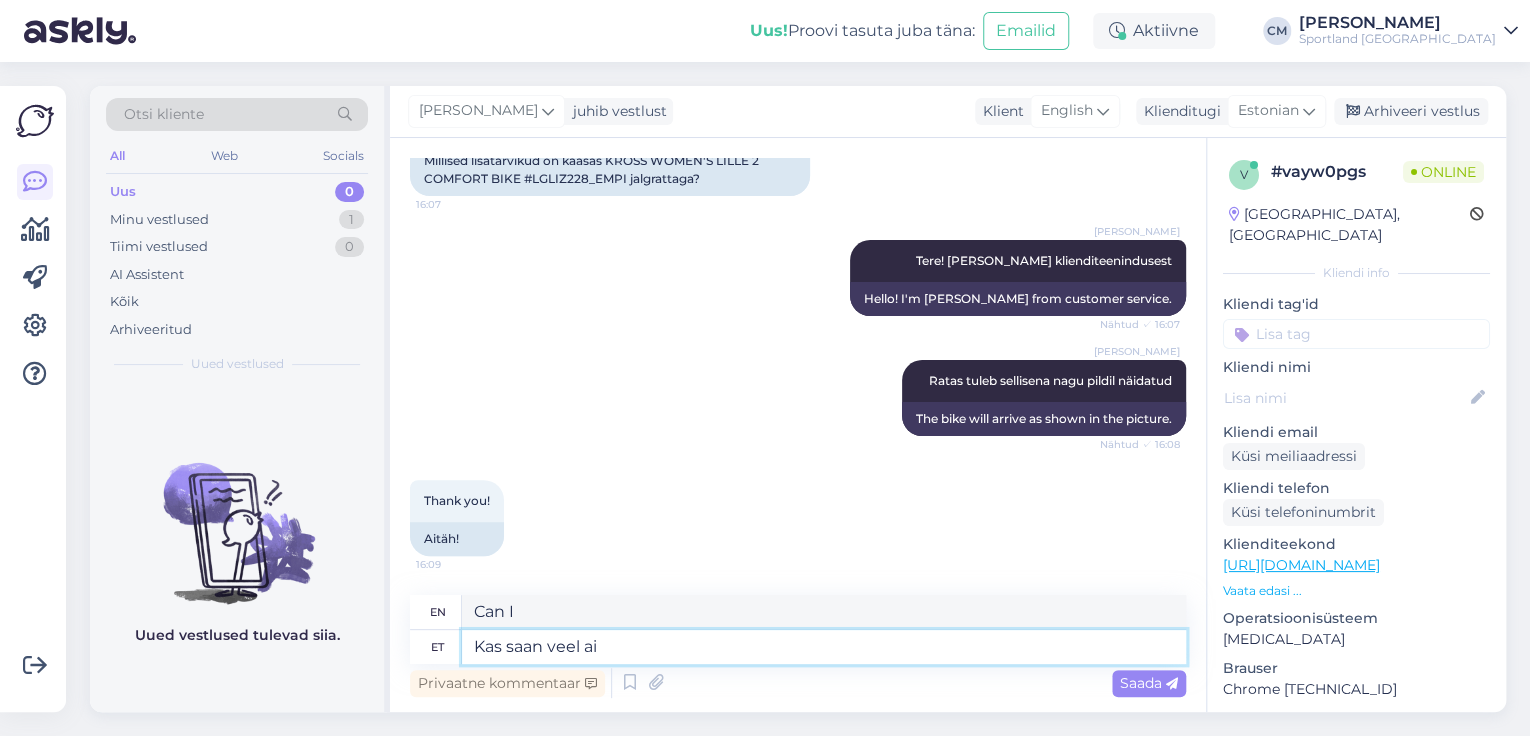 type on "Kas saan veel aid" 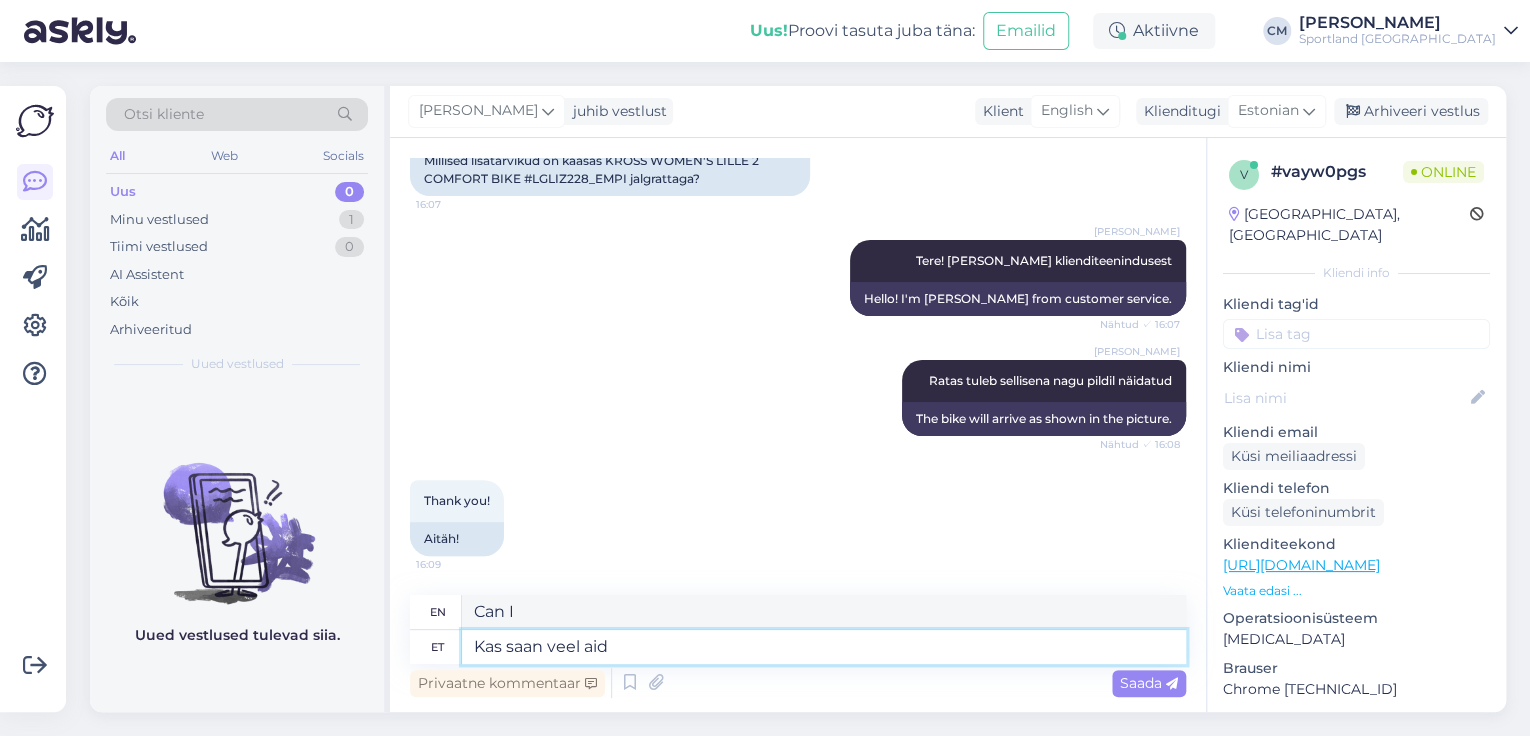 type on "Can I have more?" 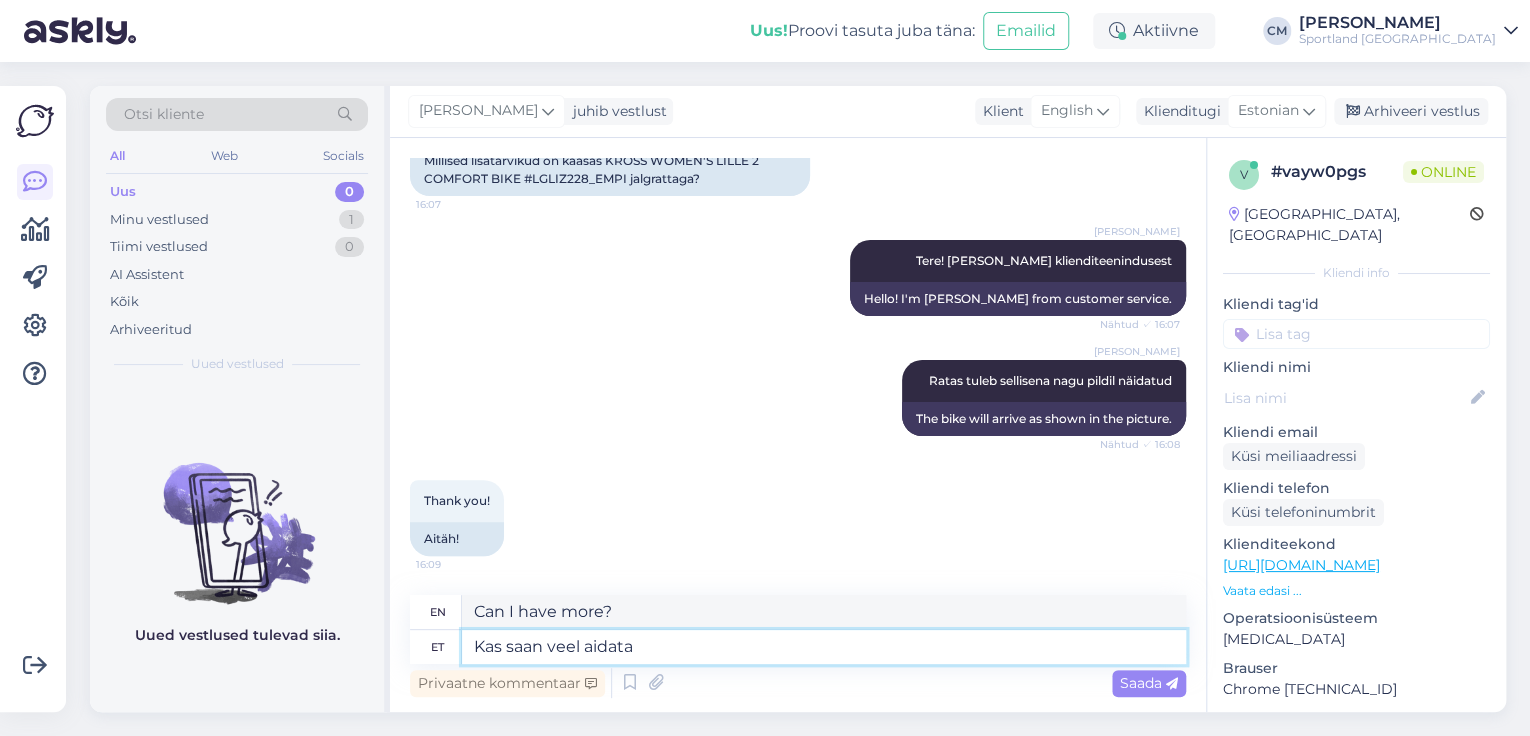 type on "Kas saan veel aidata?" 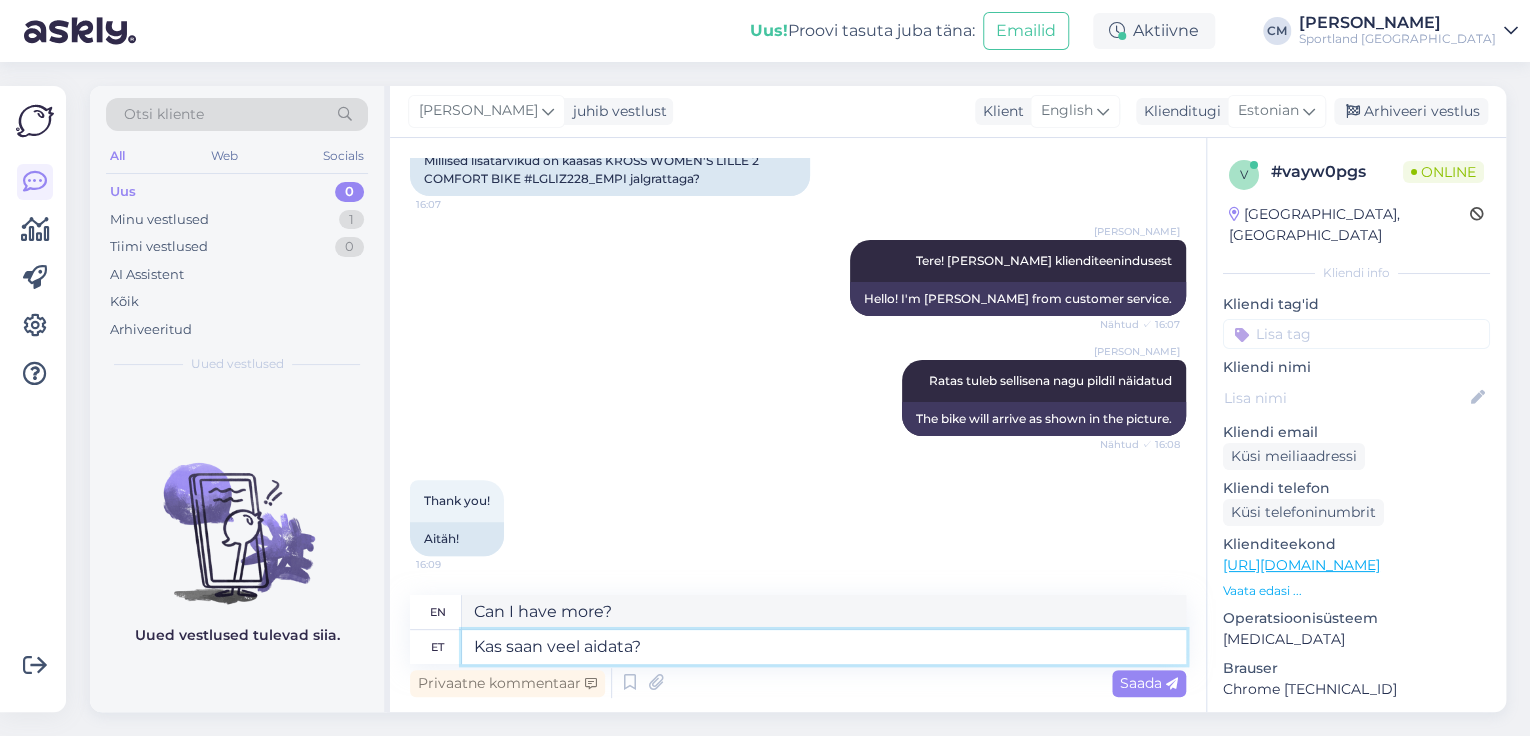 type on "Is there anything else I can help you with?" 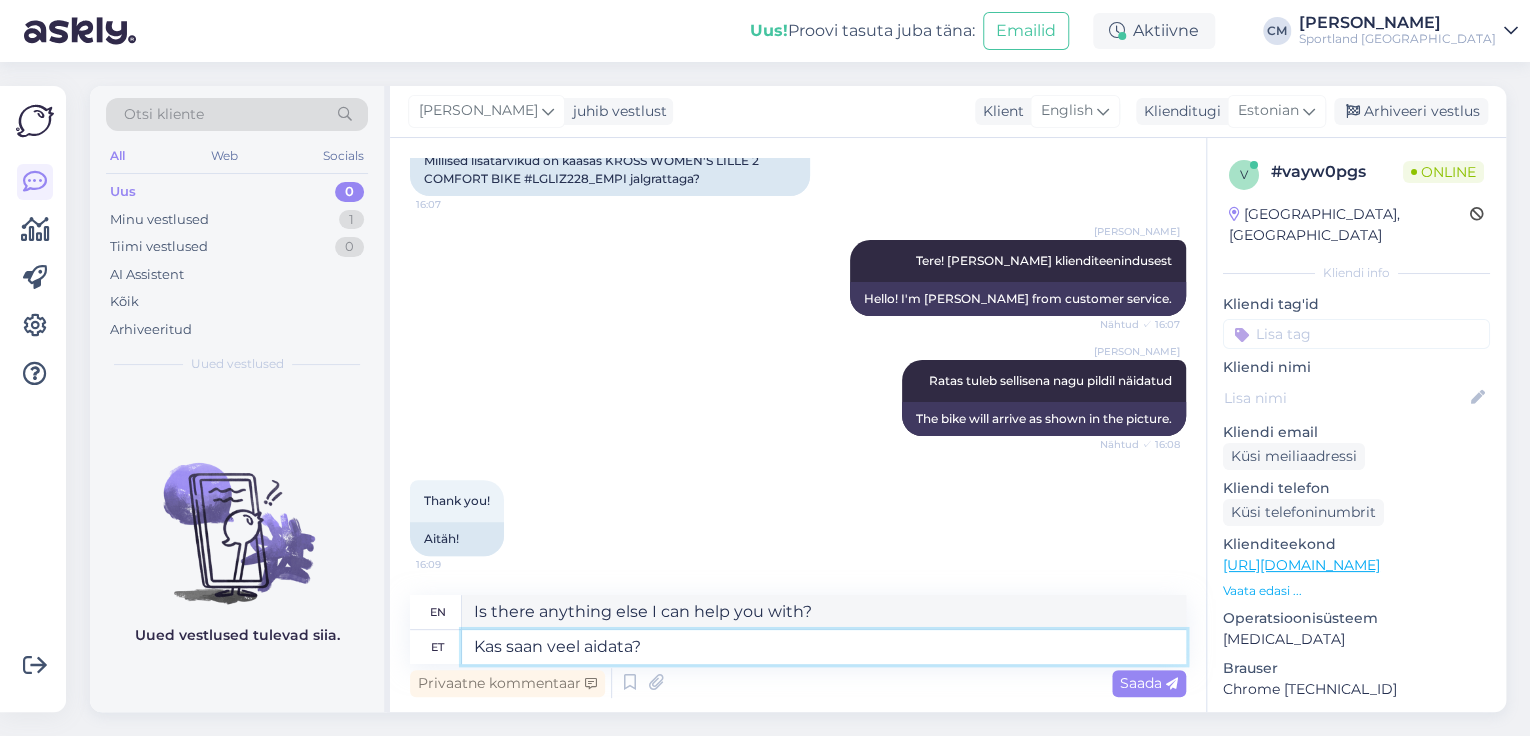 type 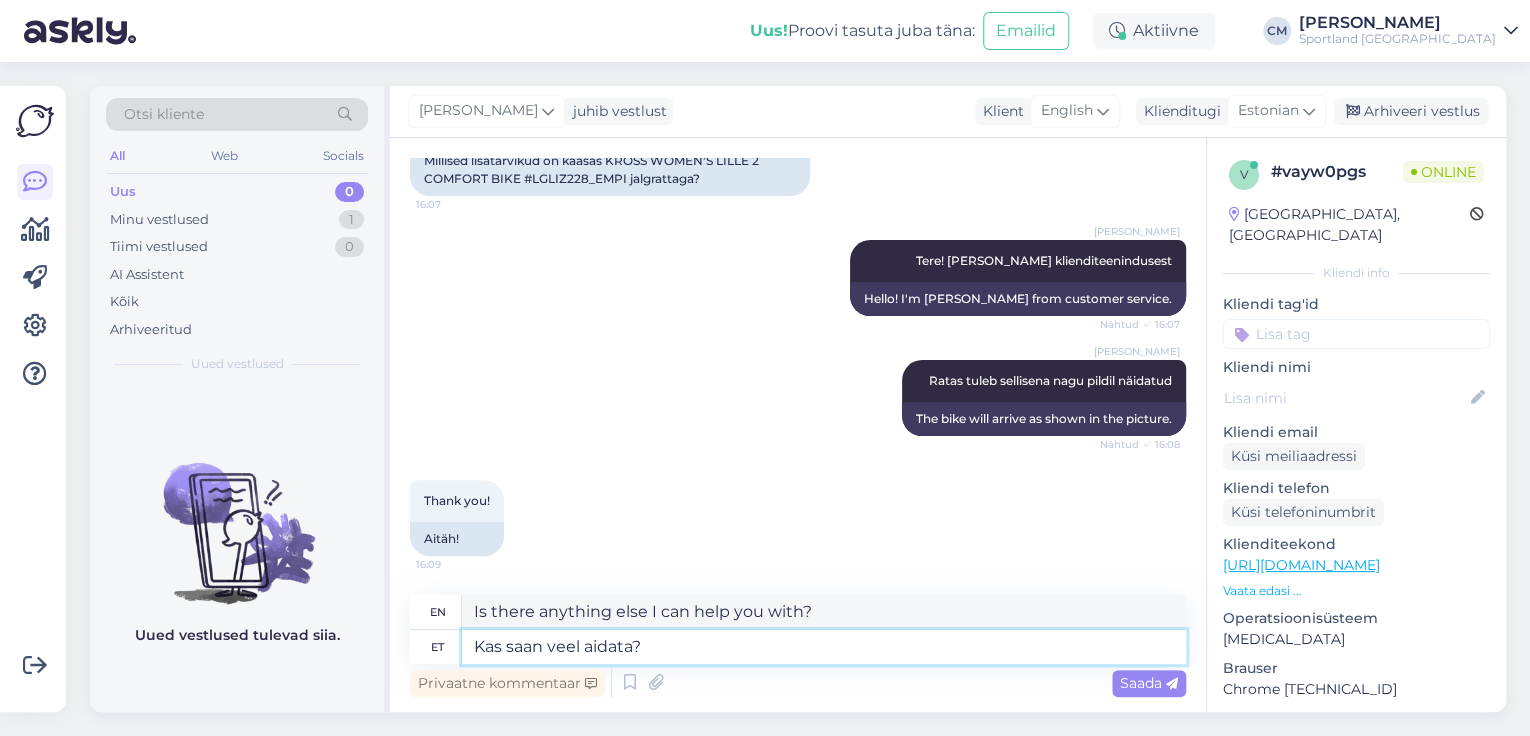 type 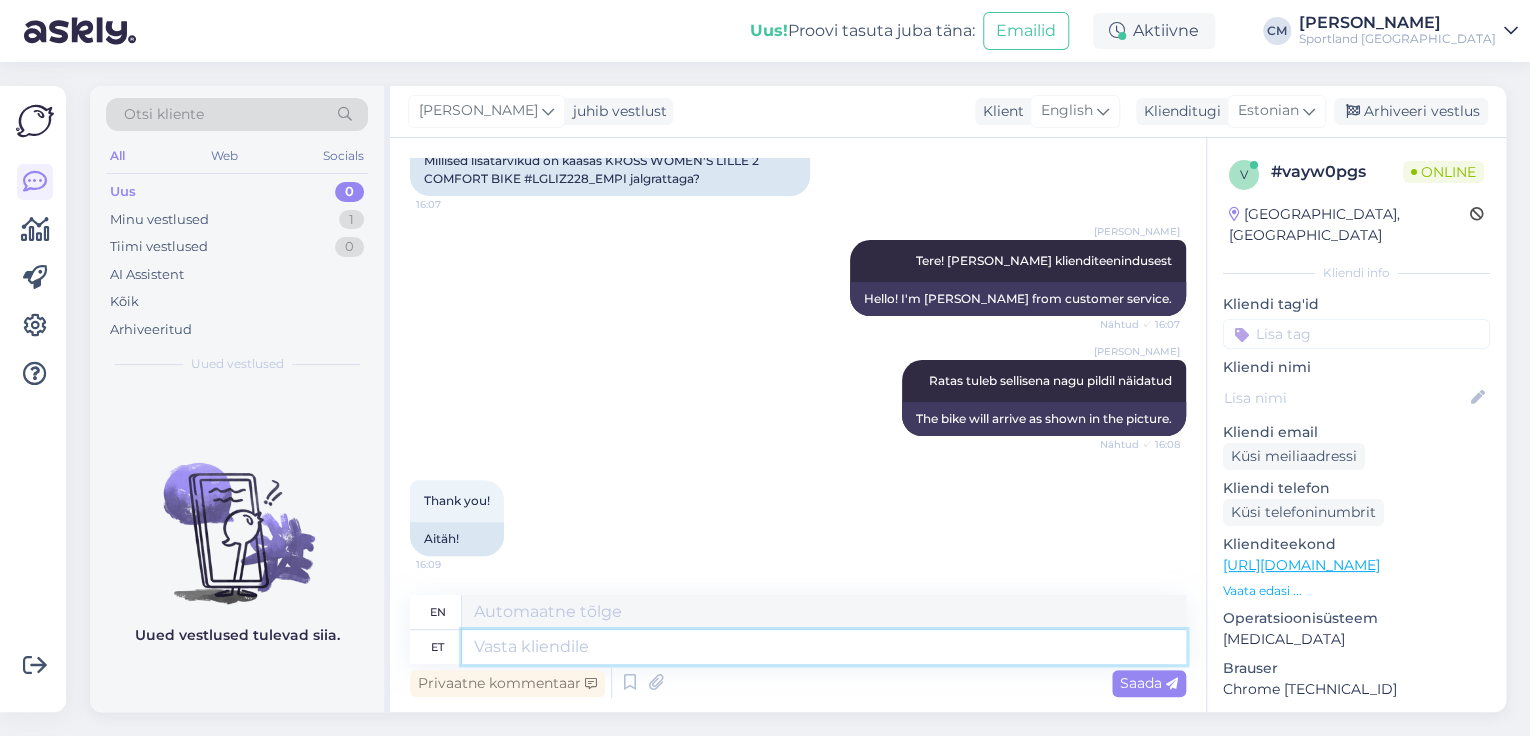scroll, scrollTop: 300, scrollLeft: 0, axis: vertical 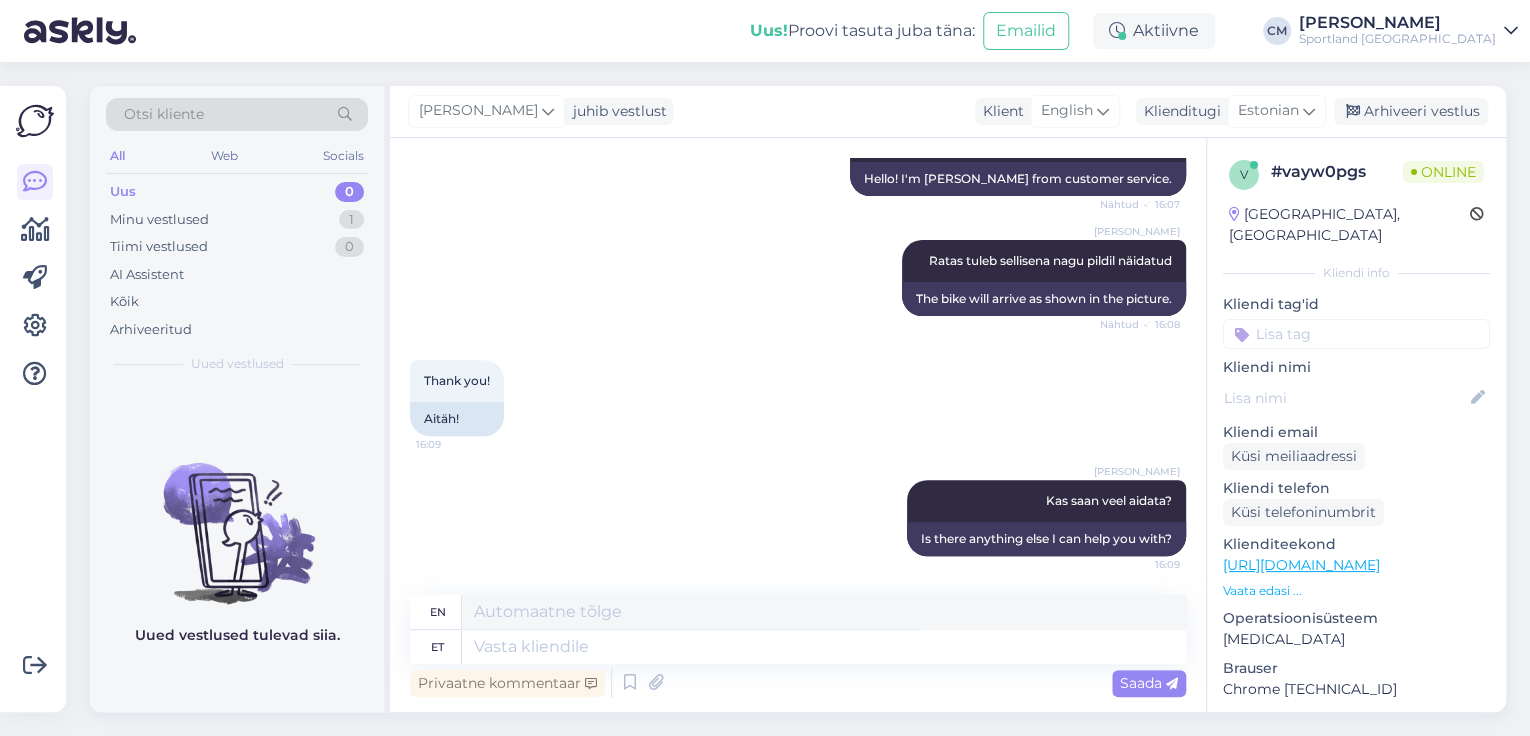 click at bounding box center (1356, 334) 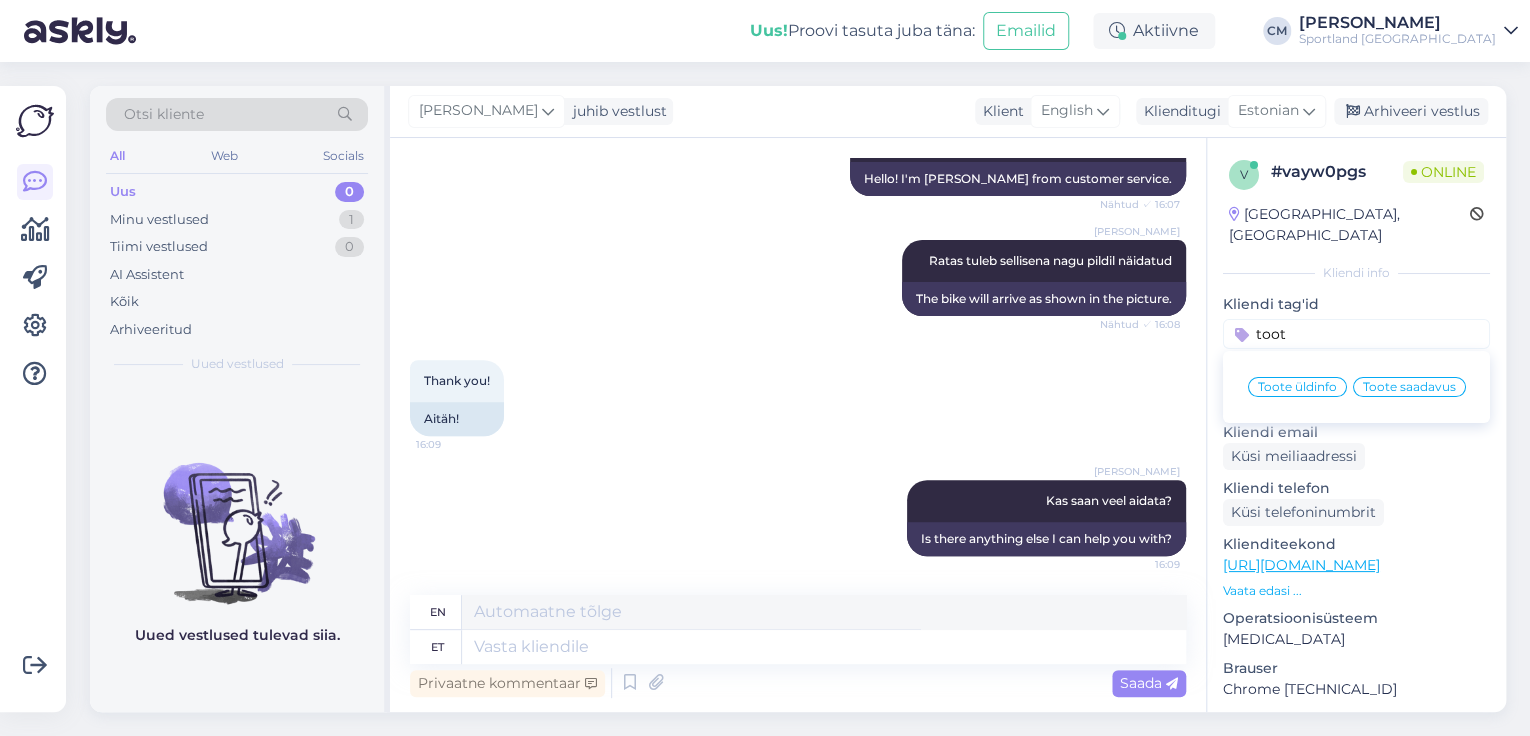 type on "toot" 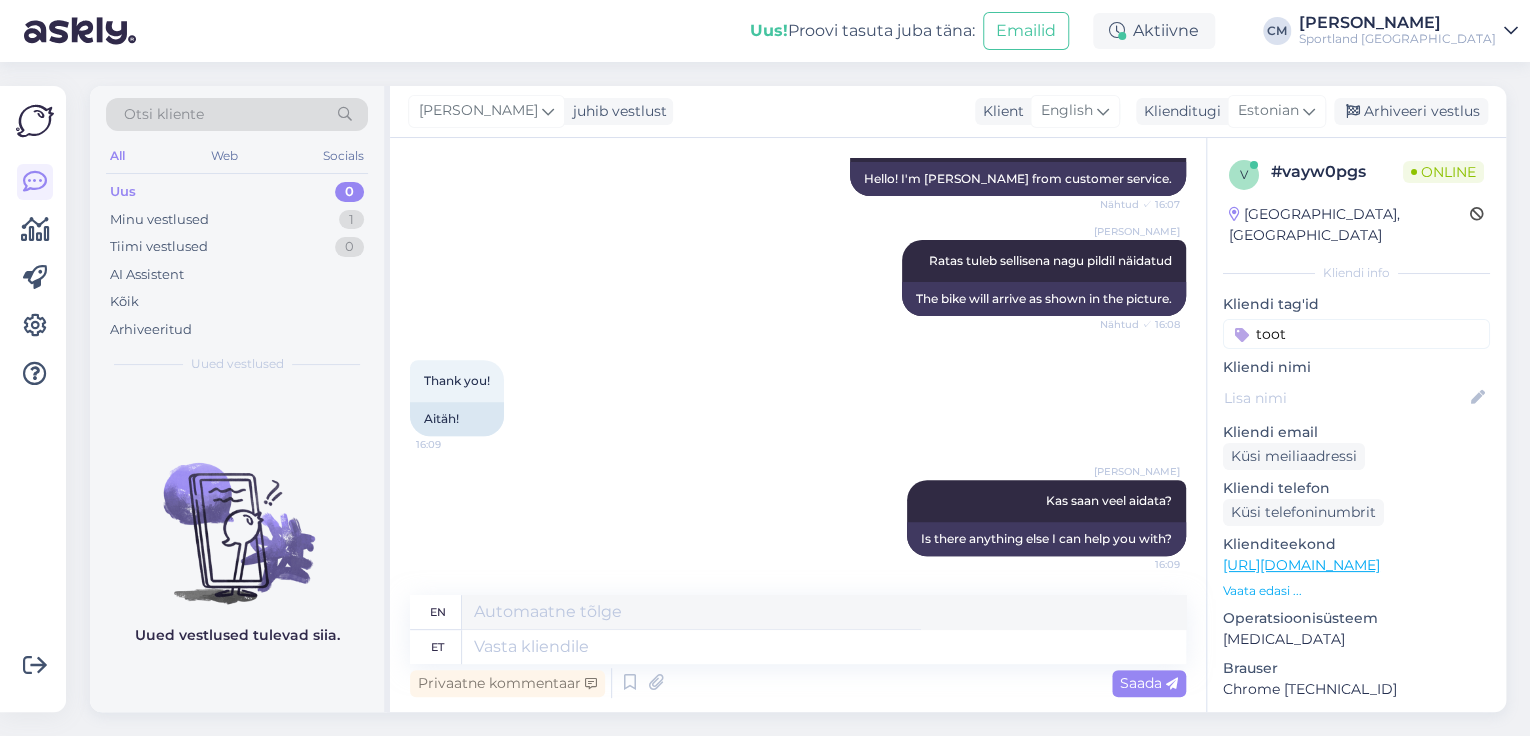 type 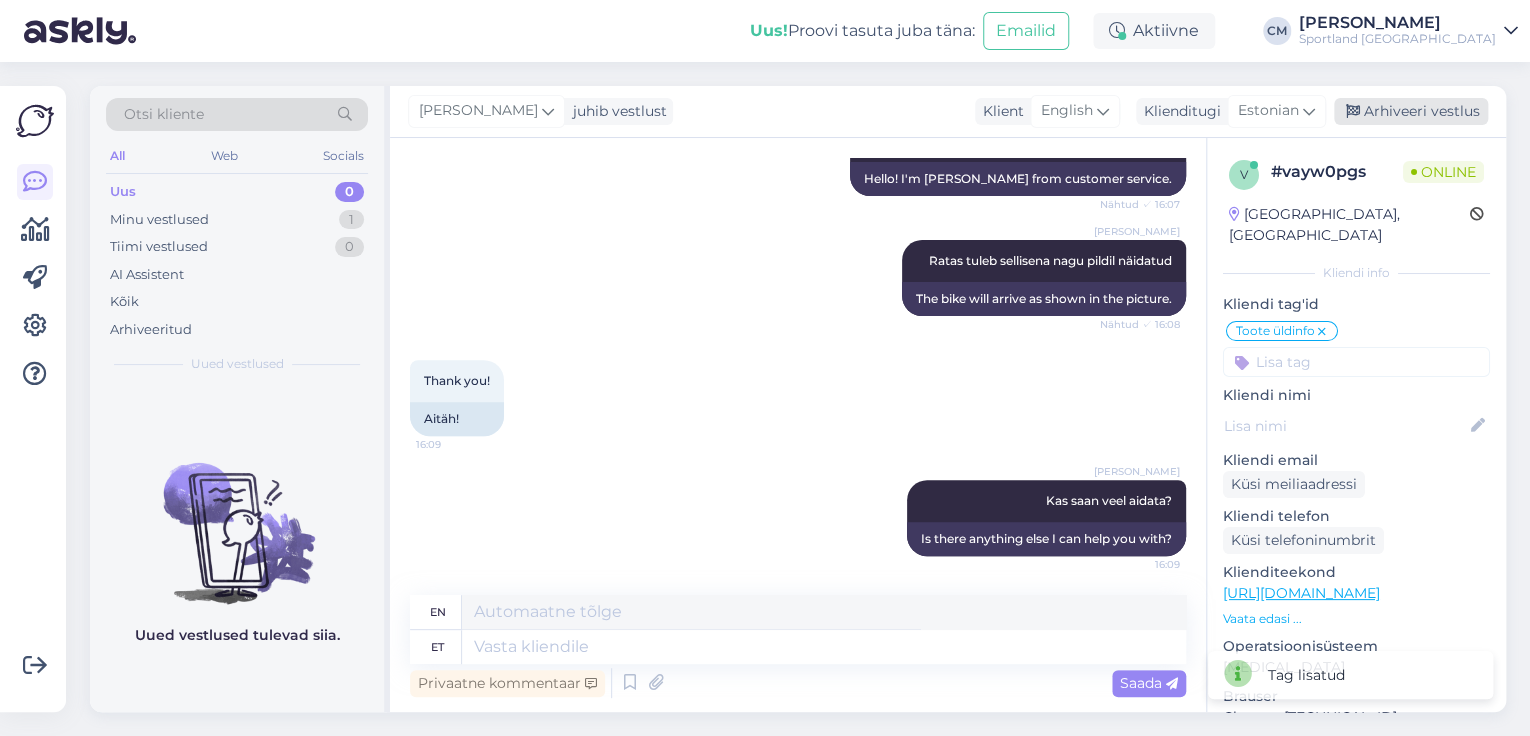 click on "Arhiveeri vestlus" at bounding box center (1411, 111) 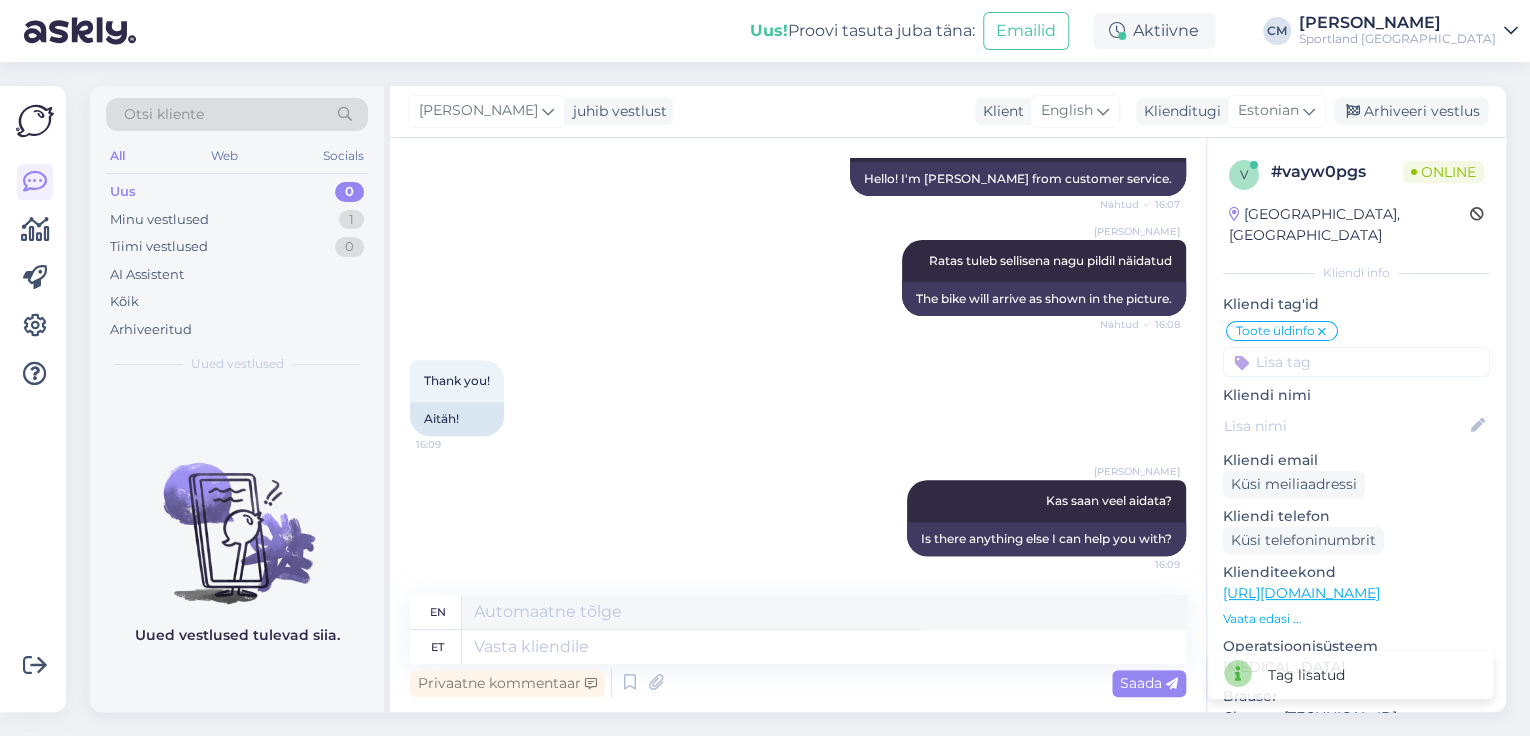 scroll, scrollTop: 280, scrollLeft: 0, axis: vertical 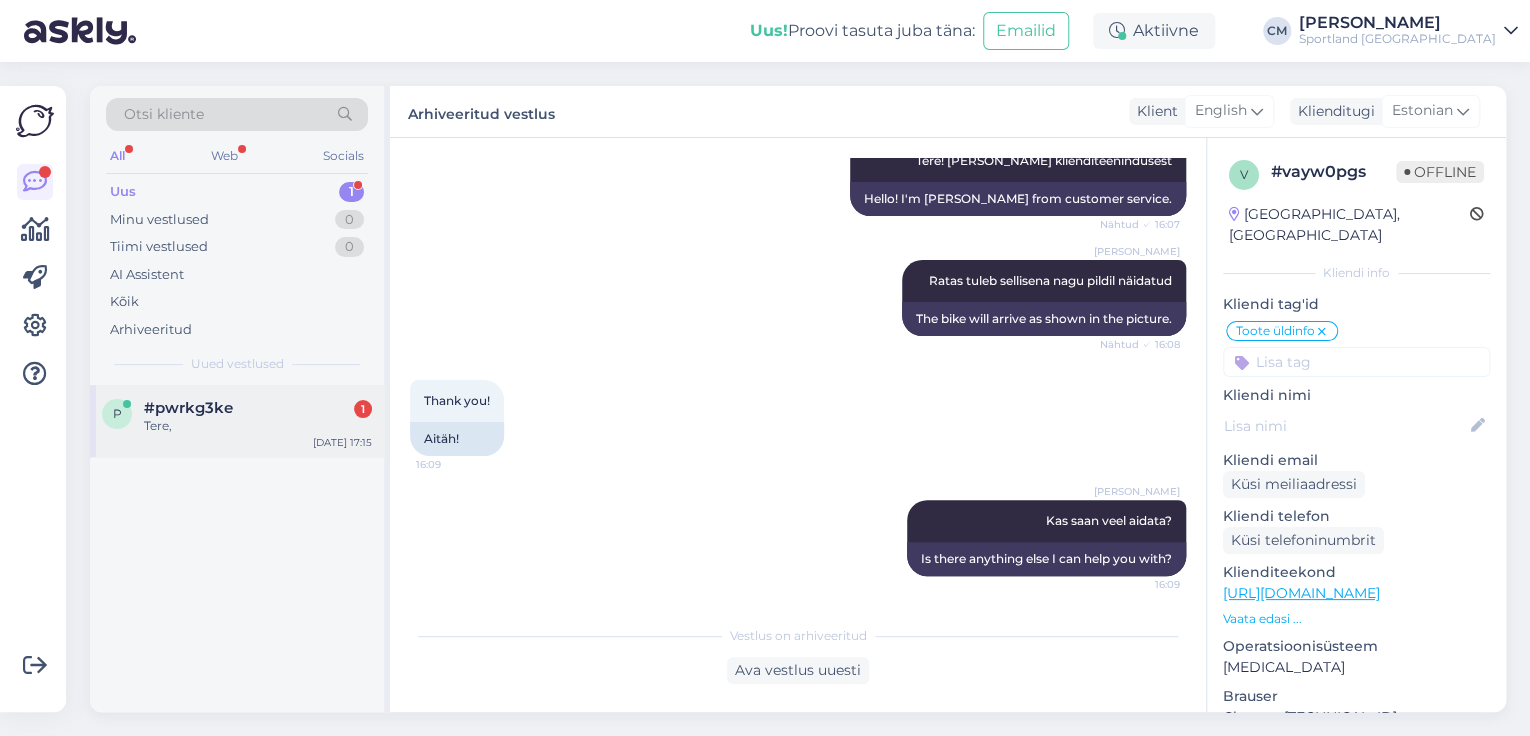 click on "Tere," at bounding box center (258, 426) 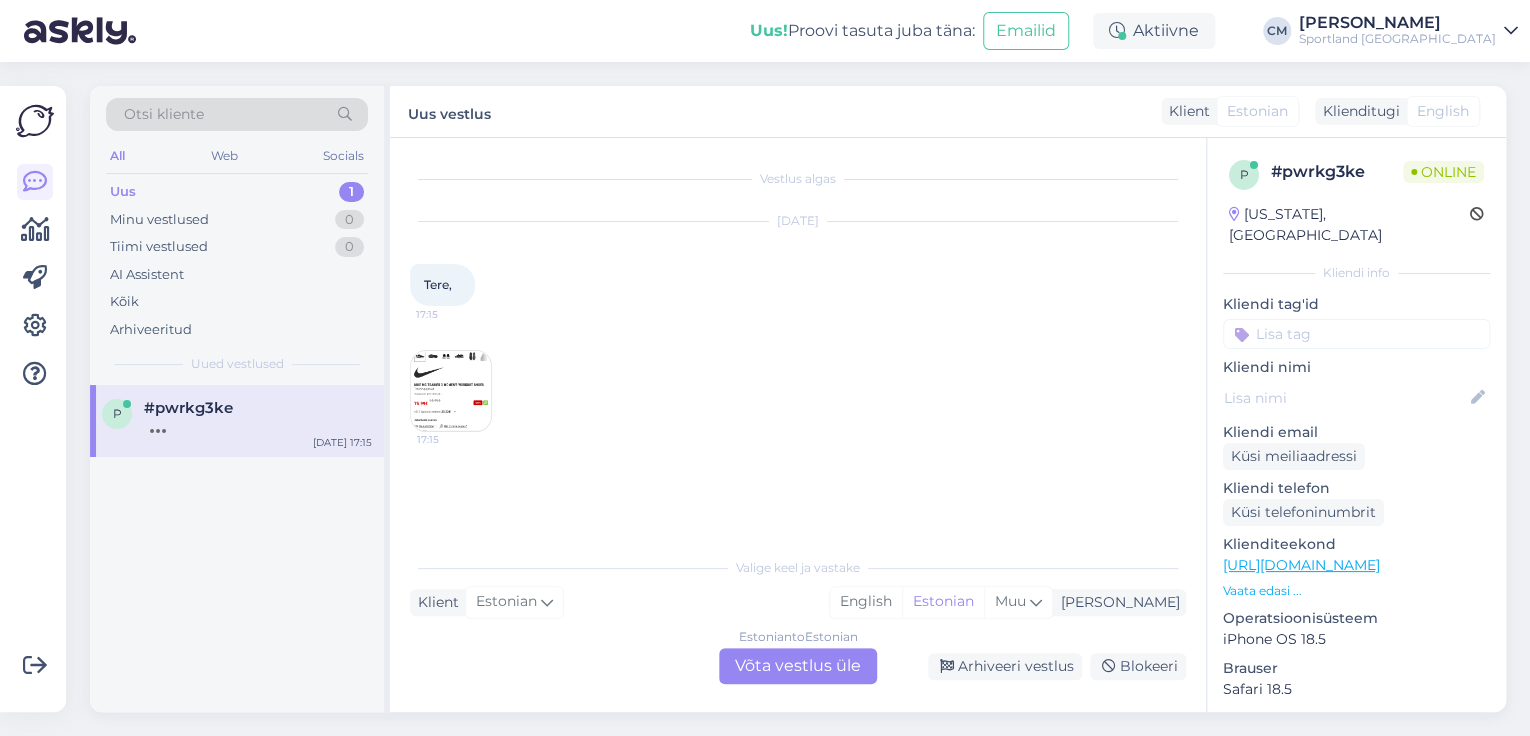 scroll, scrollTop: 0, scrollLeft: 0, axis: both 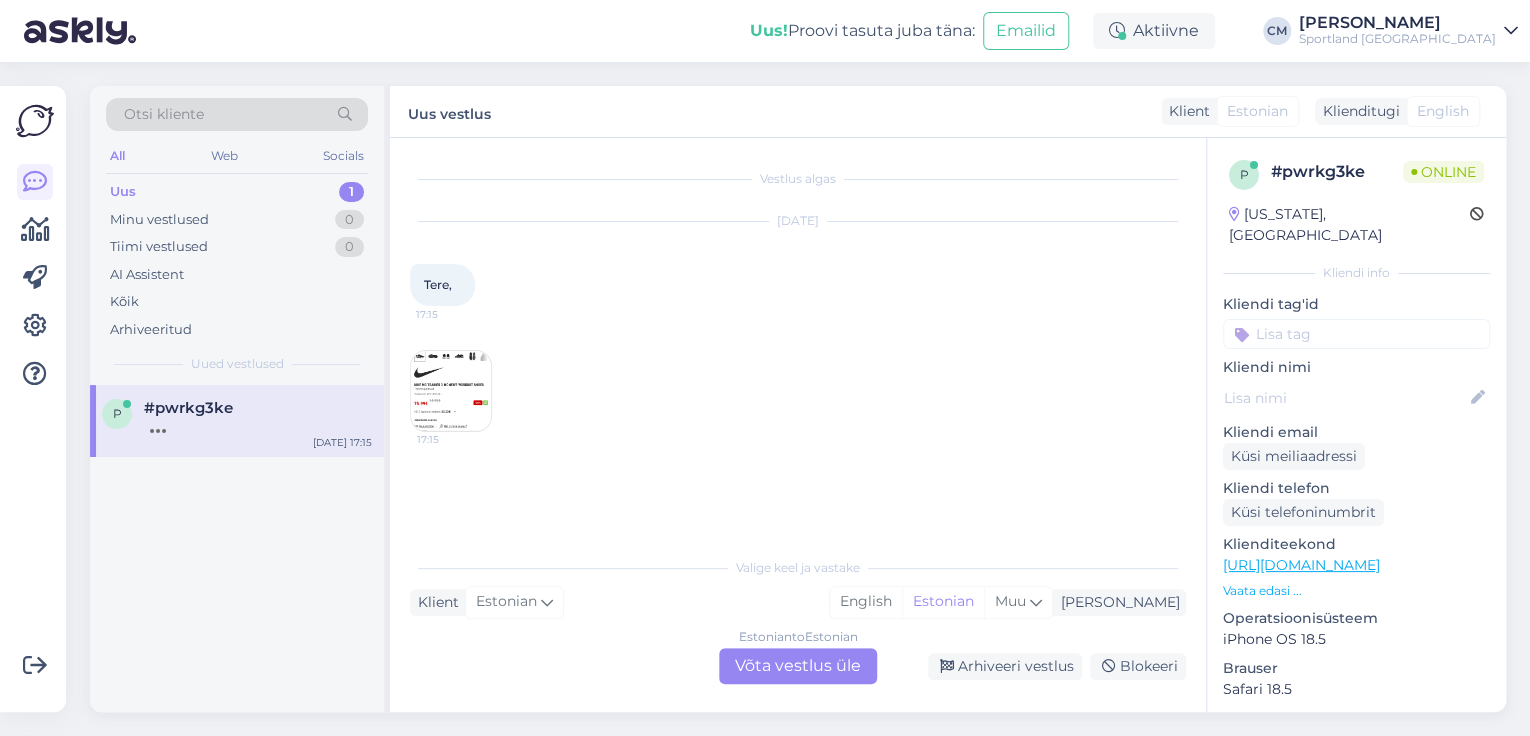 click on "Estonian  to  Estonian Võta vestlus üle" at bounding box center (798, 666) 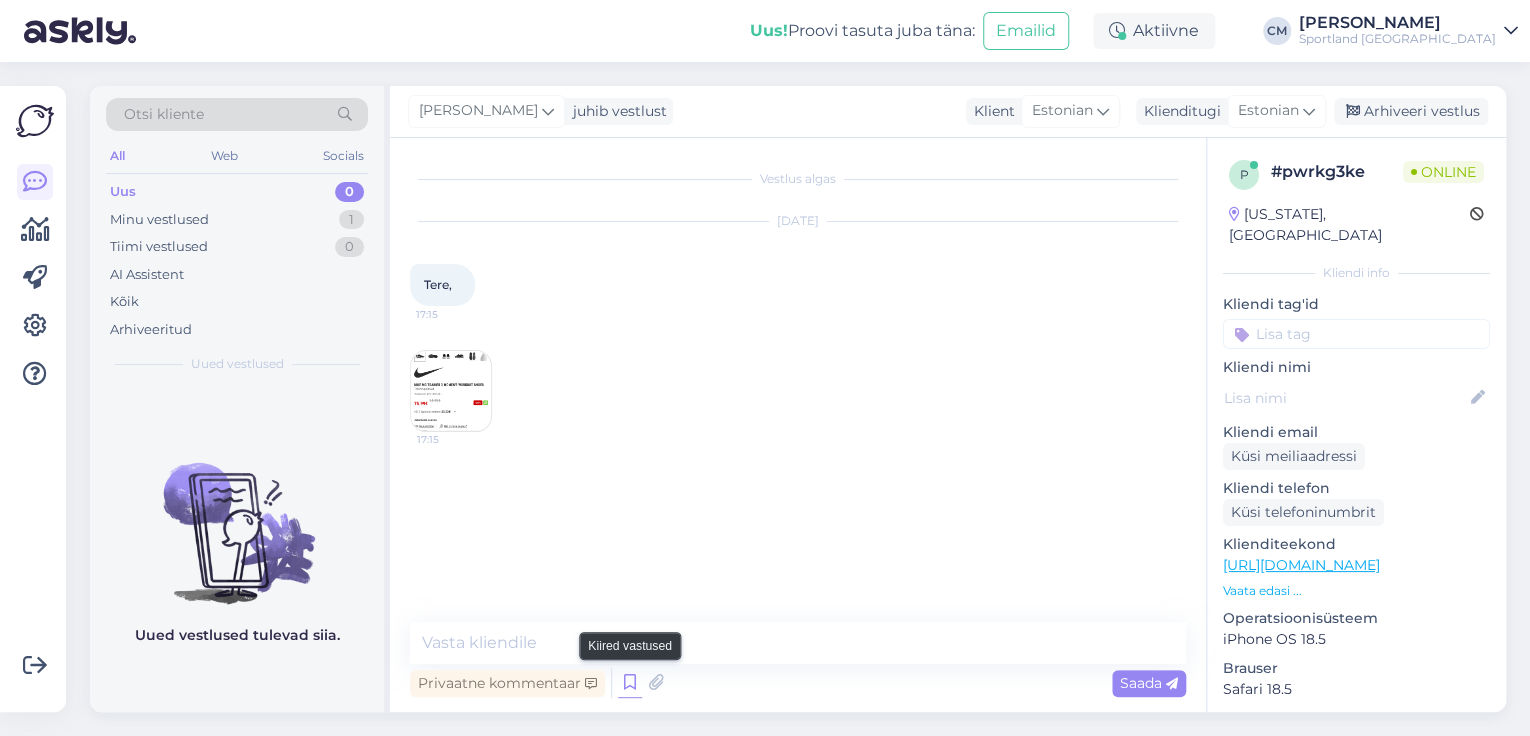click at bounding box center [630, 683] 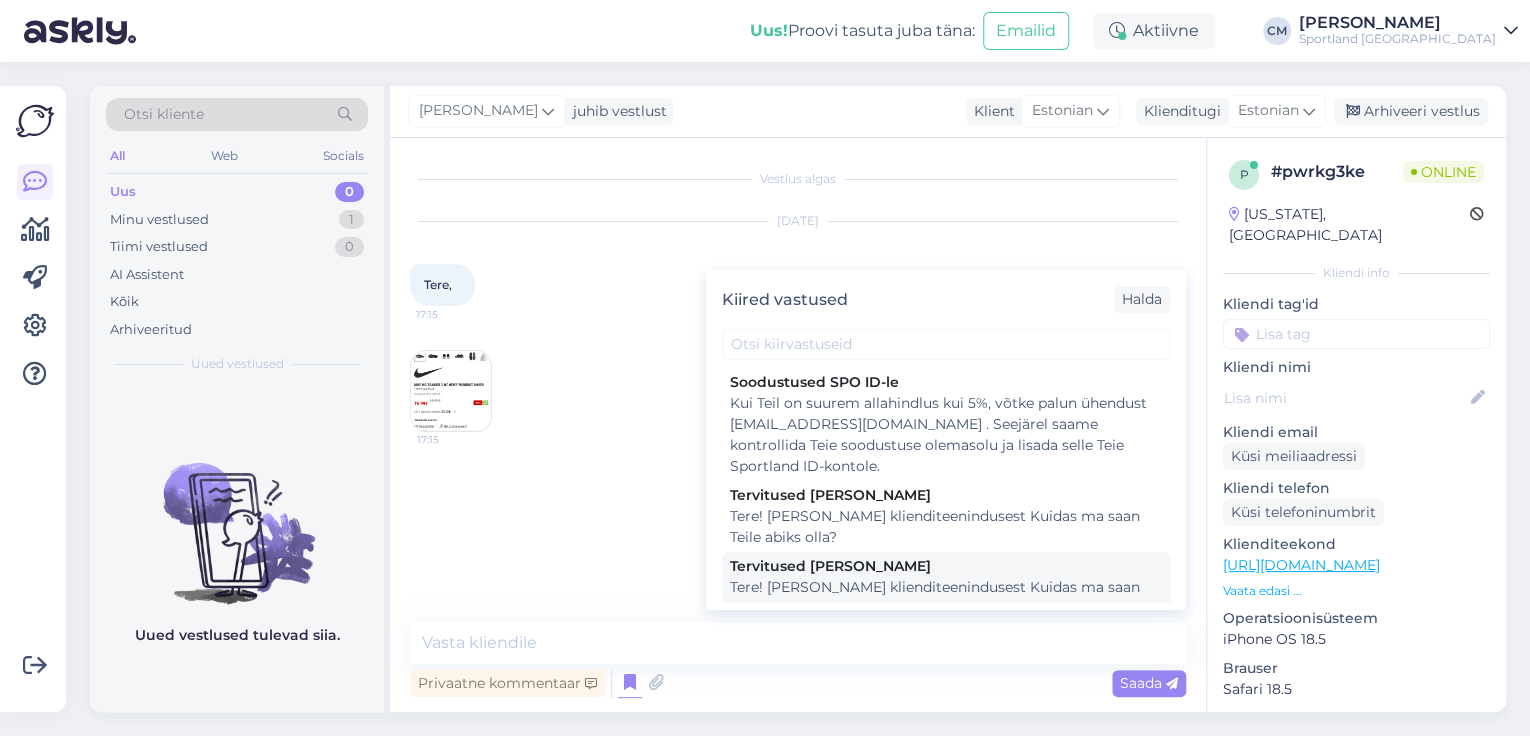 click on "Tere! [PERSON_NAME] klienditeenindusest
Kuidas ma saan Teile abiks olla?" at bounding box center [946, 598] 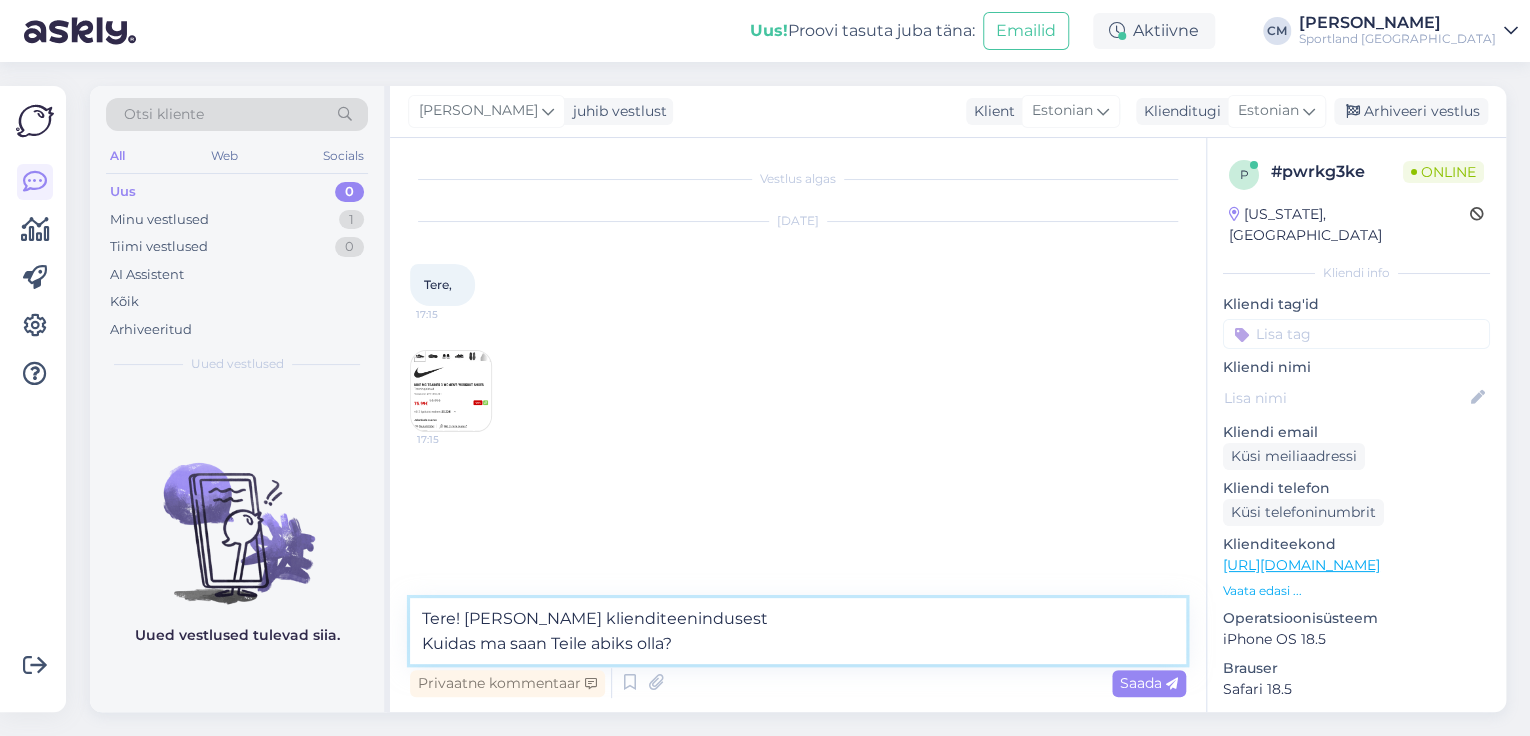 click on "Tere! [PERSON_NAME] klienditeenindusest
Kuidas ma saan Teile abiks olla?" at bounding box center (798, 631) 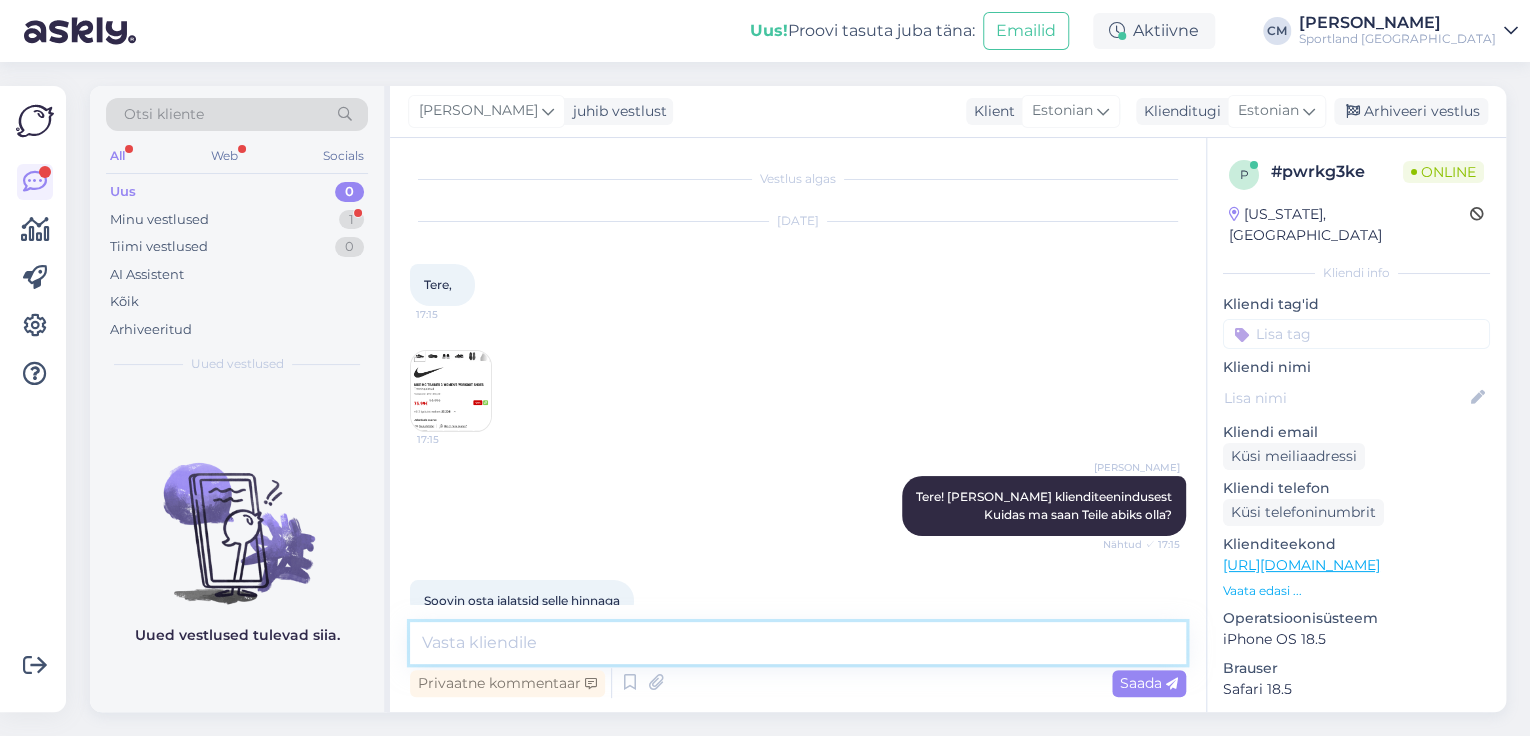 scroll, scrollTop: 125, scrollLeft: 0, axis: vertical 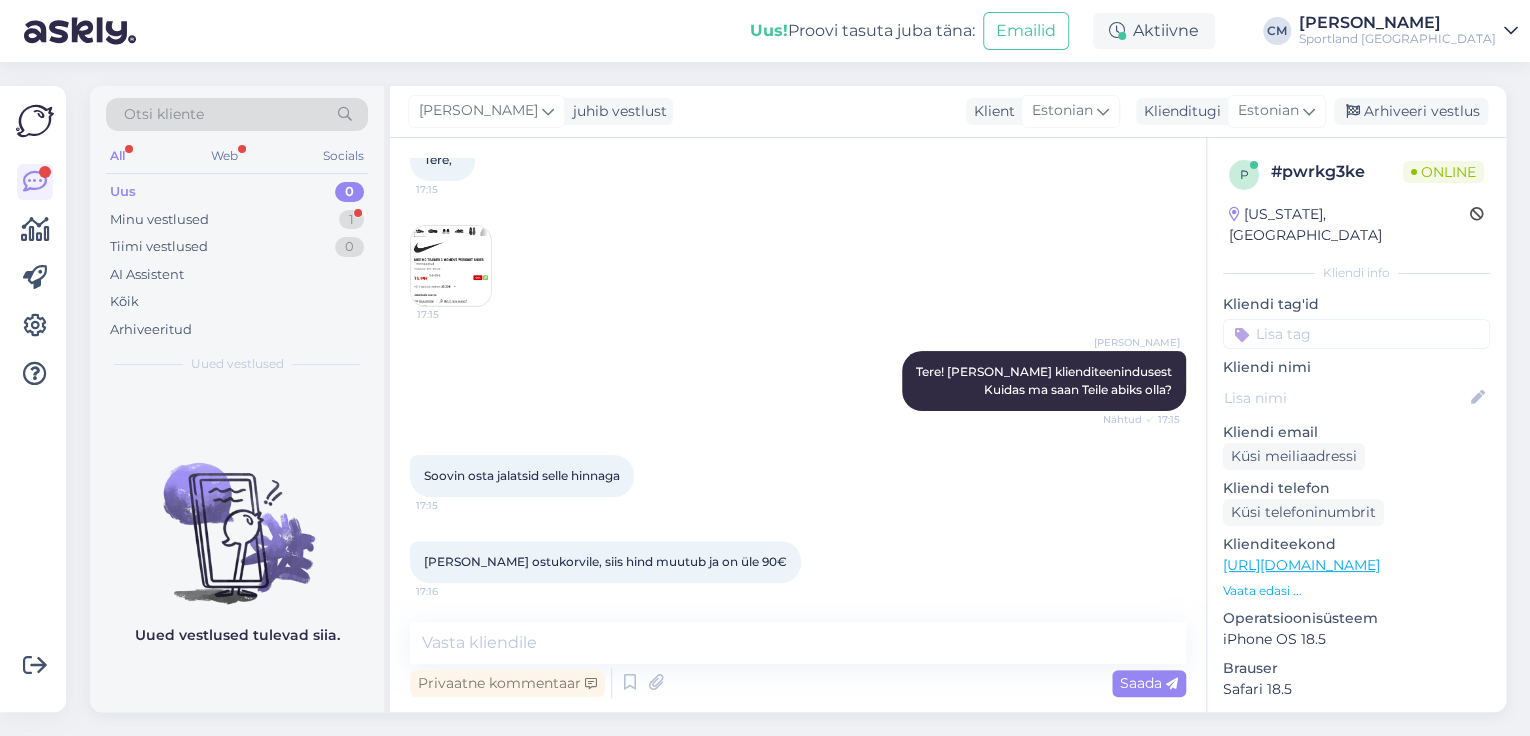 click at bounding box center [451, 266] 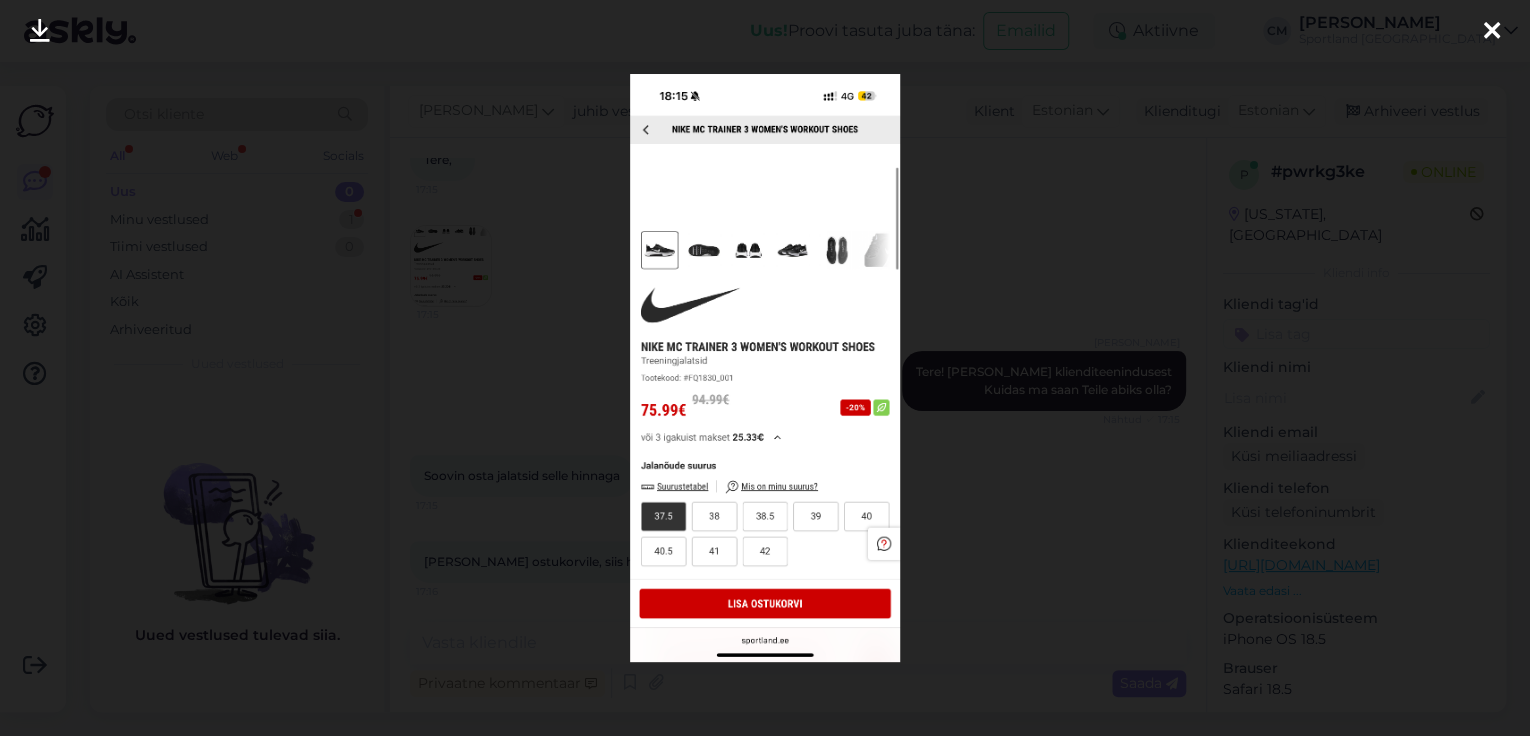 click at bounding box center (765, 368) 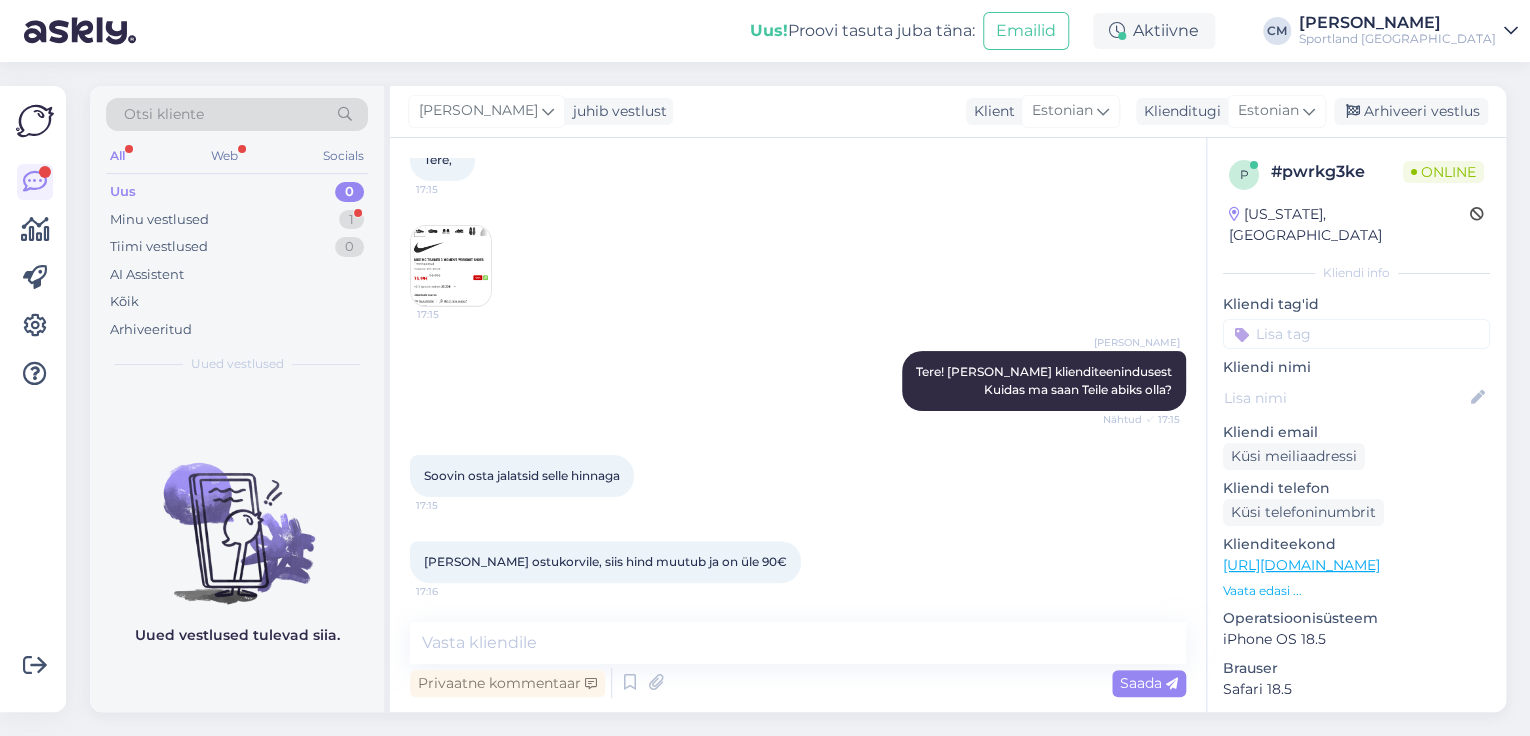 click on "[URL][DOMAIN_NAME]" at bounding box center [1301, 565] 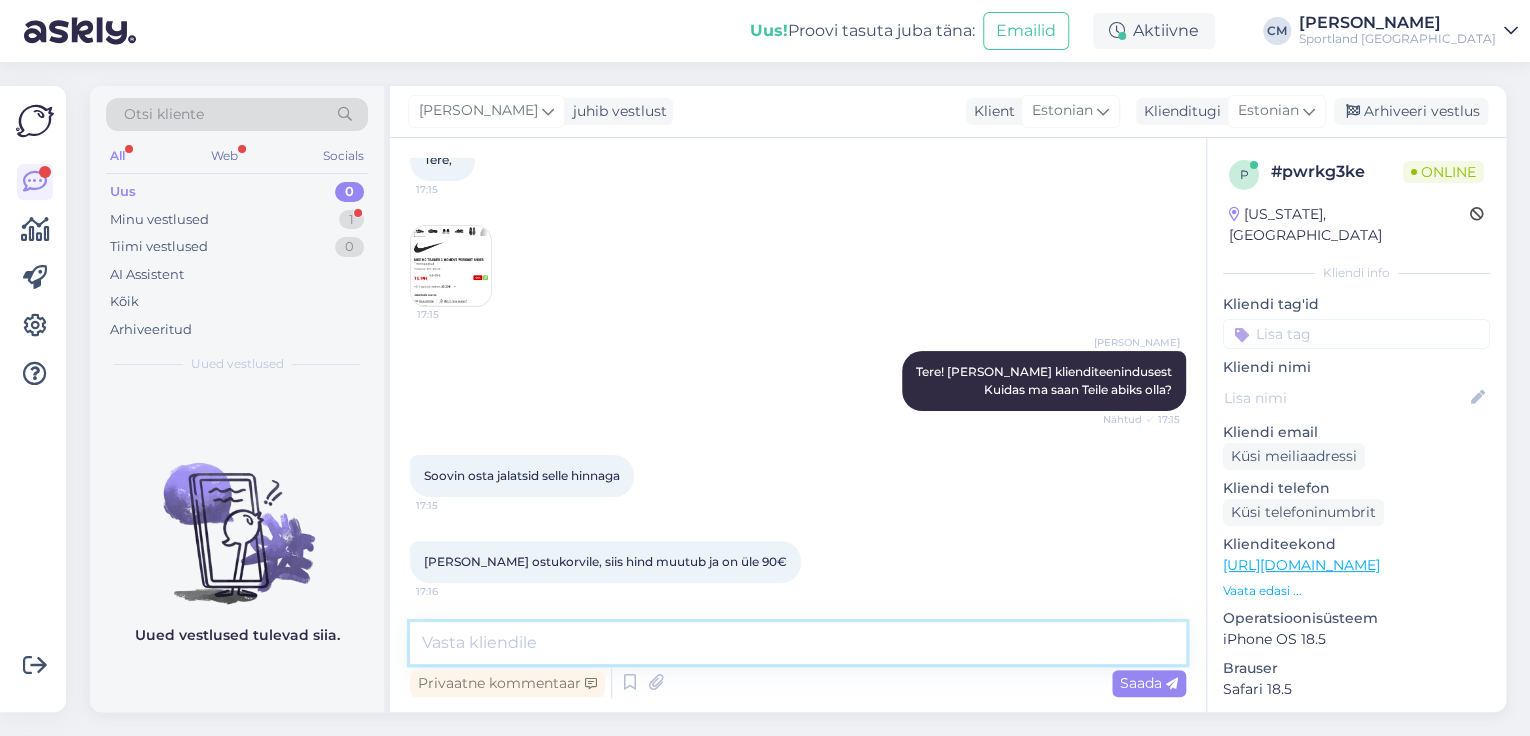 click at bounding box center [798, 643] 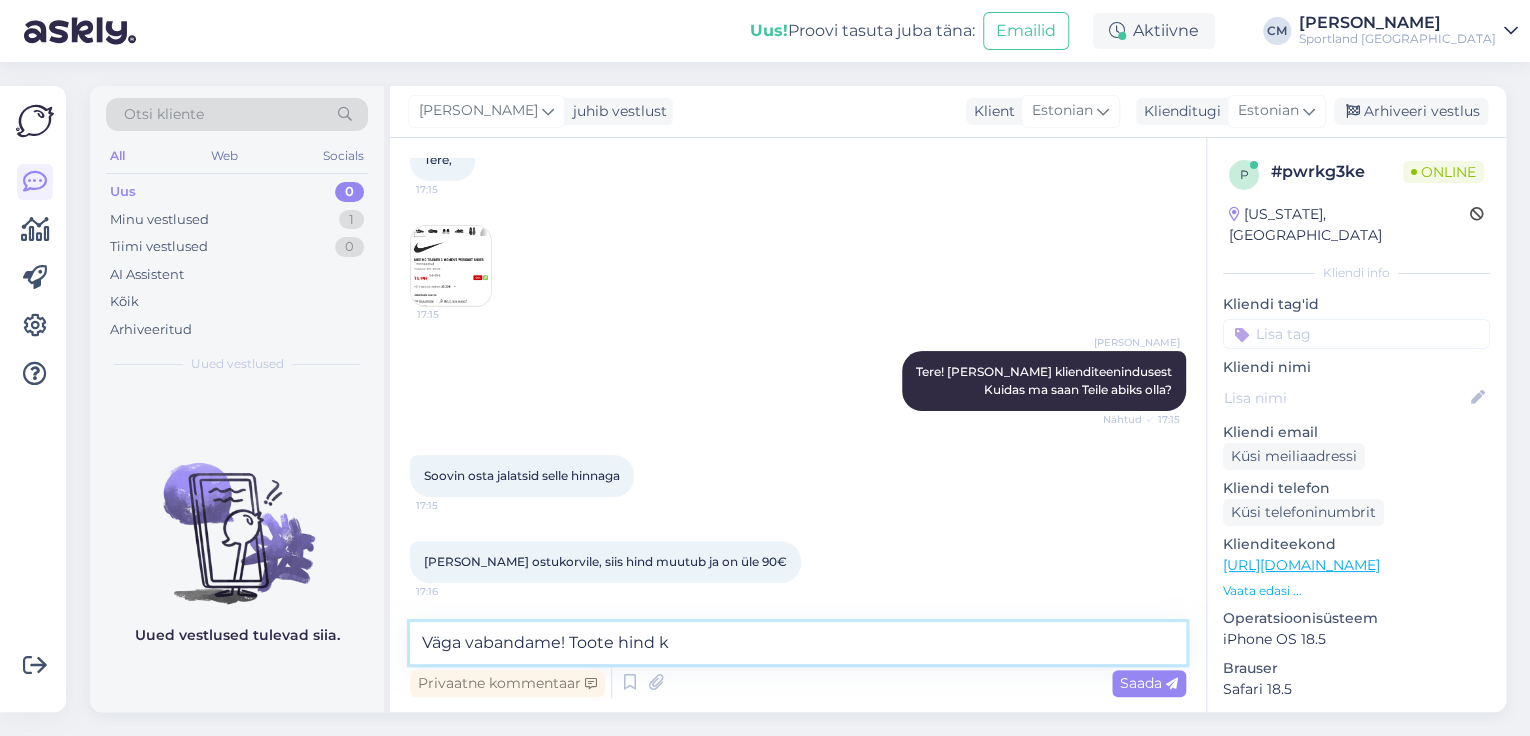 scroll, scrollTop: 251, scrollLeft: 0, axis: vertical 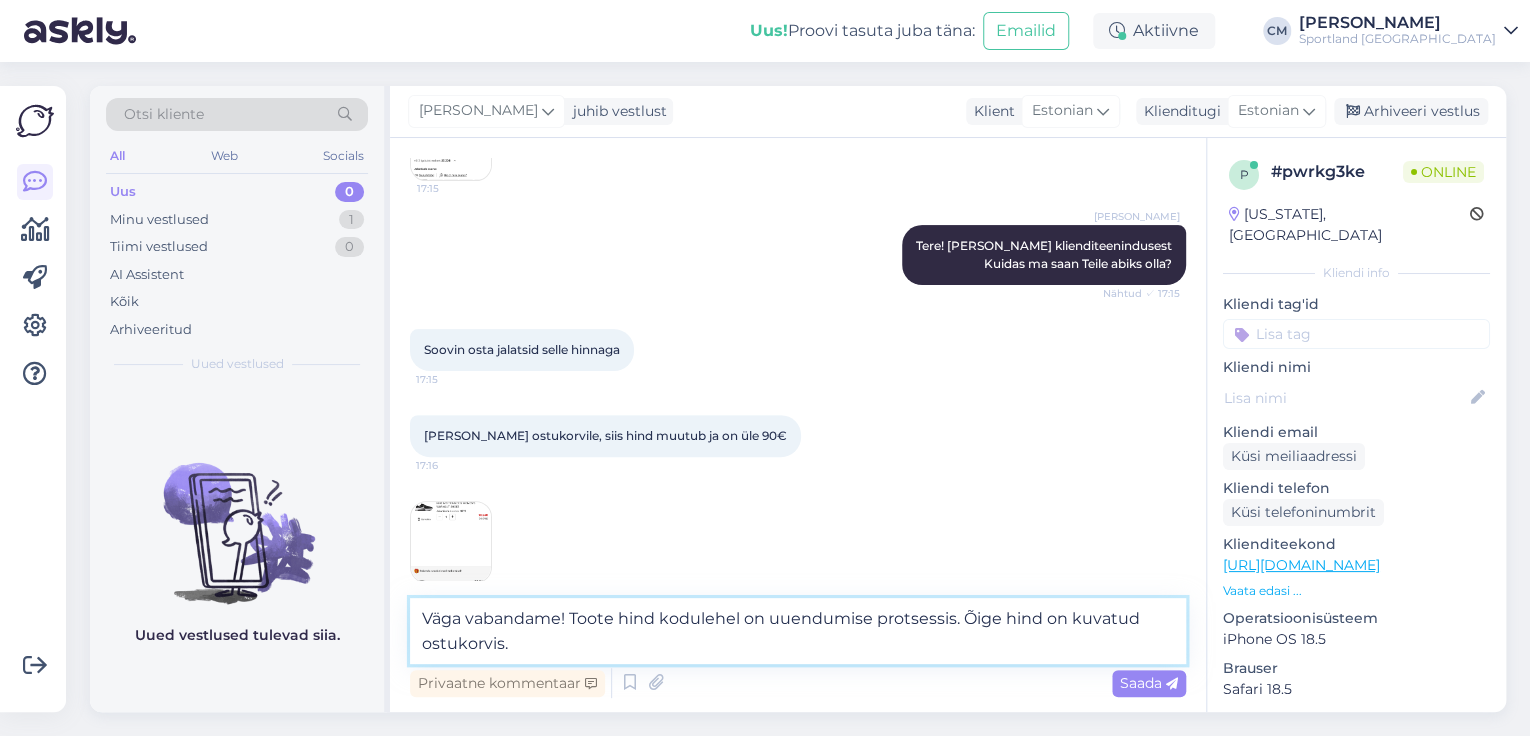 type on "Väga vabandame! Toote hind kodulehel on uuendumise protsessis. Õige hind on kuvatud ostukorvis." 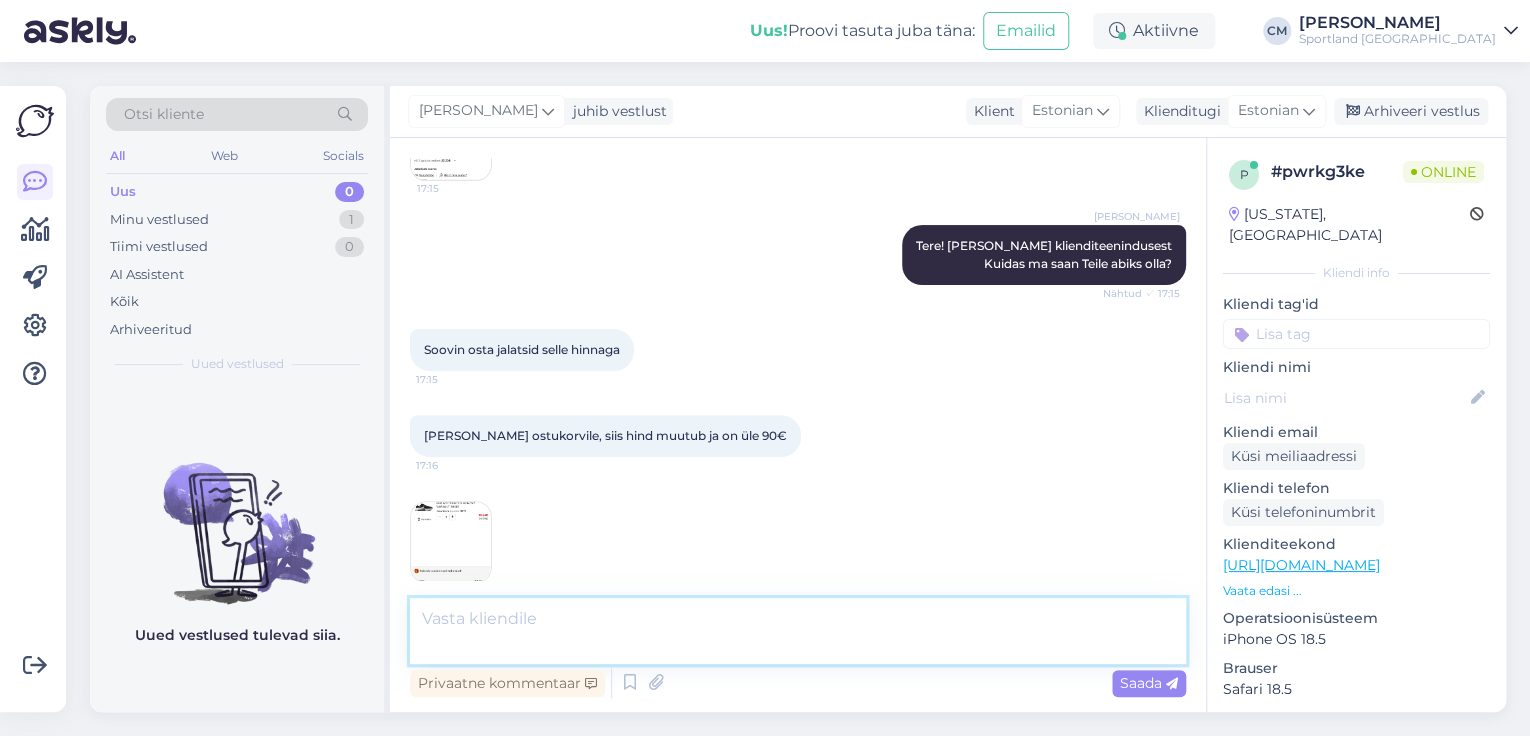 scroll, scrollTop: 355, scrollLeft: 0, axis: vertical 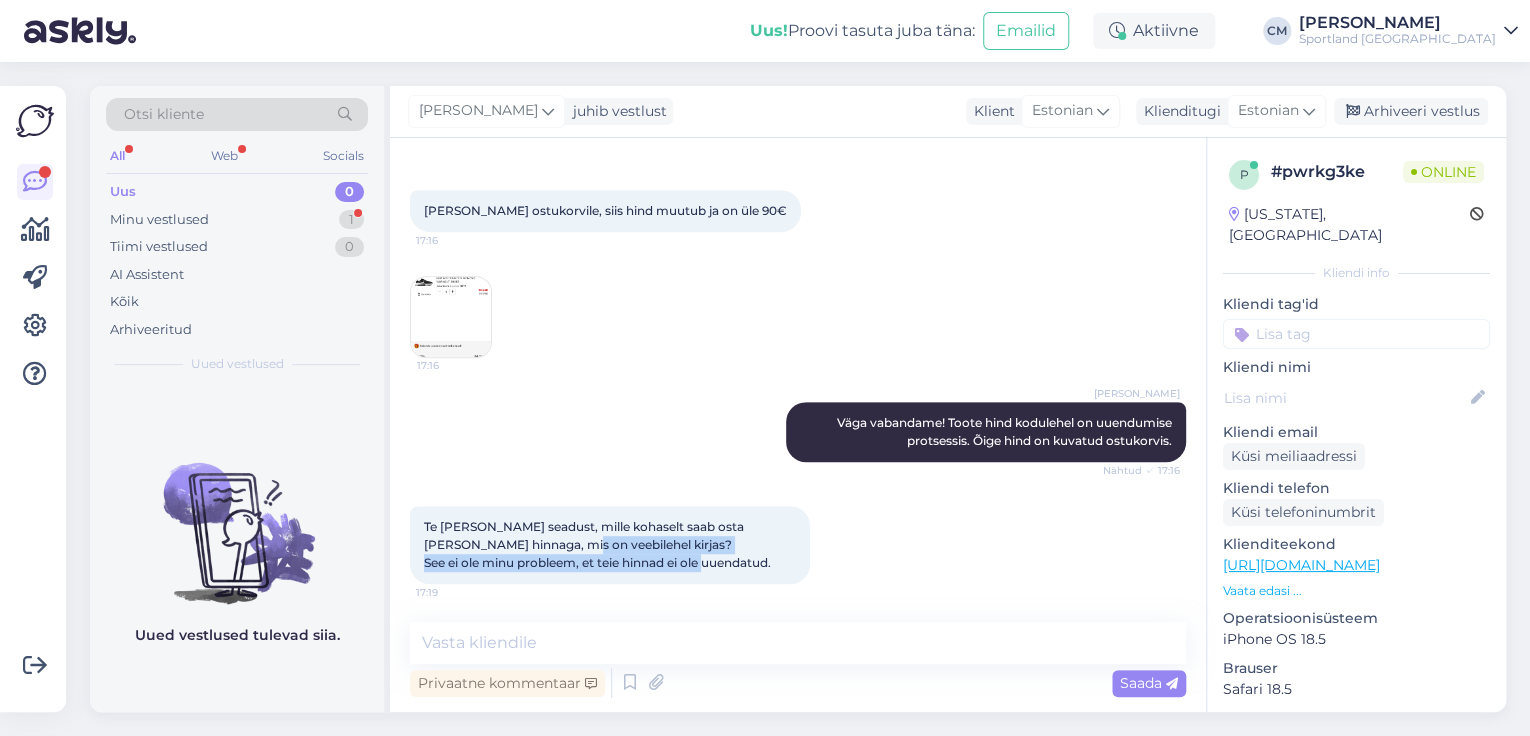 drag, startPoint x: 548, startPoint y: 540, endPoint x: 780, endPoint y: 563, distance: 233.1373 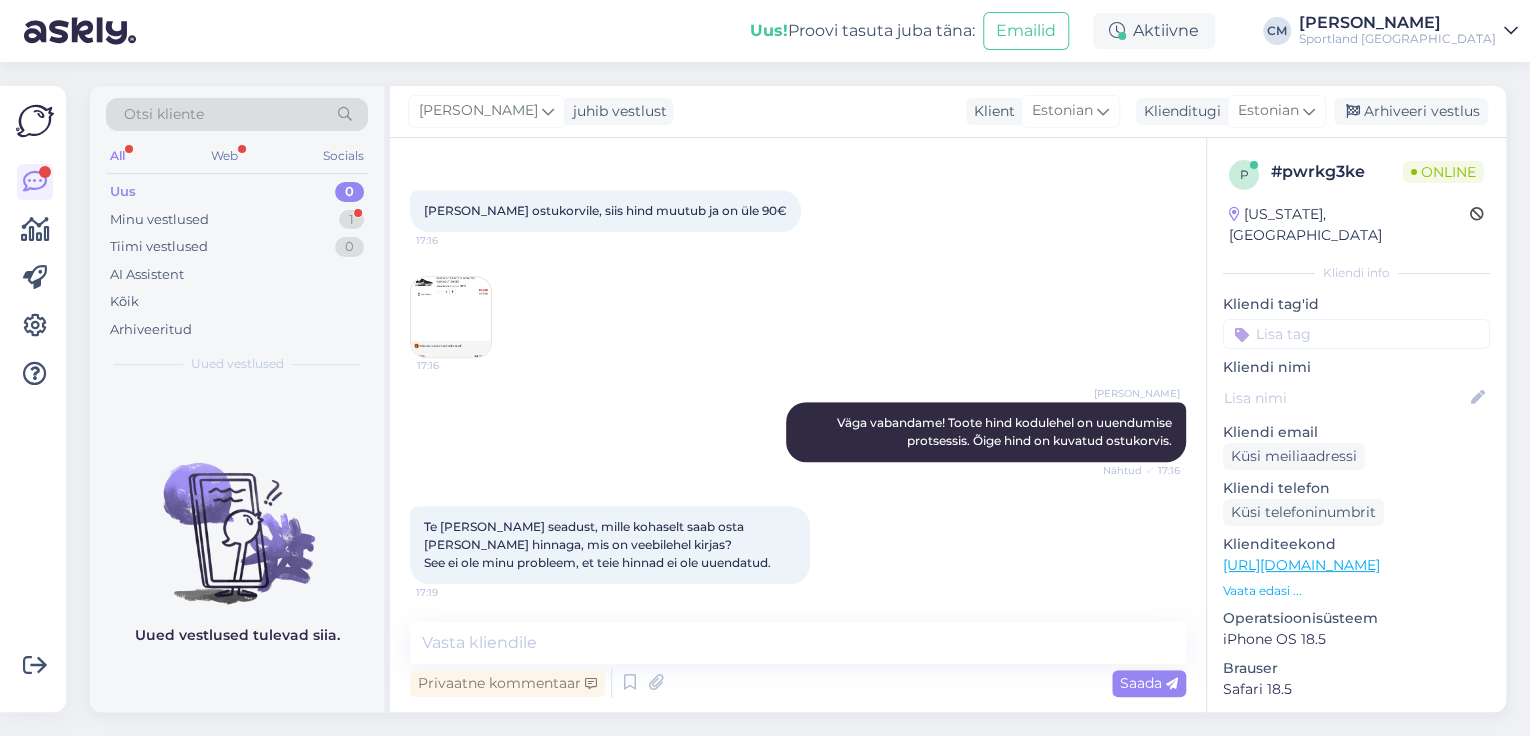 click on "Te [PERSON_NAME] seadust, mille kohaselt saab osta [PERSON_NAME] hinnaga, mis on veebilehel kirjas?
See ei ole minu probleem, et teie hinnad ei ole uuendatud. 17:19" at bounding box center [610, 545] 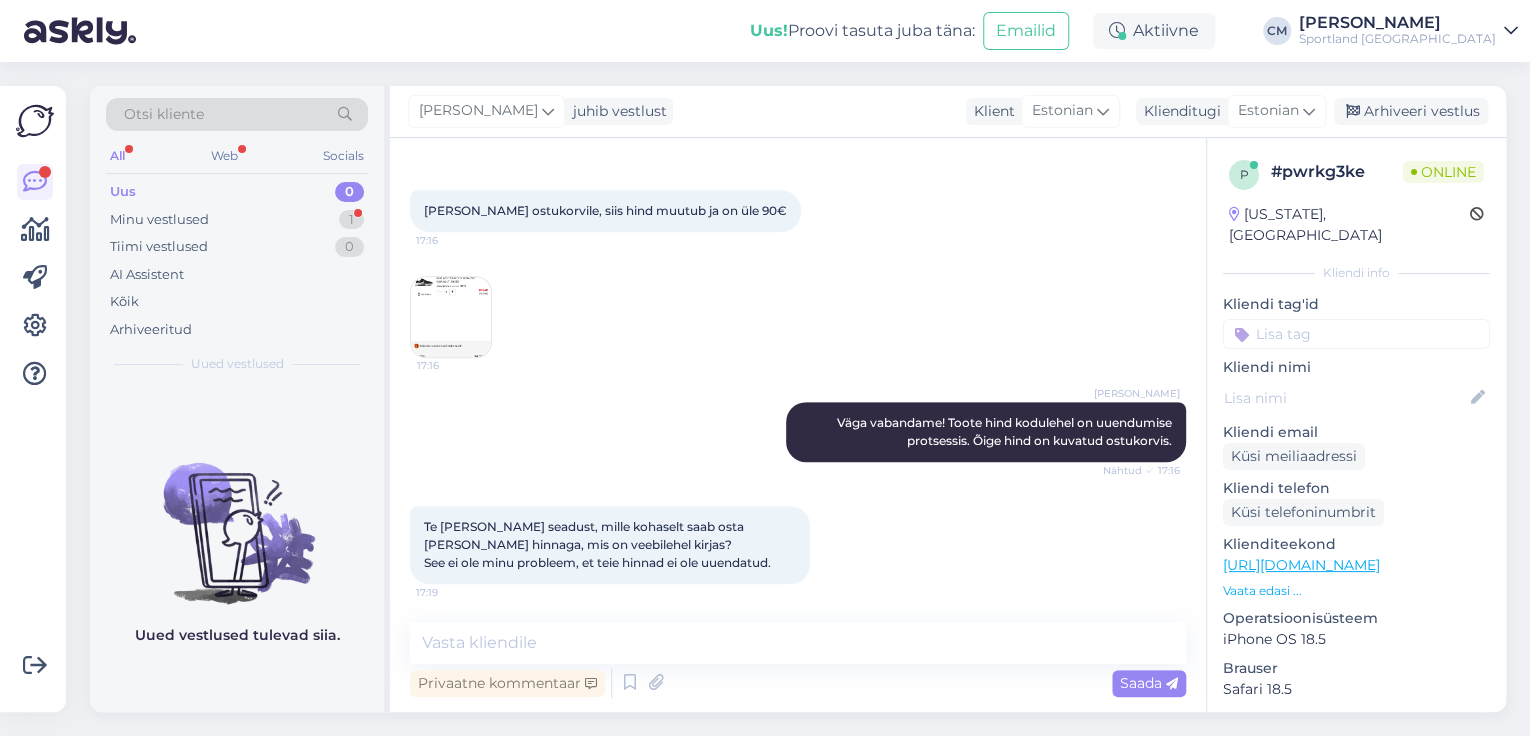scroll, scrollTop: 580, scrollLeft: 0, axis: vertical 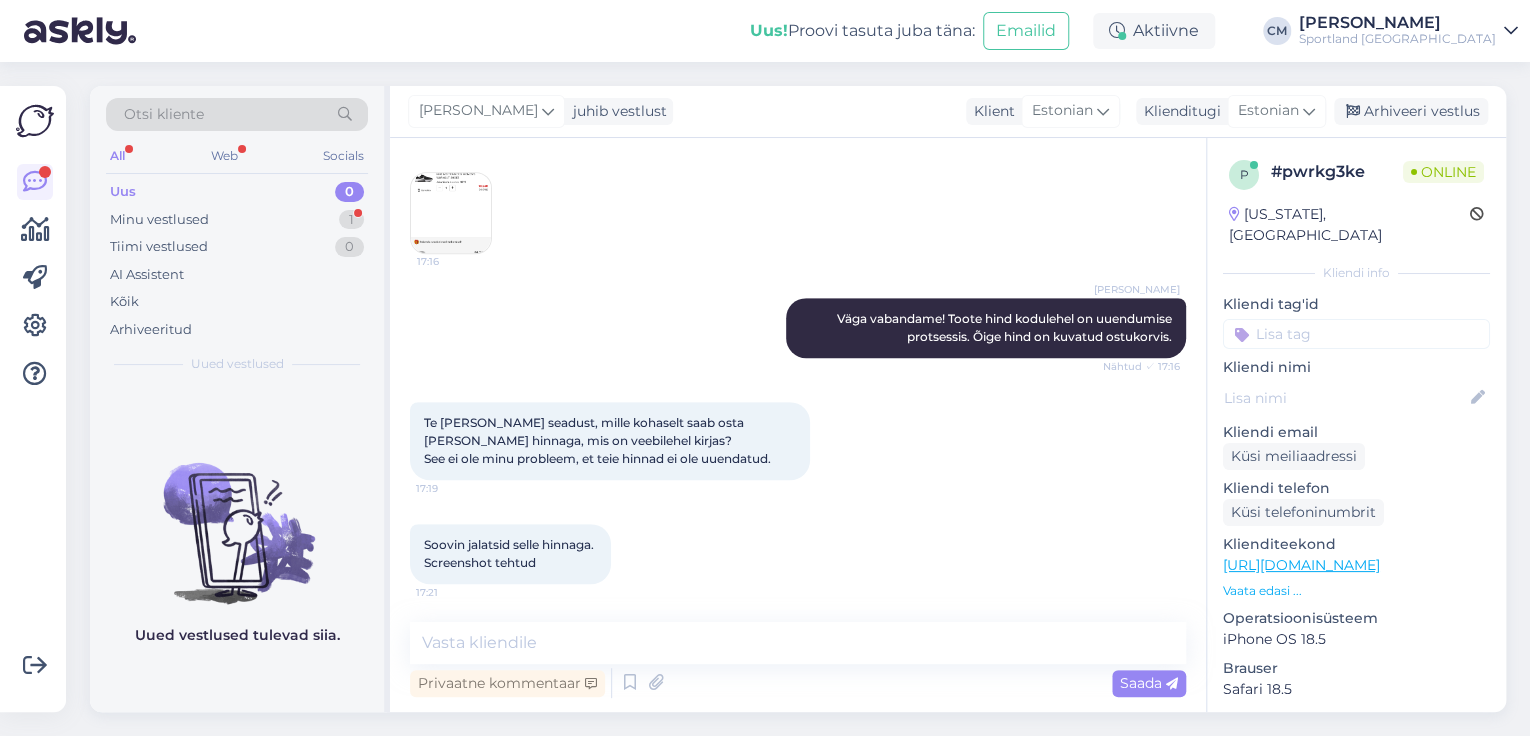 click on "Vestlus algas [DATE] Tere, 17:15  17:15  [PERSON_NAME] Tere! [PERSON_NAME] klienditeenindusest
Kuidas ma saan Teile abiks olla? Nähtud ✓ 17:15  Soovin osta jalatsid selle hinnaga 17:15  [PERSON_NAME] ostukorvile, siis hind muutub ja on üle 90€ 17:16  17:16  [PERSON_NAME] Väga vabandame! Toote hind kodulehel on uuendumise protsessis. Õige hind on kuvatud ostukorvis.  Nähtud ✓ 17:16  Te [PERSON_NAME] seadust, mille kohaselt saab osta [PERSON_NAME] hinnaga, mis on veebilehel kirjas?
See ei ole minu probleem, et teie hinnad ei ole uuendatud. 17:19  Soovin jalatsid selle hinnaga.
Screenshot tehtud 17:21  Privaatne kommentaar Saada" at bounding box center [798, 425] 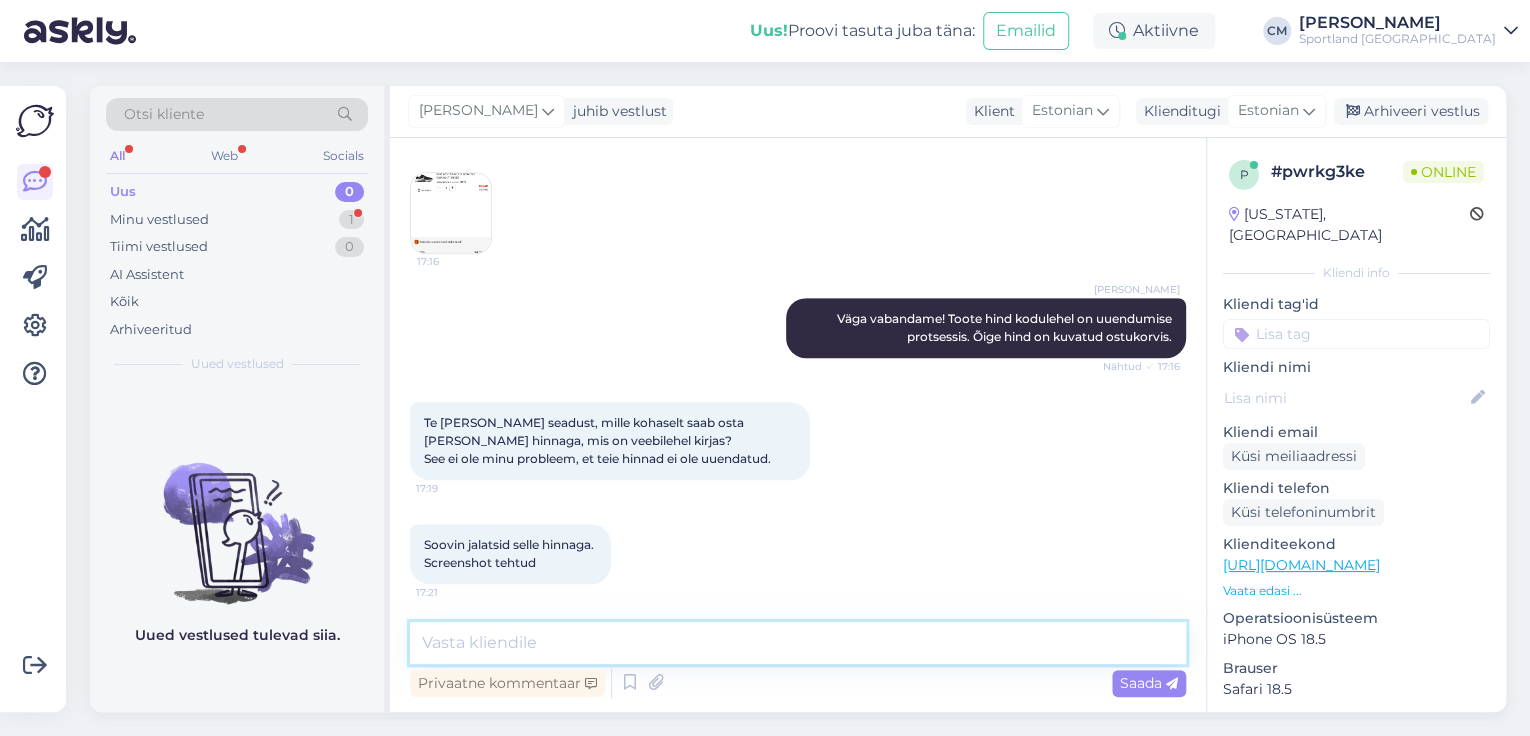 click at bounding box center (798, 643) 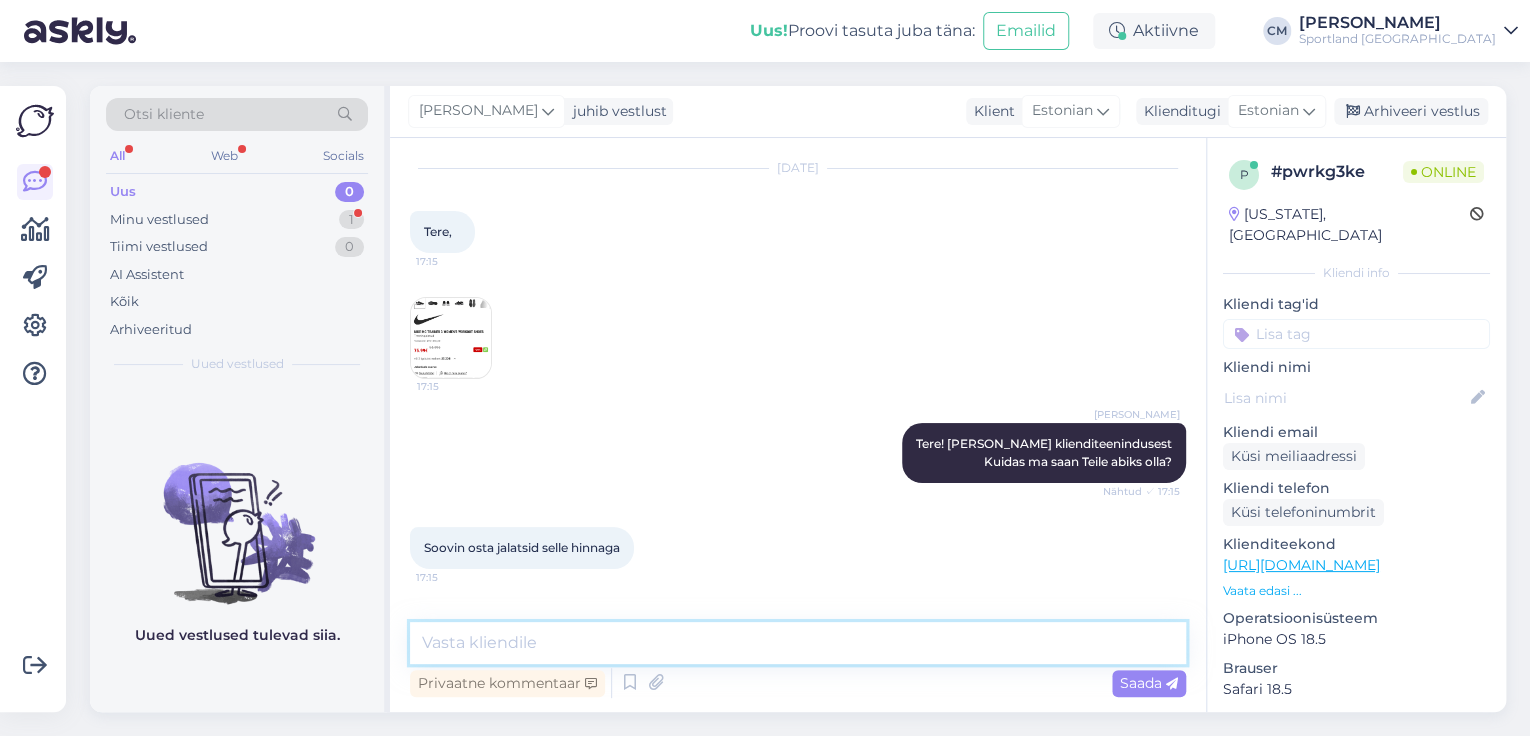 scroll, scrollTop: 0, scrollLeft: 0, axis: both 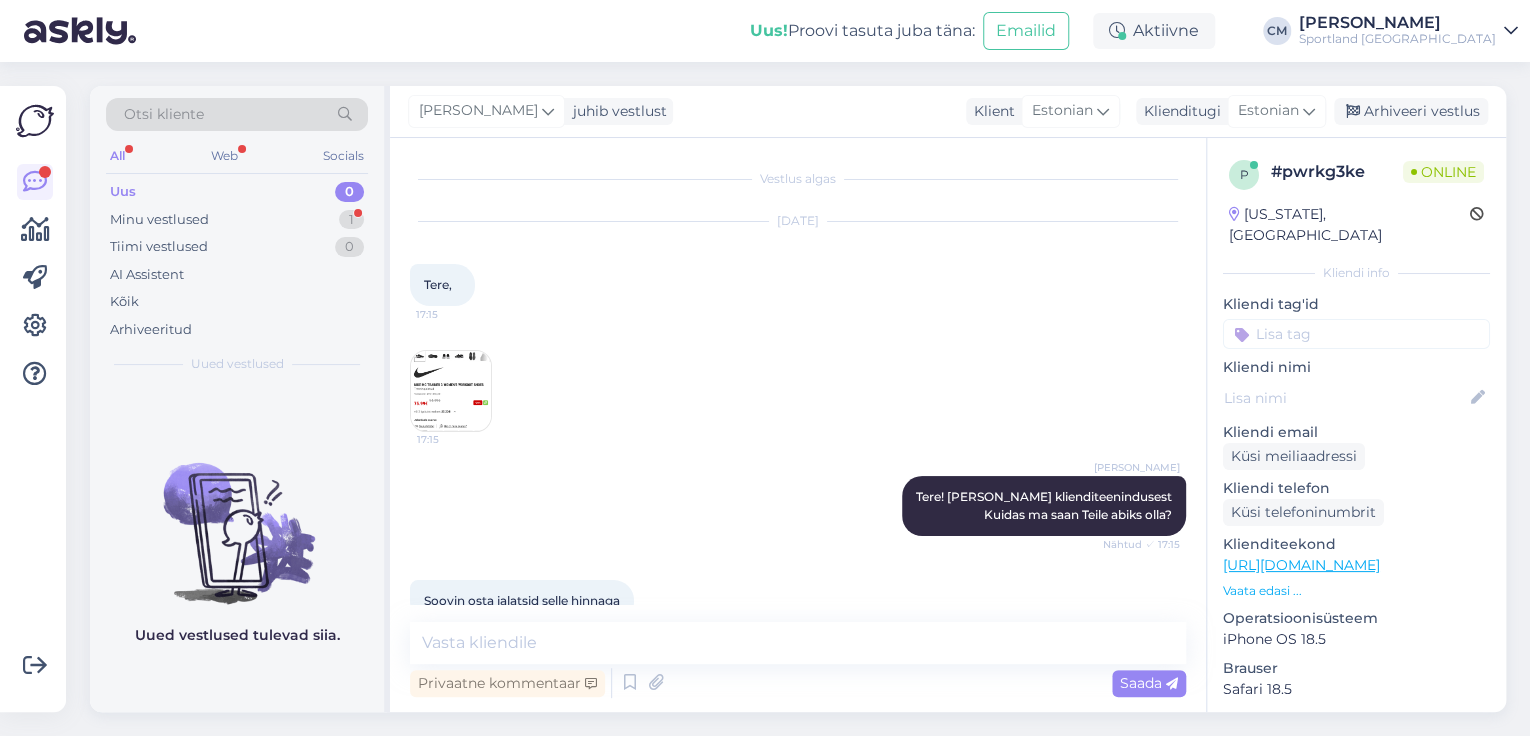 click at bounding box center [451, 391] 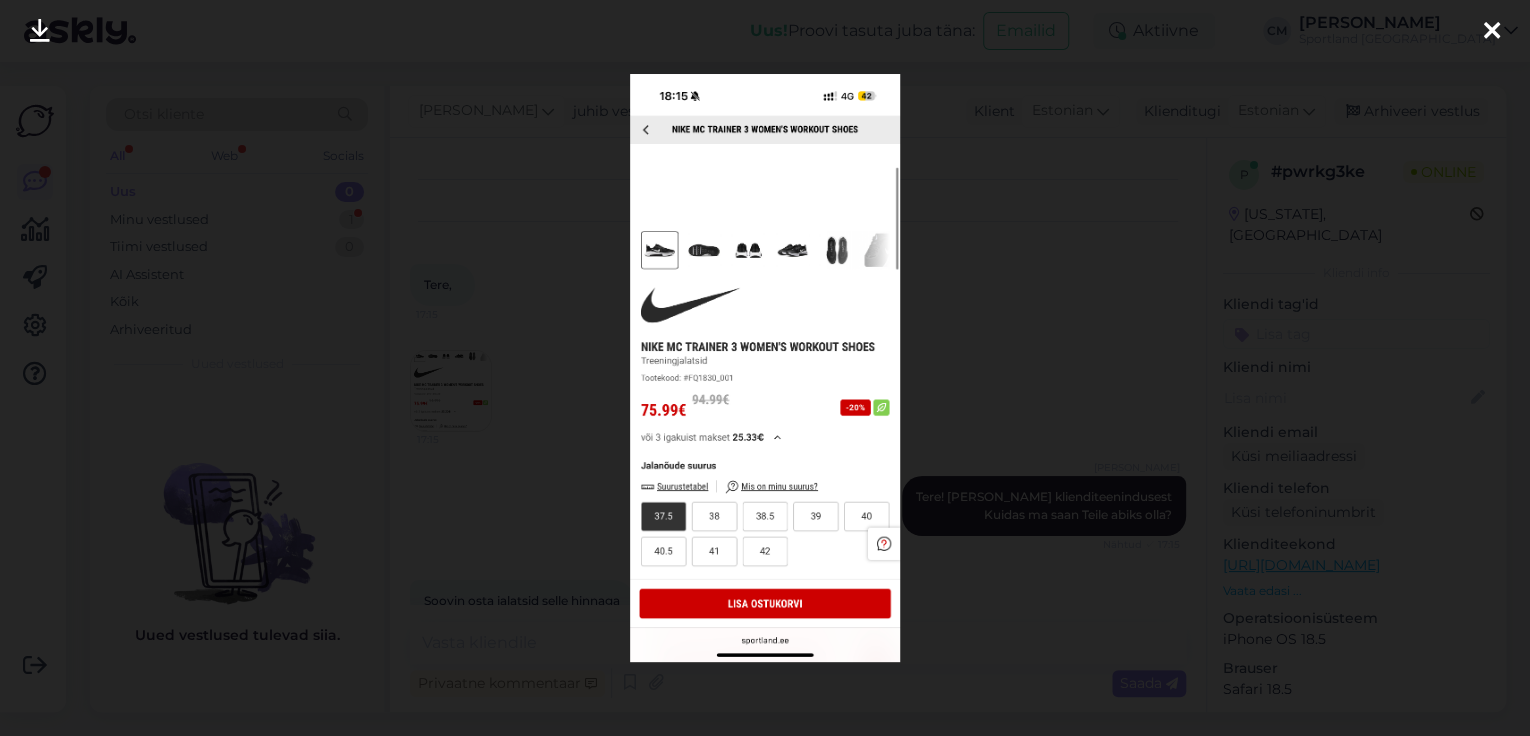 click at bounding box center [765, 368] 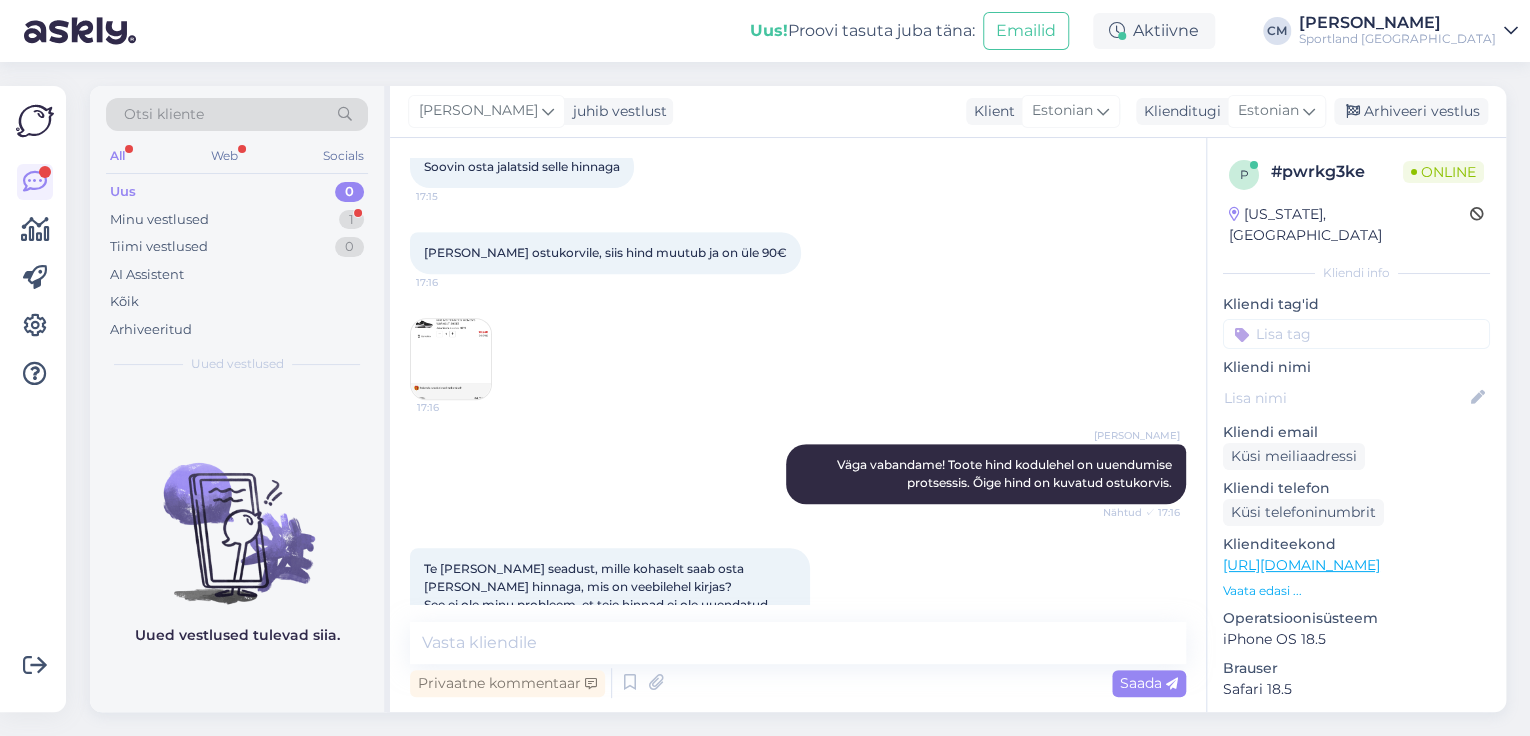 scroll, scrollTop: 580, scrollLeft: 0, axis: vertical 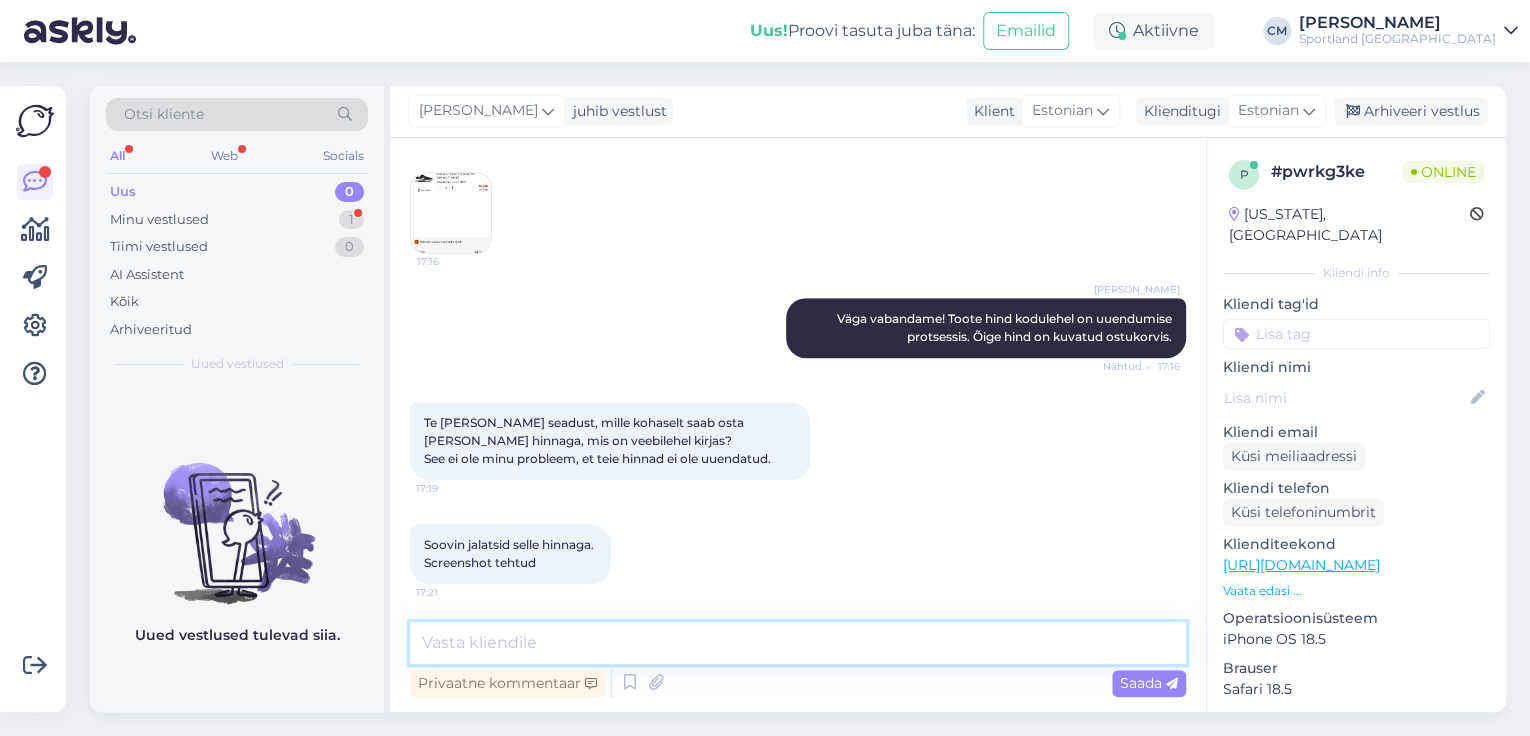 click at bounding box center [798, 643] 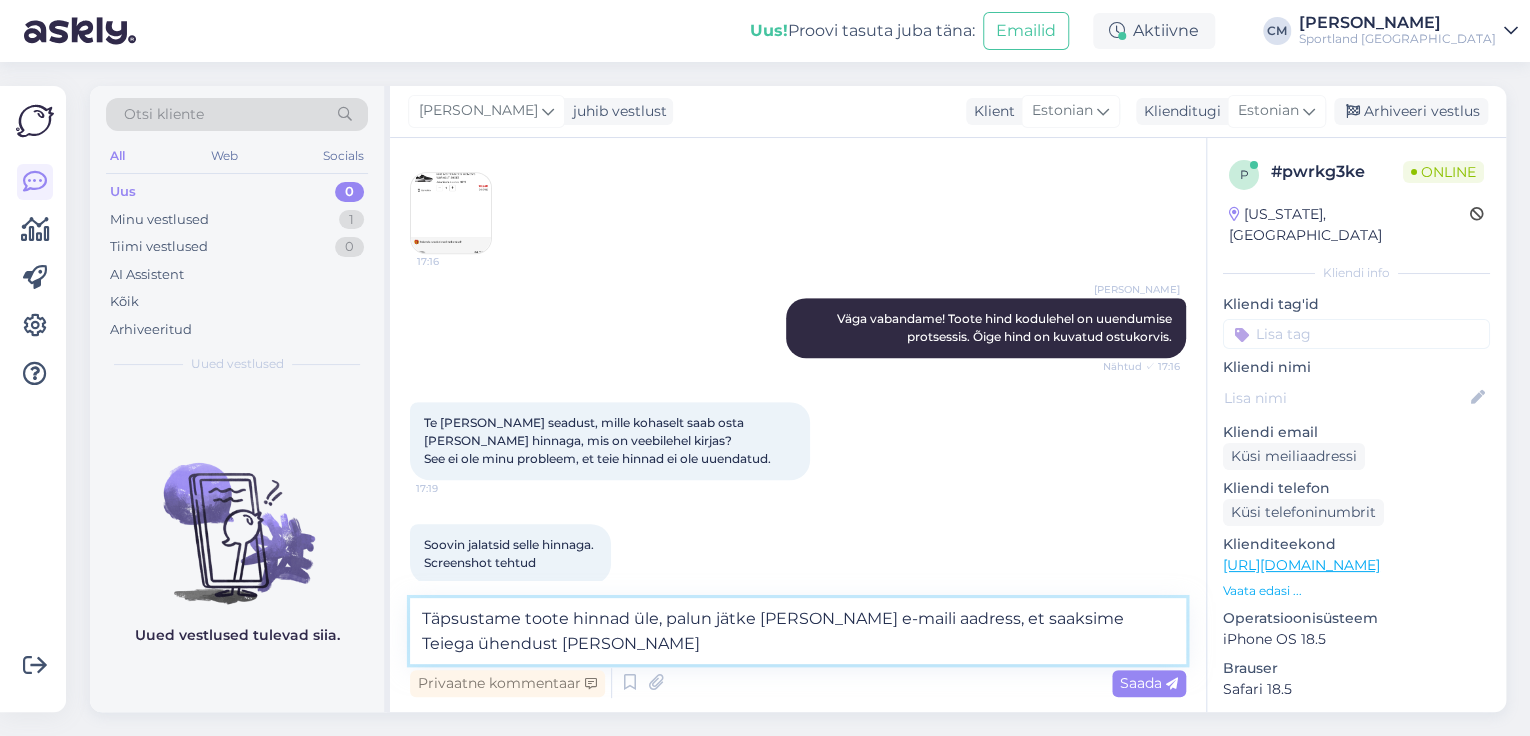 click on "Täpsustame toote hinnad üle, palun jätke [PERSON_NAME] e-maili aadress, et saaksime Teiega ühendust [PERSON_NAME]" at bounding box center [798, 631] 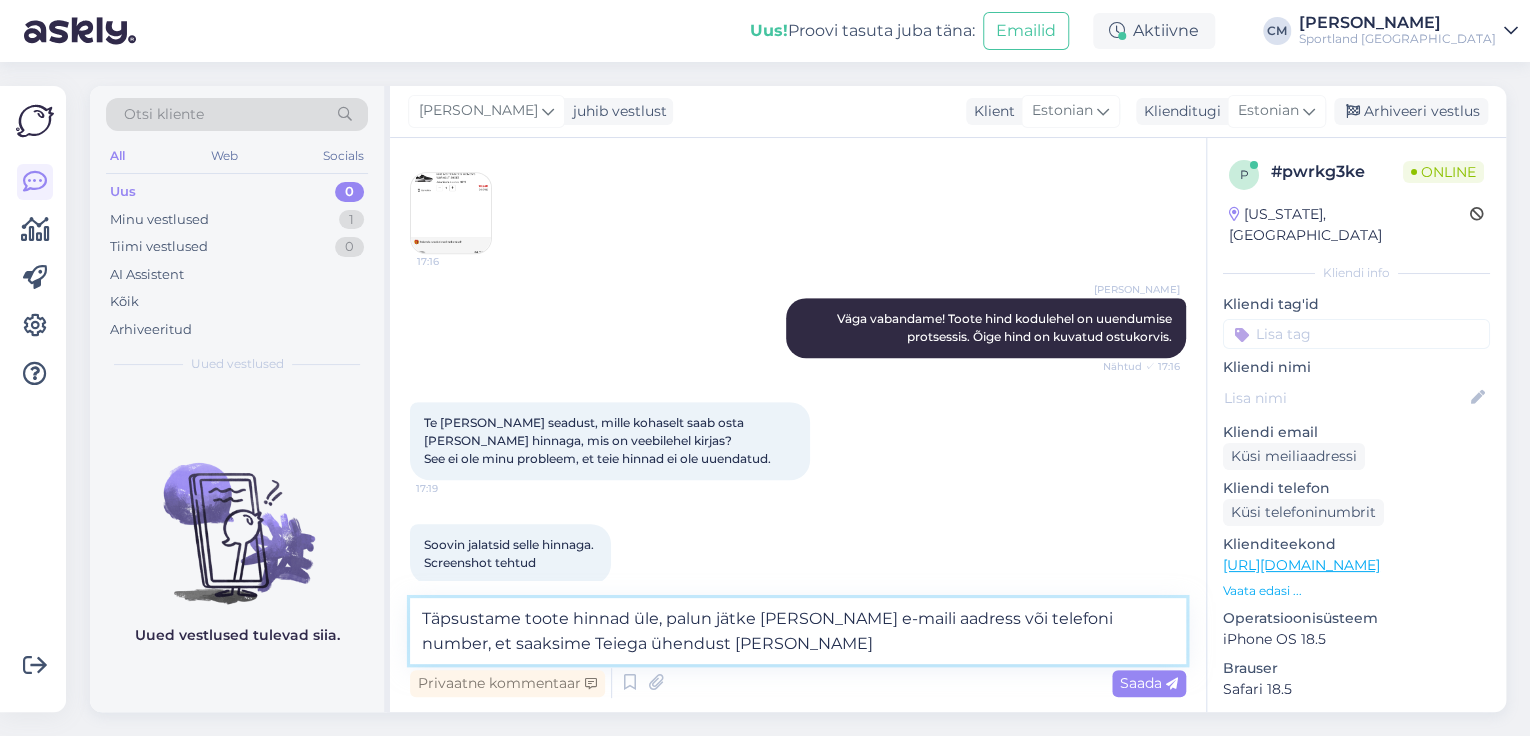click on "Täpsustame toote hinnad üle, palun jätke [PERSON_NAME] e-maili aadress või telefoni number, et saaksime Teiega ühendust [PERSON_NAME]" at bounding box center [798, 631] 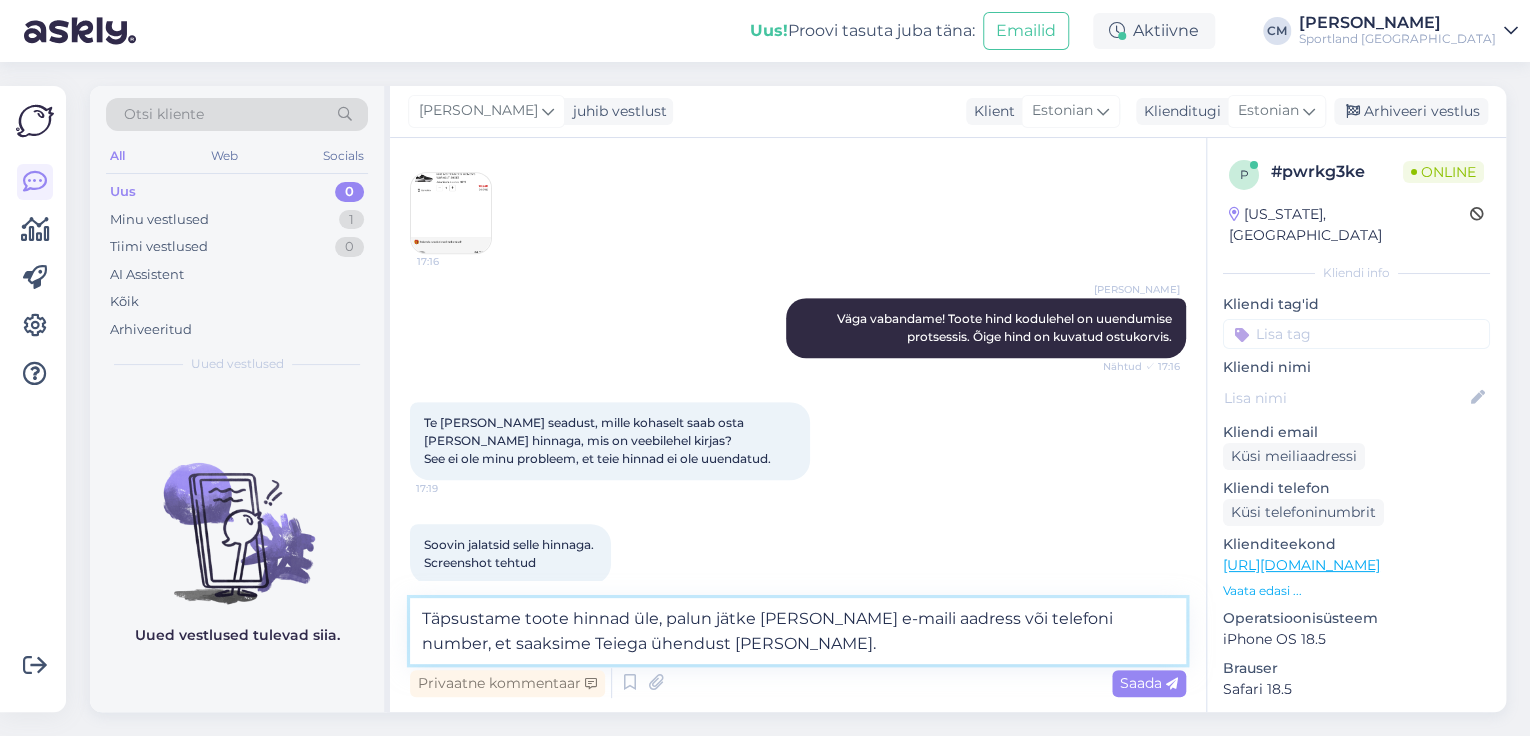 click on "Täpsustame toote hinnad üle, palun jätke [PERSON_NAME] e-maili aadress või telefoni number, et saaksime Teiega ühendust [PERSON_NAME]." at bounding box center (798, 631) 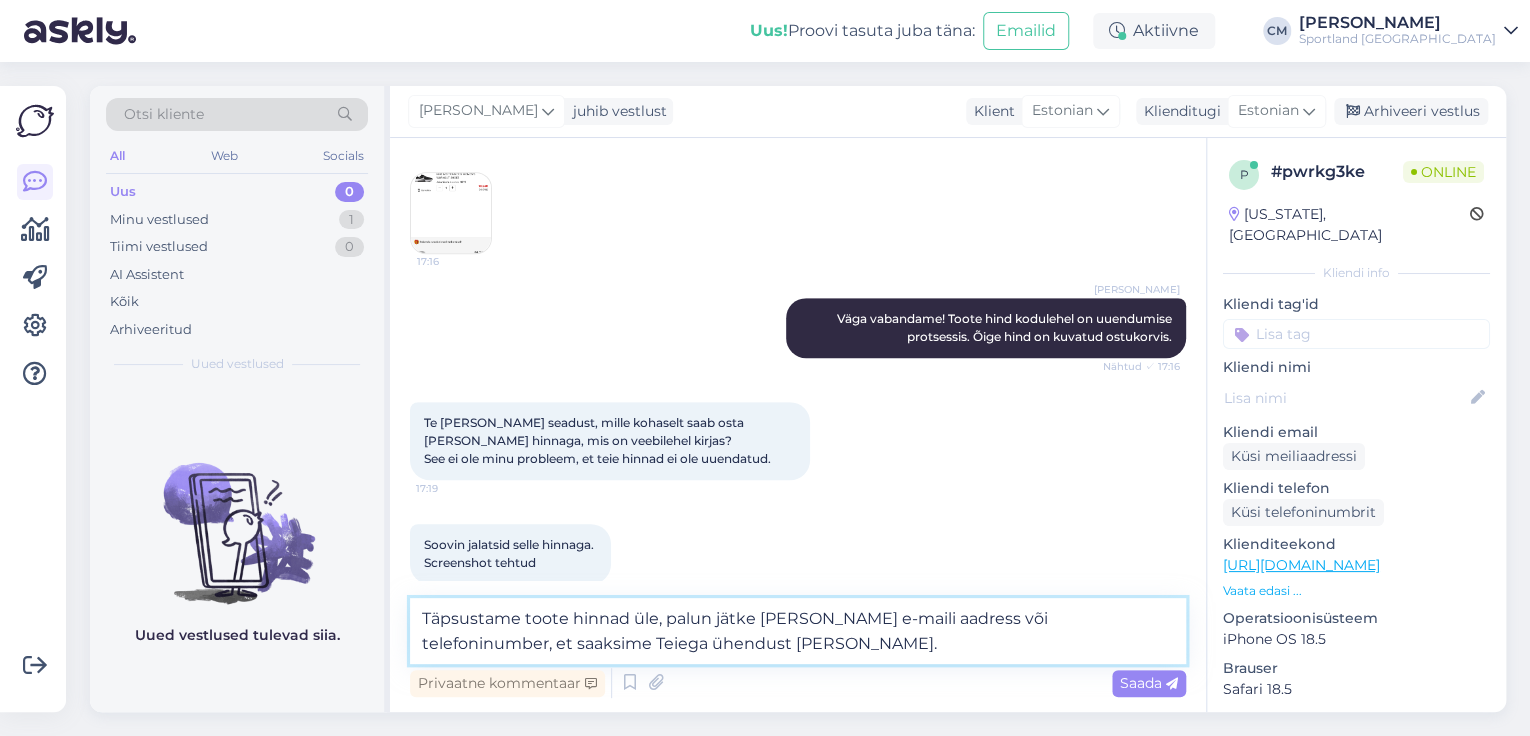click on "Täpsustame toote hinnad üle, palun jätke [PERSON_NAME] e-maili aadress või telefoninumber, et saaksime Teiega ühendust [PERSON_NAME]." at bounding box center [798, 631] 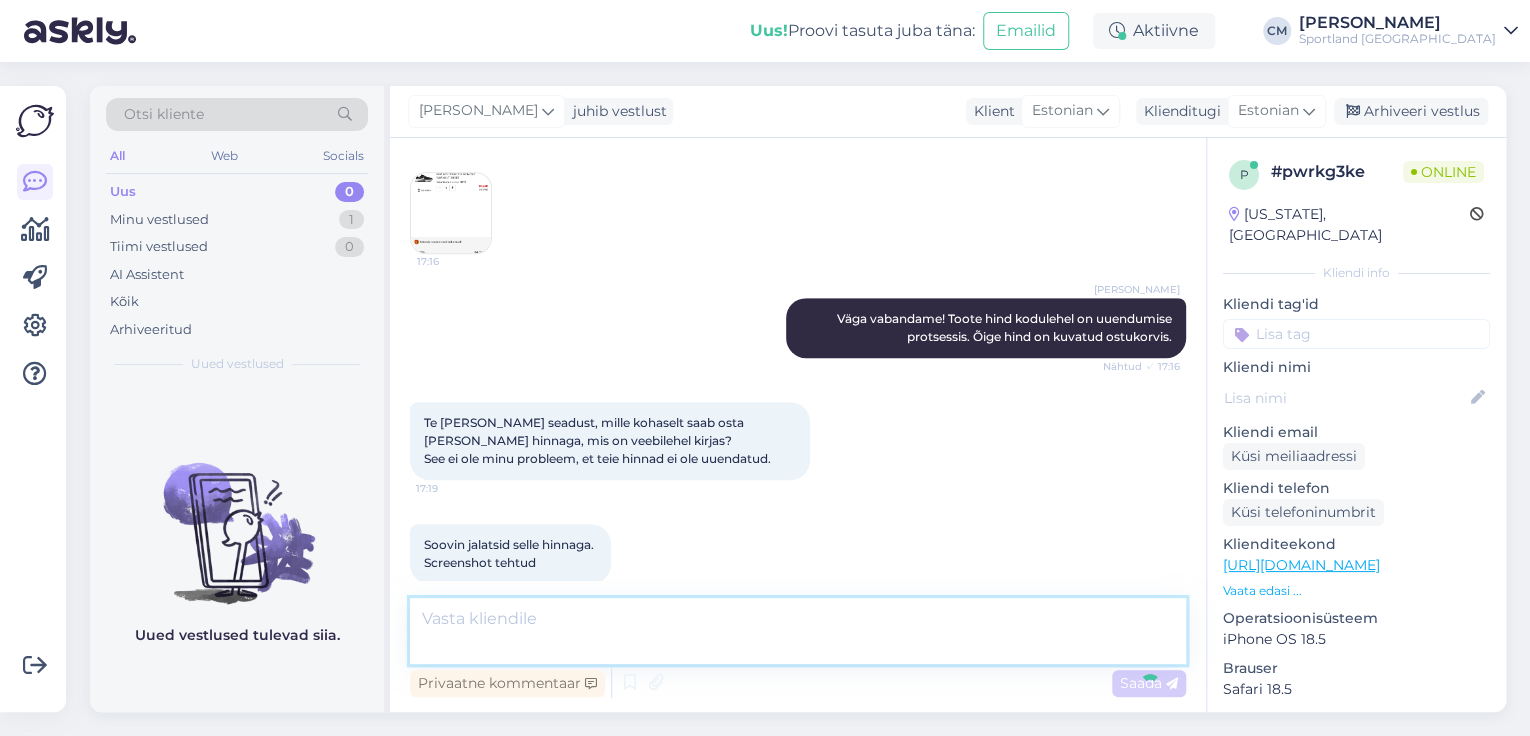 scroll, scrollTop: 703, scrollLeft: 0, axis: vertical 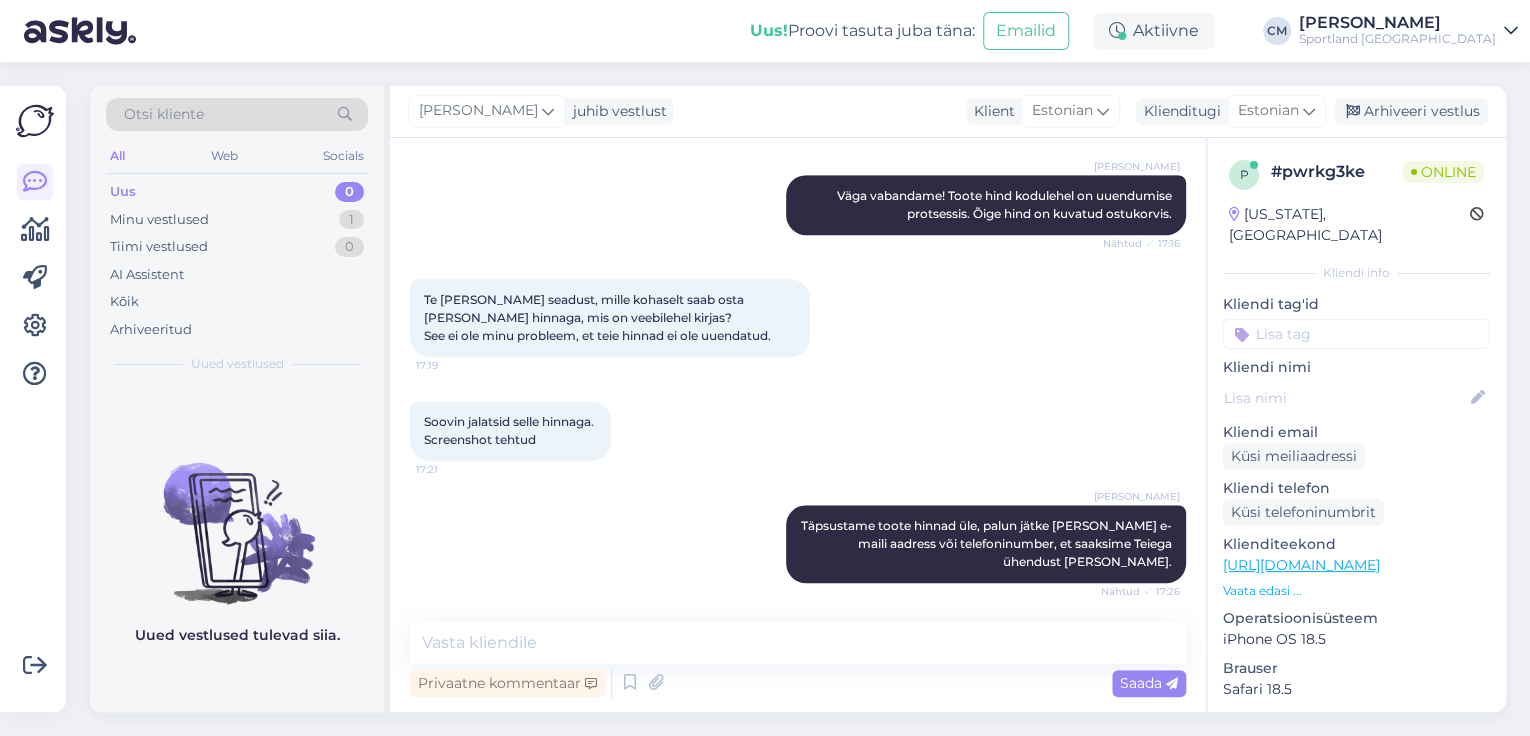 click at bounding box center (1356, 334) 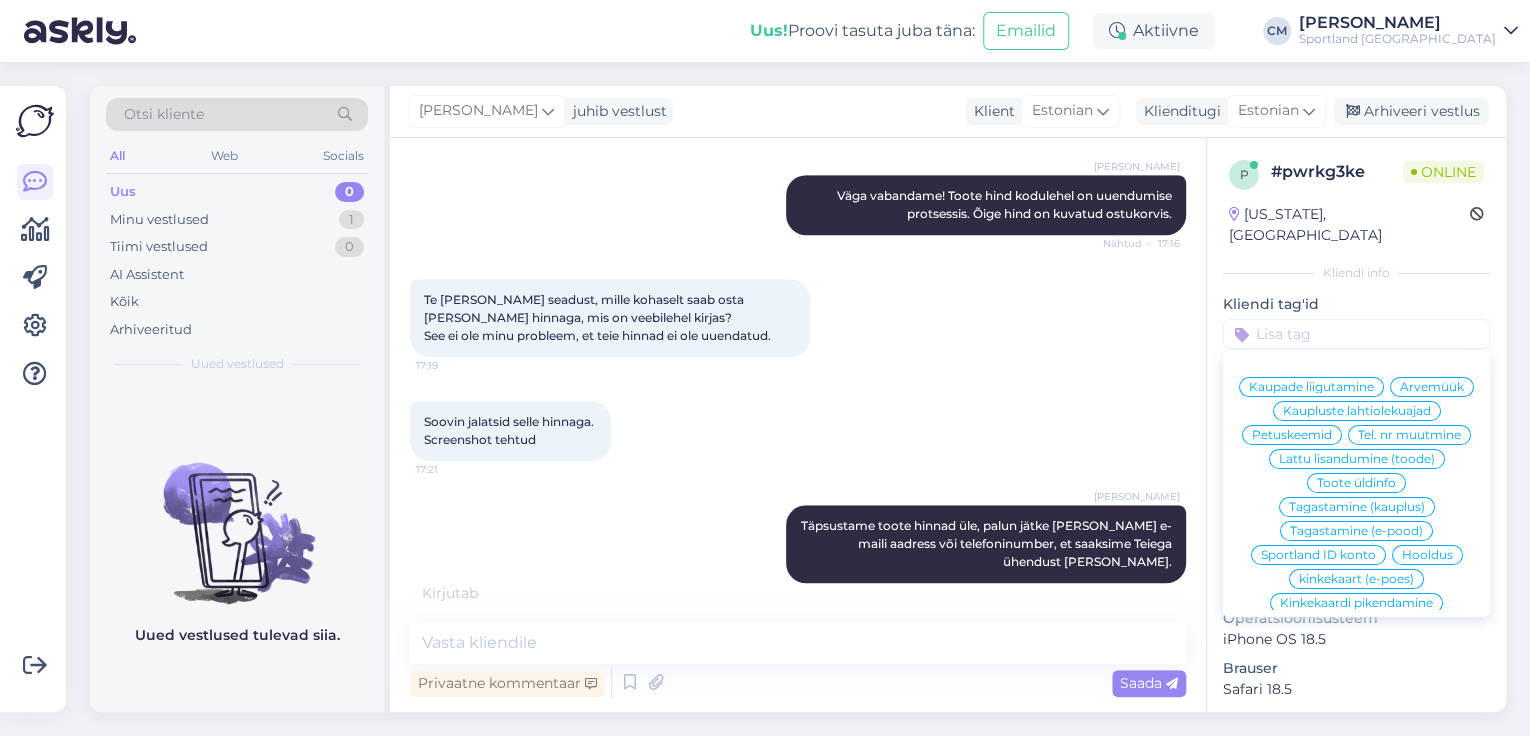 scroll, scrollTop: 788, scrollLeft: 0, axis: vertical 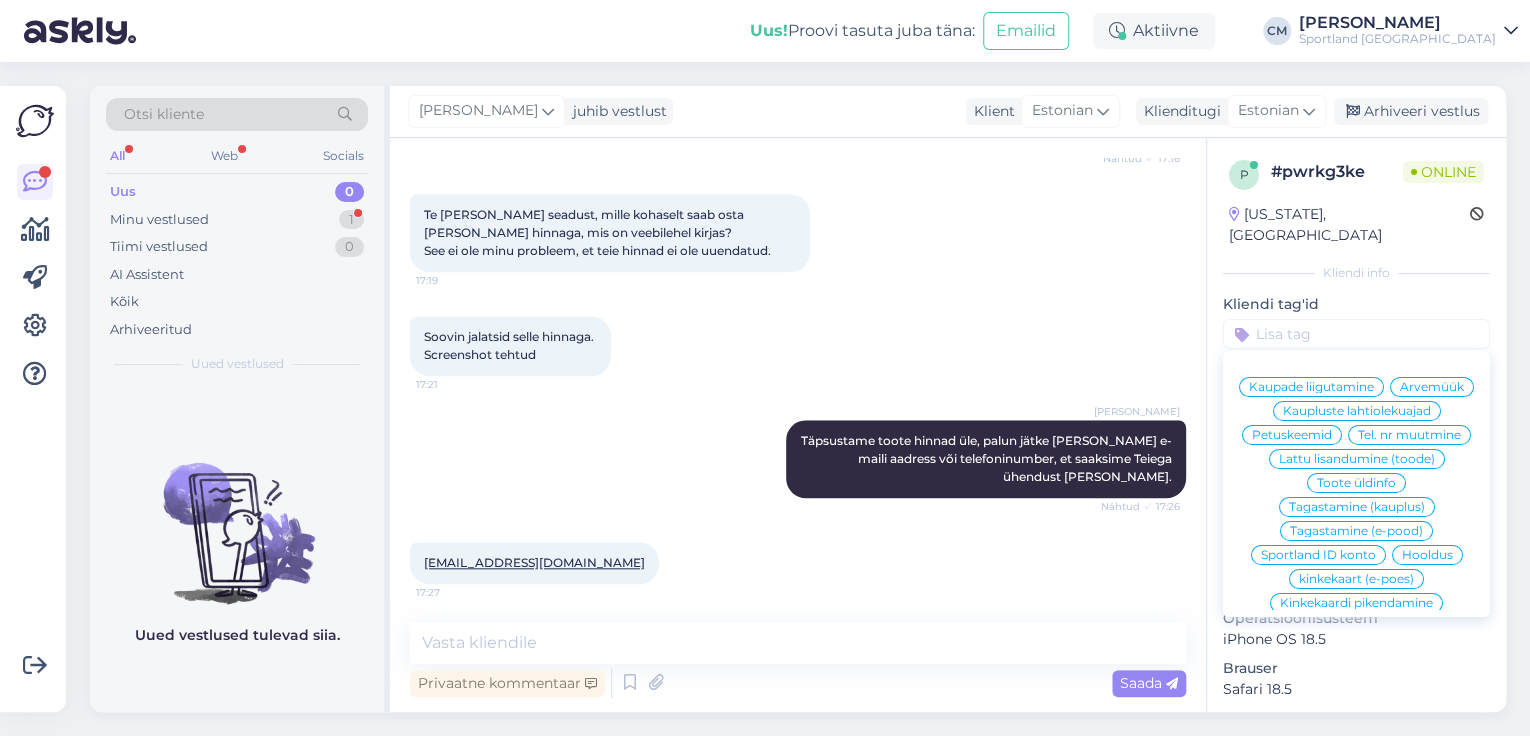 click on "[PERSON_NAME] Täpsustame toote hinnad üle, palun jätke [PERSON_NAME] e-maili aadress või telefoninumber, et saaksime Teiega ühendust [PERSON_NAME]. Nähtud ✓ 17:26" at bounding box center [798, 459] 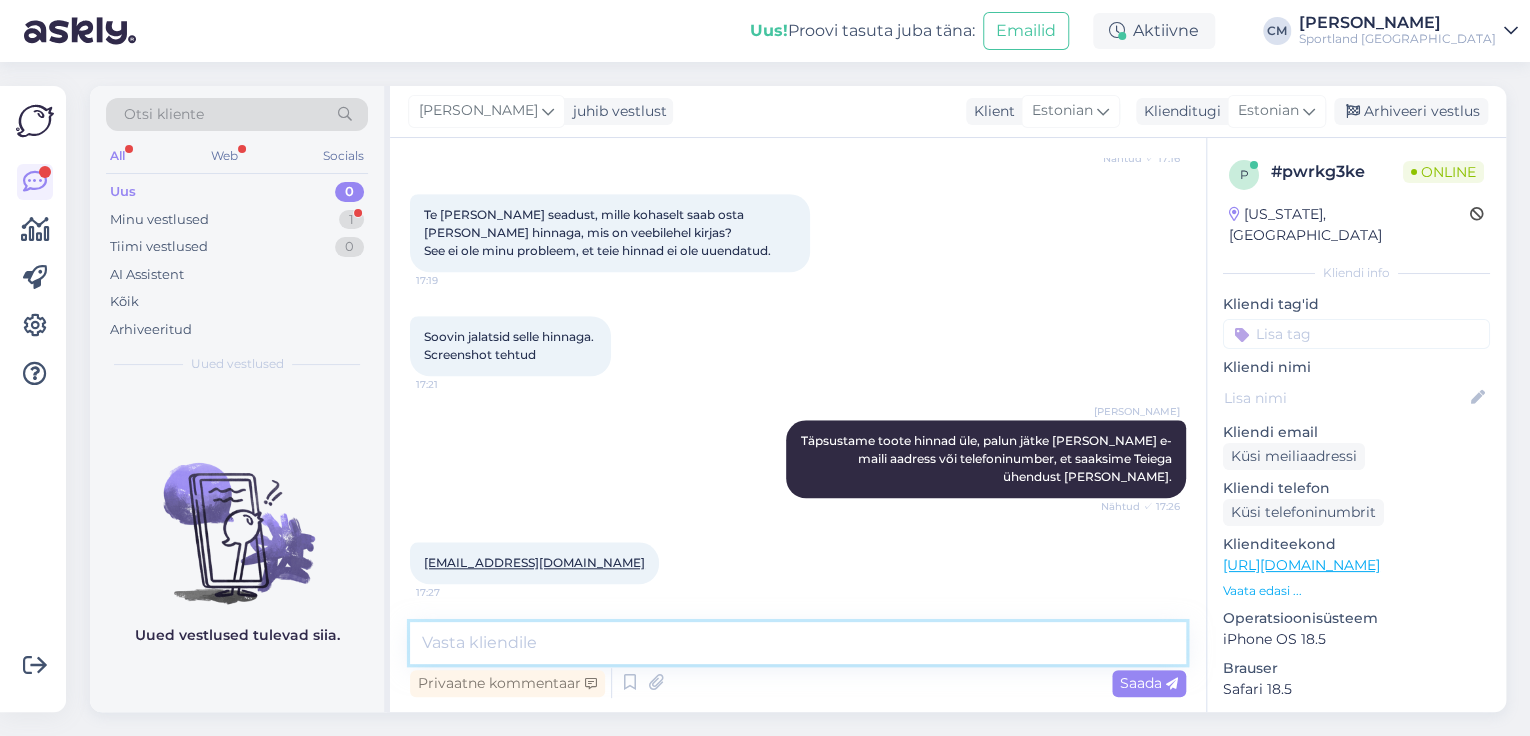 click at bounding box center (798, 643) 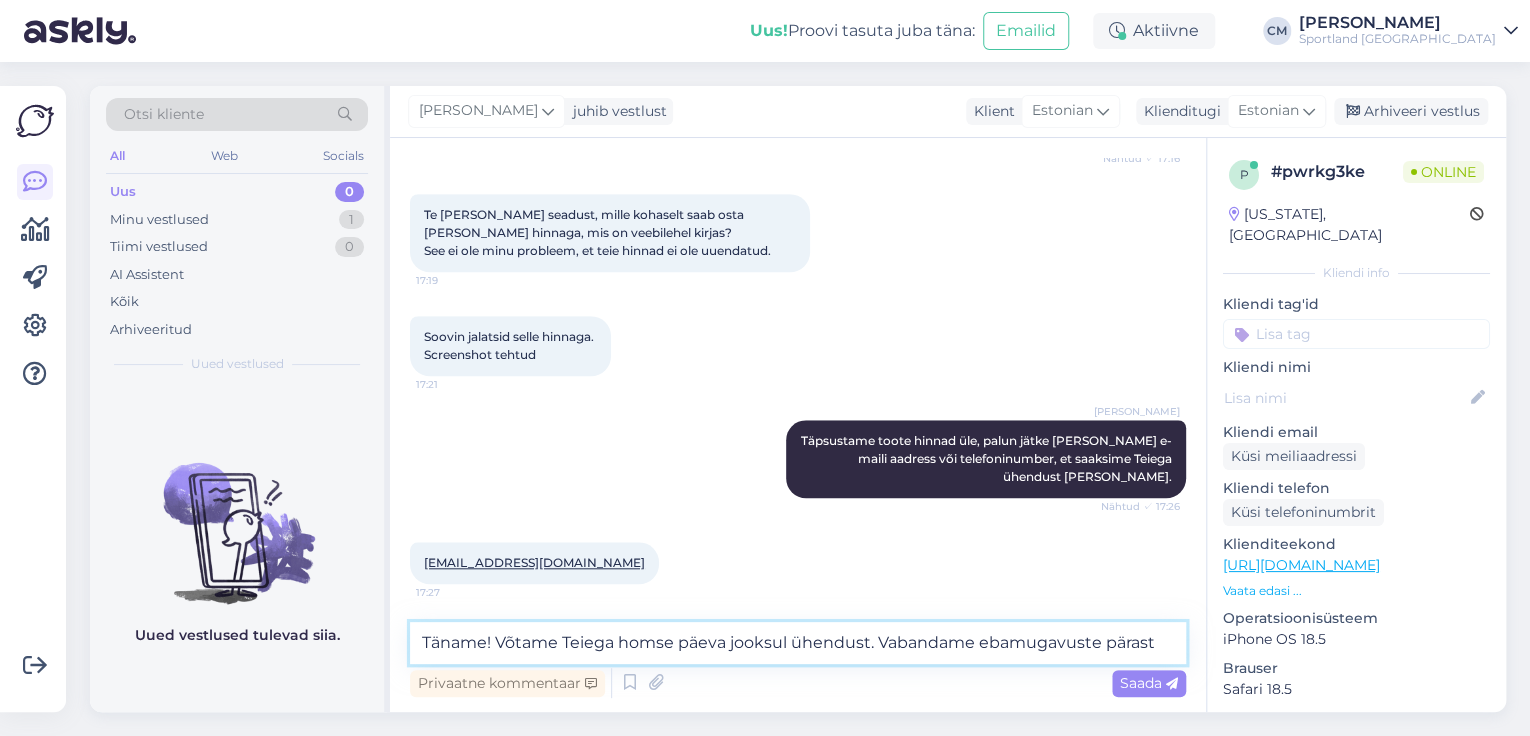 type on "Täname! Võtame Teiega homse päeva jooksul ühendust. Vabandame ebamugavuste pärast." 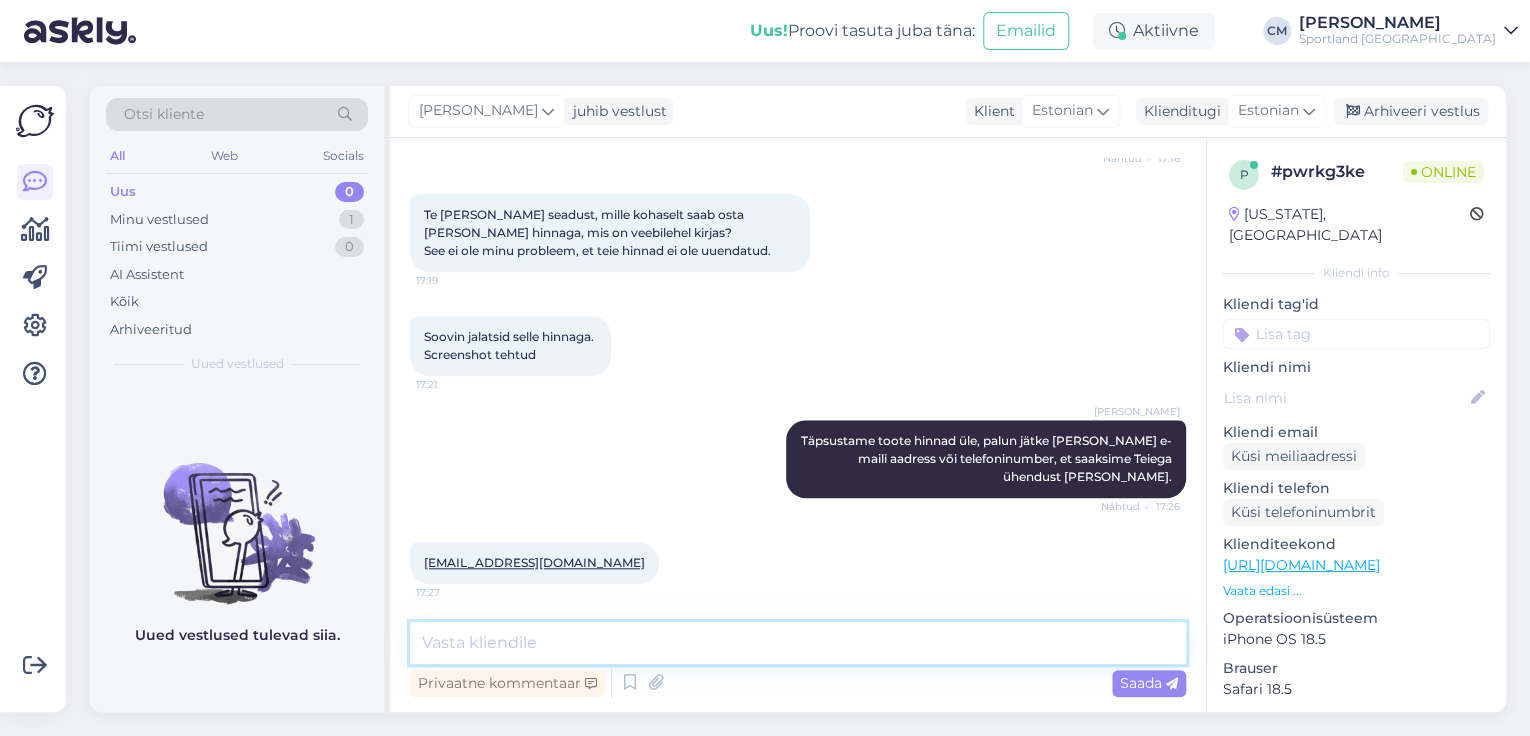 scroll, scrollTop: 892, scrollLeft: 0, axis: vertical 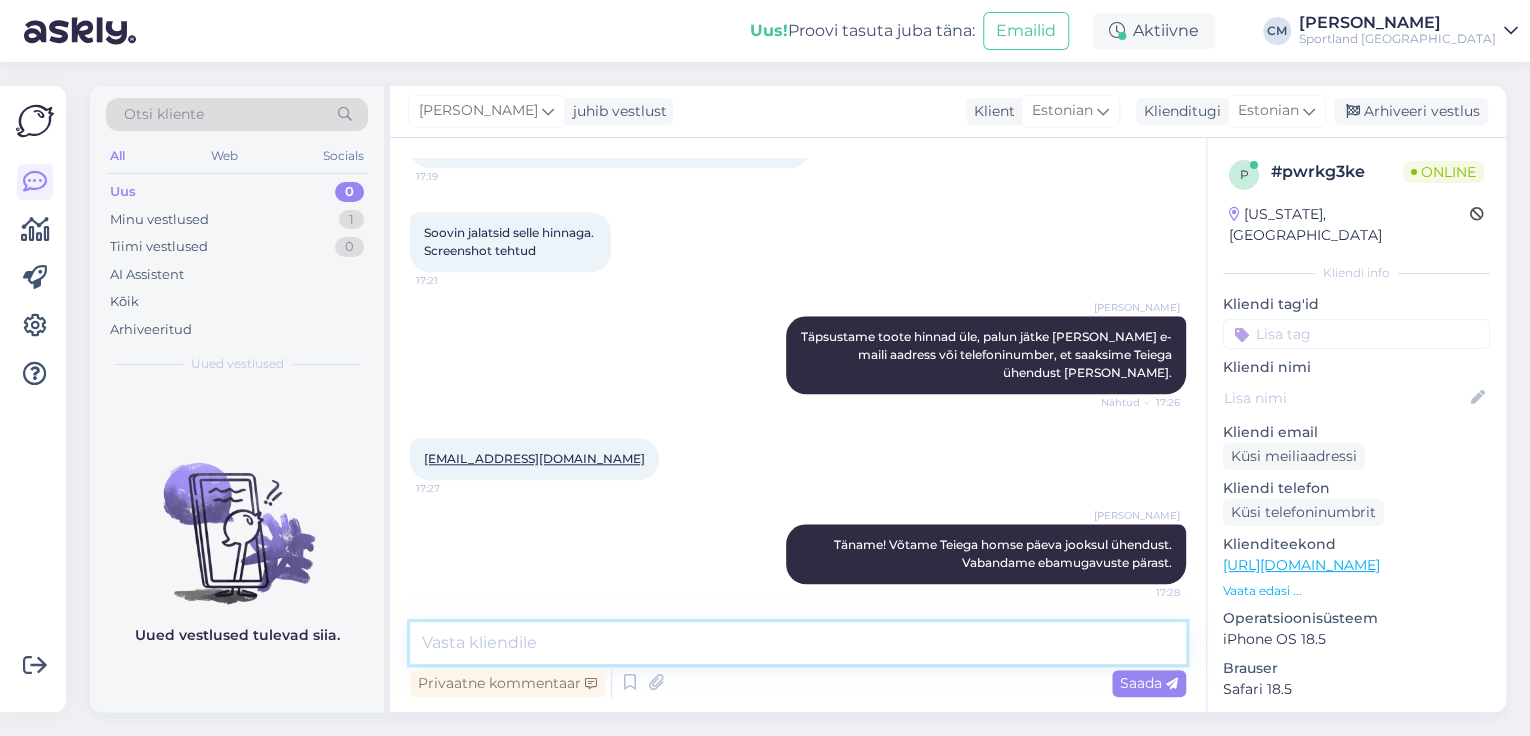 type 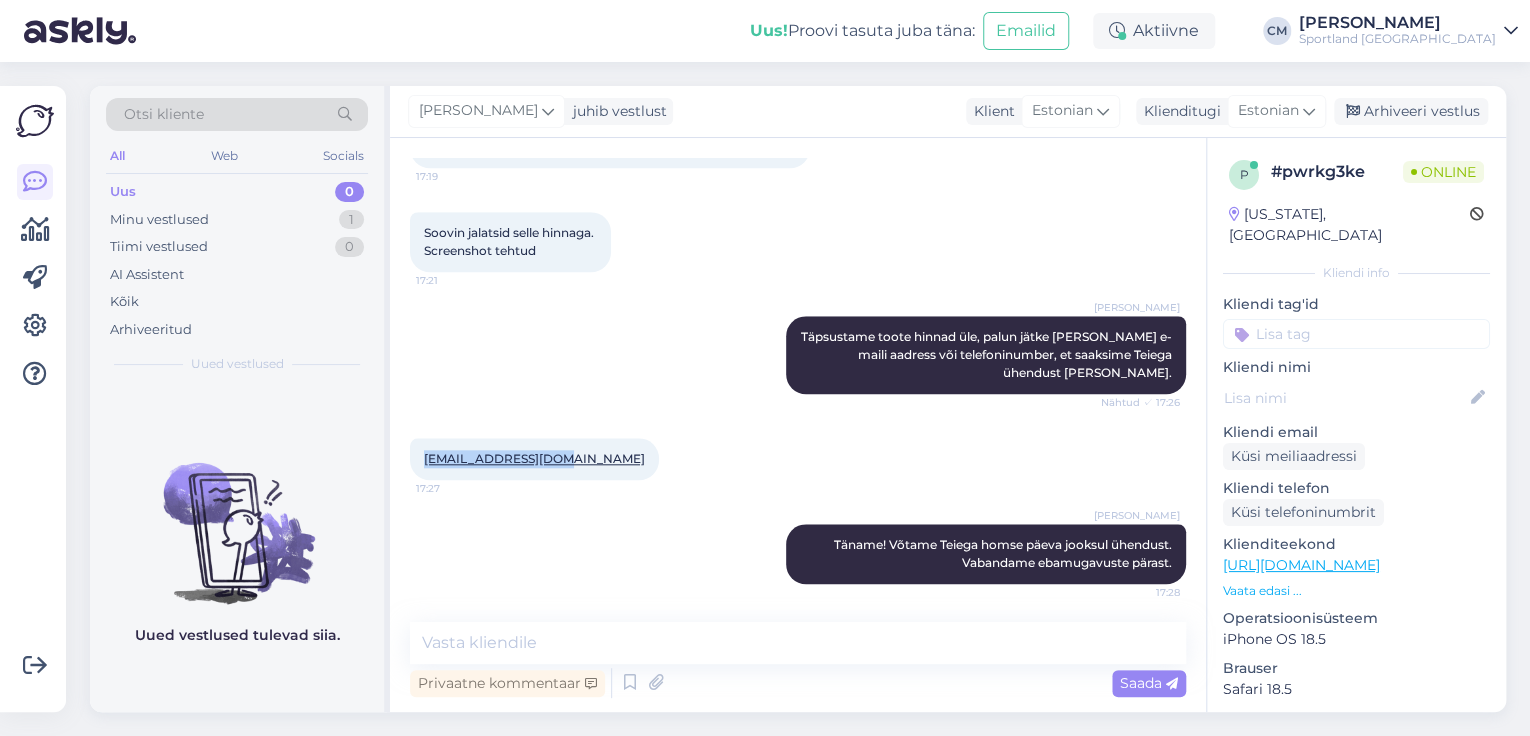 drag, startPoint x: 560, startPoint y: 460, endPoint x: 411, endPoint y: 453, distance: 149.16434 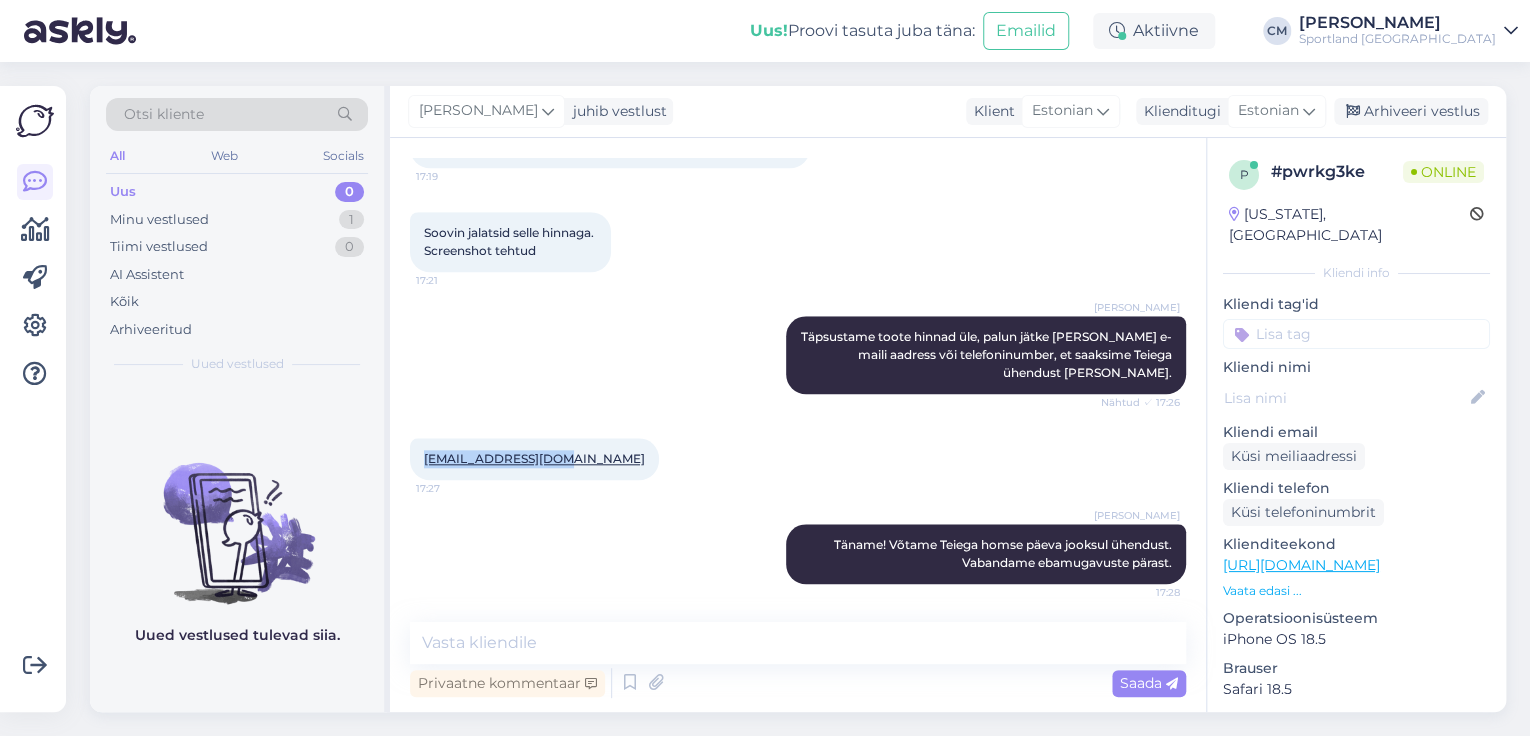 click on "[EMAIL_ADDRESS][DOMAIN_NAME] 17:27" at bounding box center (534, 459) 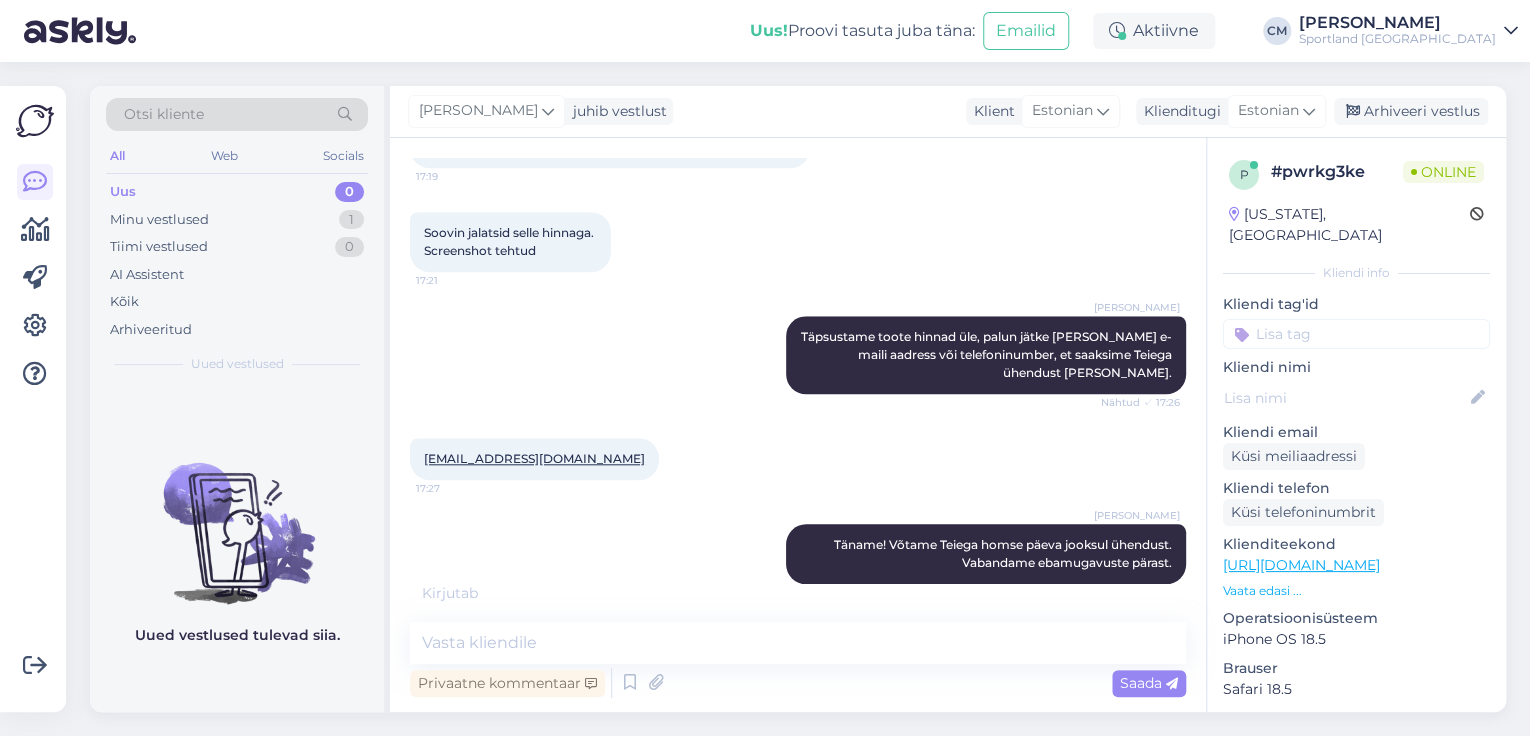 click on "[PERSON_NAME] Täpsustame toote hinnad üle, palun jätke [PERSON_NAME] e-maili aadress või telefoninumber, et saaksime Teiega ühendust [PERSON_NAME]. Nähtud ✓ 17:26" at bounding box center [798, 355] 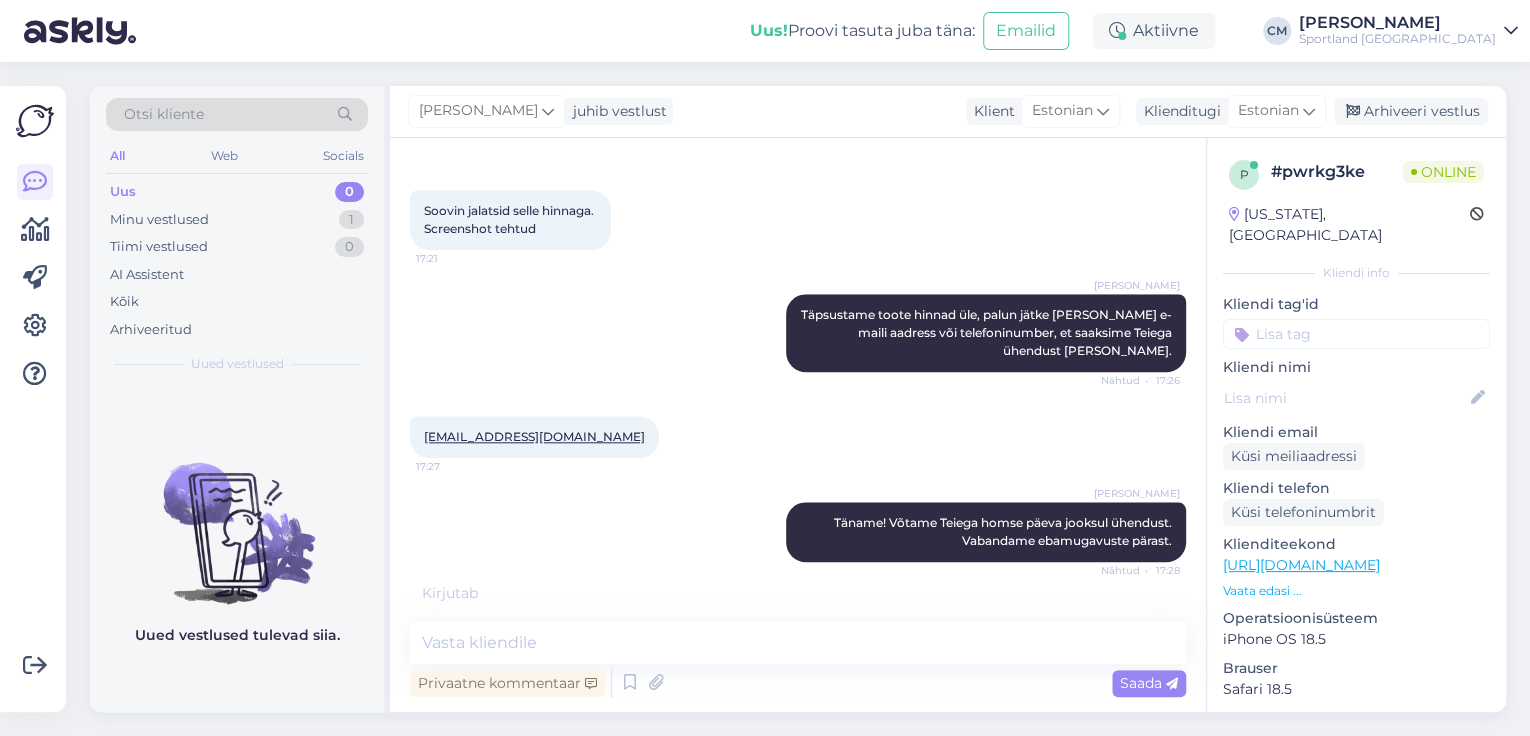 click at bounding box center [1356, 334] 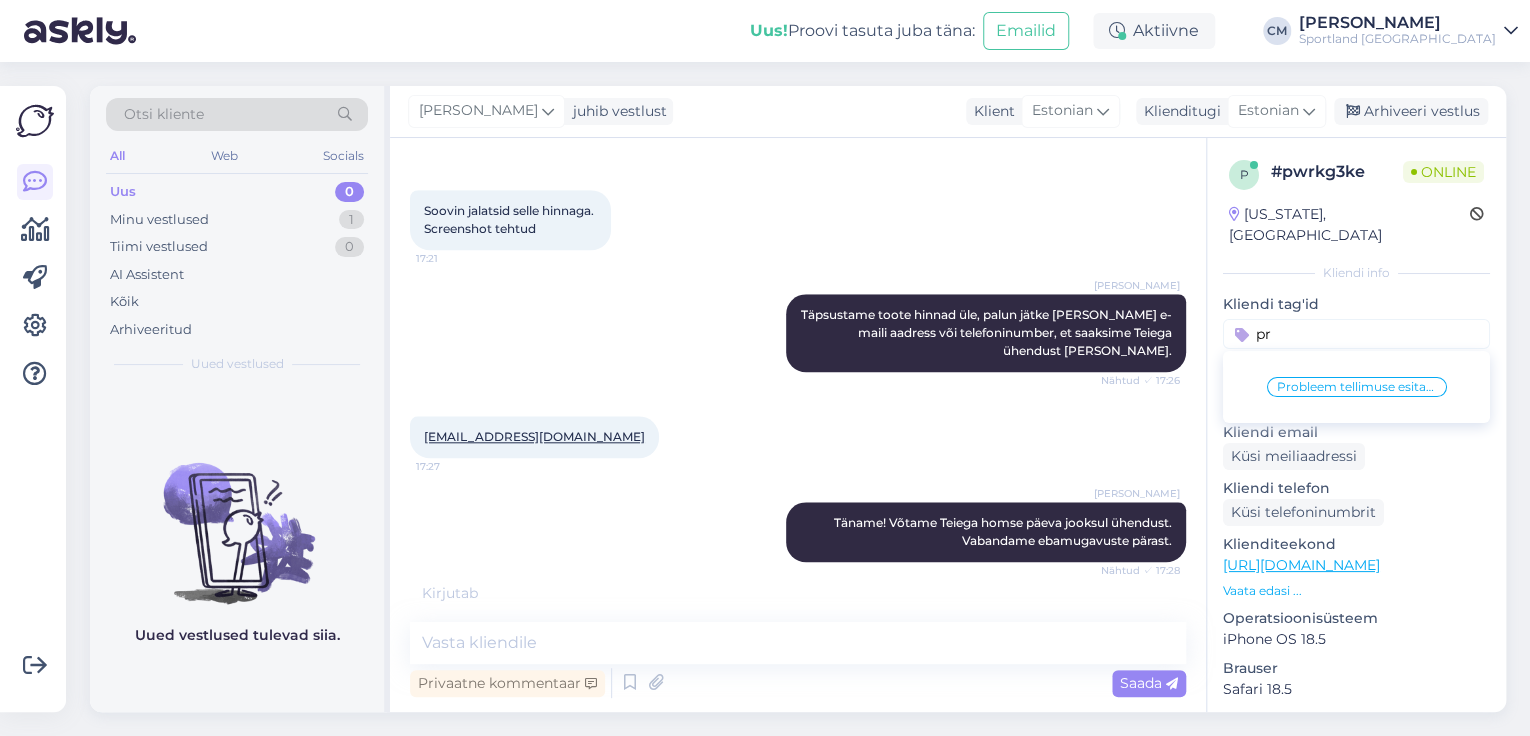 type on "p" 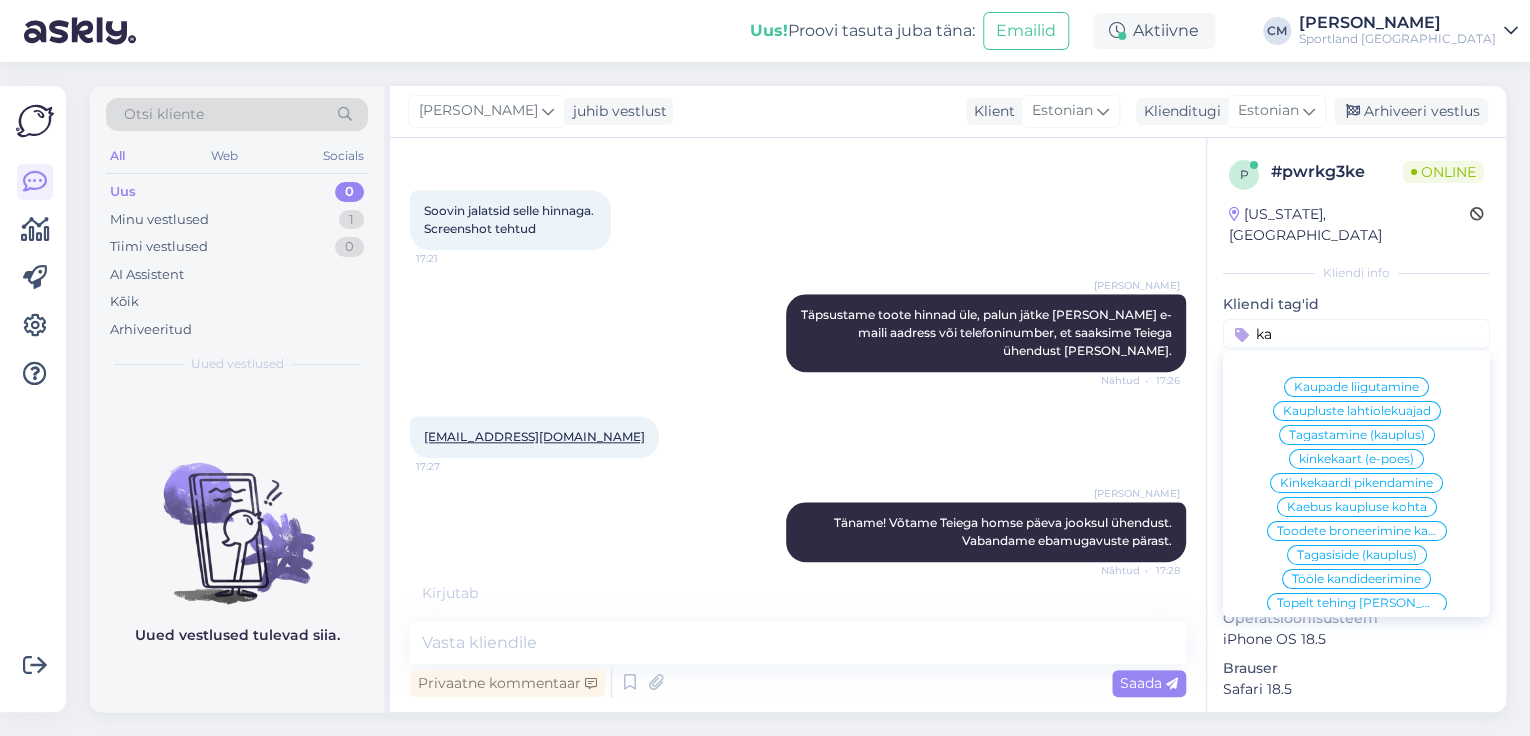 scroll, scrollTop: 892, scrollLeft: 0, axis: vertical 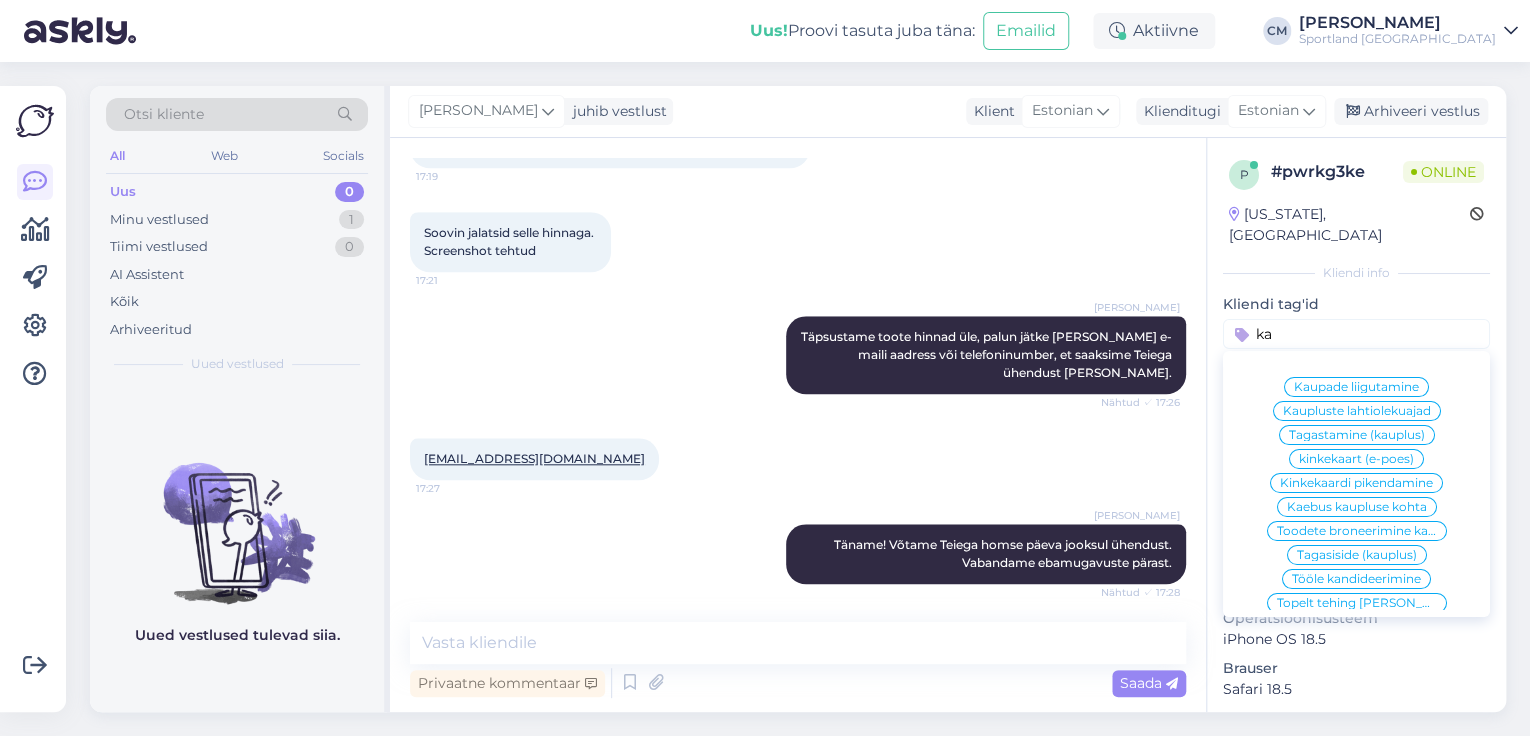 type on "k" 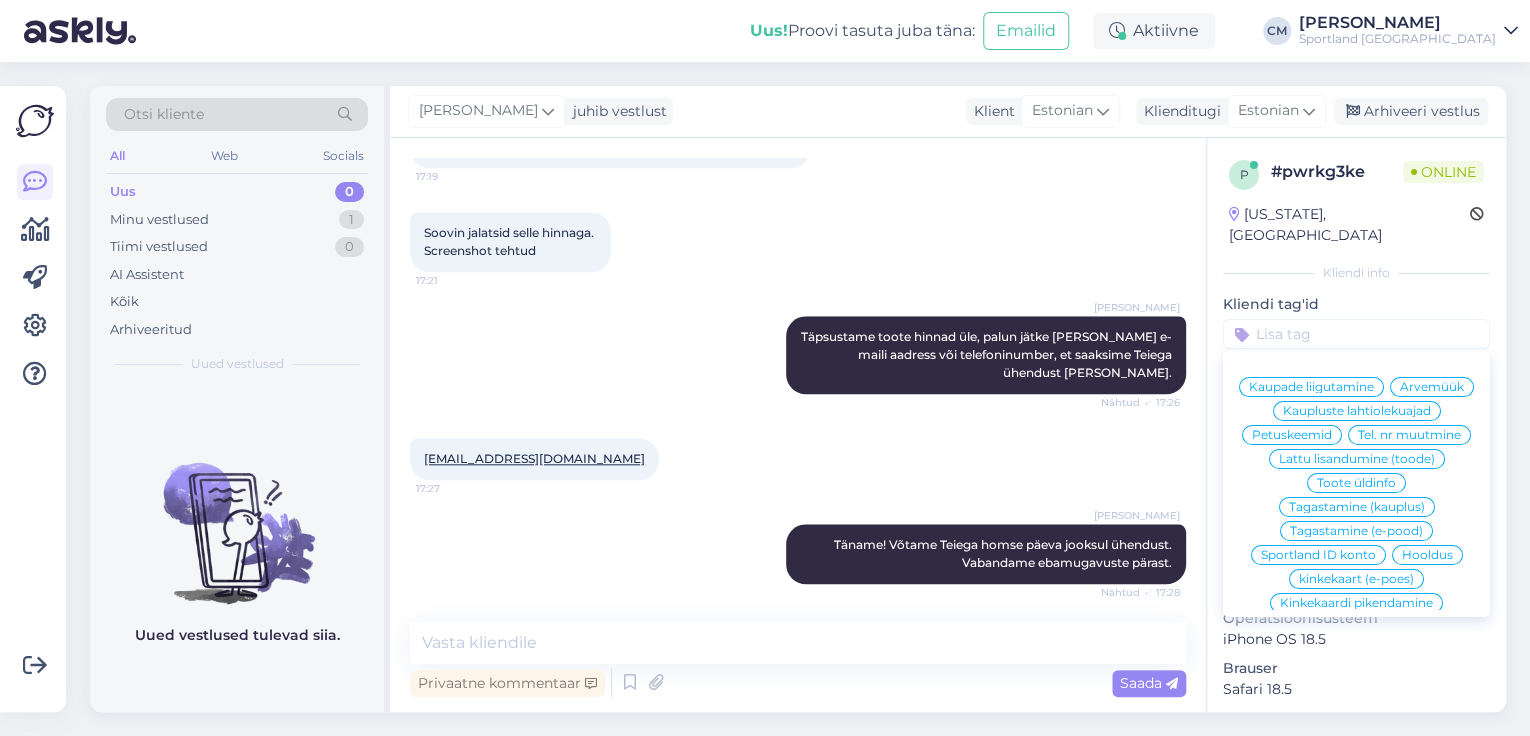 type on "t" 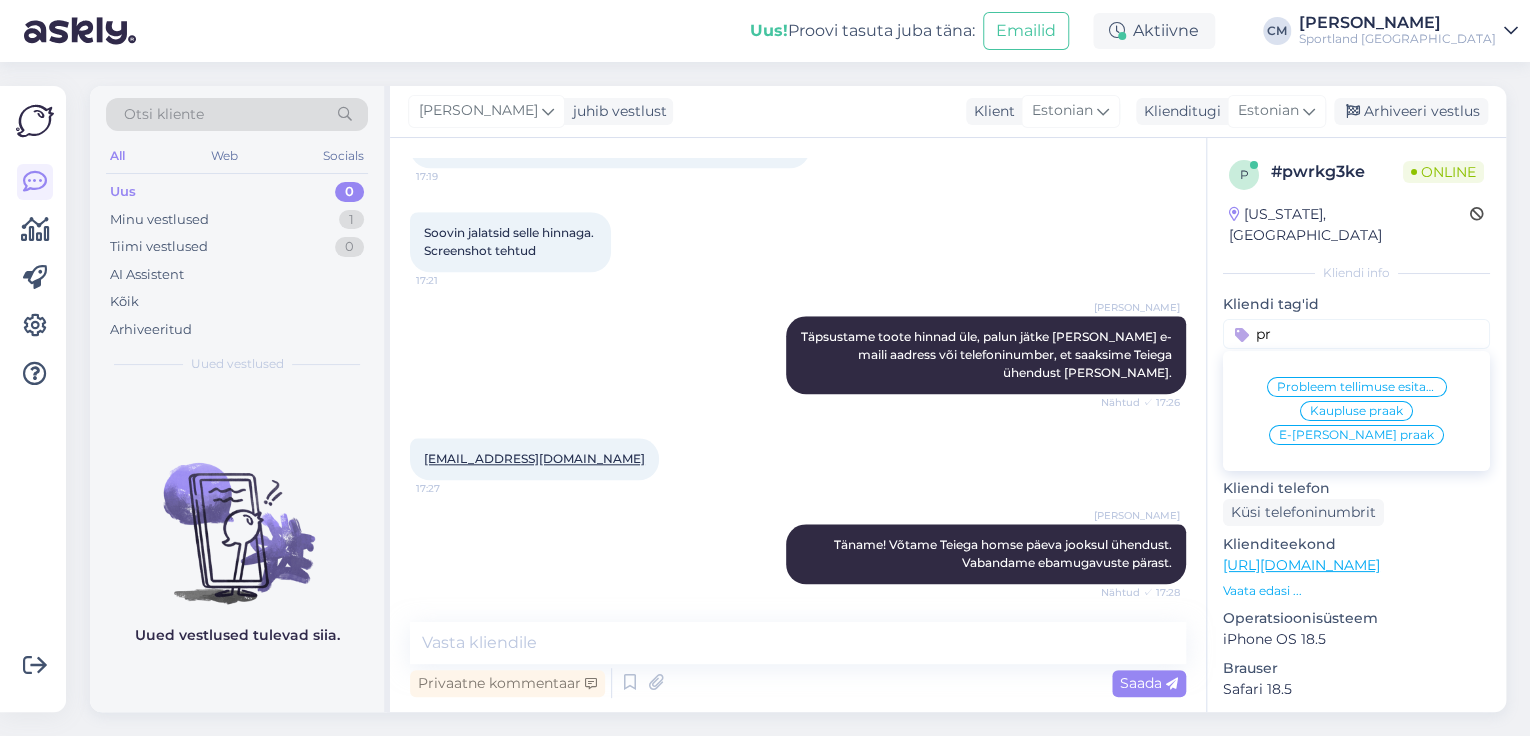 type on "p" 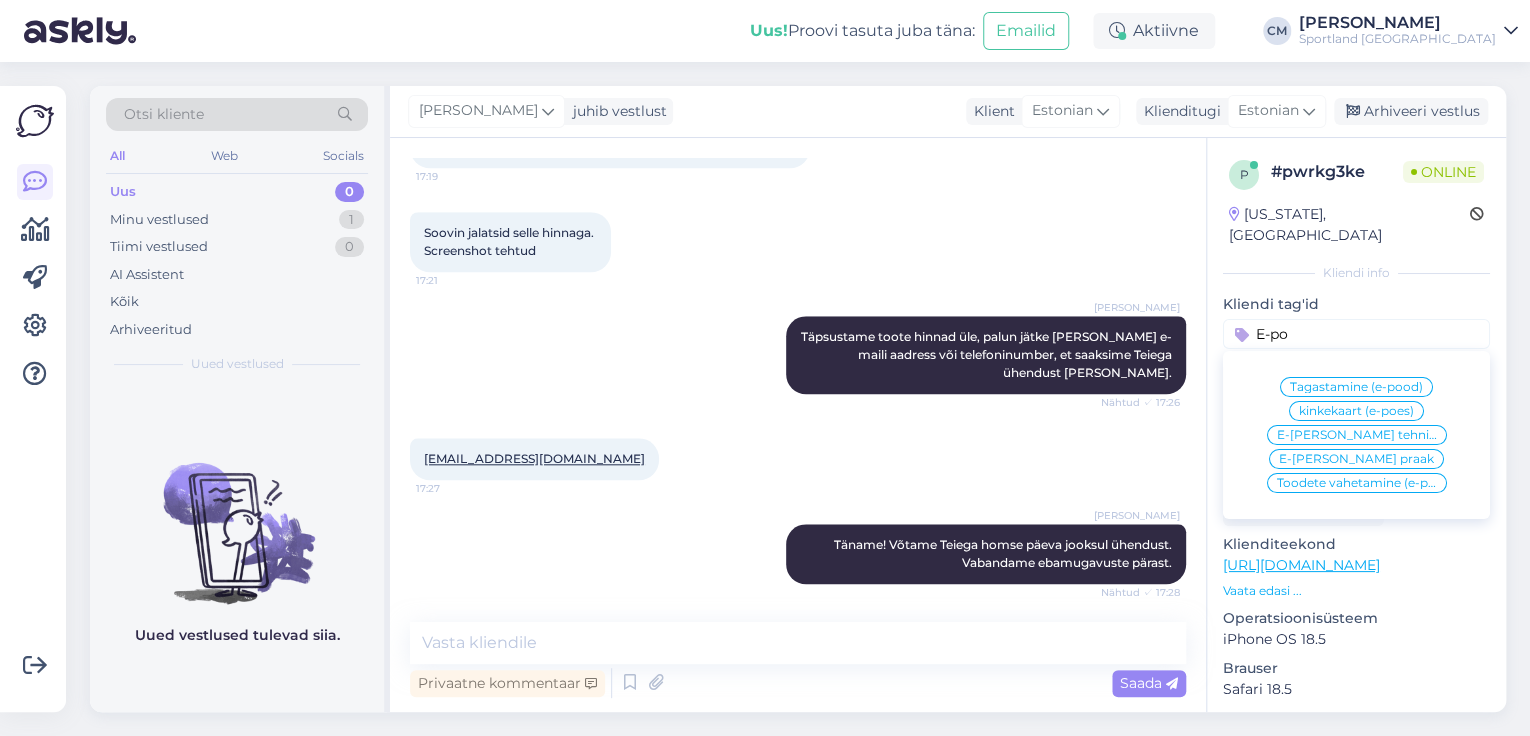 type on "E-po" 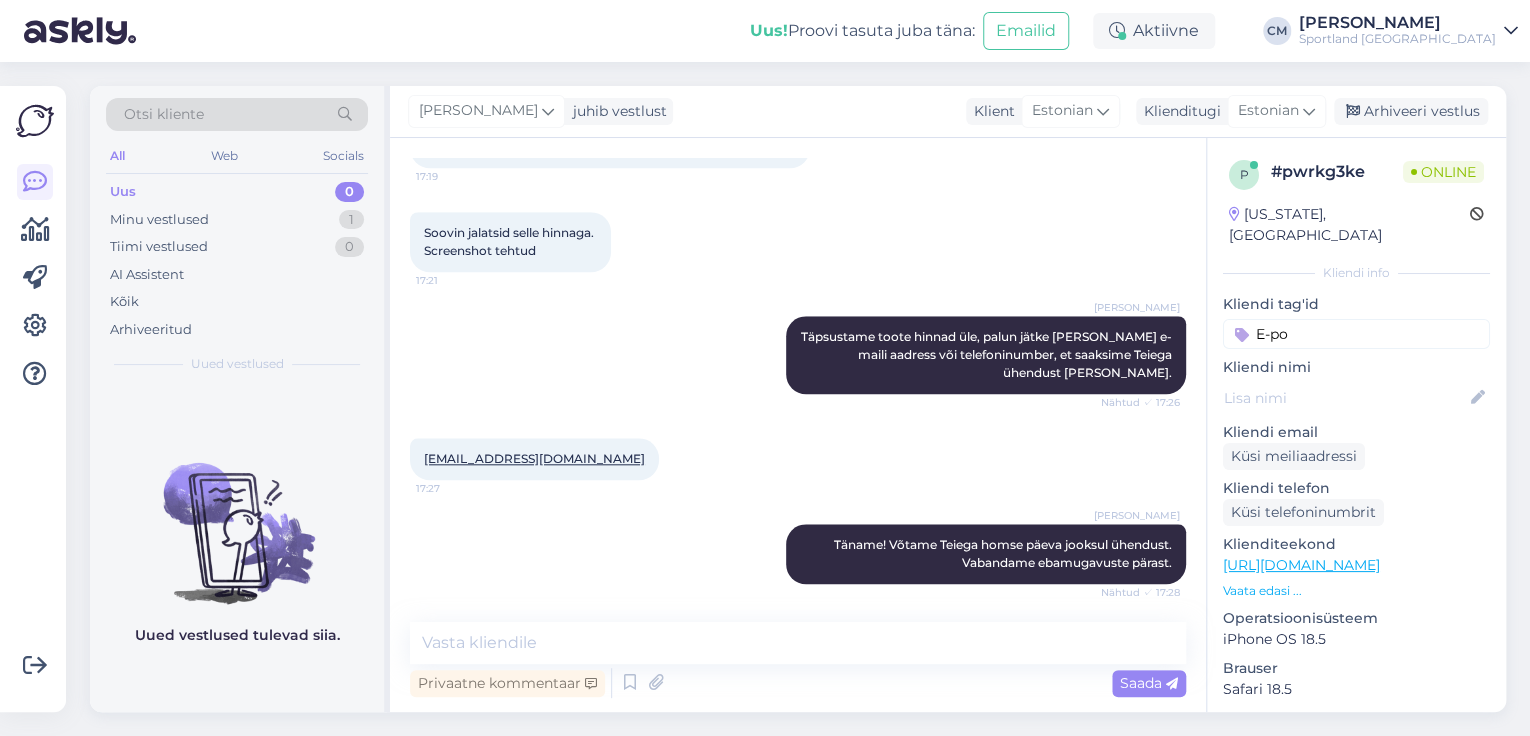 type 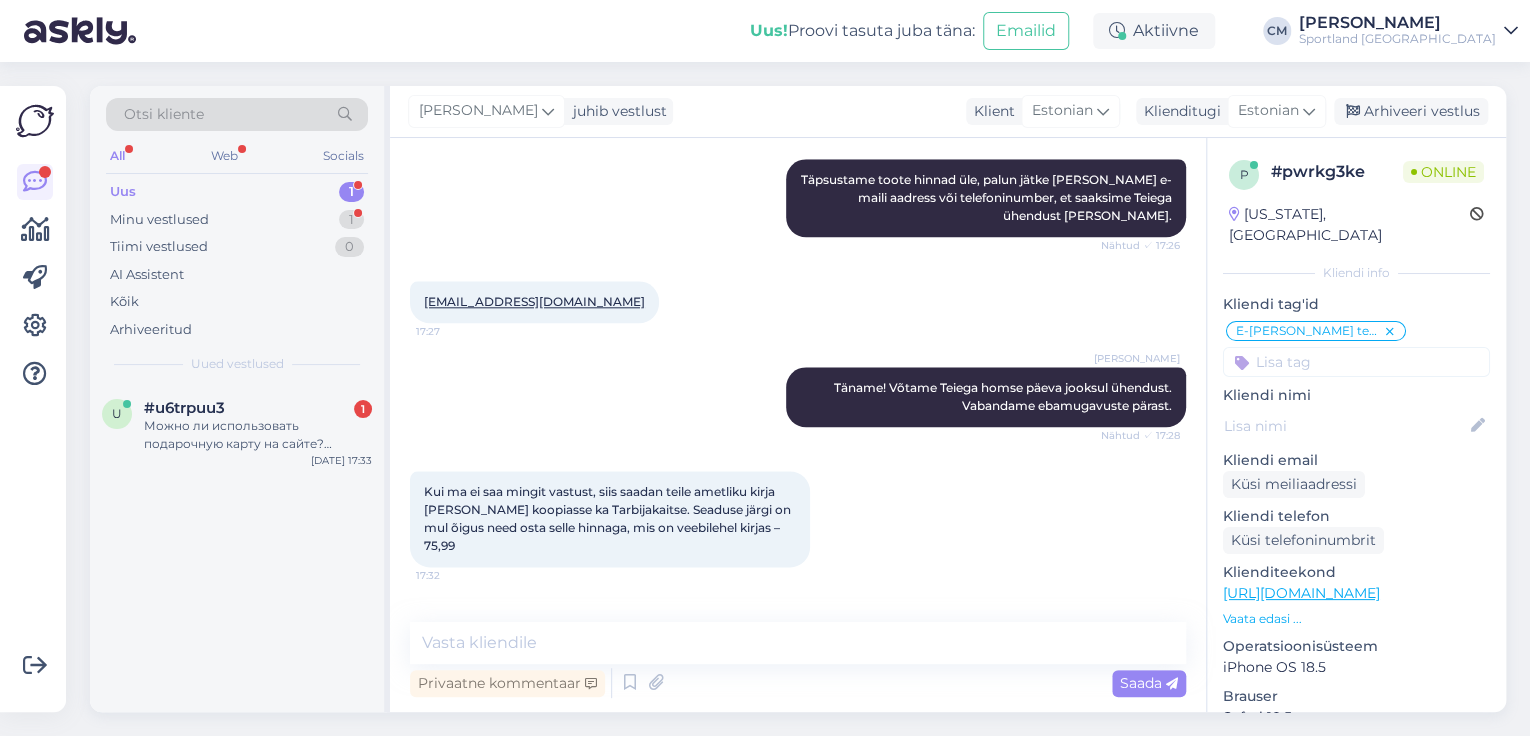 scroll, scrollTop: 1119, scrollLeft: 0, axis: vertical 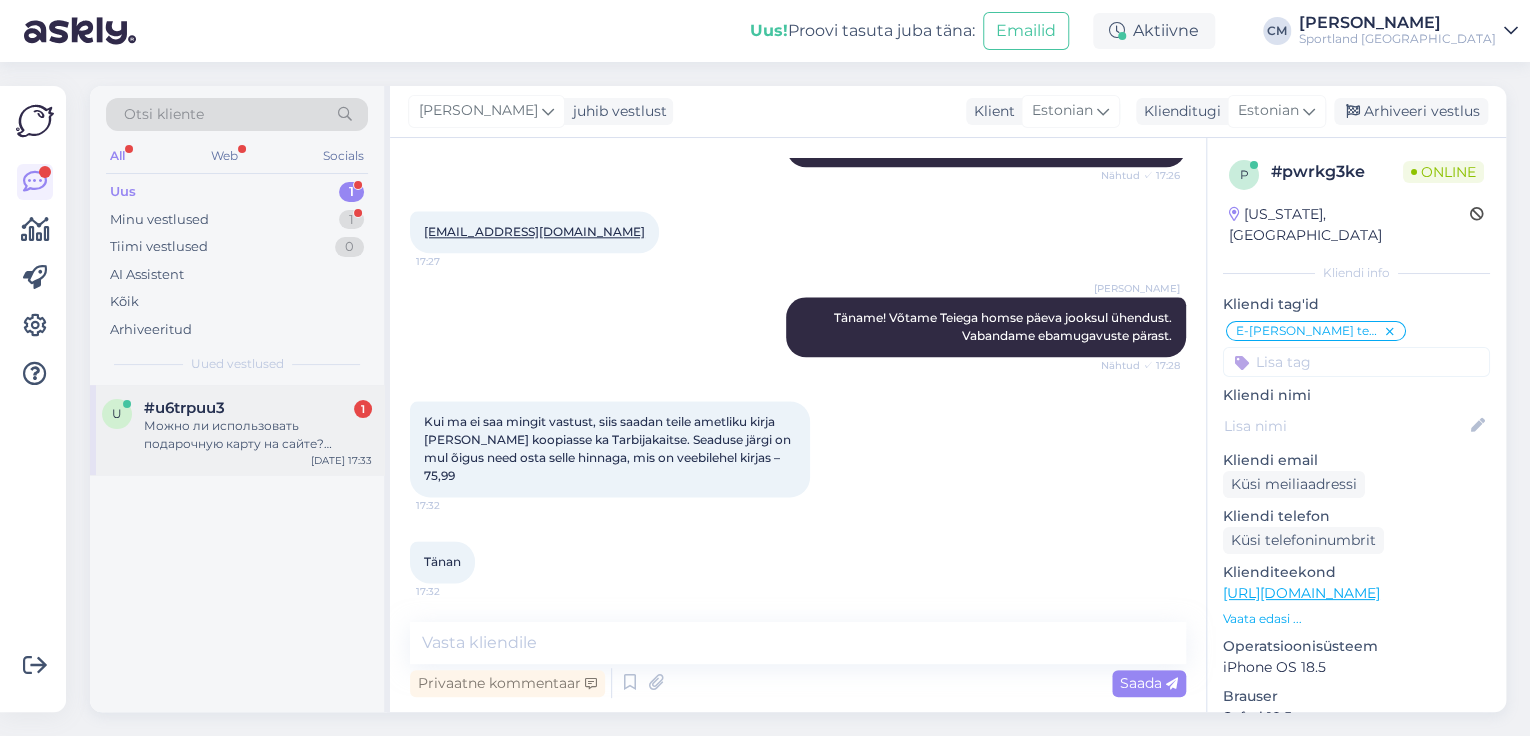 click on "Можно ли использовать подарочную карту на сайте? Просто не успели купить кофту в магазине, их все «раскупили», очень хотели бы купить на сайте." at bounding box center [258, 435] 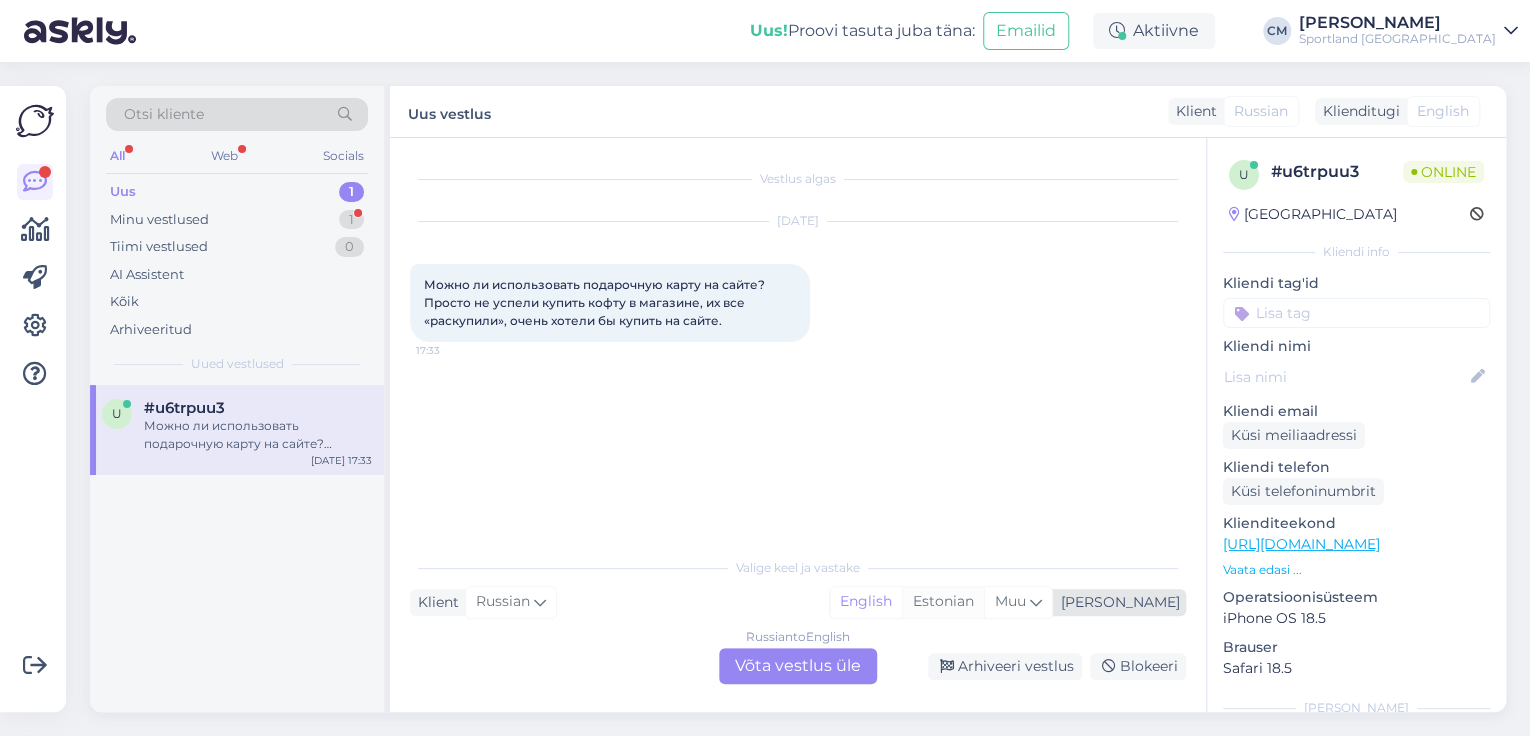 click on "Estonian" at bounding box center (943, 602) 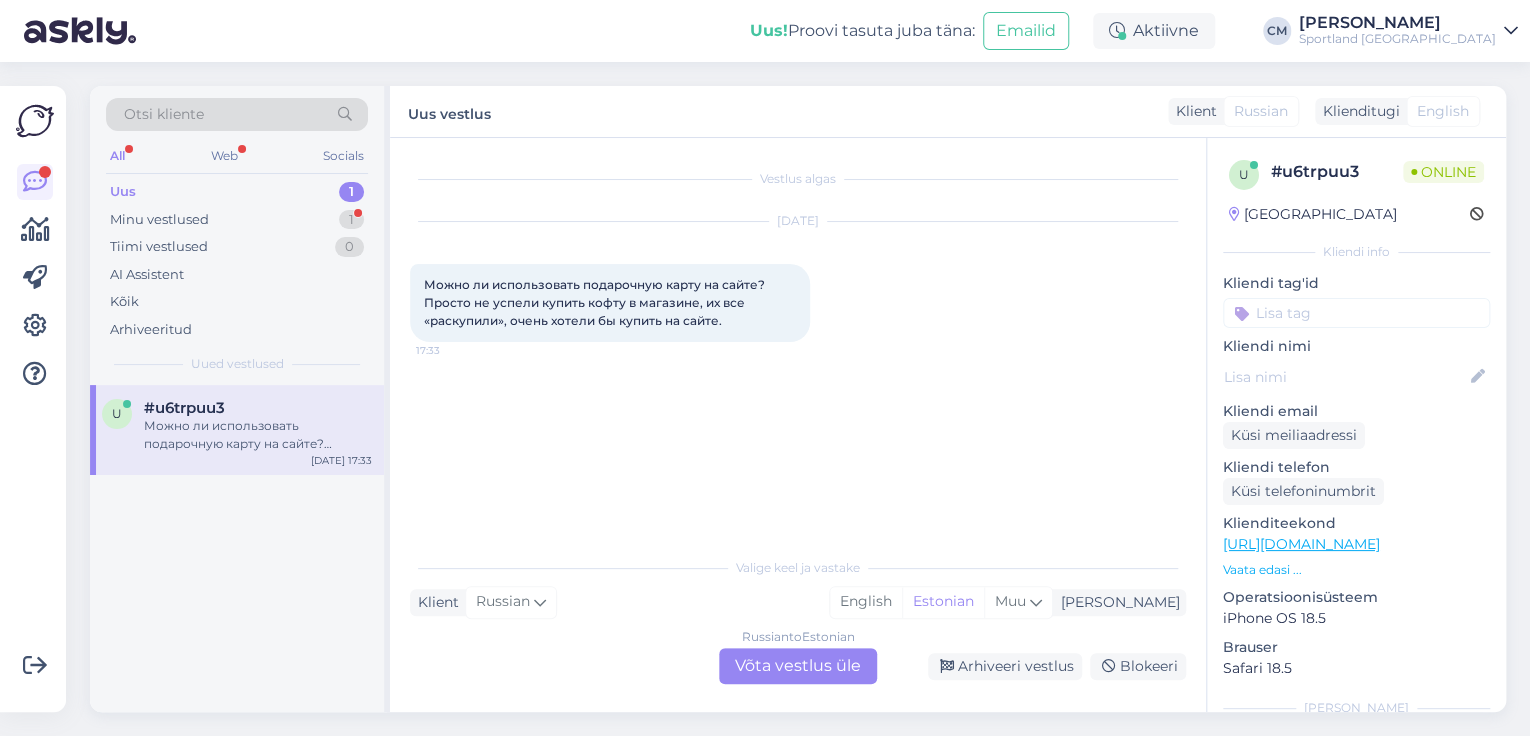 click on "Russian  to  Estonian Võta vestlus üle" at bounding box center (798, 666) 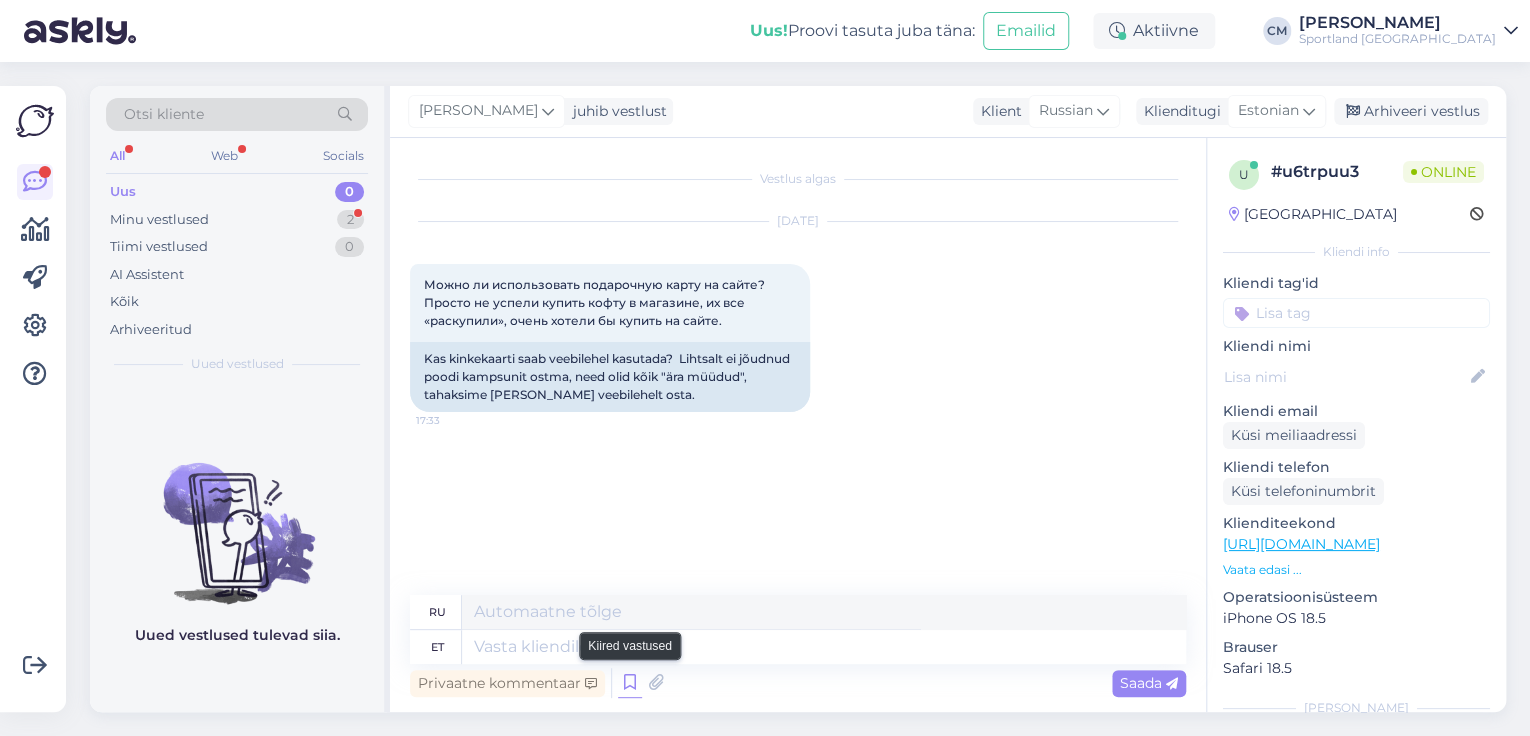 click at bounding box center [630, 683] 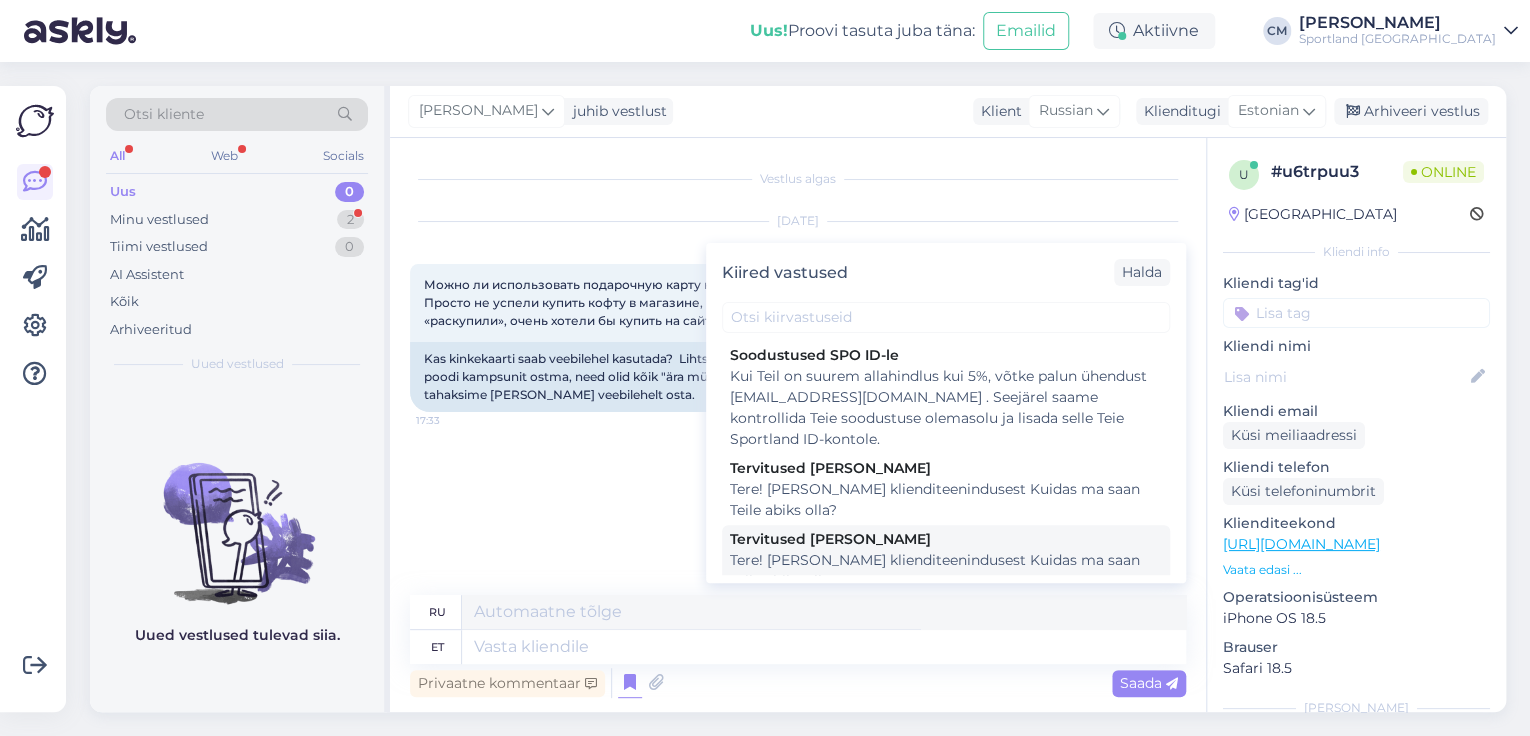 click on "Tere! [PERSON_NAME] klienditeenindusest
Kuidas ma saan Teile abiks olla?" at bounding box center (946, 571) 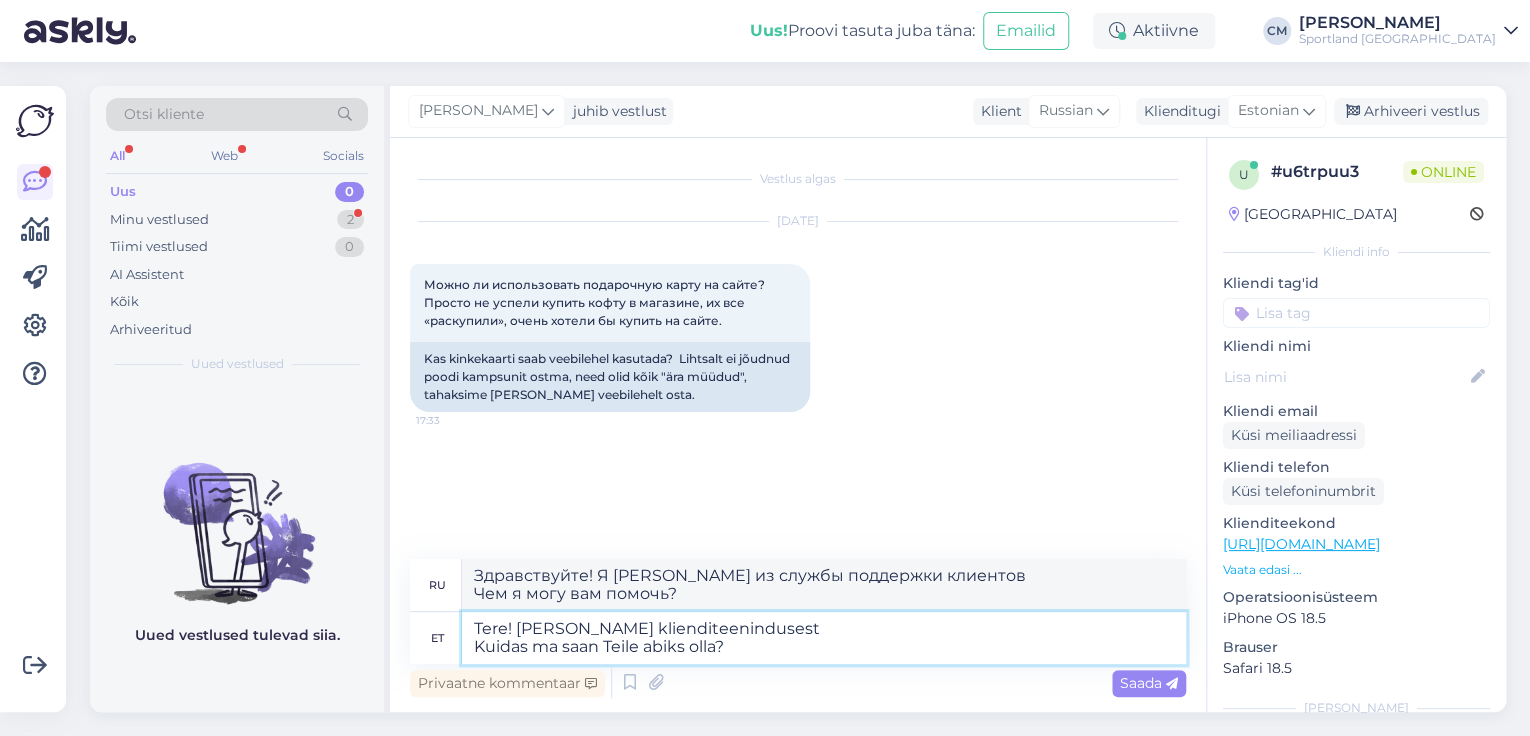drag, startPoint x: 760, startPoint y: 650, endPoint x: 406, endPoint y: 663, distance: 354.23862 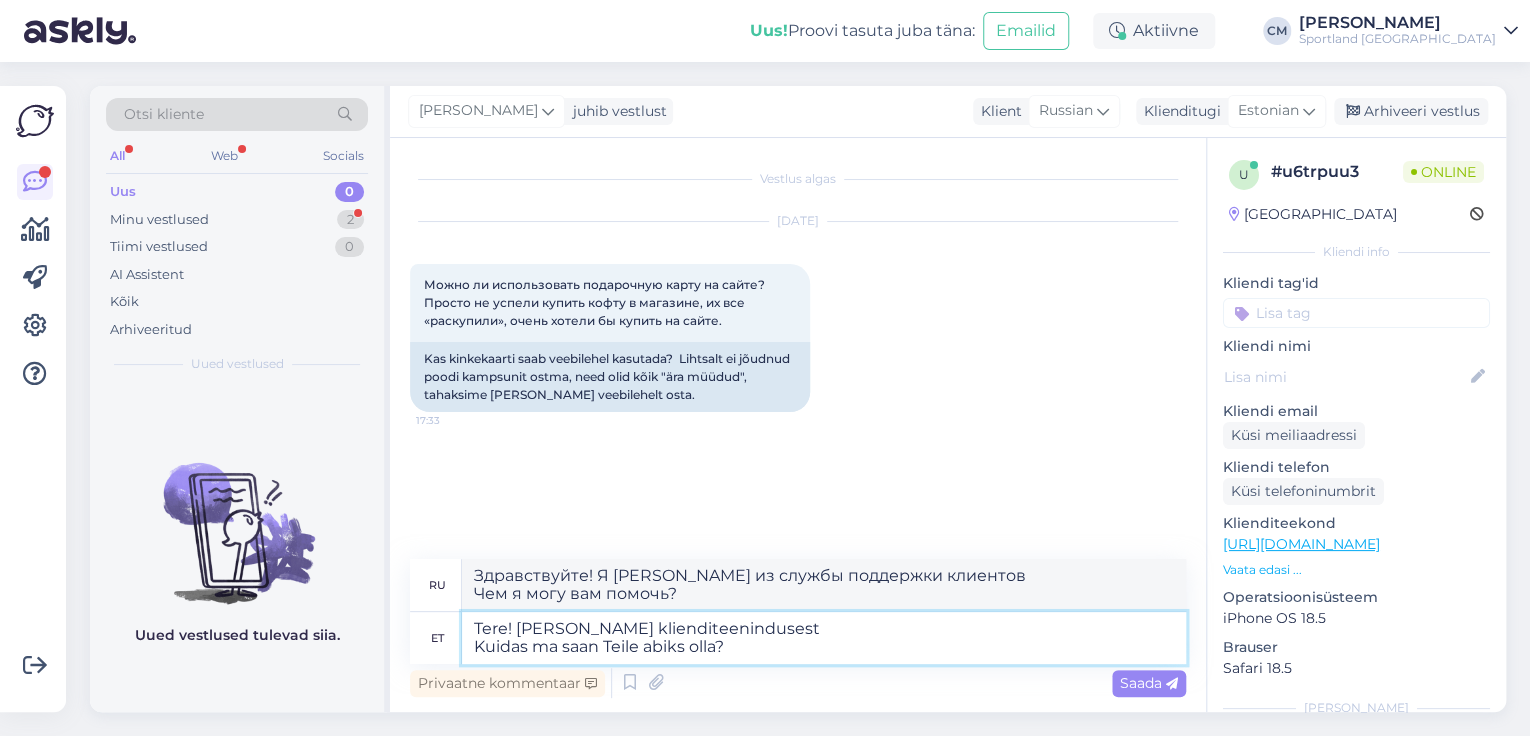 click on "Vestlus algas [DATE] Можно ли использовать подарочную карту на сайте? Просто не успели купить кофту в магазине, их все «раскупили», очень хотели бы купить на сайте. 17:33  Kas kinkekaarti saab veebilehel kasutada?  Lihtsalt ei jõudnud poodi kampsunit ostma, need olid kõik "ära müüdud", tahaksime [PERSON_NAME] veebilehelt osta. ru Здравствуйте! Я [PERSON_NAME] из службы поддержки клиентов
Чем я могу вам помочь? et [PERSON_NAME]! [PERSON_NAME] klienditeenindusest
Kuidas ma saan Teile abiks olla? Privaatne kommentaar Saada" at bounding box center (798, 425) 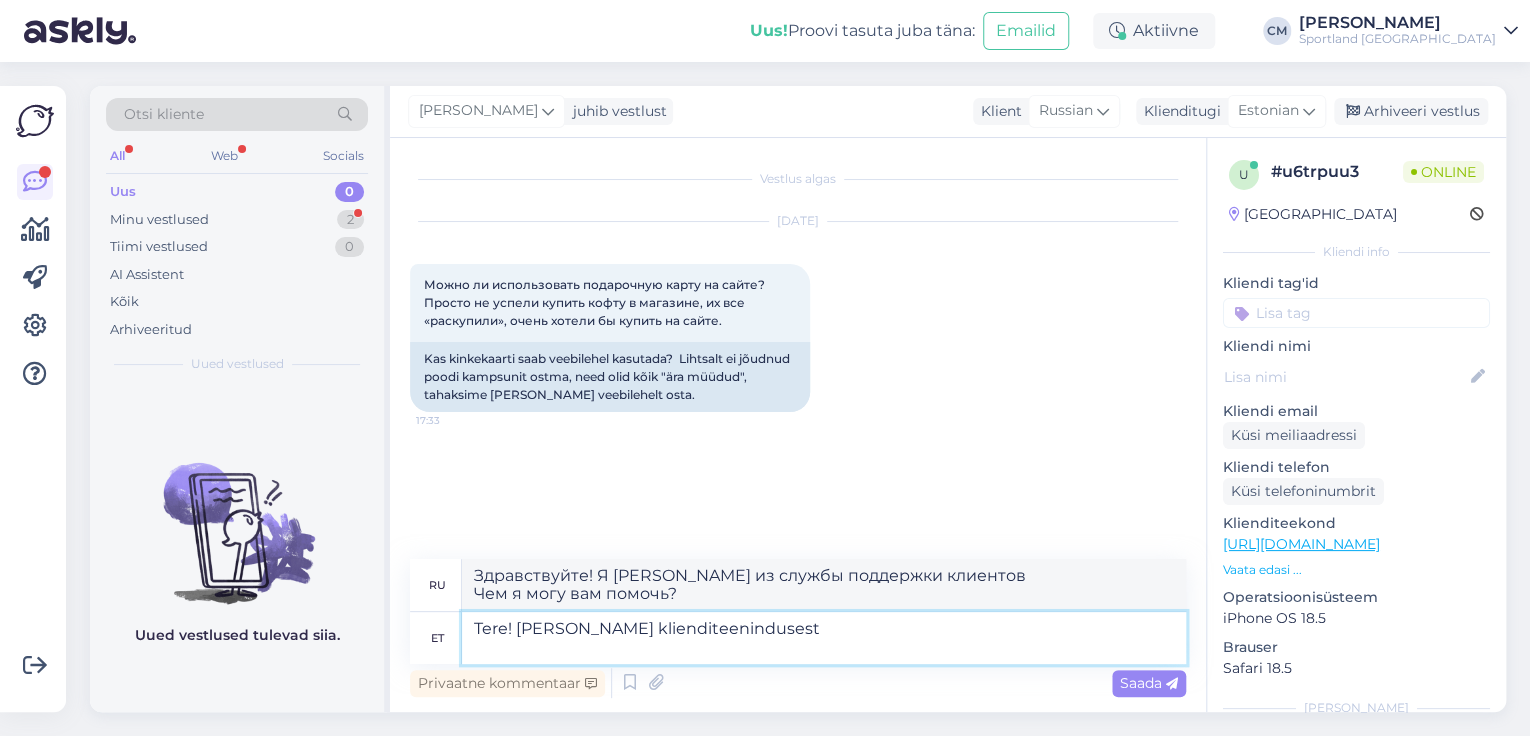 type on "Tere! [PERSON_NAME] klienditeenindusest" 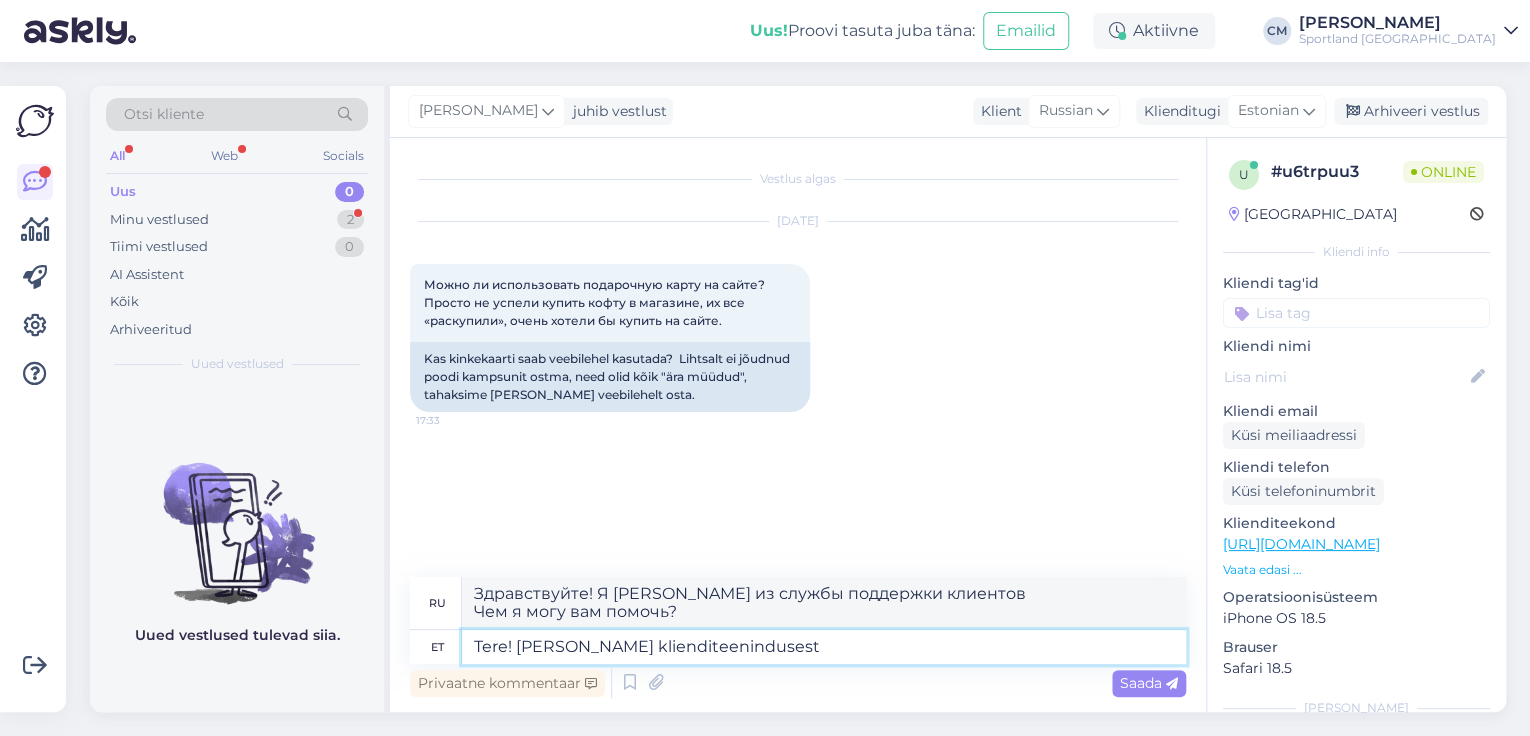 type on "Здравствуйте! Это [PERSON_NAME] из службы поддержки клиентов." 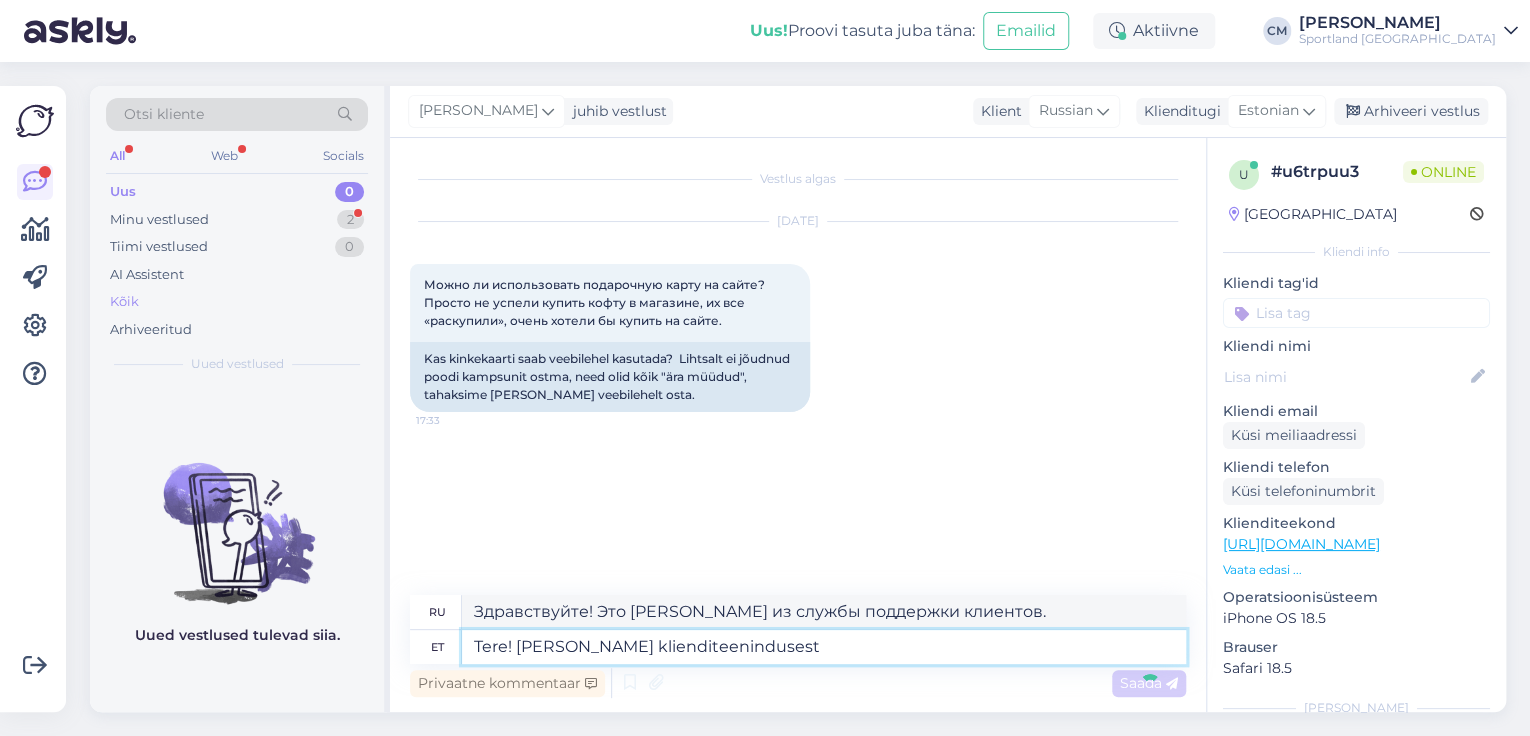 type 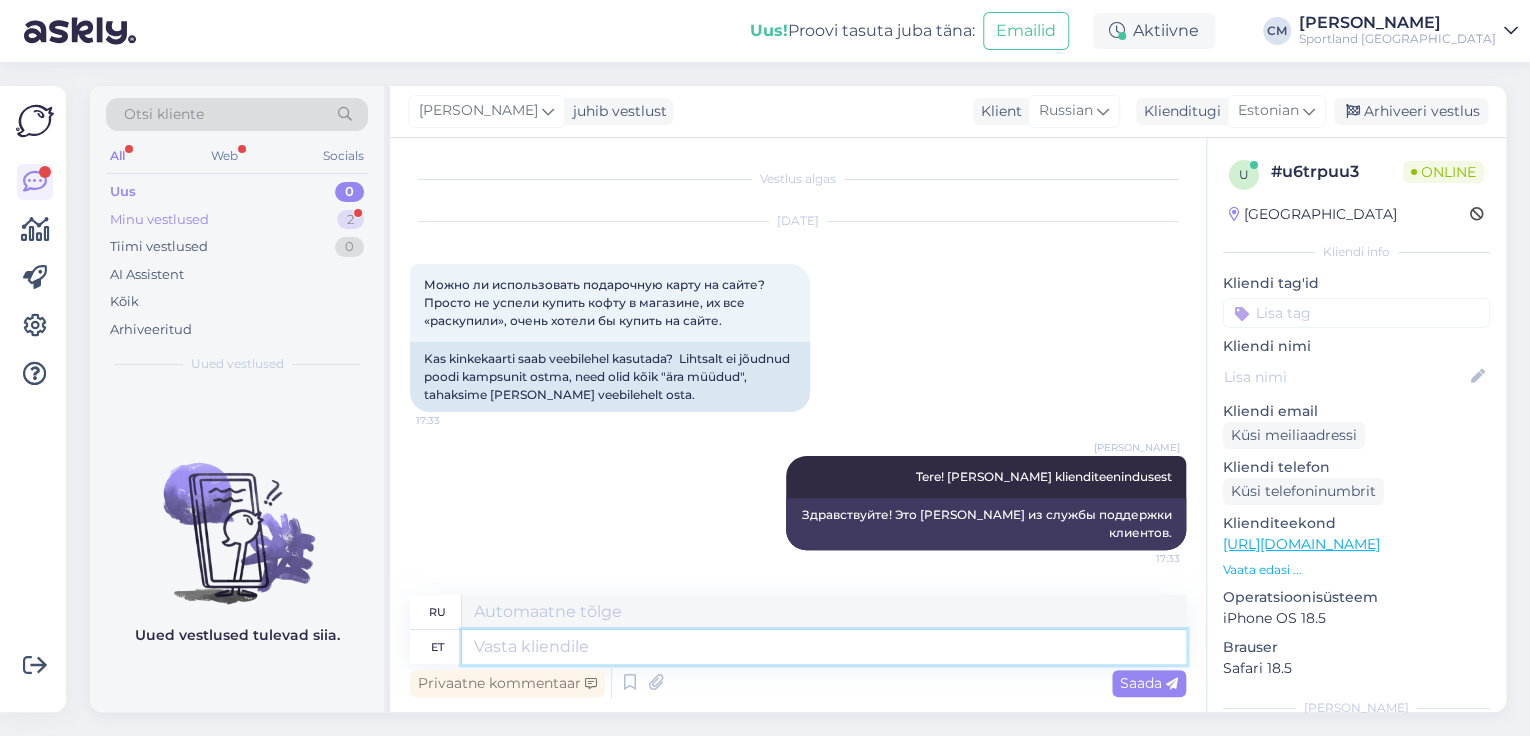 type 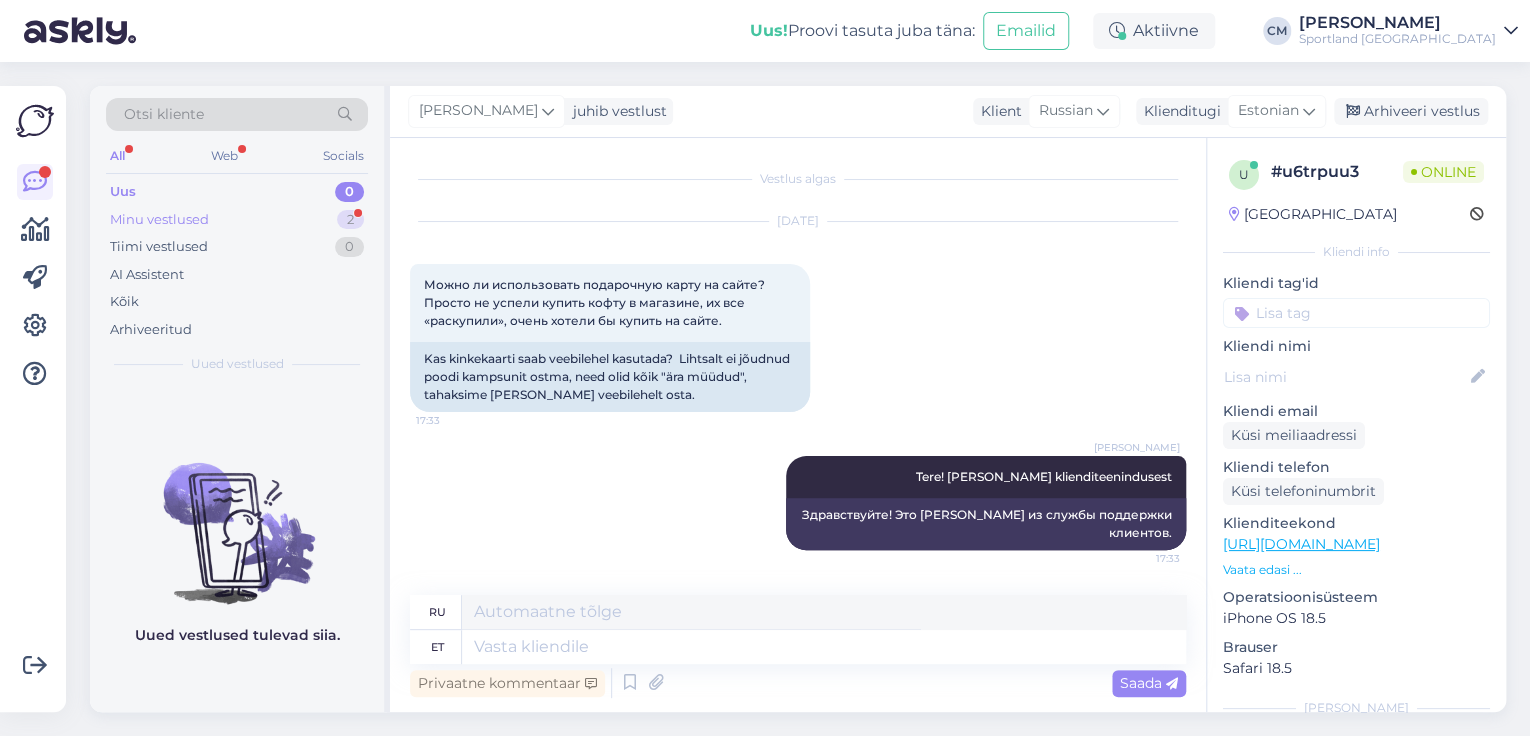 click on "Minu vestlused 2" at bounding box center (237, 220) 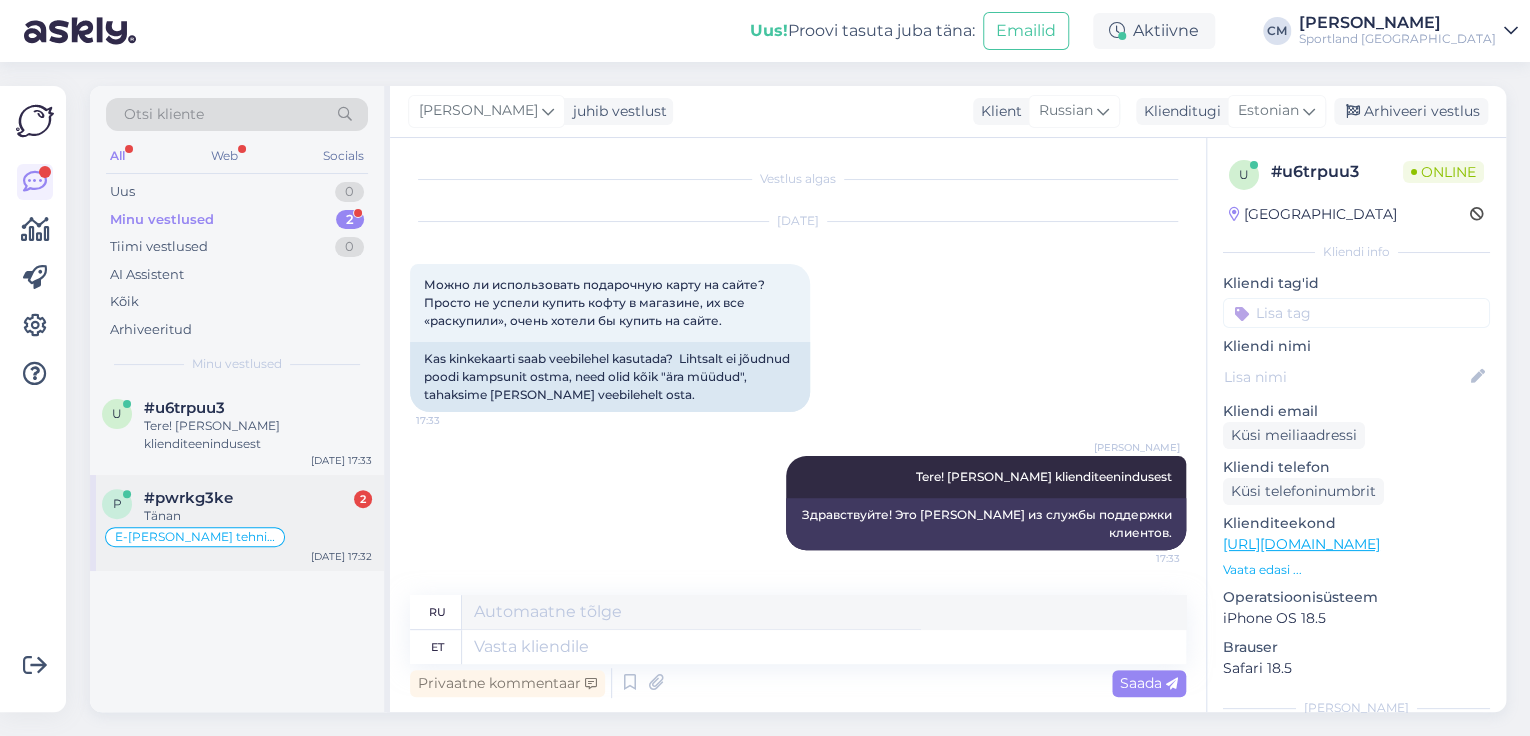 click on "#pwrkg3ke 2" at bounding box center [258, 498] 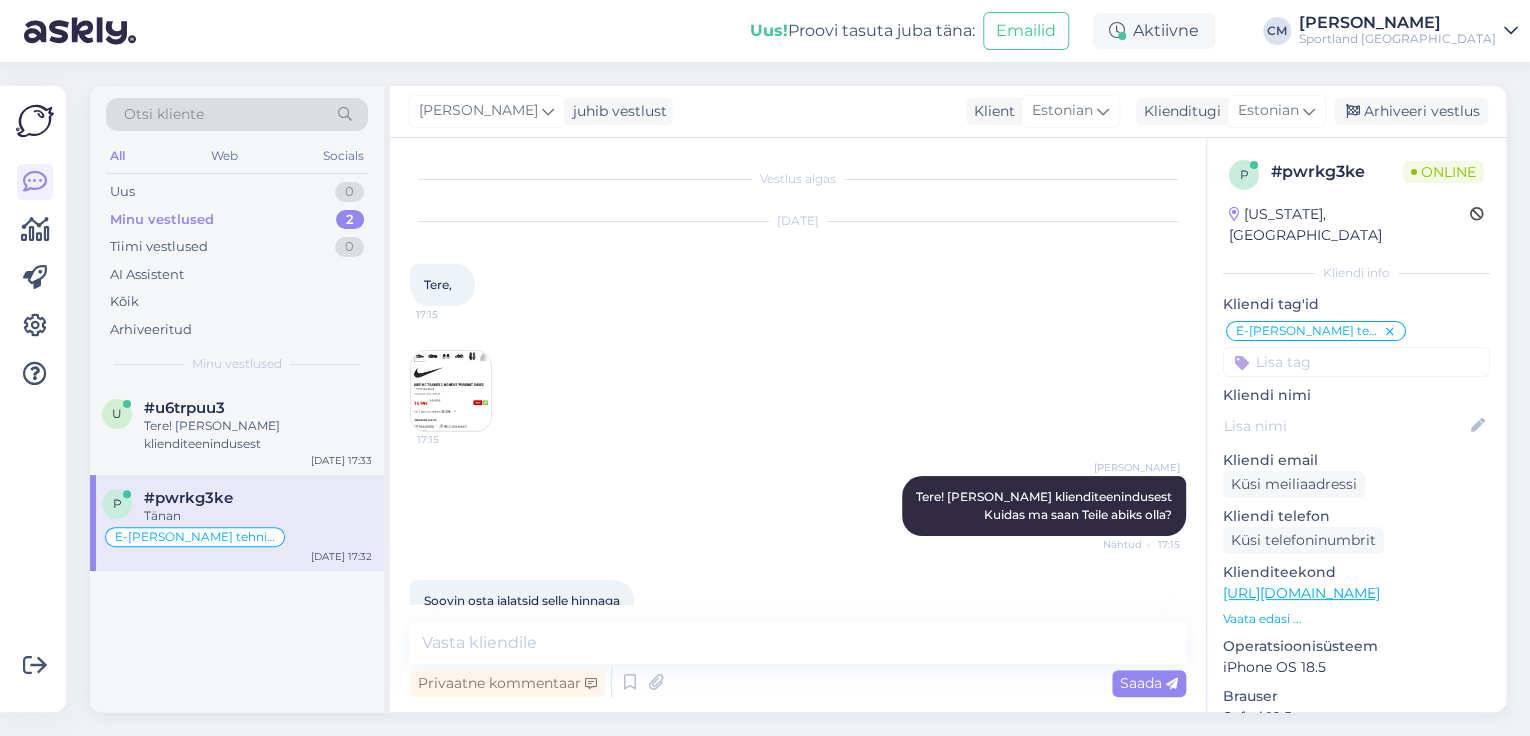 scroll, scrollTop: 1119, scrollLeft: 0, axis: vertical 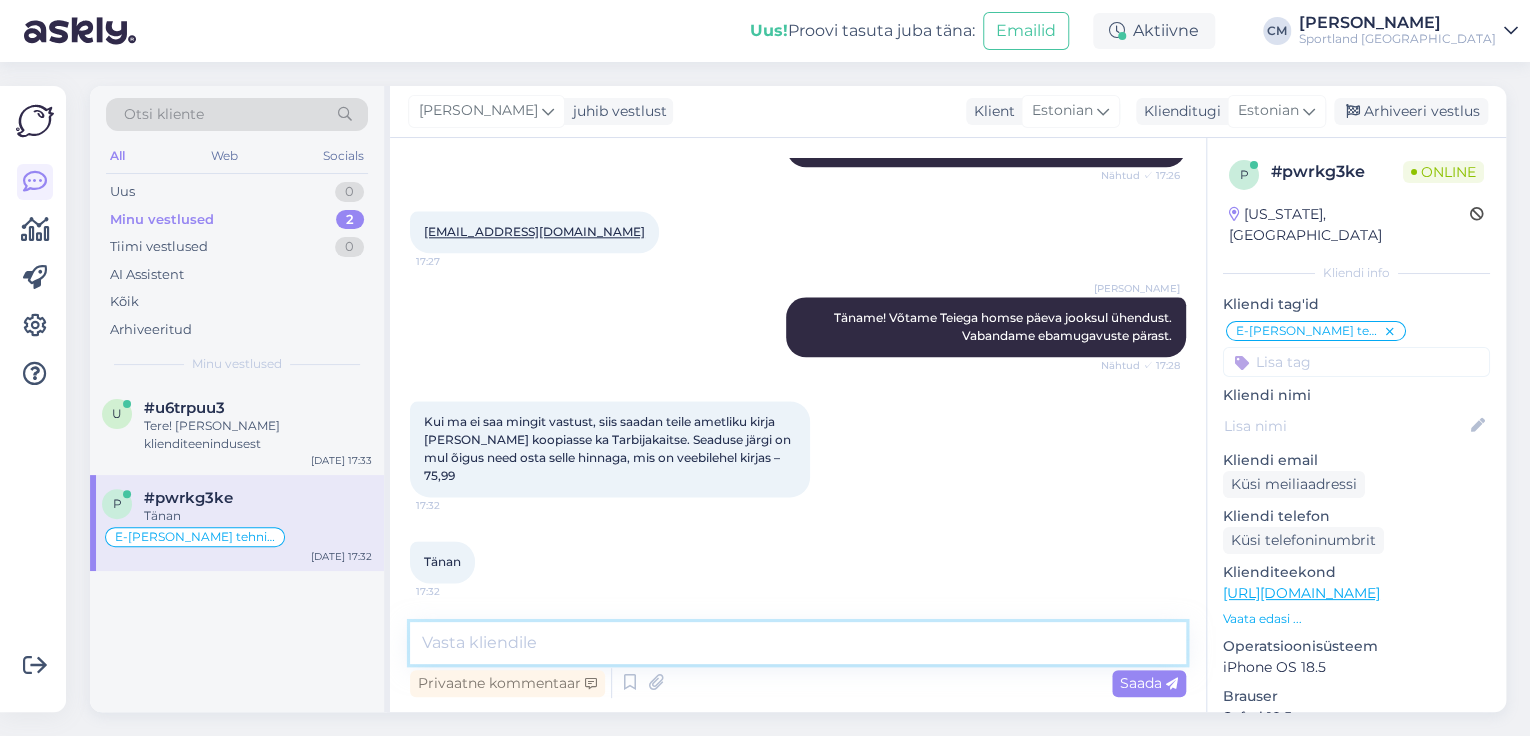 click at bounding box center (798, 643) 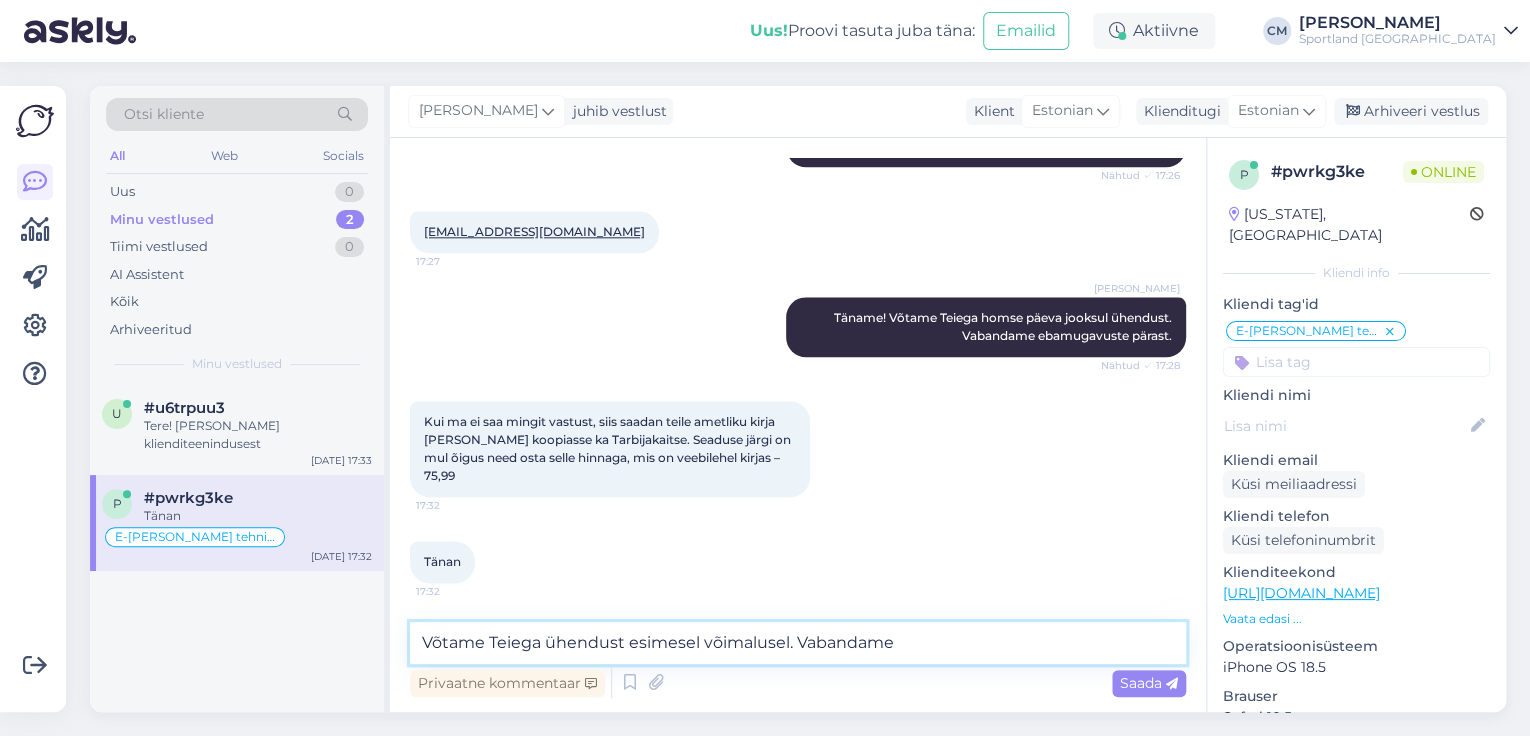 type on "Võtame Teiega ühendust esimesel võimalusel. Vabandame!" 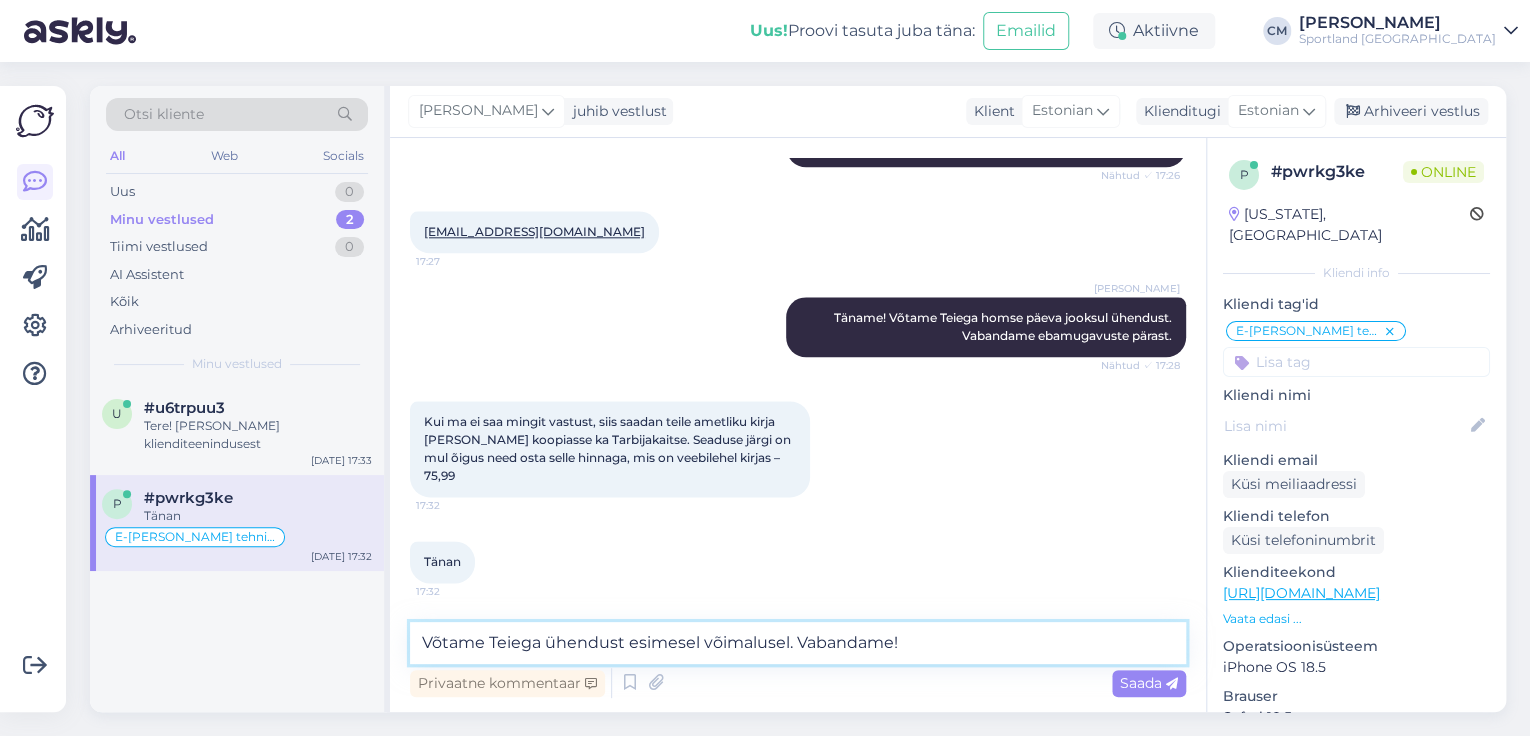 type 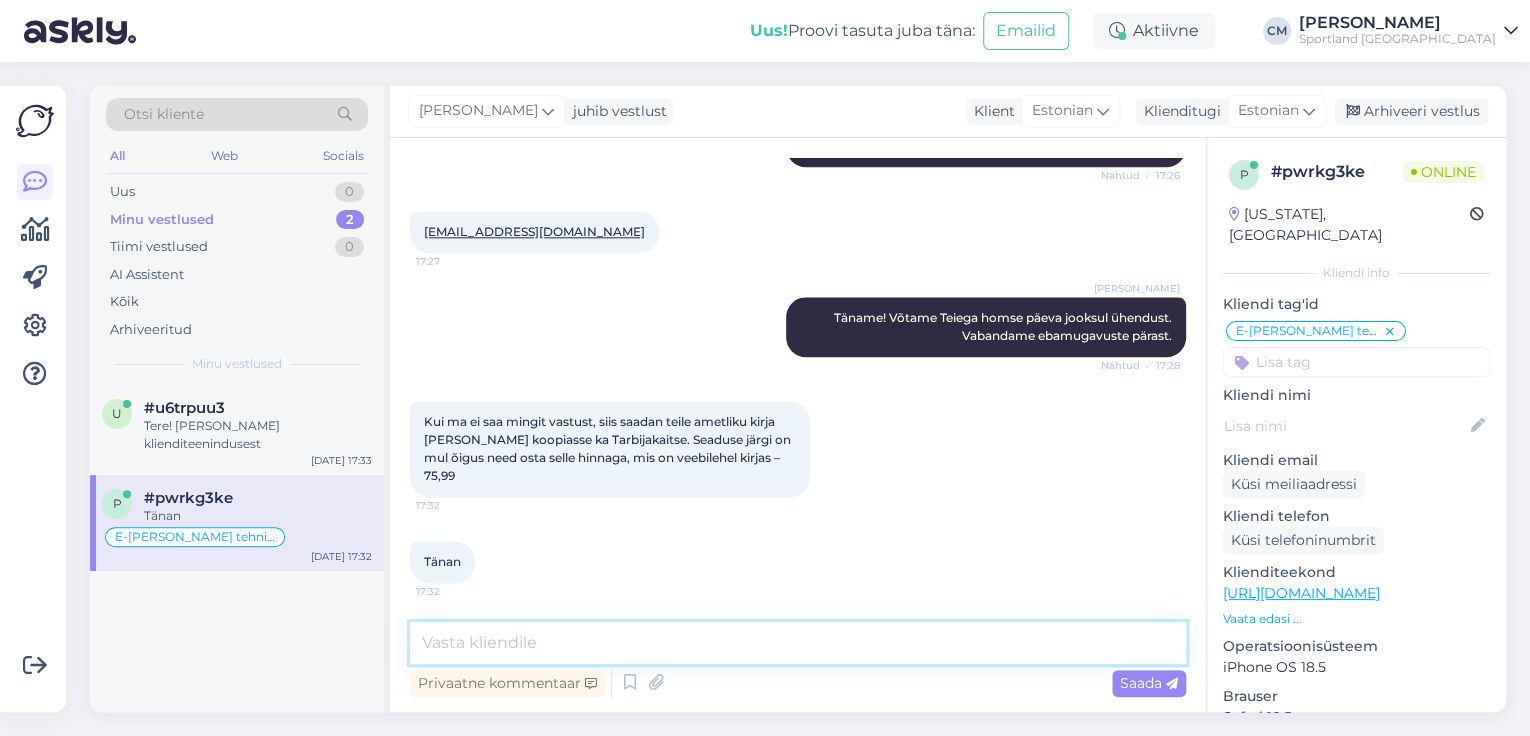 scroll, scrollTop: 1204, scrollLeft: 0, axis: vertical 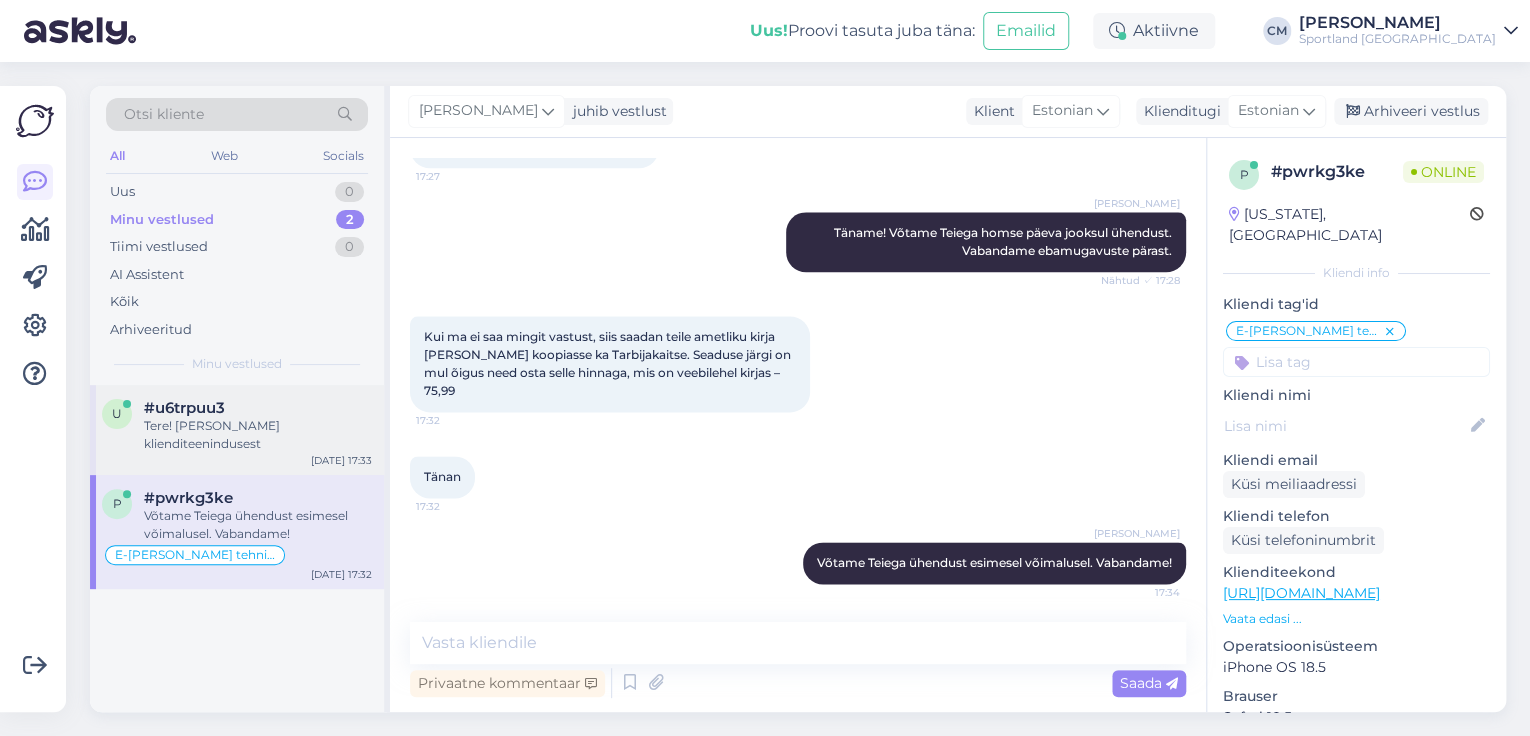 click on "Tere! [PERSON_NAME] klienditeenindusest" at bounding box center [258, 435] 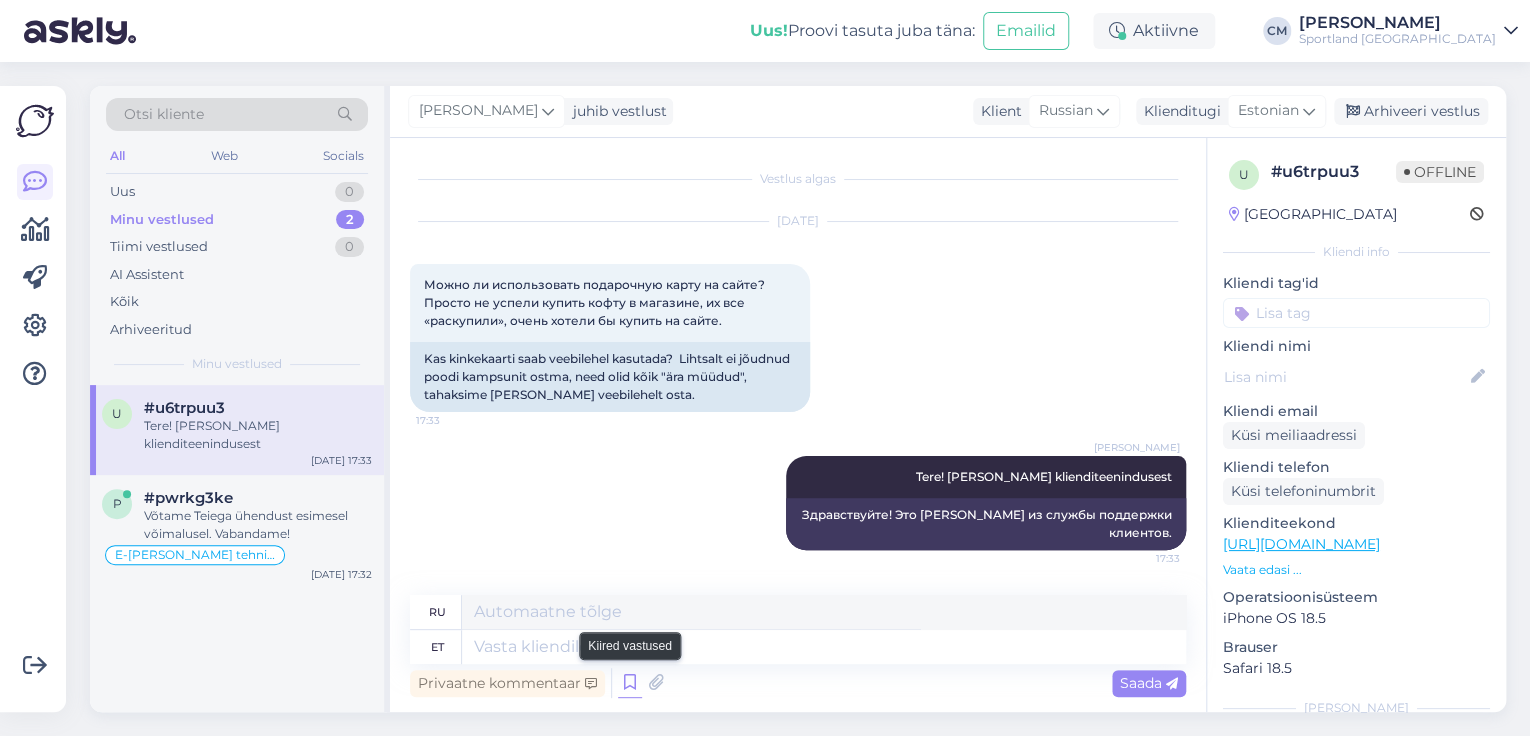 click at bounding box center (630, 683) 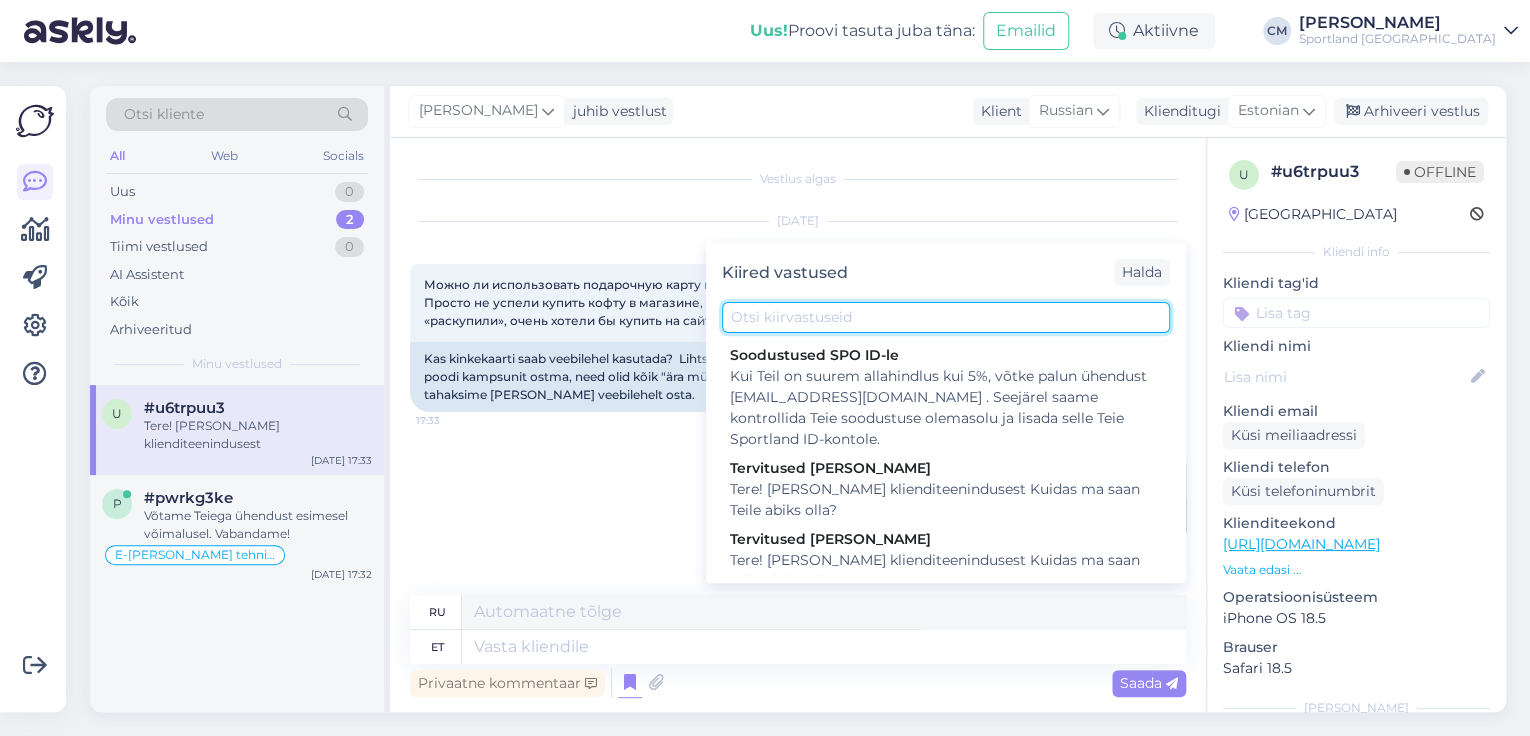 click at bounding box center [946, 317] 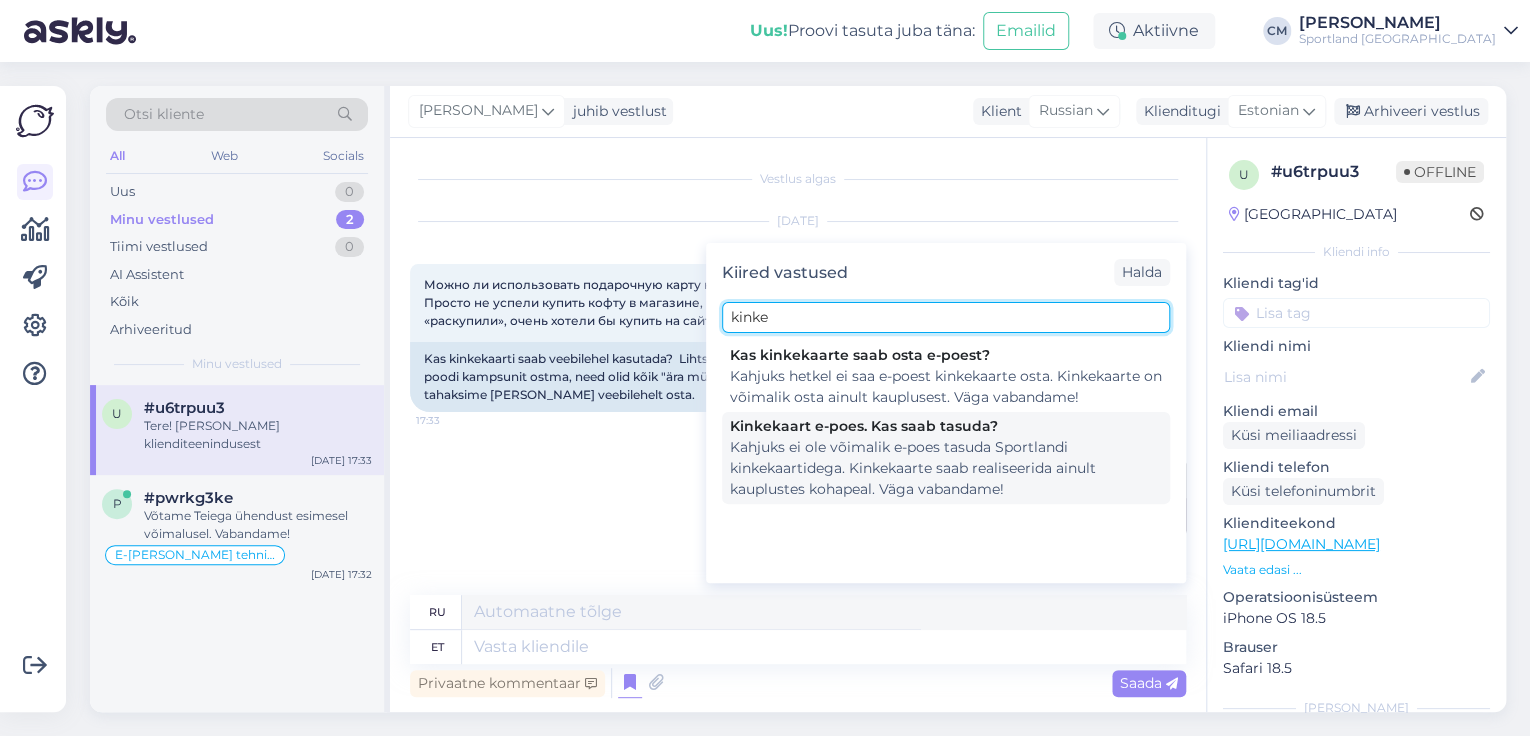type on "kinke" 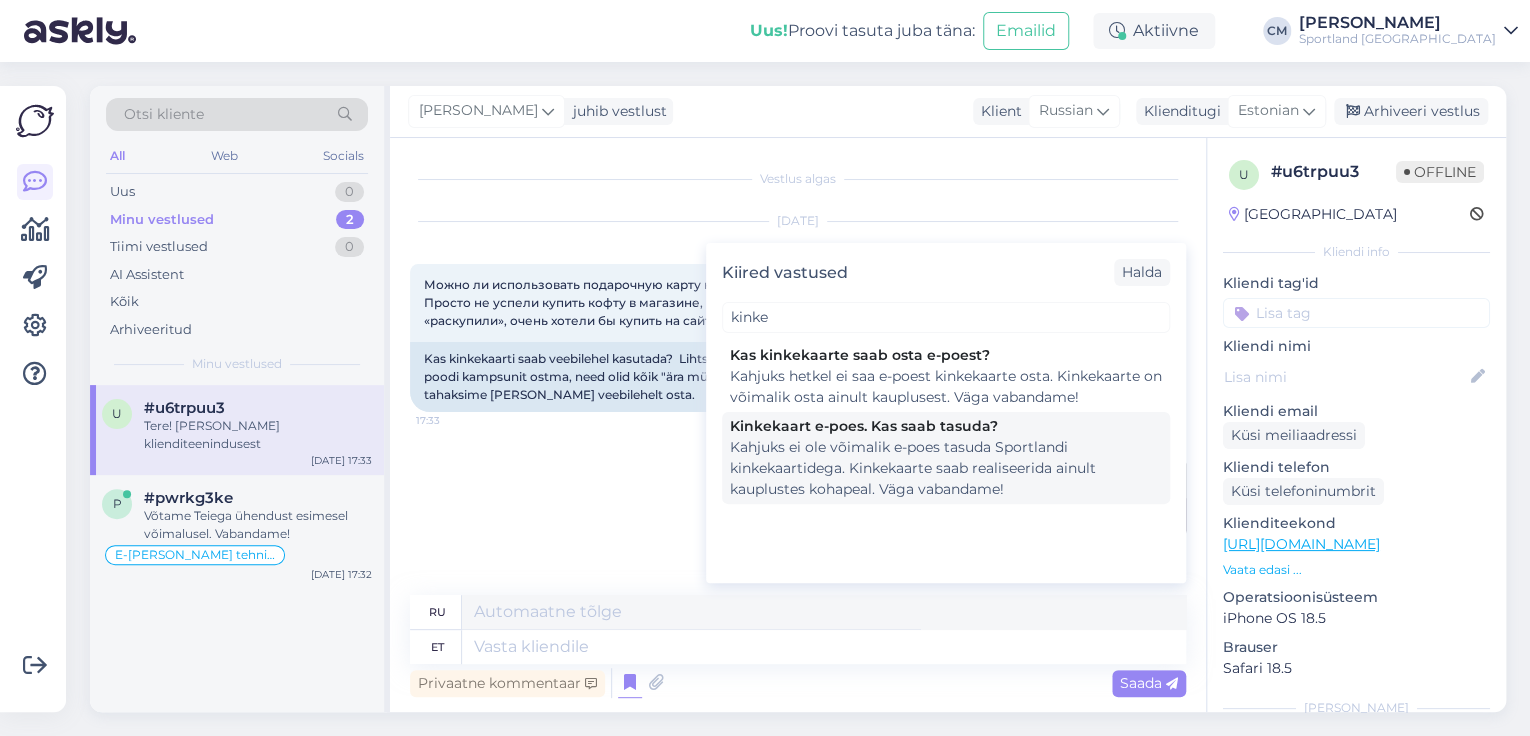 click on "Kahjuks ei ole võimalik e-poes tasuda Sportlandi kinkekaartidega. Kinkekaarte saab realiseerida ainult kauplustes kohapeal. Väga vabandame!" at bounding box center (946, 468) 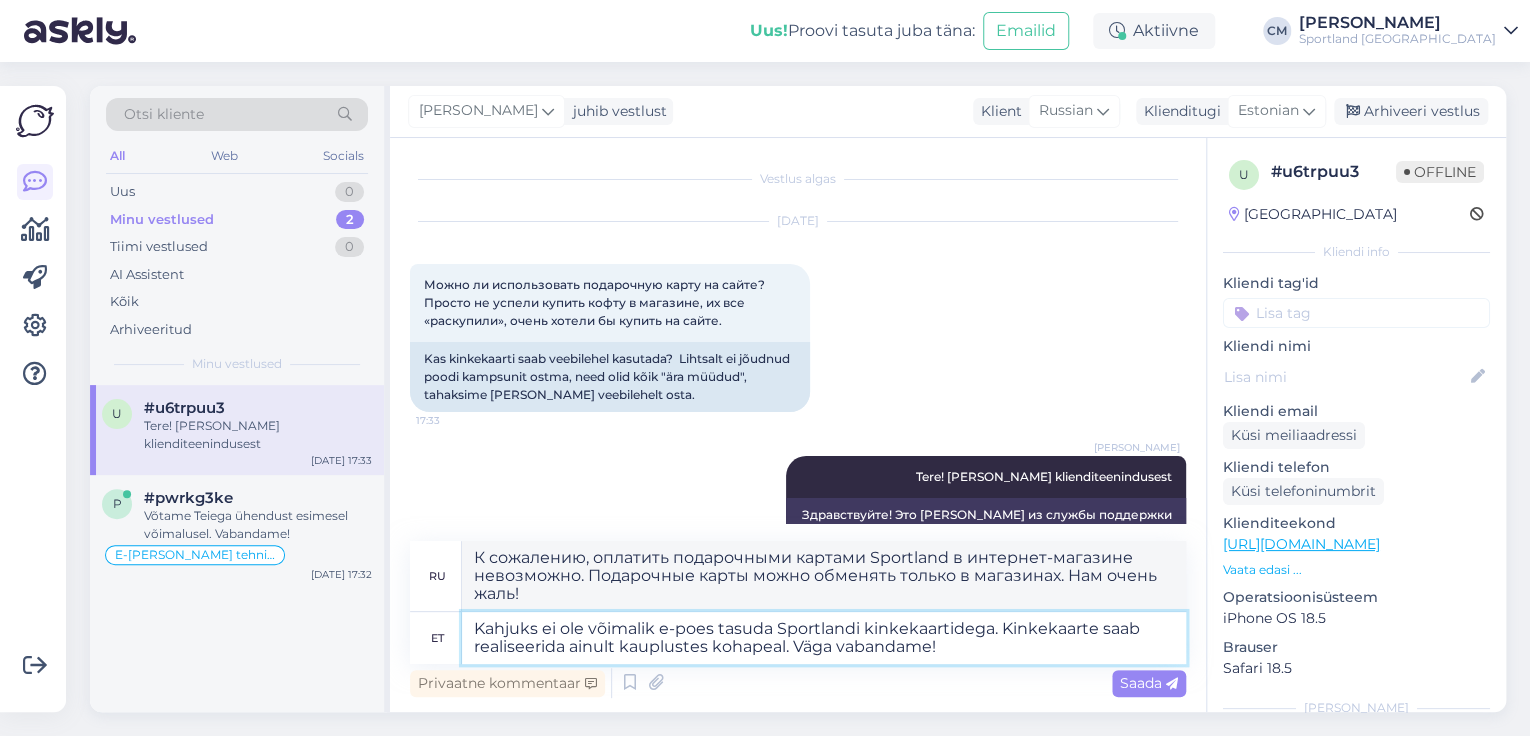 click on "Kahjuks ei ole võimalik e-poes tasuda Sportlandi kinkekaartidega. Kinkekaarte saab realiseerida ainult kauplustes kohapeal. Väga vabandame!" at bounding box center [824, 638] 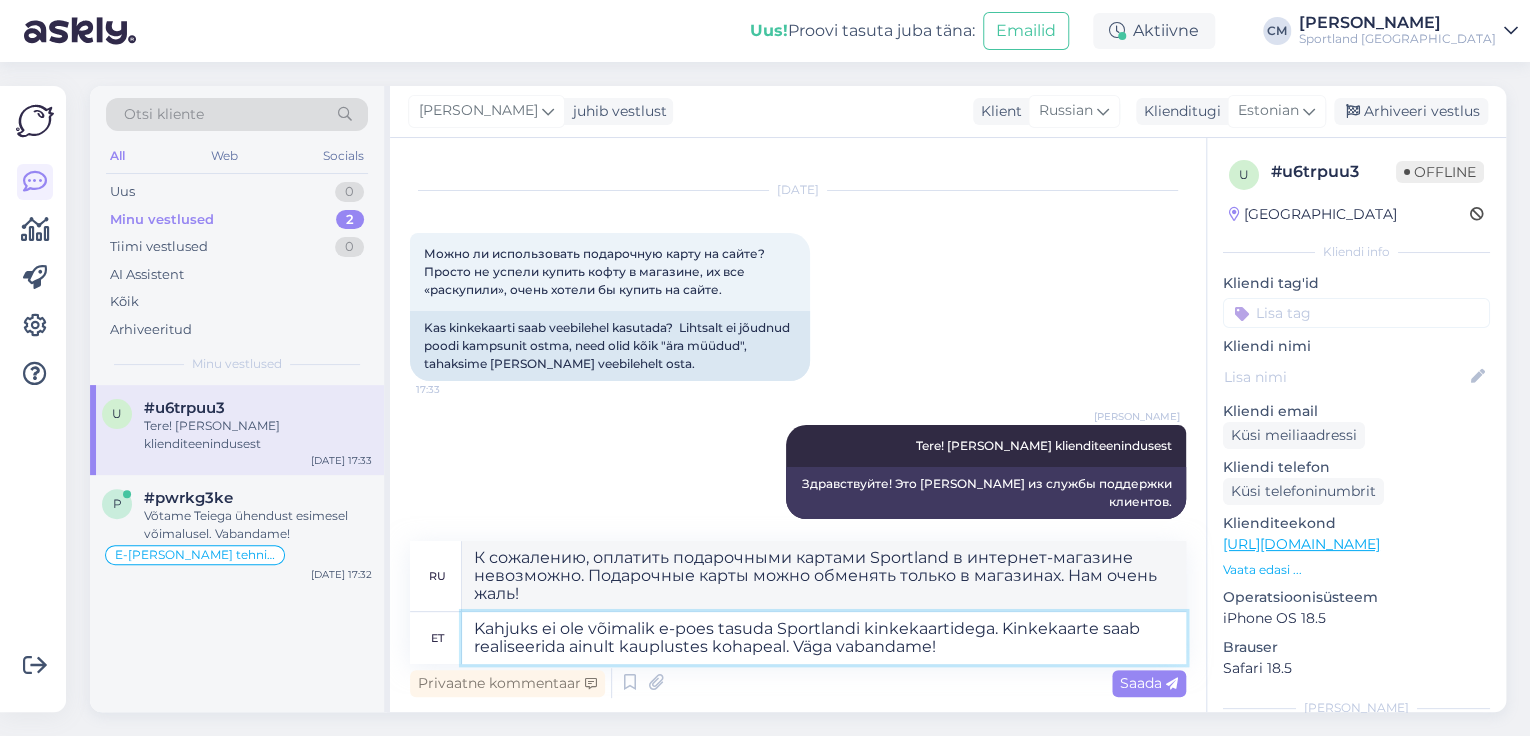 scroll, scrollTop: 48, scrollLeft: 0, axis: vertical 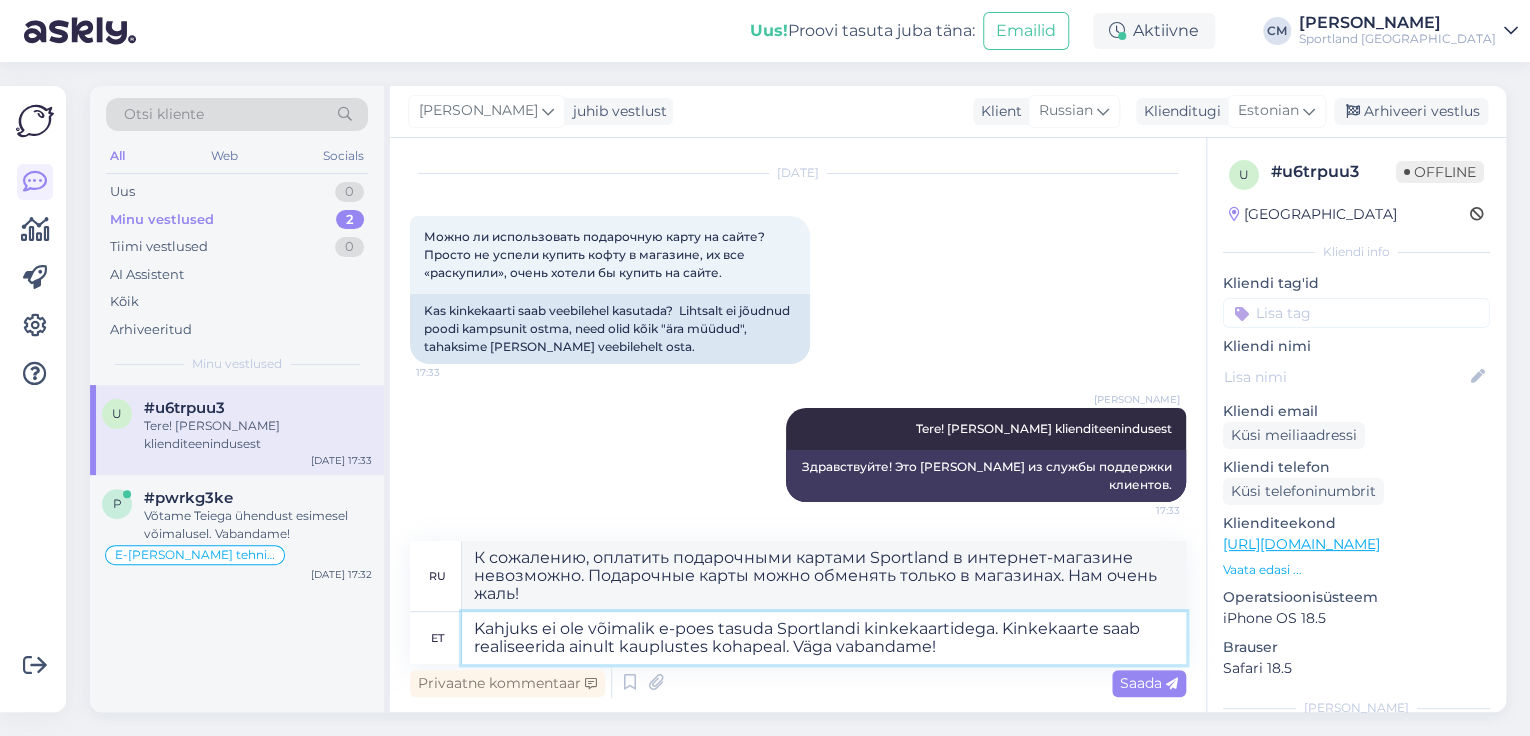 click on "Kahjuks ei ole võimalik e-poes tasuda Sportlandi kinkekaartidega. Kinkekaarte saab realiseerida ainult kauplustes kohapeal. Väga vabandame!" at bounding box center [824, 638] 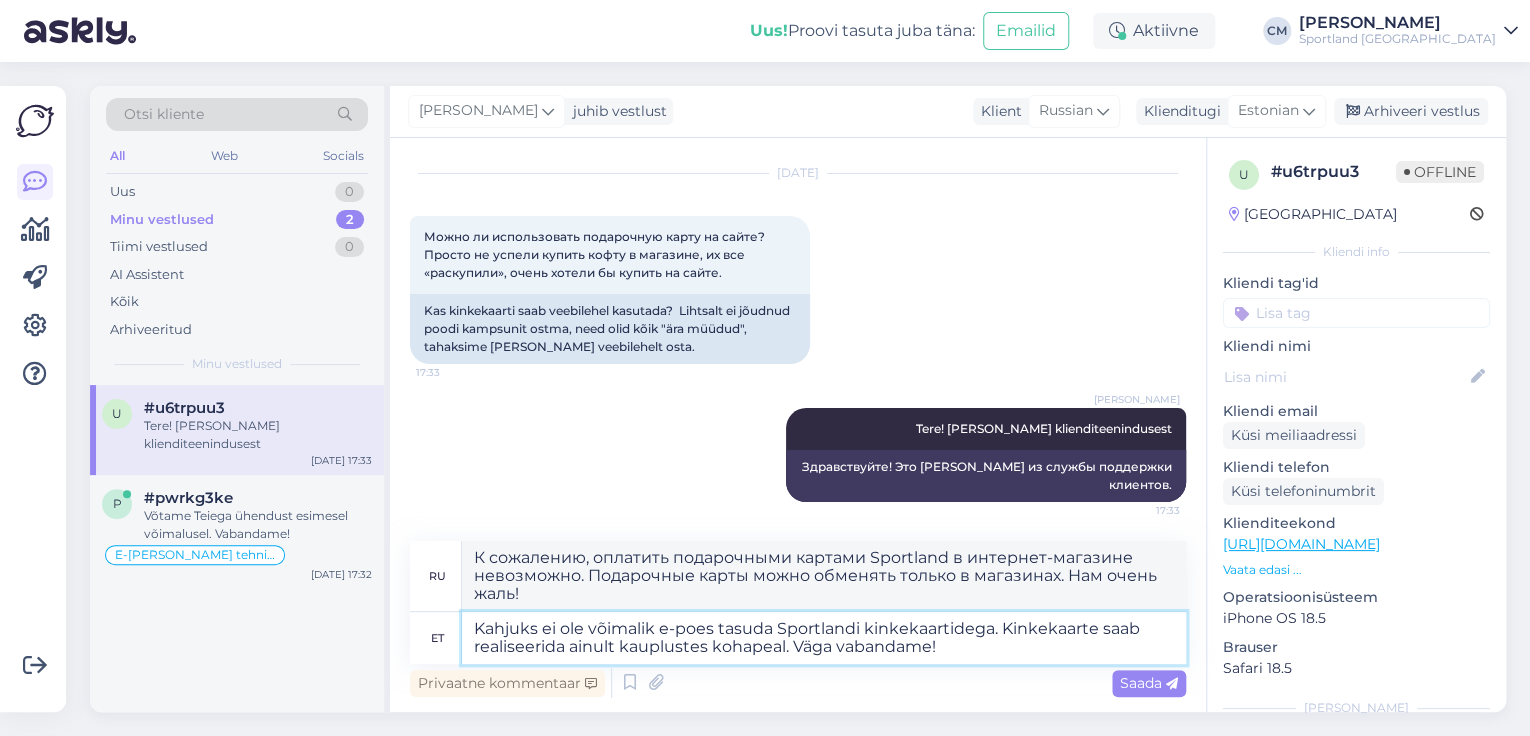 type 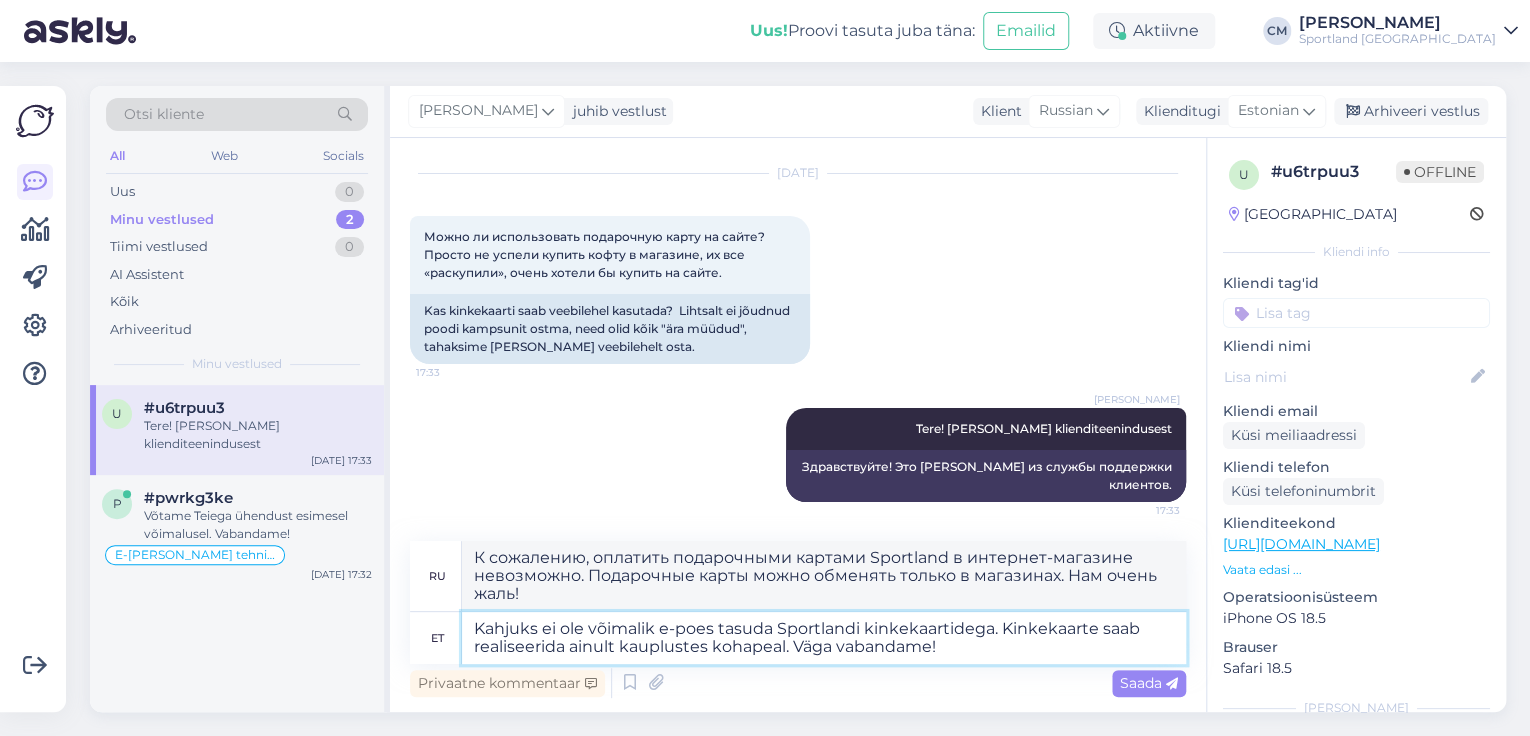 type 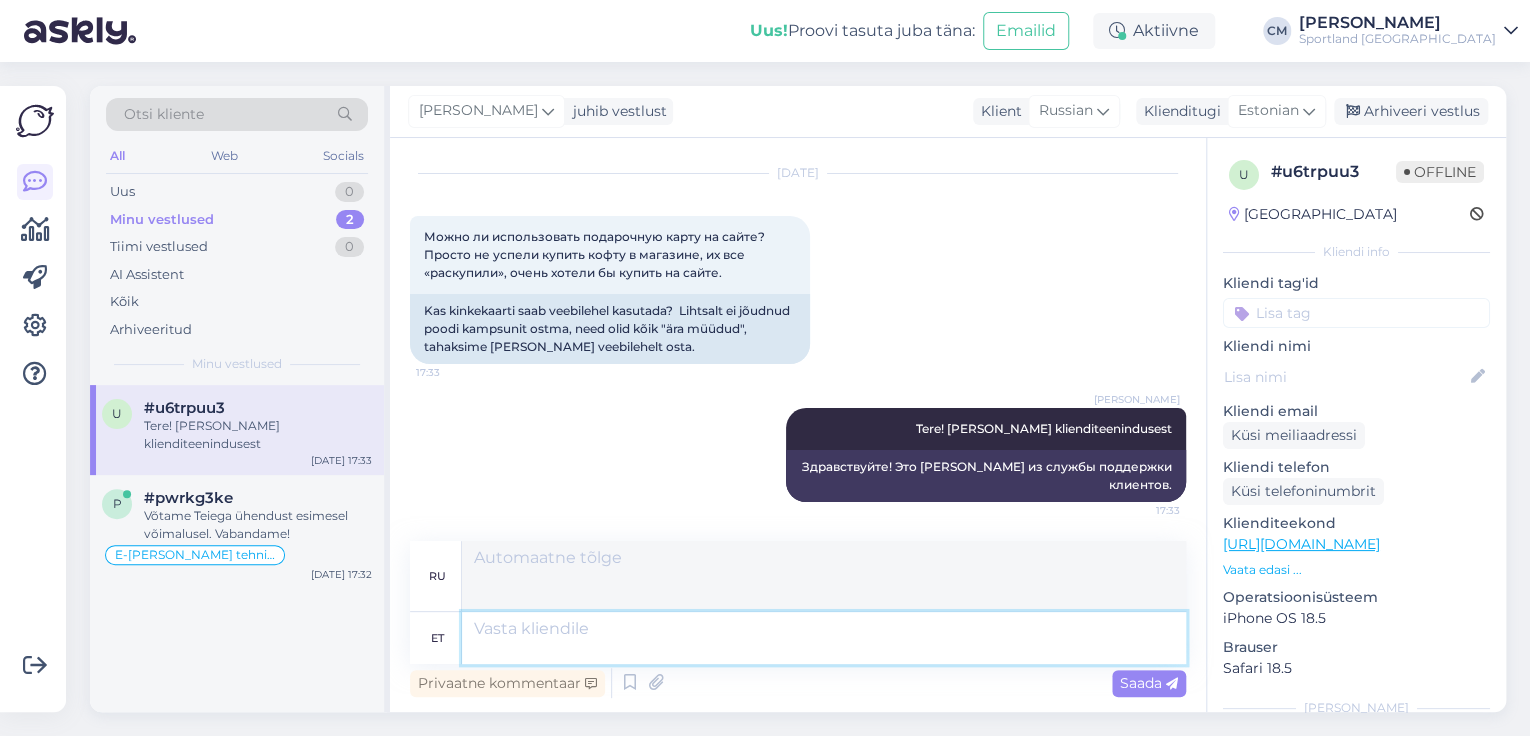 scroll, scrollTop: 187, scrollLeft: 0, axis: vertical 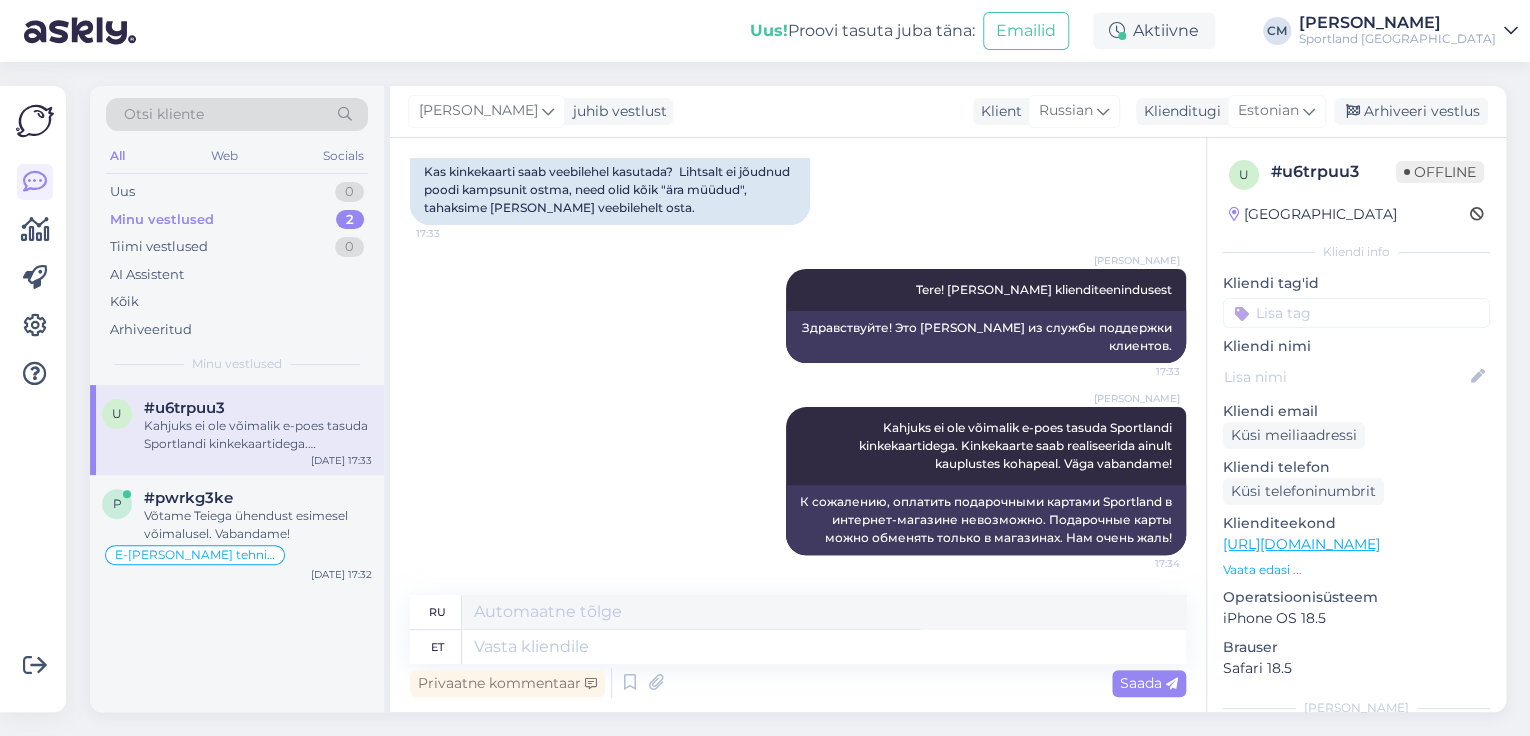 click at bounding box center [1356, 313] 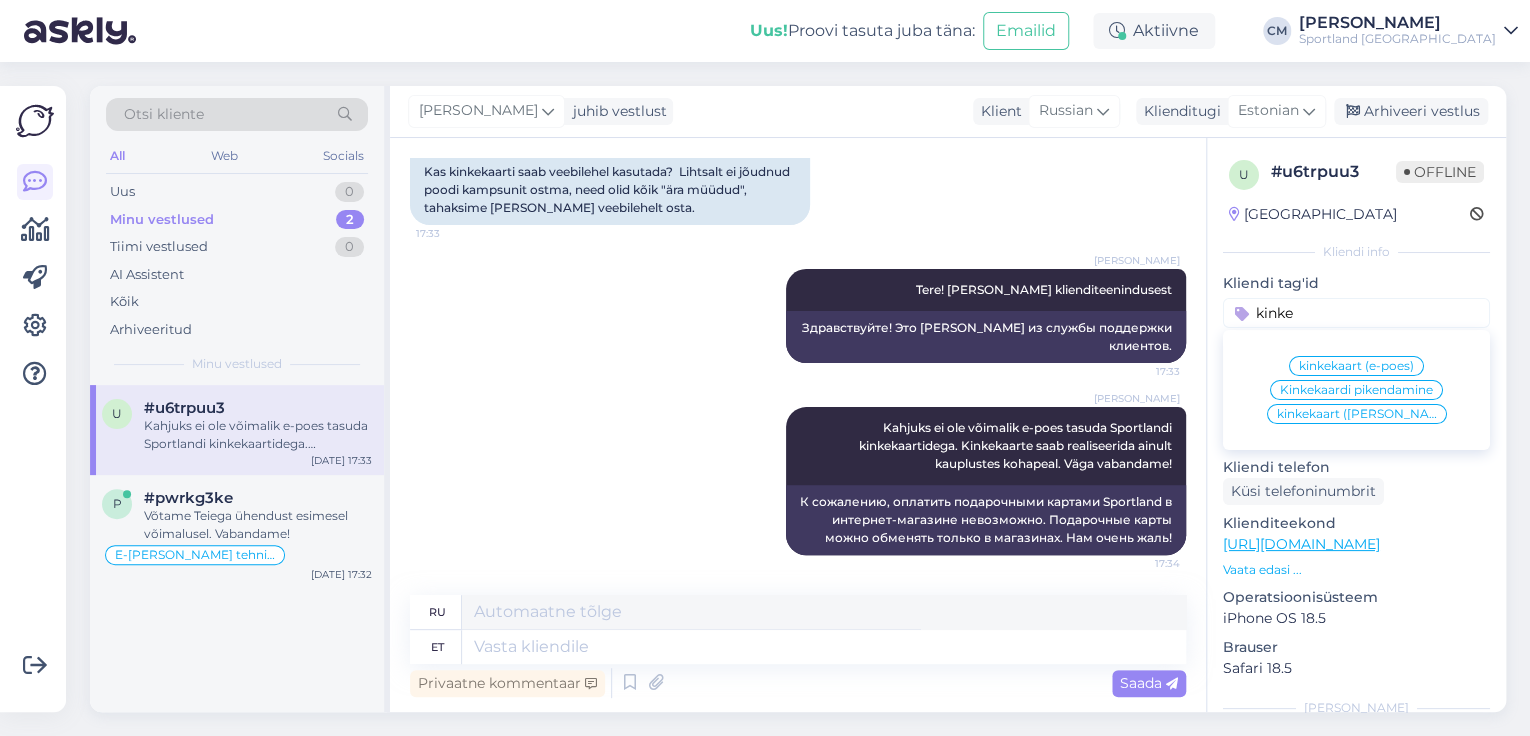 type on "kinke" 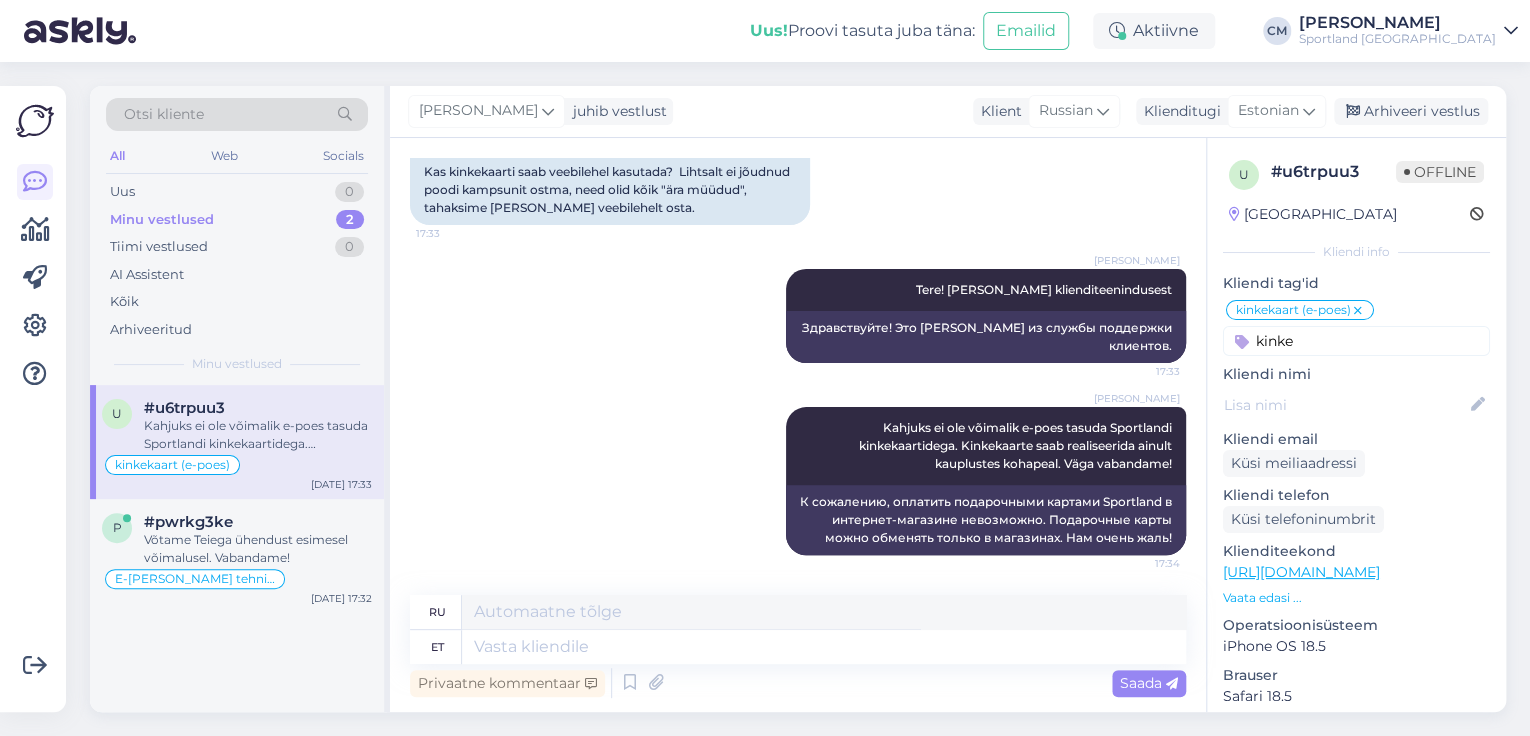 type 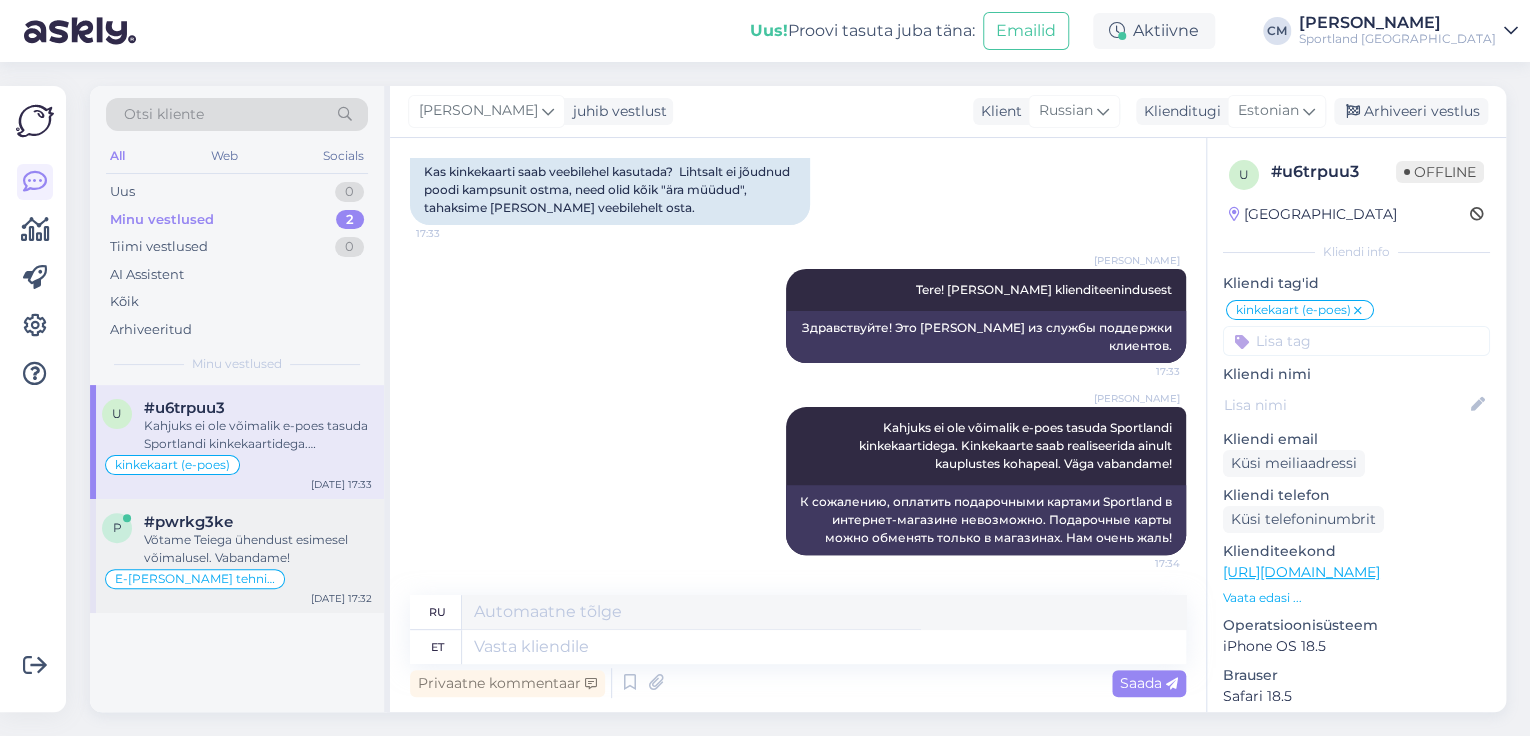 click on "Võtame Teiega ühendust esimesel võimalusel. Vabandame!" at bounding box center [258, 549] 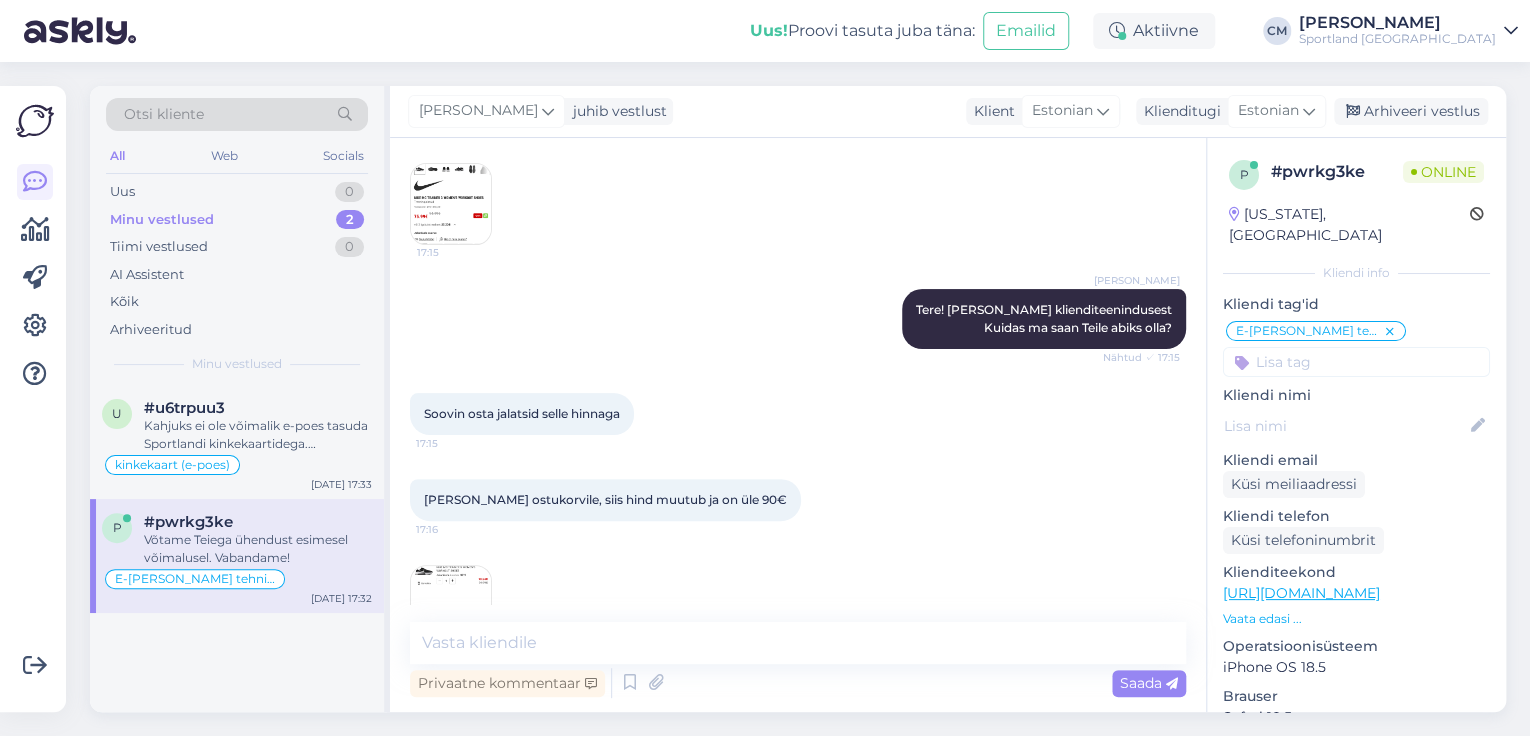 scroll, scrollTop: 1204, scrollLeft: 0, axis: vertical 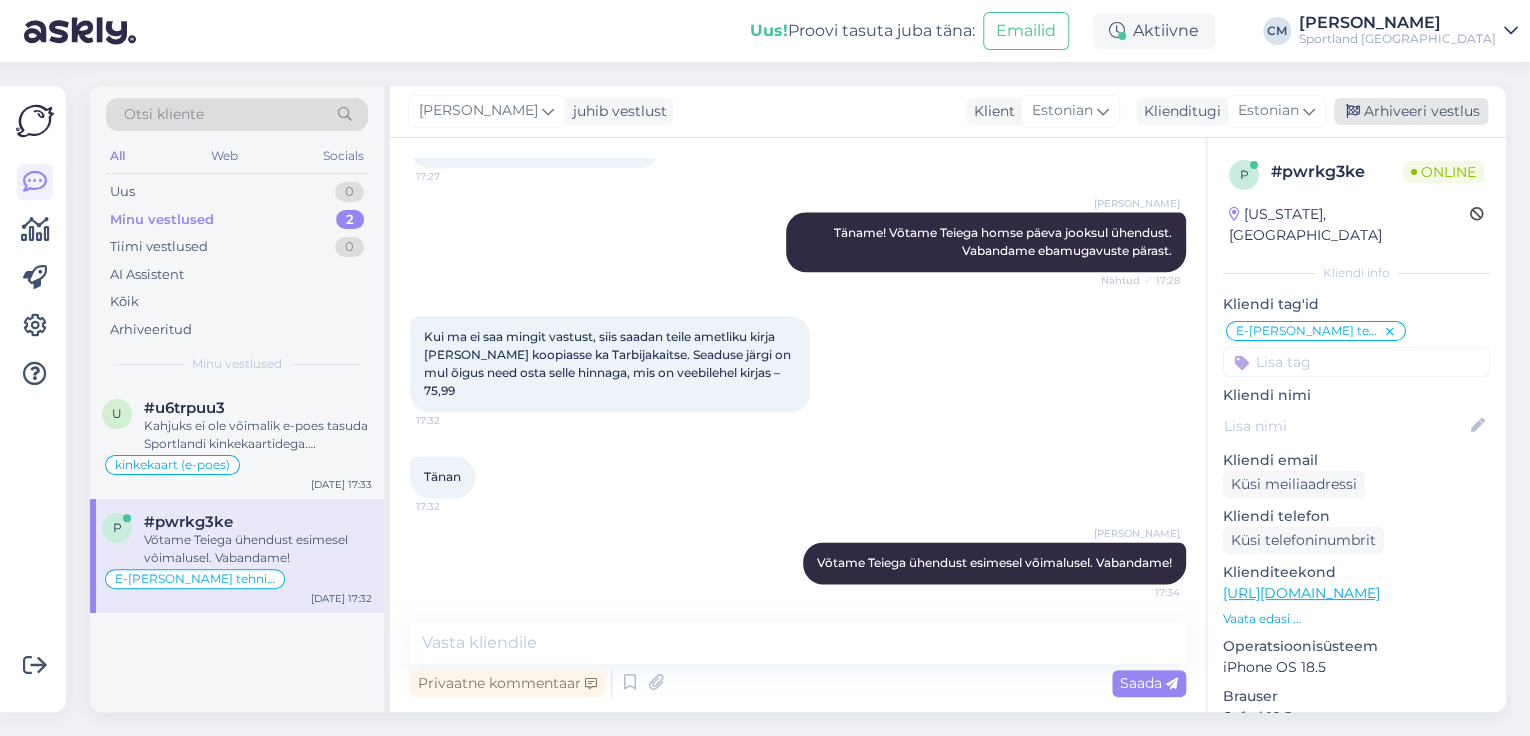 click on "Arhiveeri vestlus" at bounding box center [1411, 111] 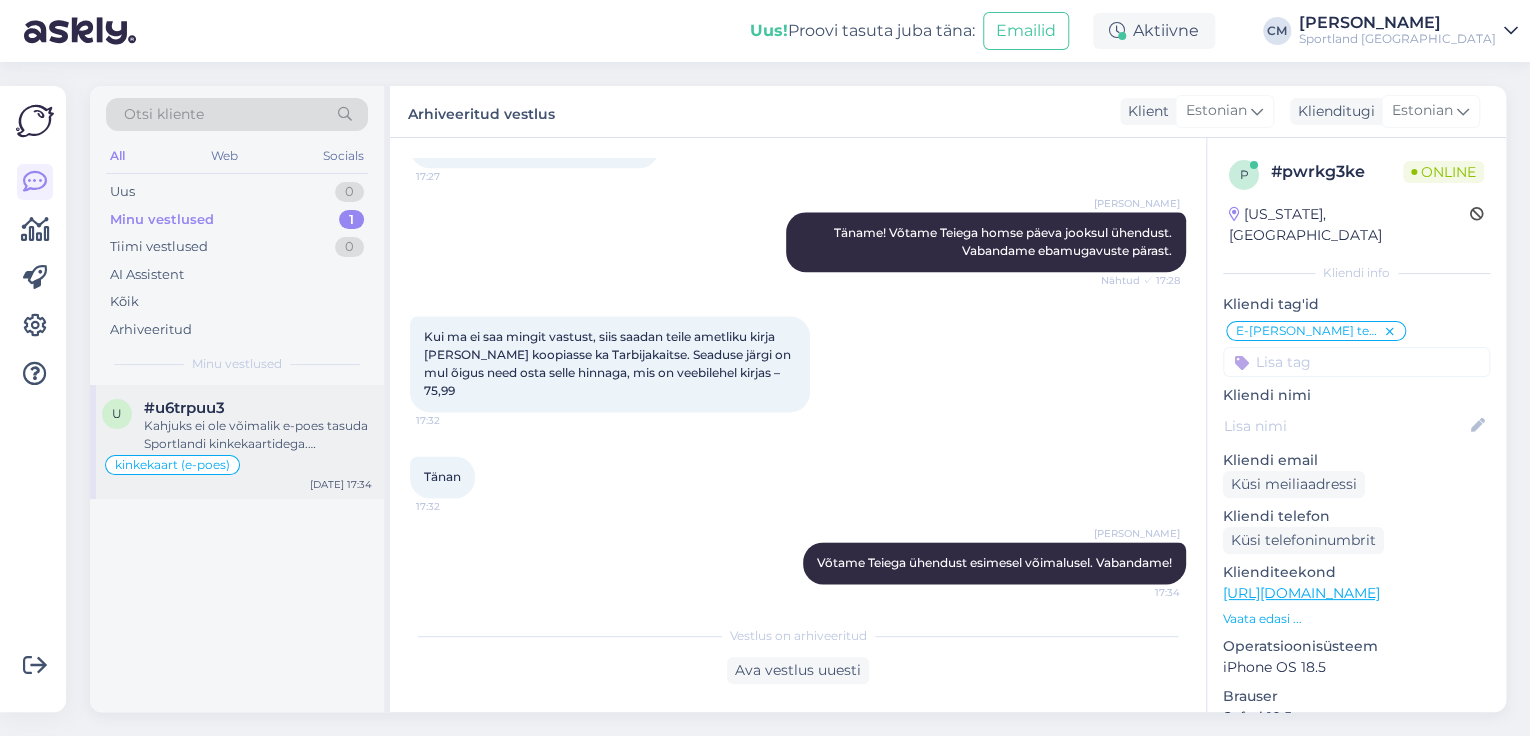 click on "Kahjuks ei ole võimalik e-poes tasuda Sportlandi kinkekaartidega. Kinkekaarte saab realiseerida ainult kauplustes kohapeal. Väga vabandame!" at bounding box center (258, 435) 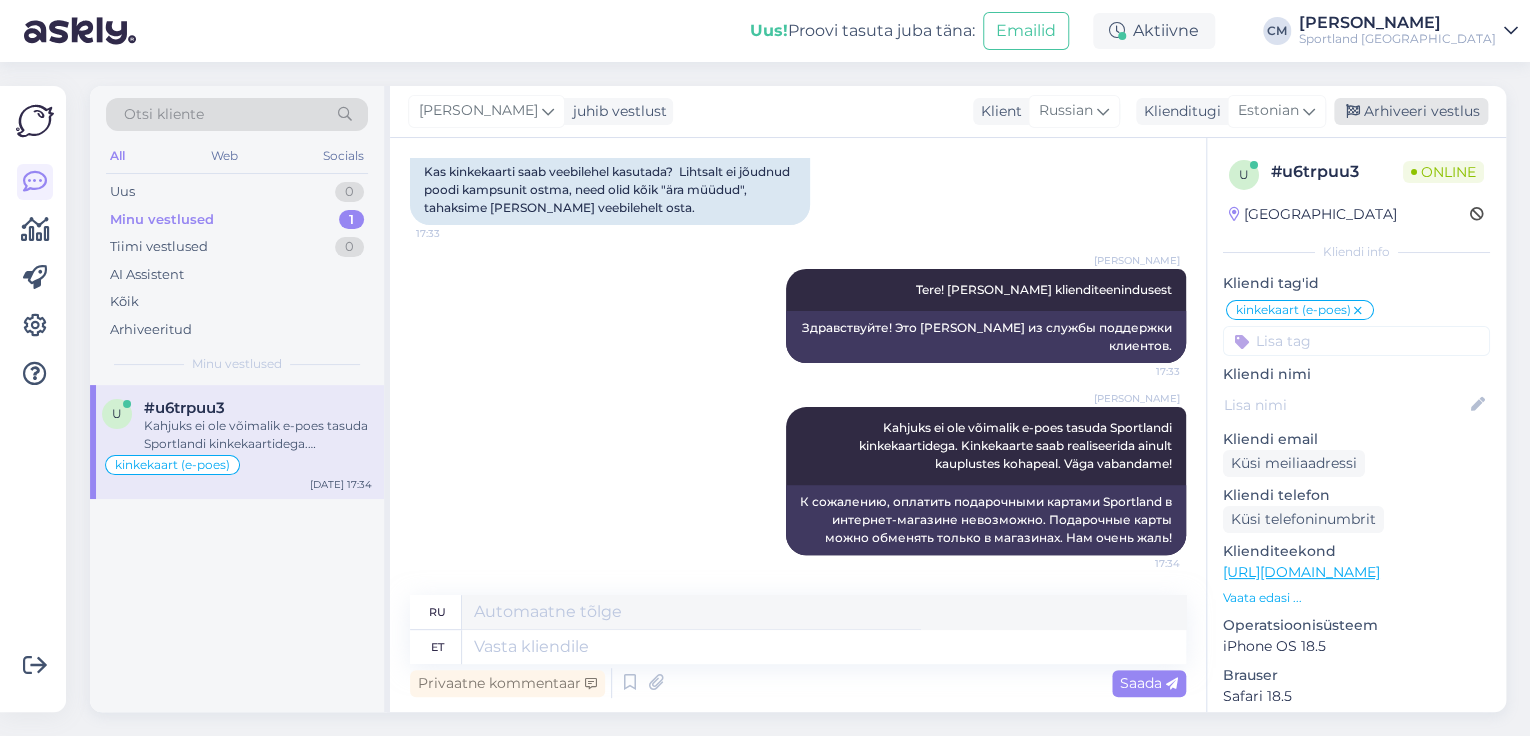 click on "Arhiveeri vestlus" at bounding box center (1411, 111) 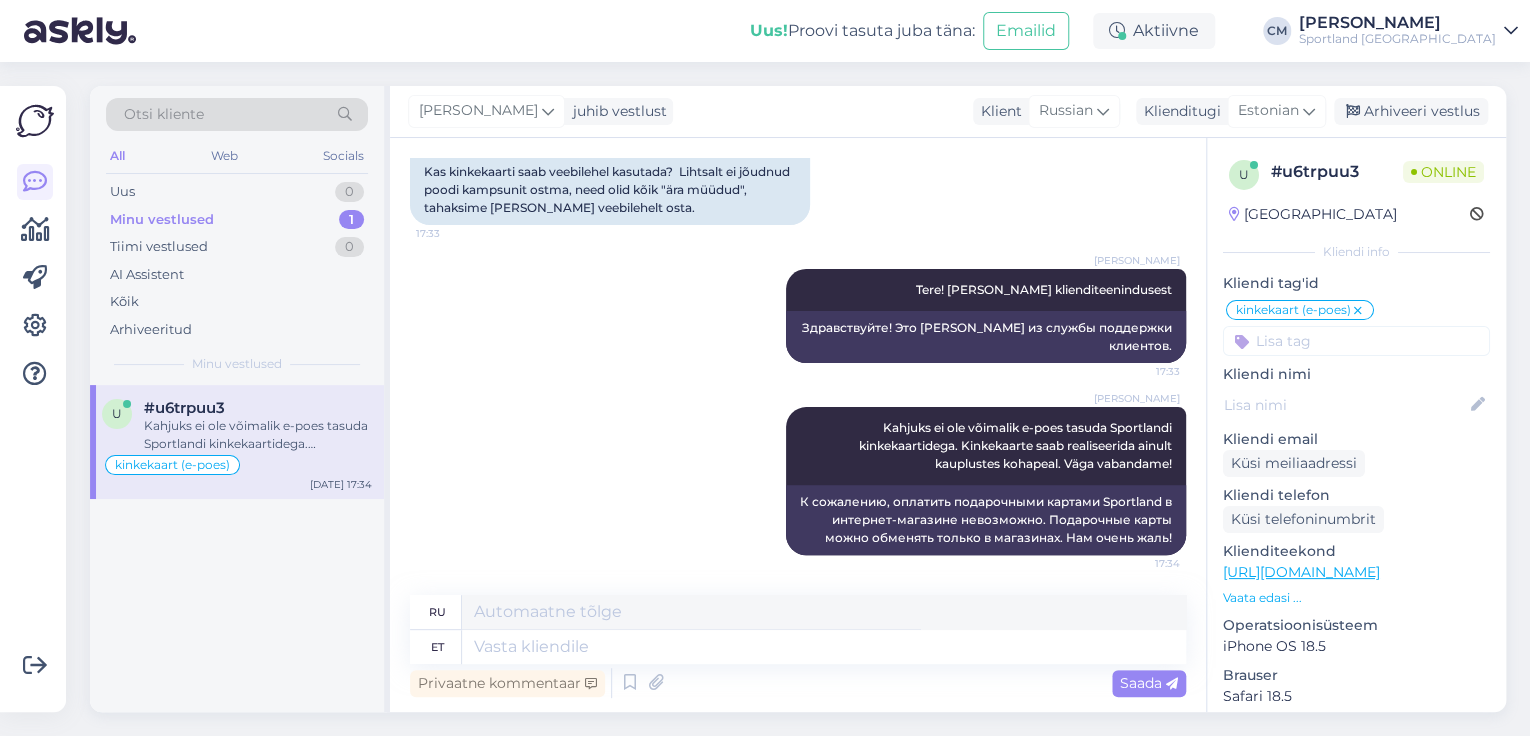 scroll, scrollTop: 167, scrollLeft: 0, axis: vertical 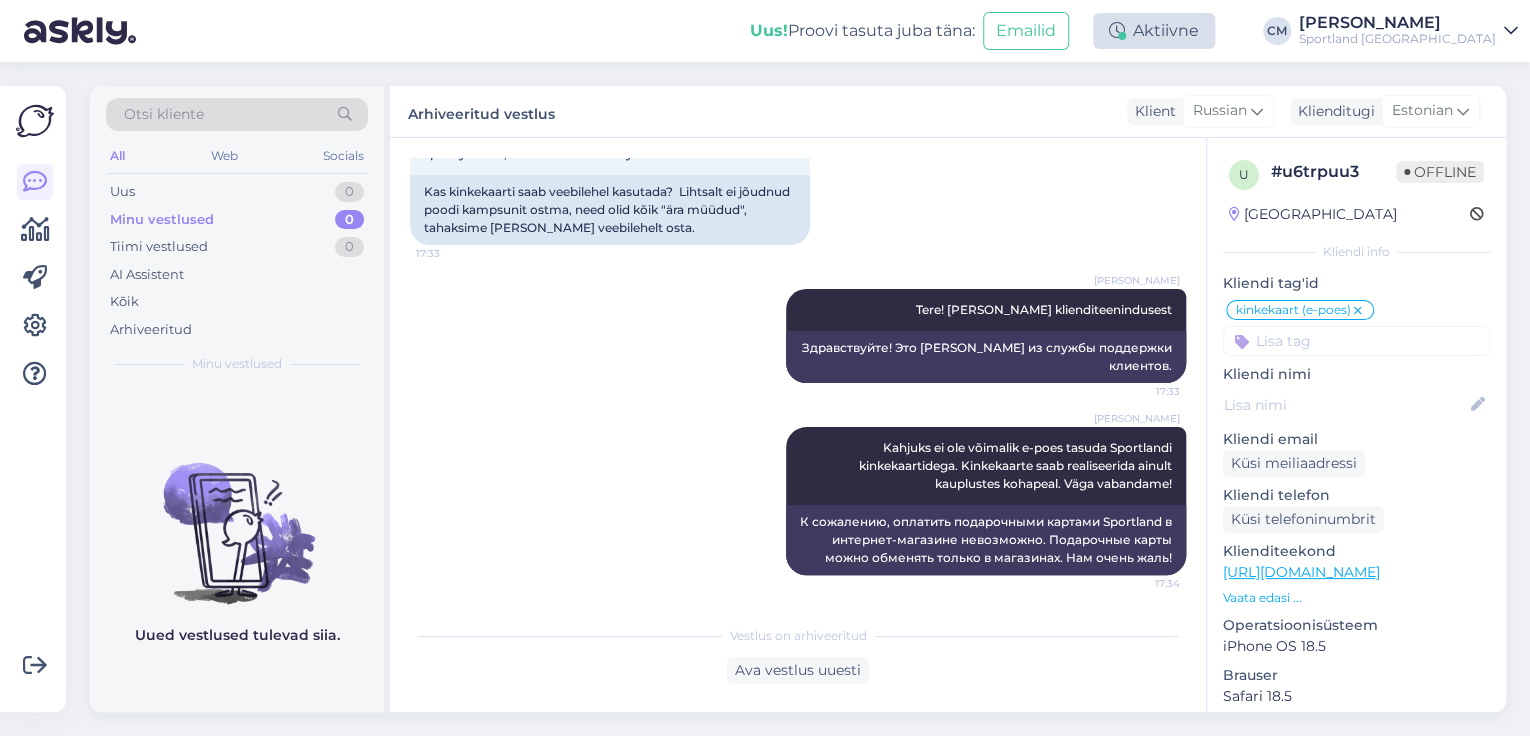 click on "Aktiivne" at bounding box center [1154, 31] 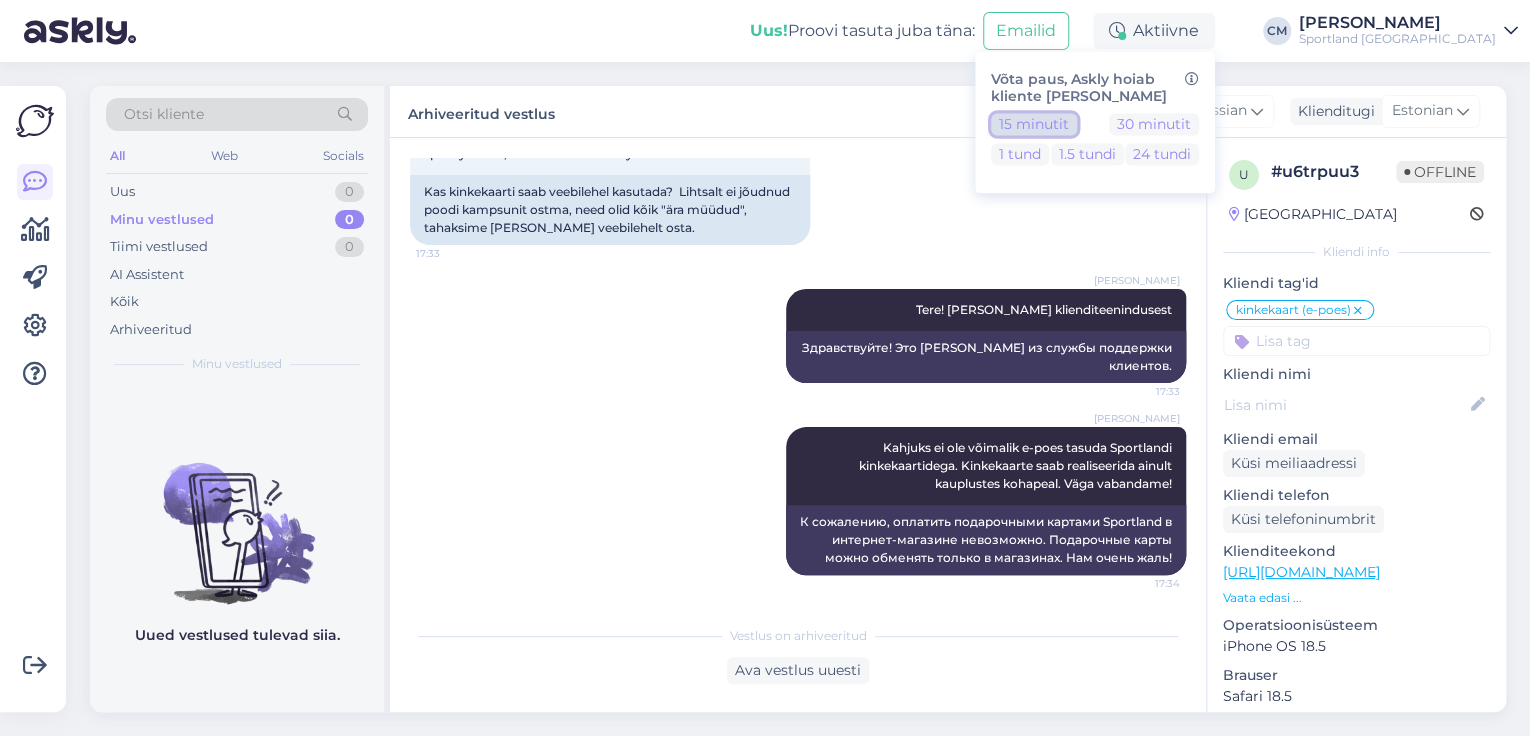 click on "15 minutit" at bounding box center [1034, 124] 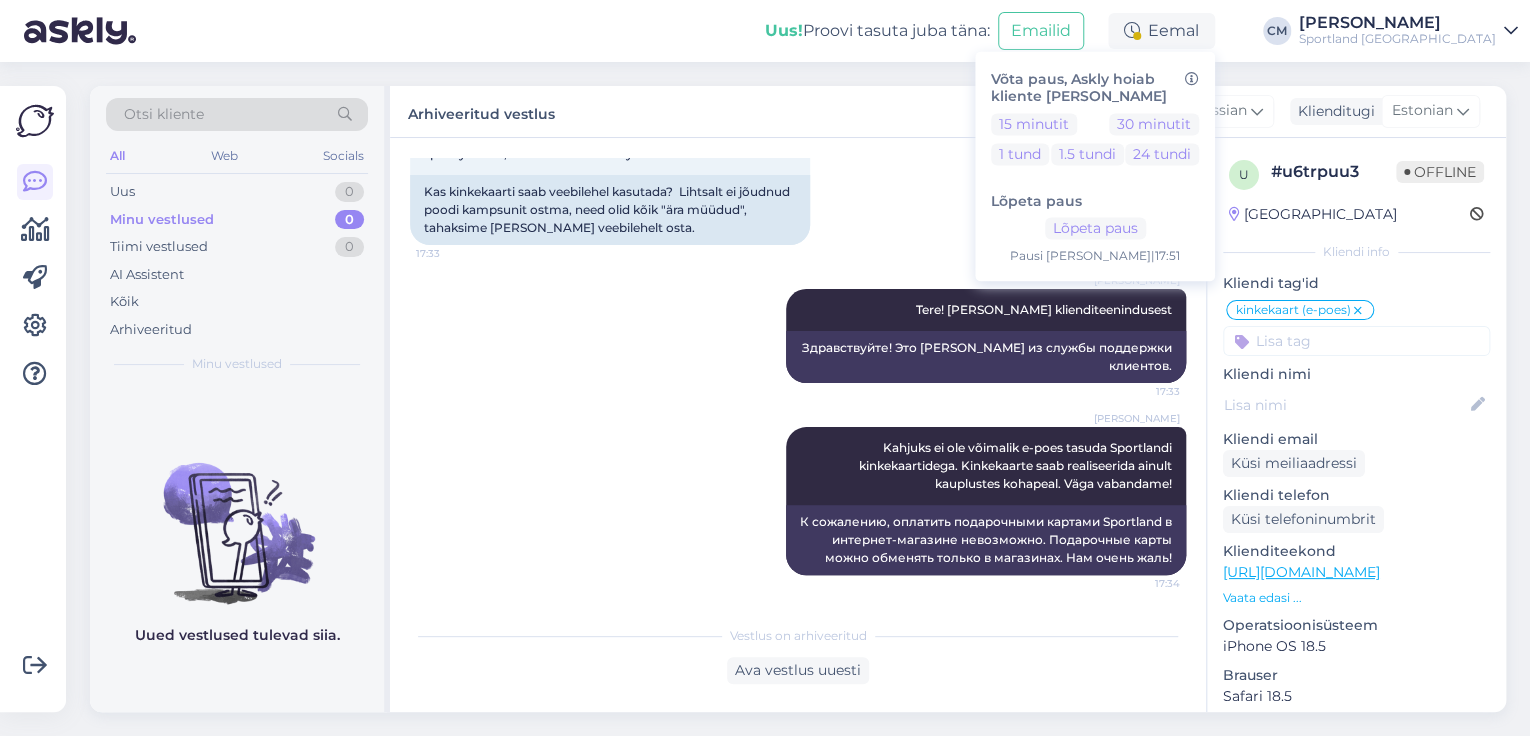 click on "Sportland [GEOGRAPHIC_DATA]" at bounding box center (1397, 39) 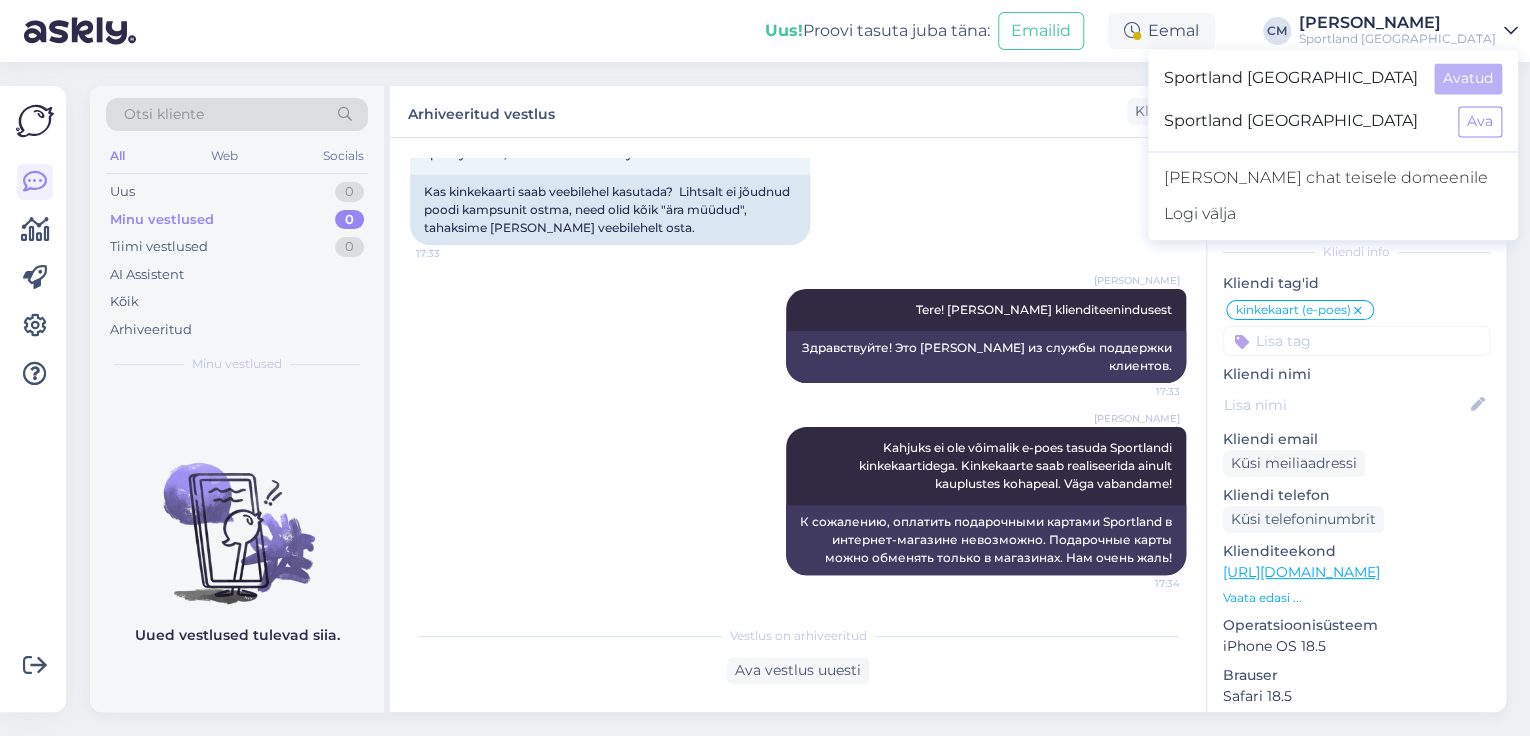 click on "Sportland [GEOGRAPHIC_DATA] Ava" at bounding box center (1333, 121) 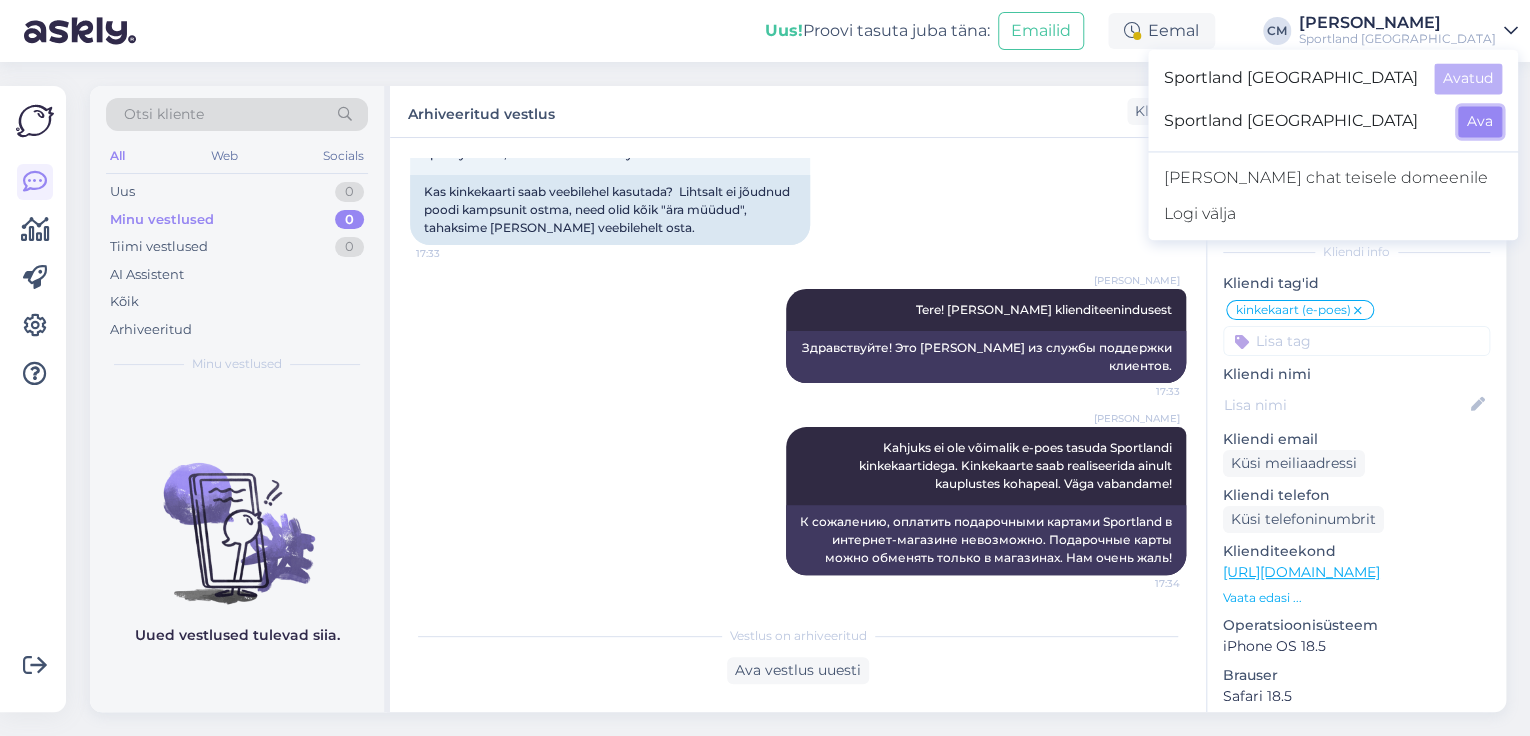 click on "Ava" at bounding box center (1480, 121) 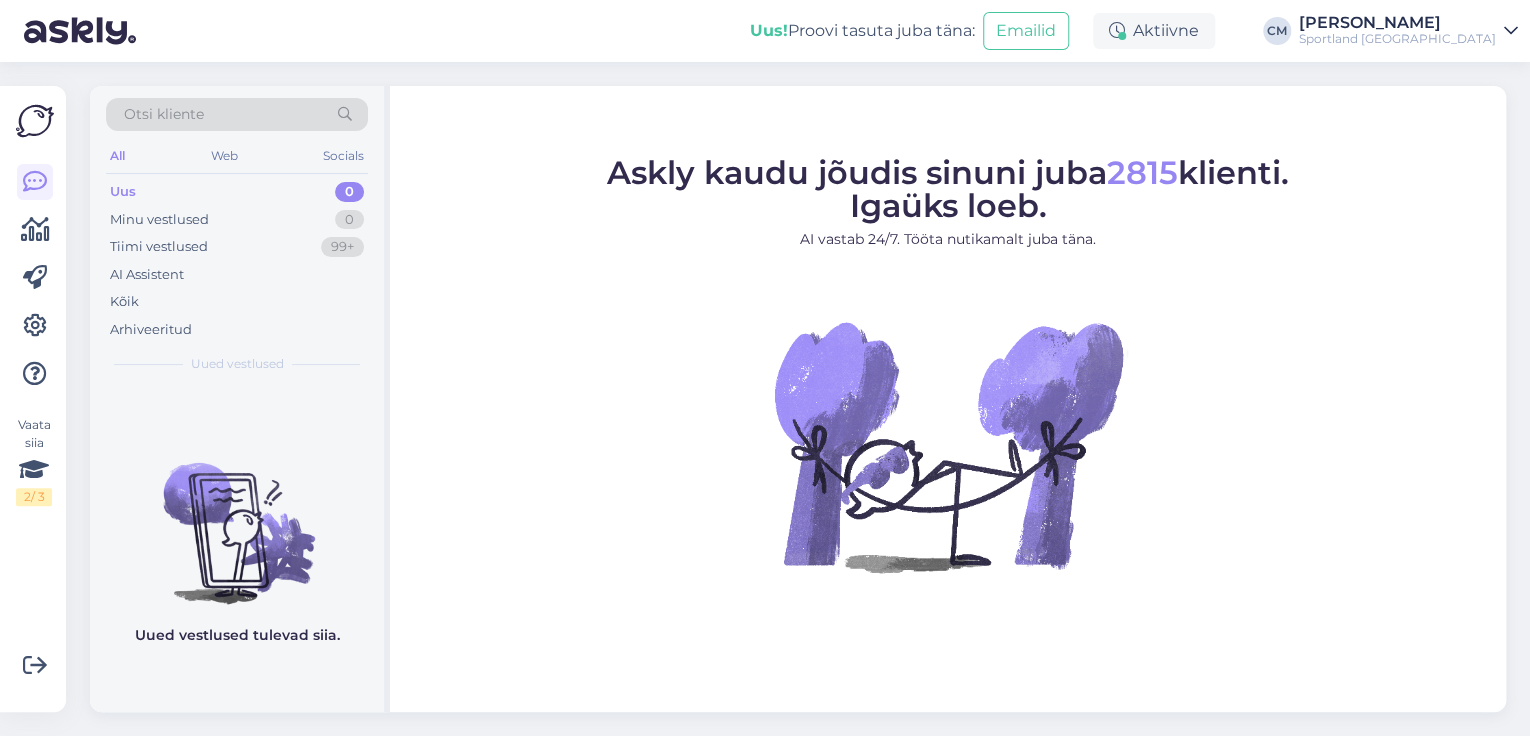 click on "Aktiivne" at bounding box center [1154, 31] 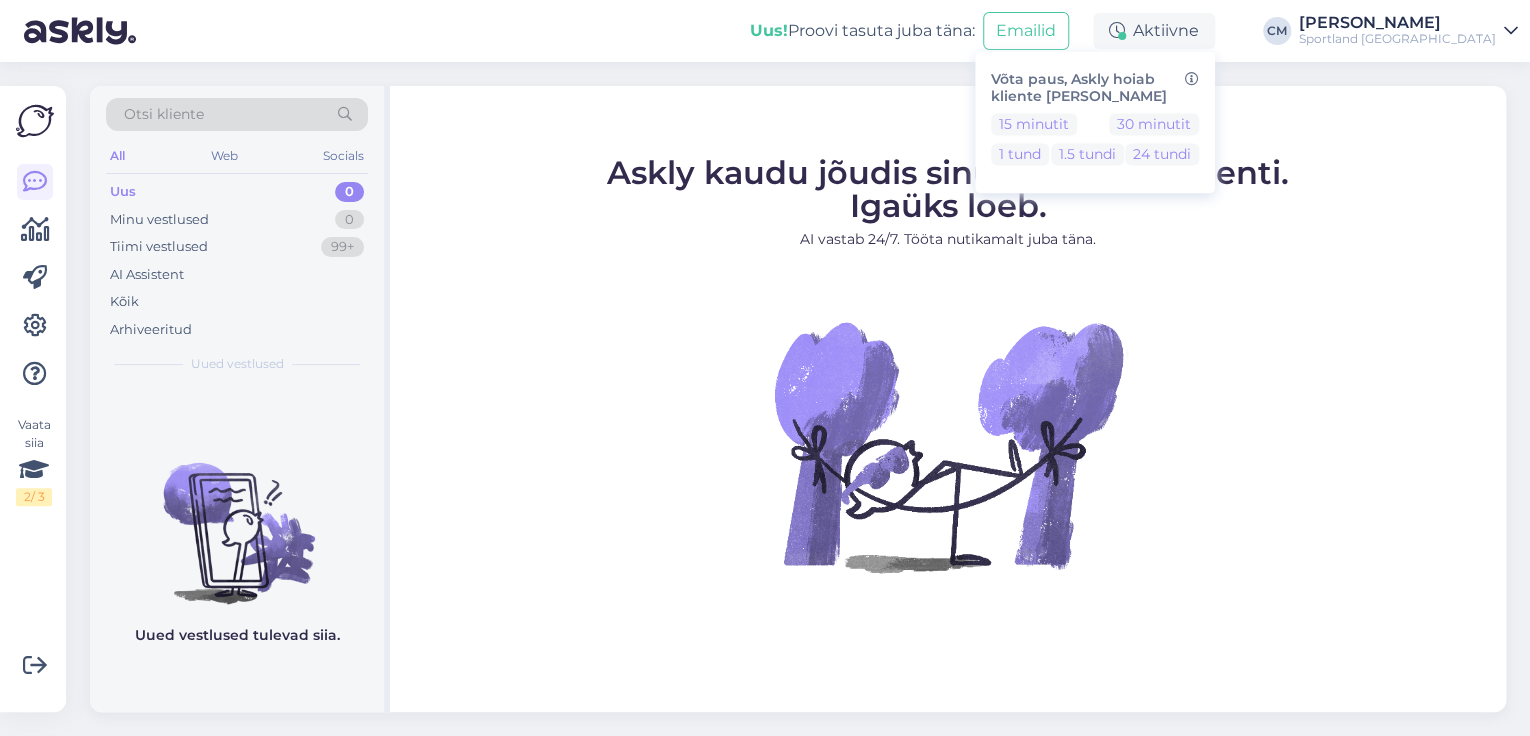 click on "Võta paus, Askly hoiab kliente [PERSON_NAME] 15 minutit 30 minutit 1 tund 1.5 tundi 24 tundi" at bounding box center (1095, 122) 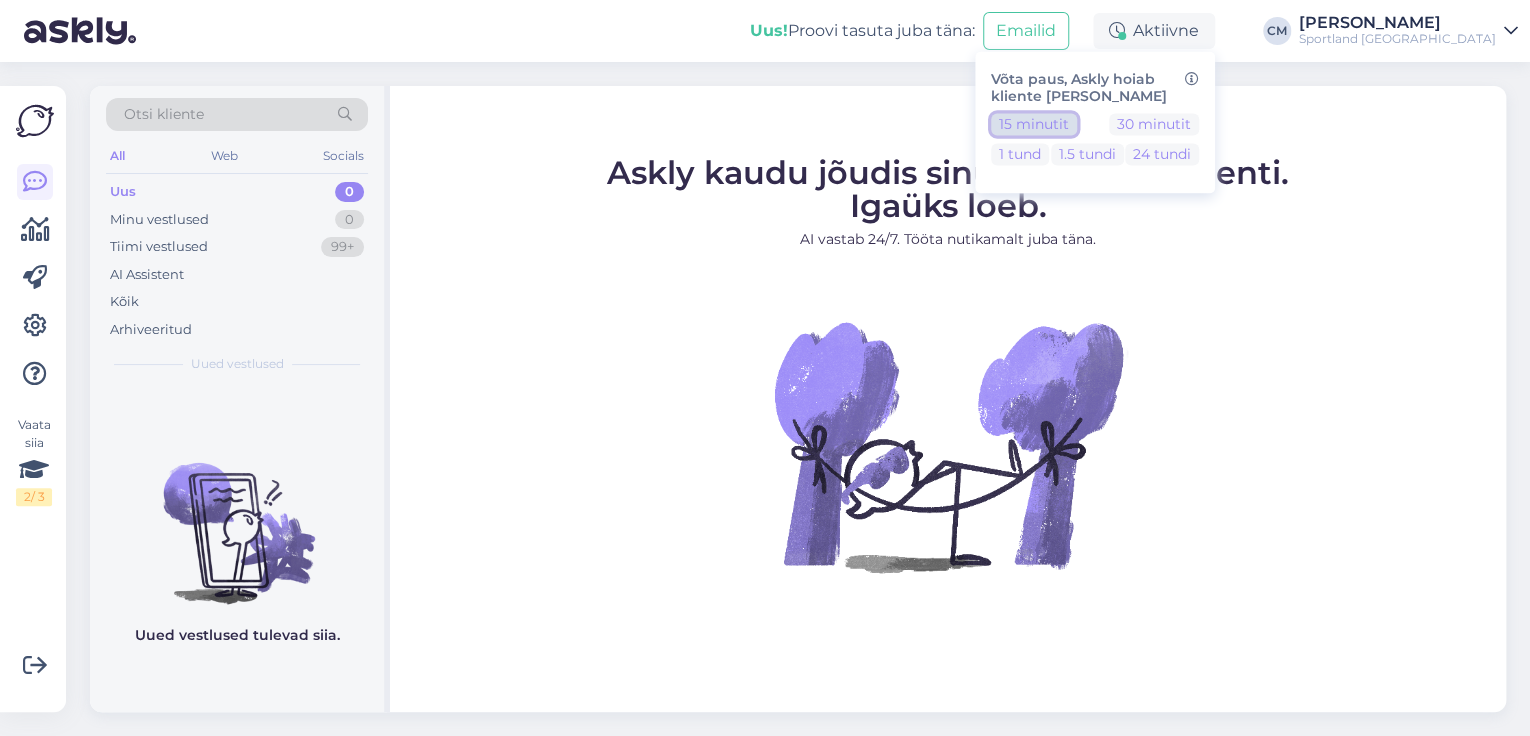 click on "15 minutit" at bounding box center [1034, 124] 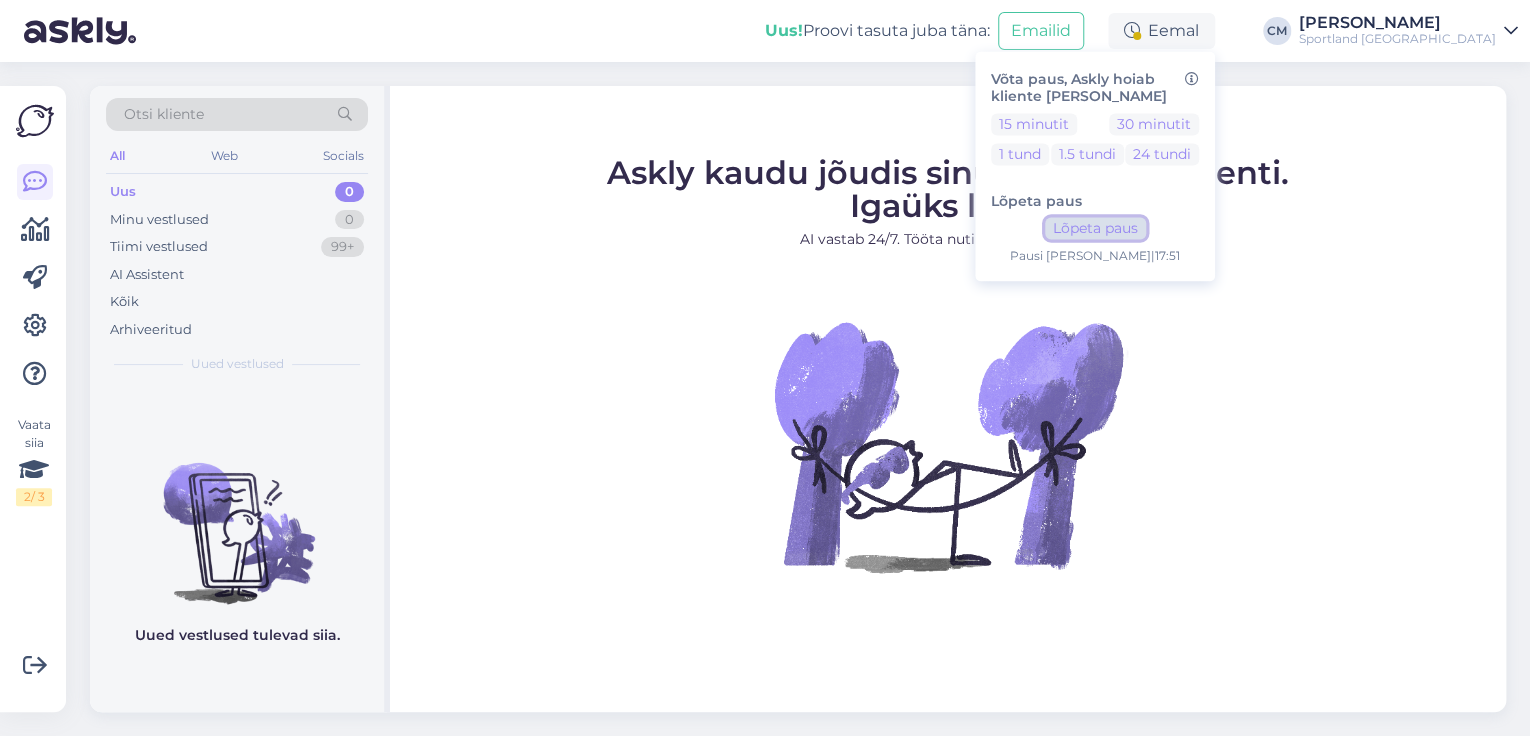 click on "Lõpeta paus" at bounding box center [1095, 229] 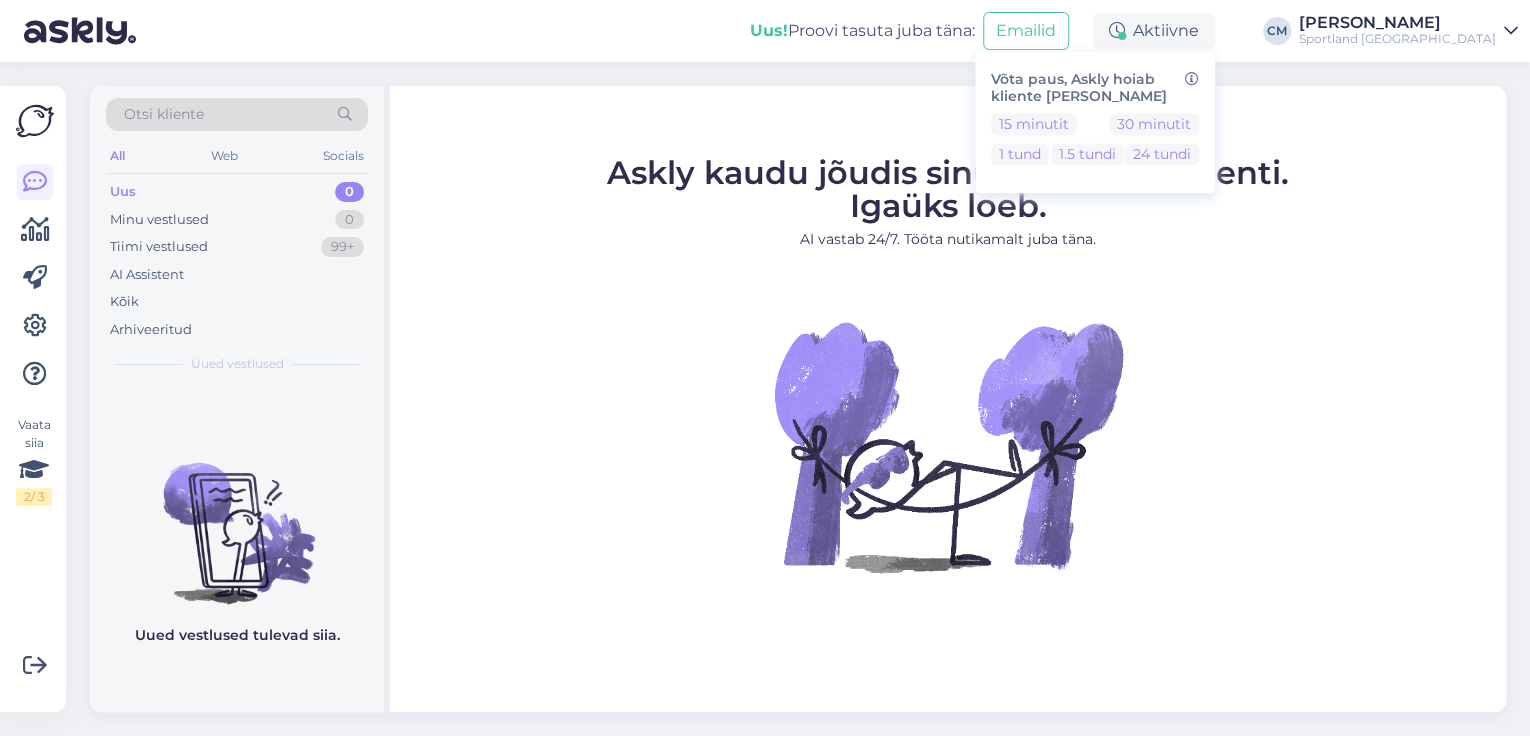 click on "Sportland [GEOGRAPHIC_DATA]" at bounding box center [1397, 39] 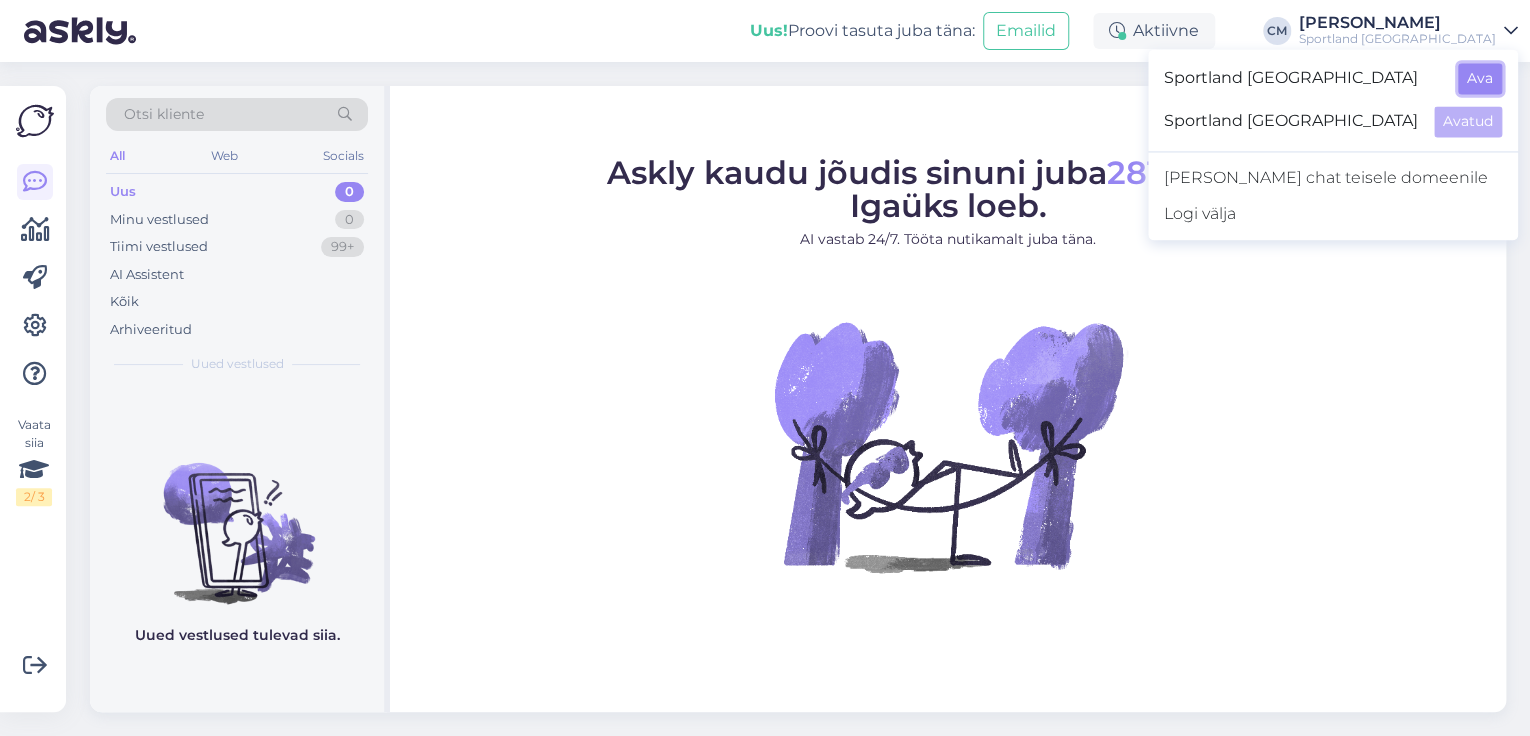 click on "Ava" at bounding box center (1480, 78) 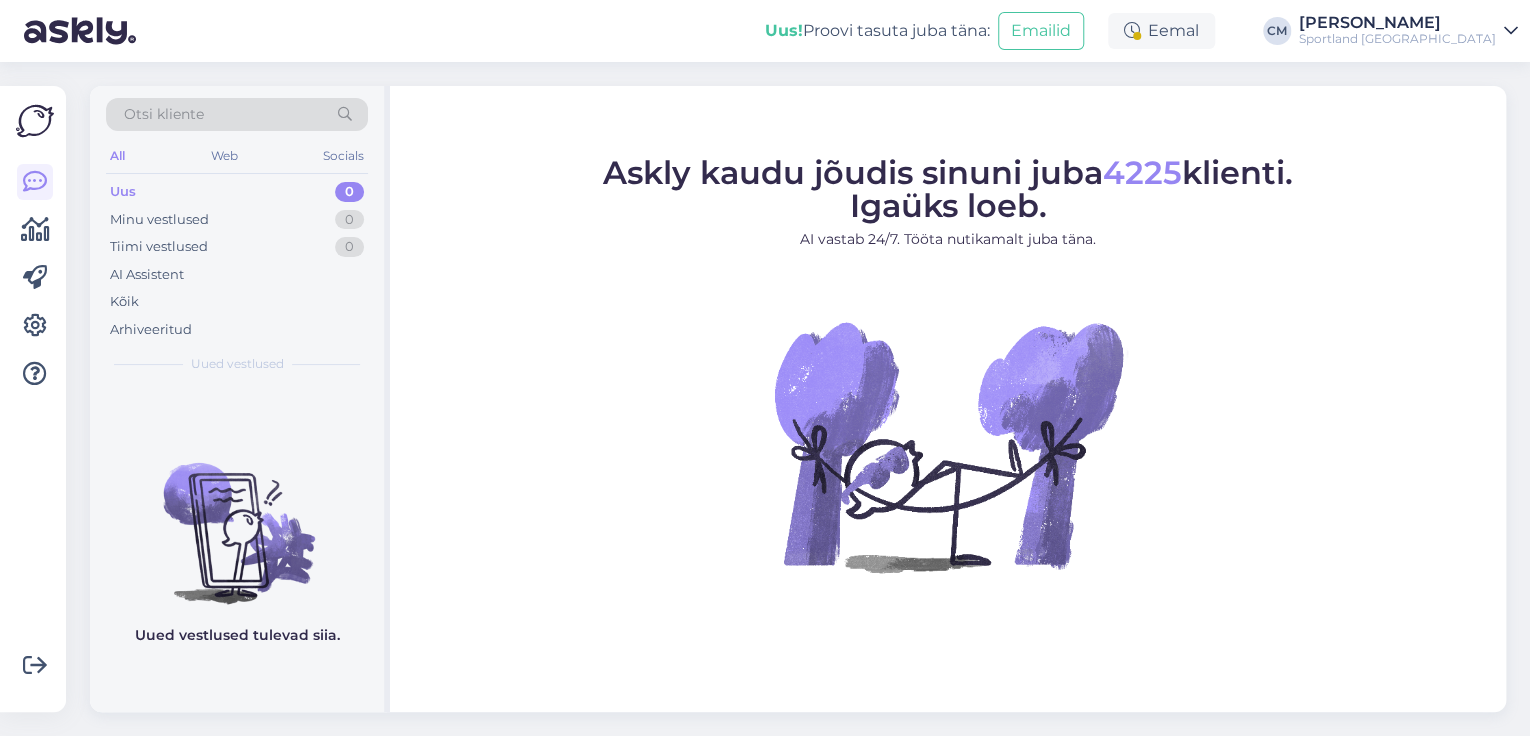 click at bounding box center [1137, 36] 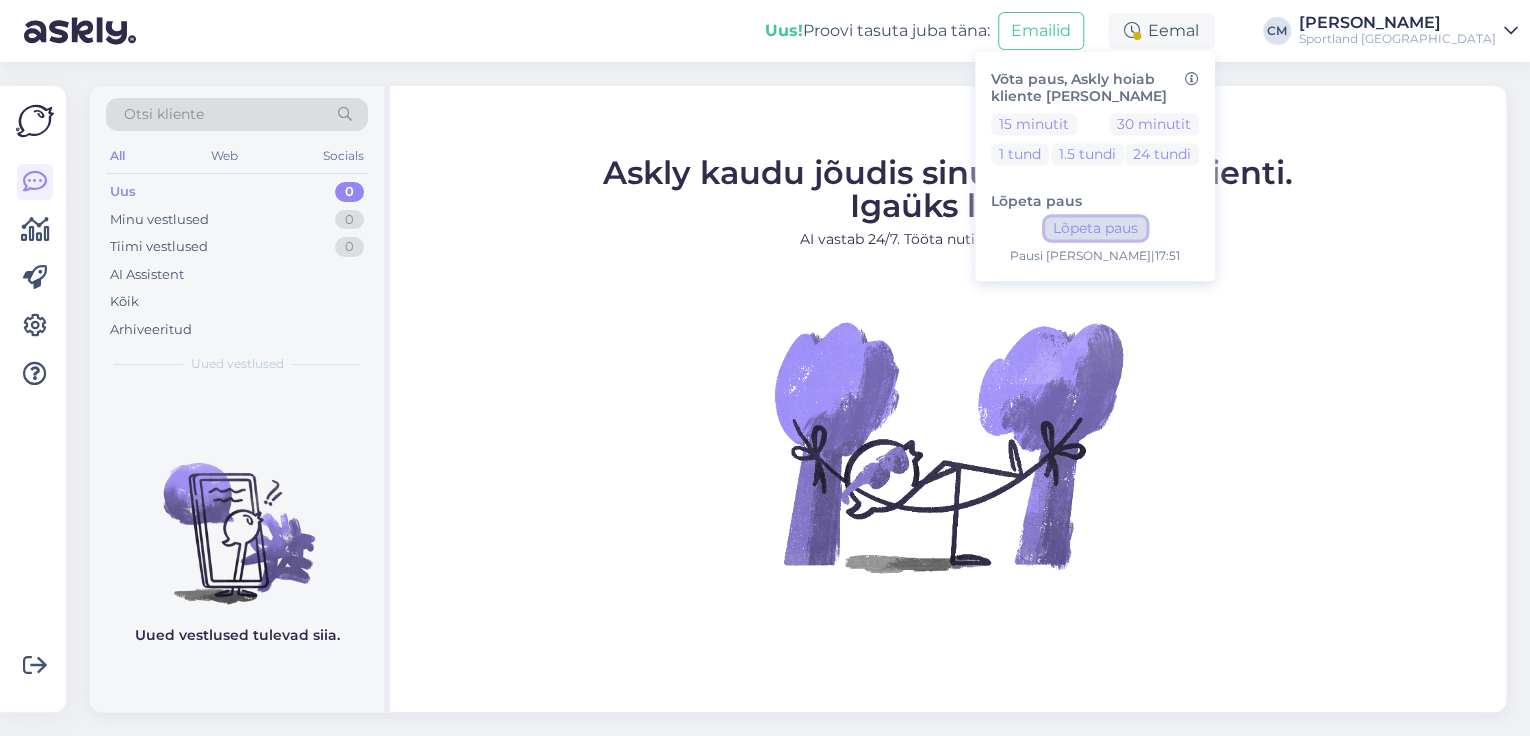 click on "Lõpeta paus" at bounding box center [1095, 229] 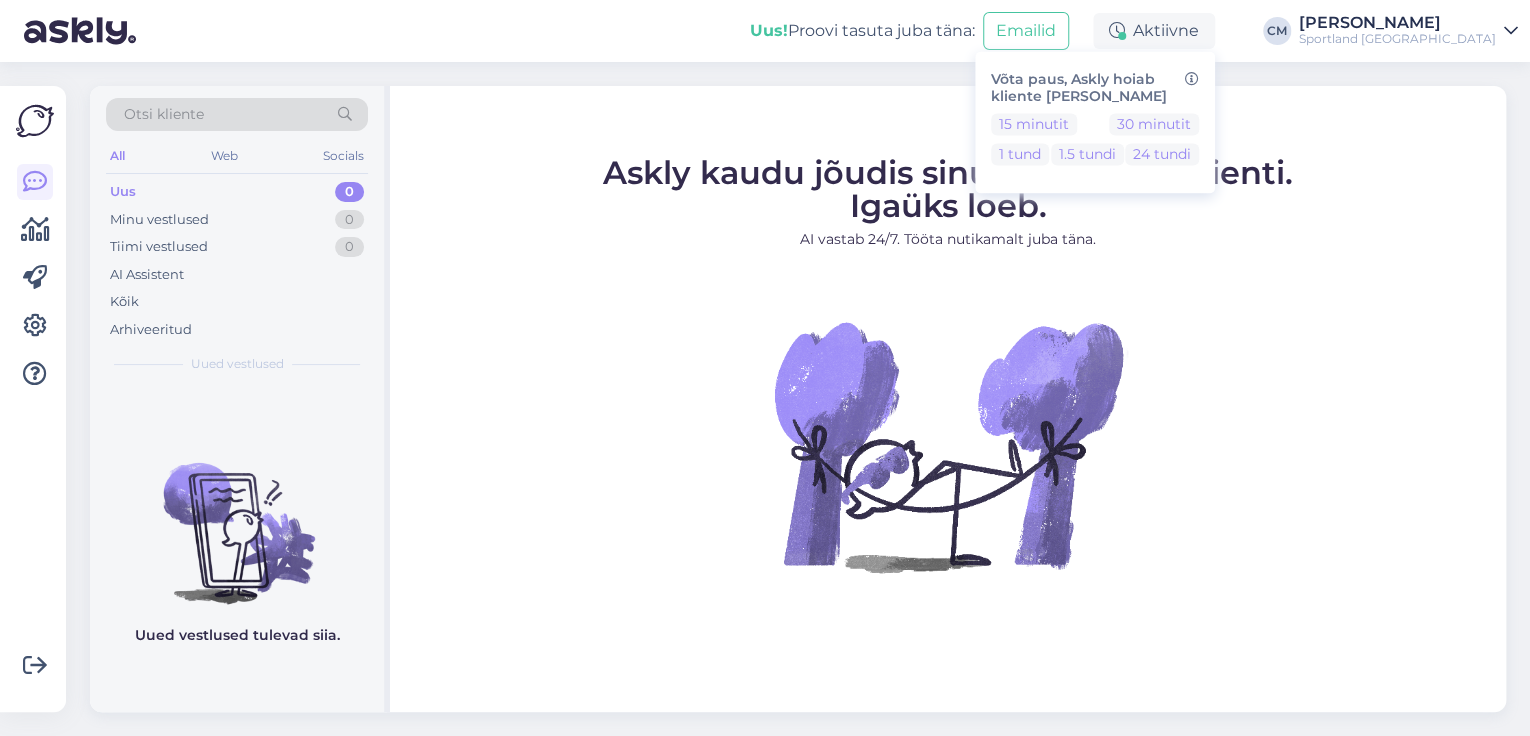 click on "Askly kaudu jõudis sinuni juba  4225  klienti.  Igaüks loeb. AI vastab 24/7. Tööta nutikamalt [PERSON_NAME]." at bounding box center (948, 211) 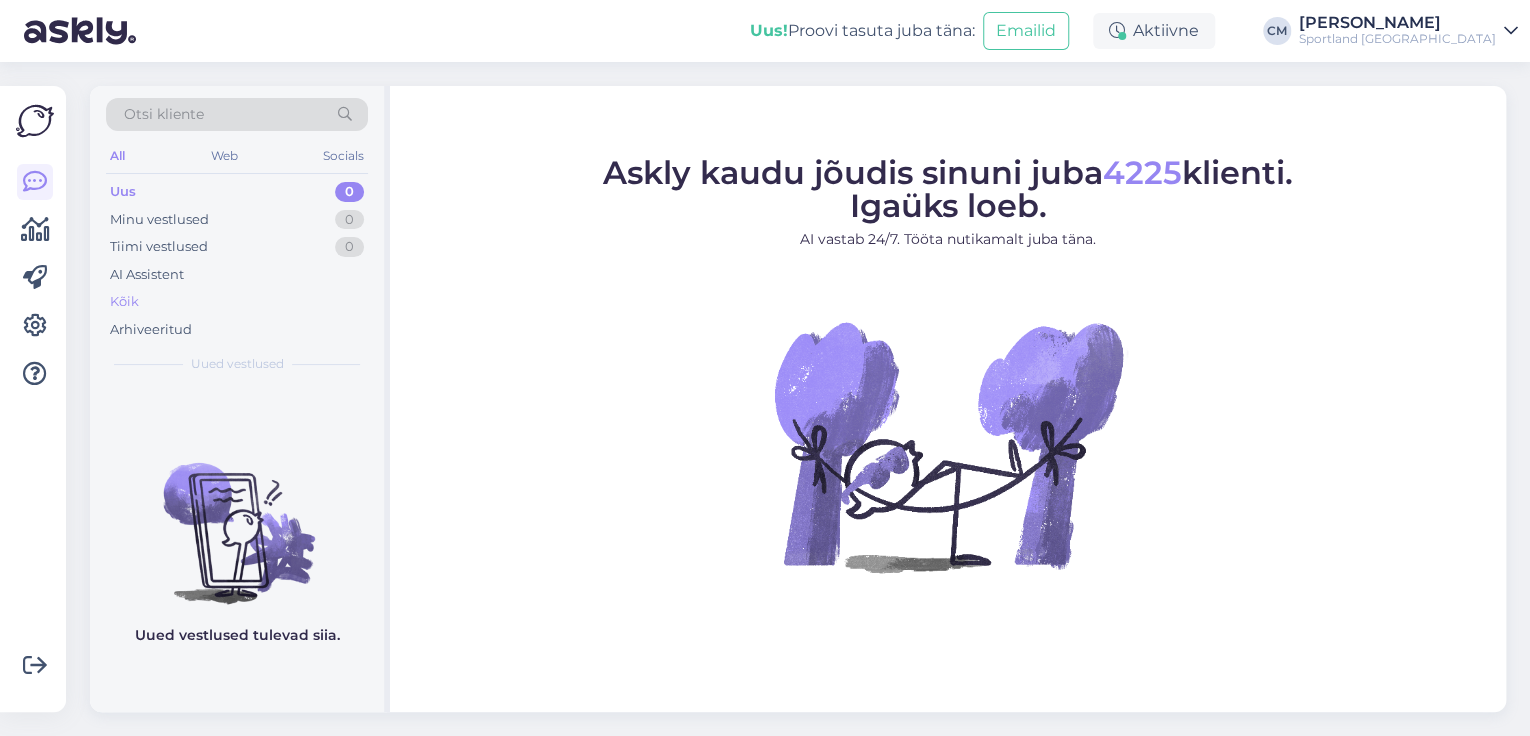 click on "Kõik" at bounding box center (237, 302) 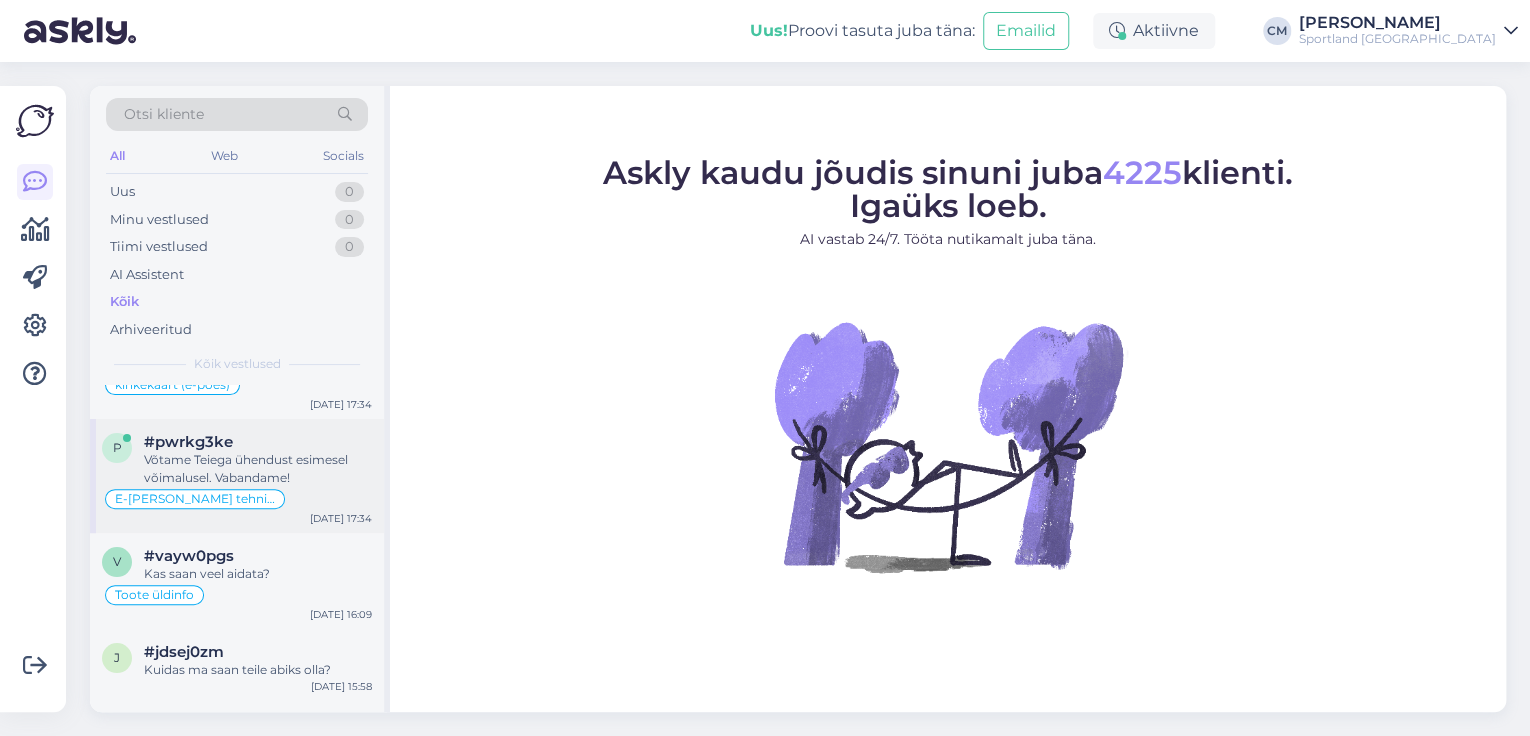 scroll, scrollTop: 0, scrollLeft: 0, axis: both 